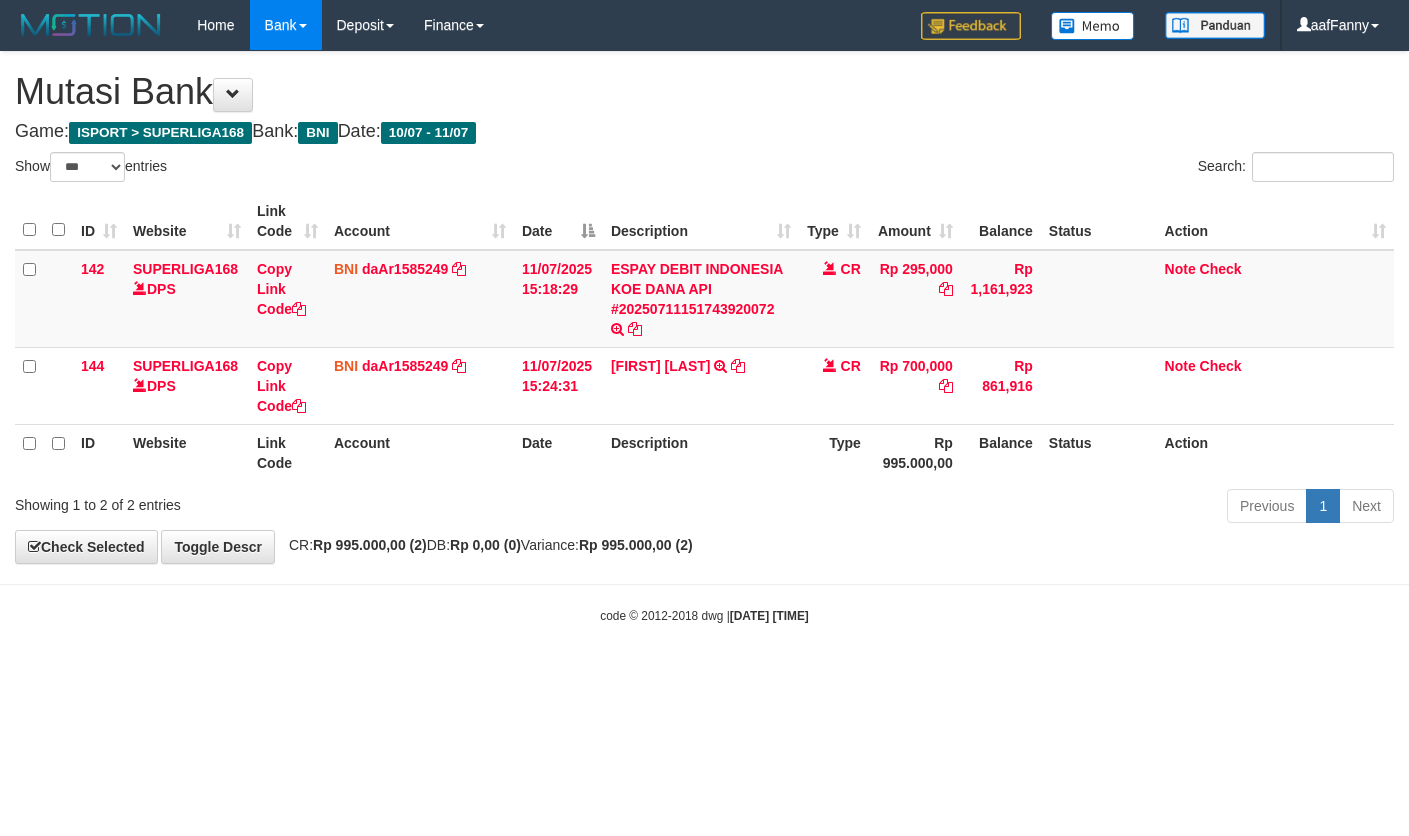 select on "***" 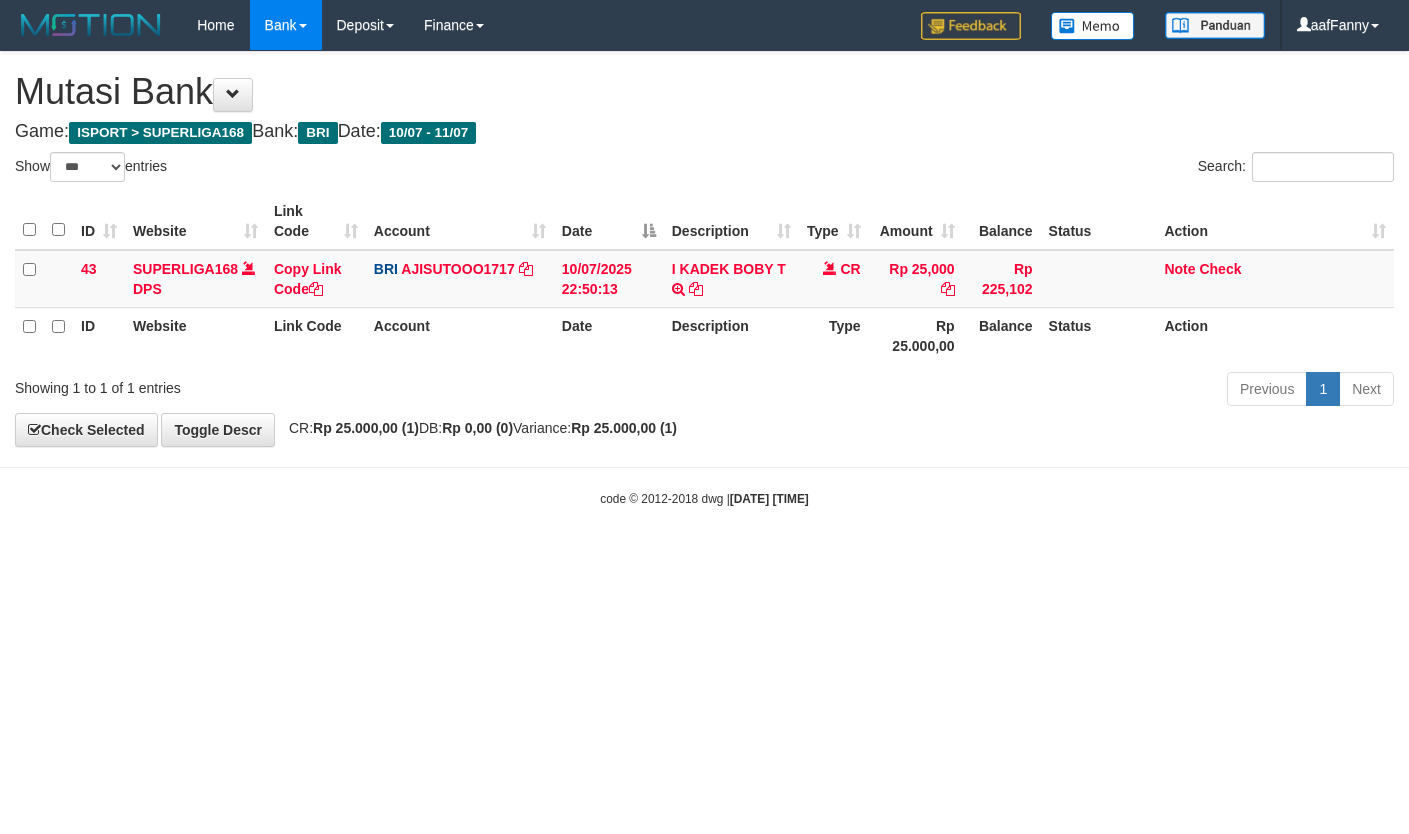 select on "***" 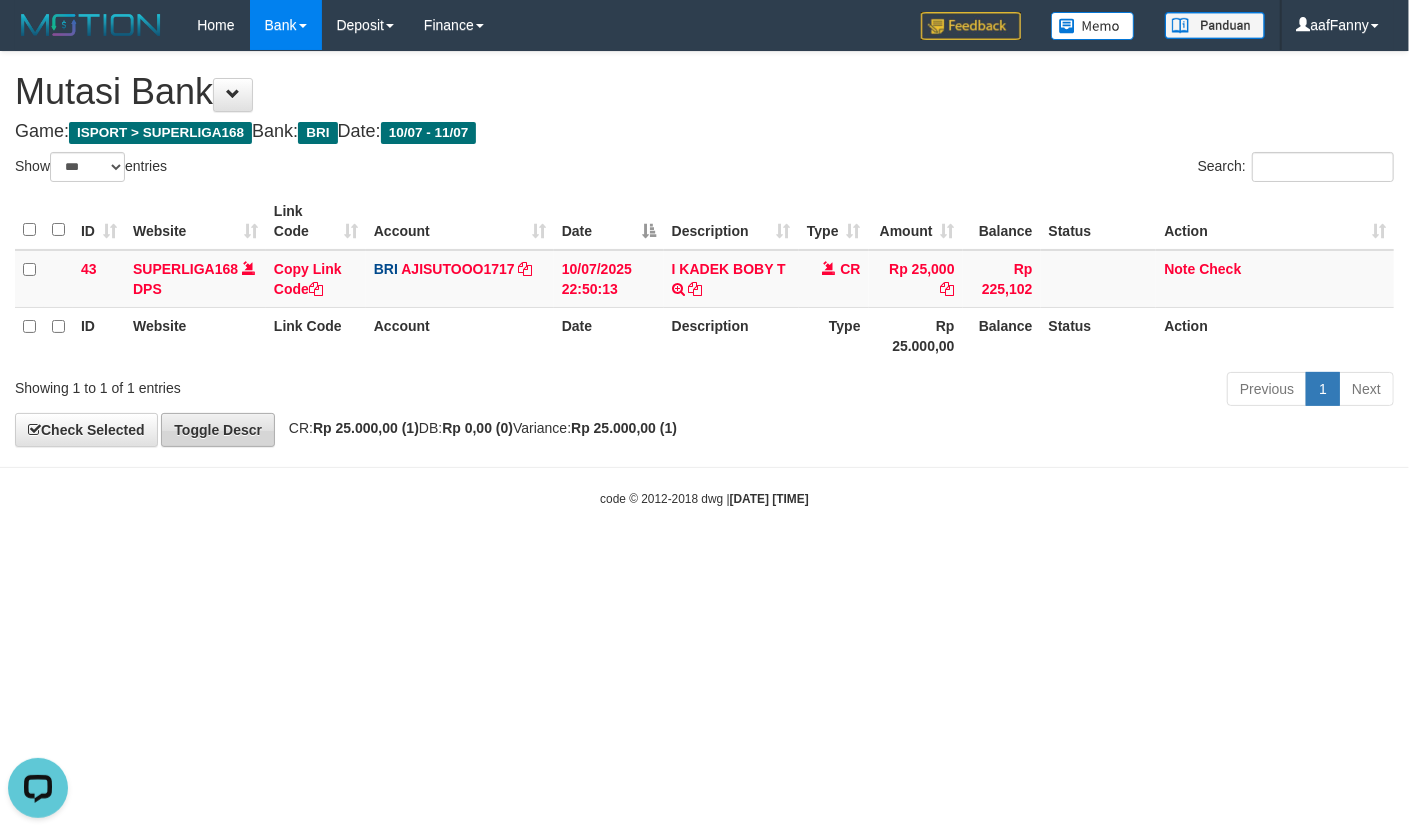 scroll, scrollTop: 0, scrollLeft: 0, axis: both 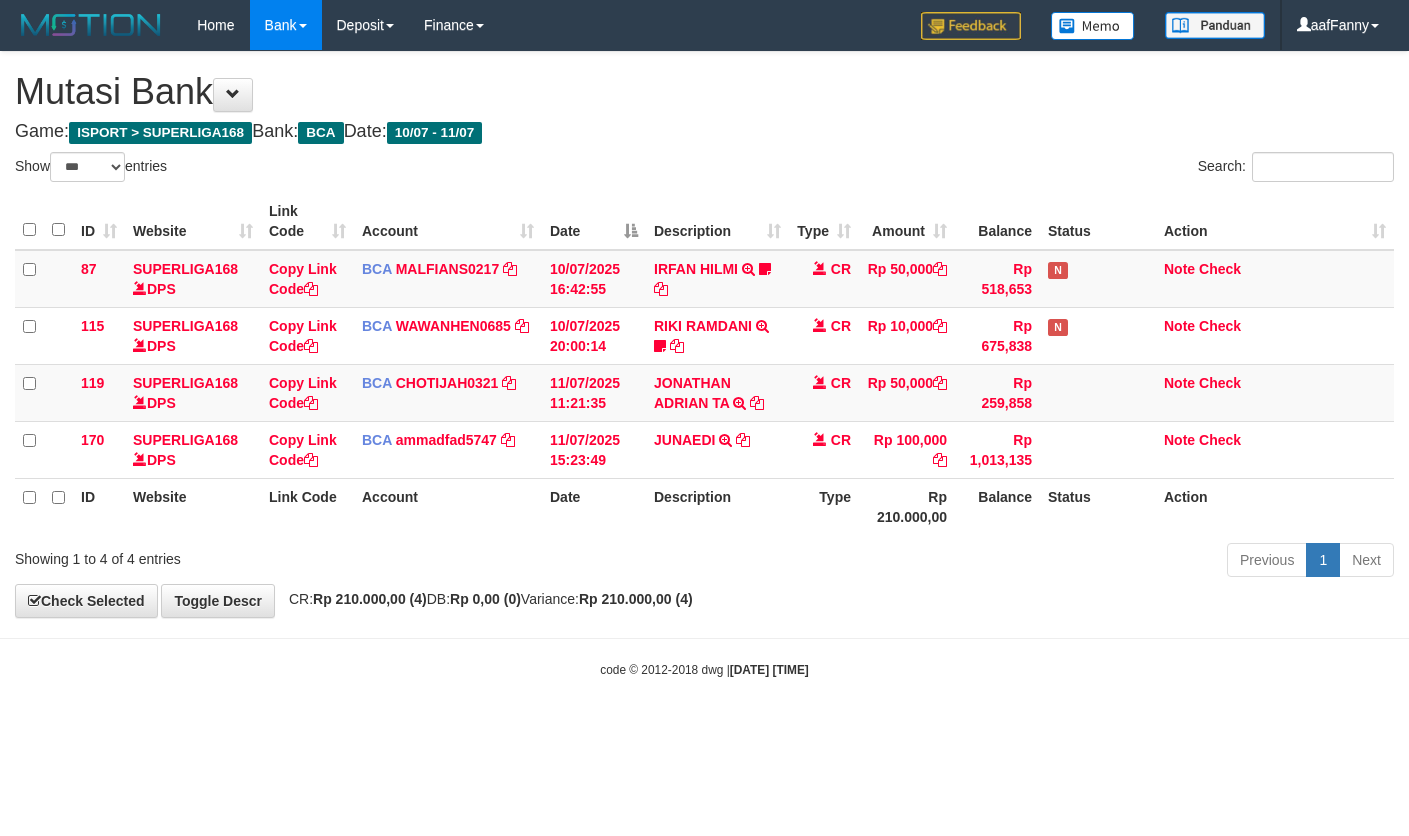 select on "***" 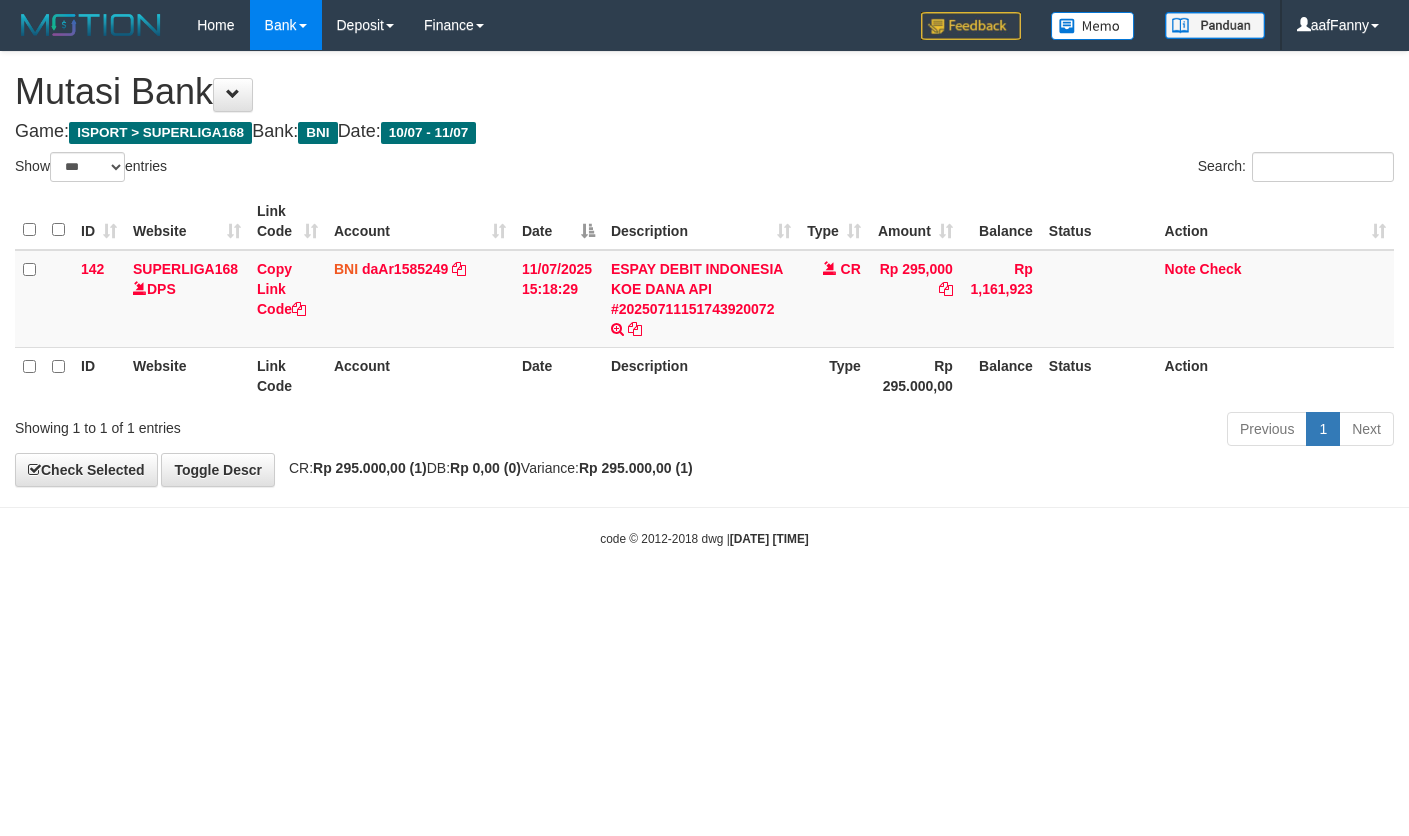 select on "***" 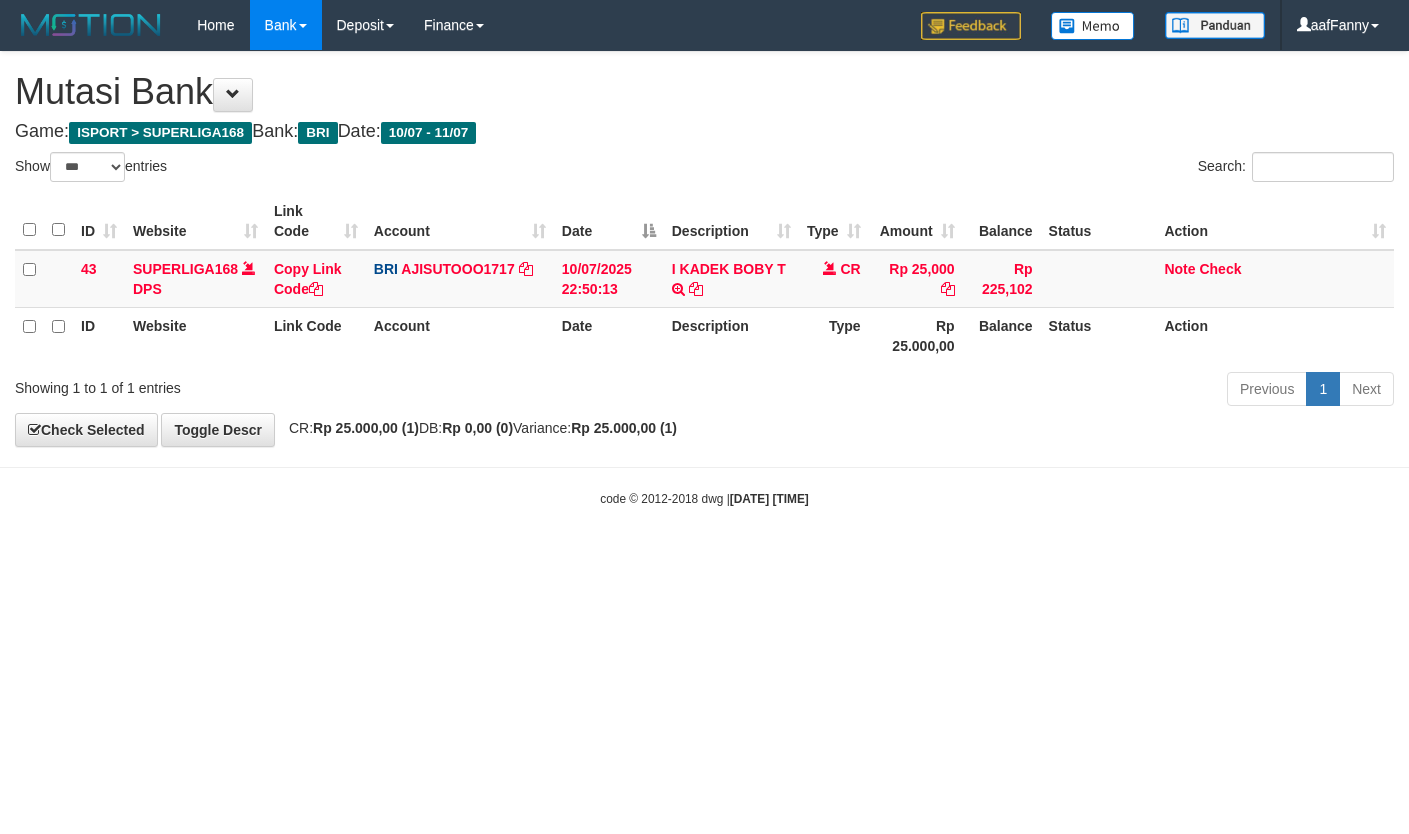select on "***" 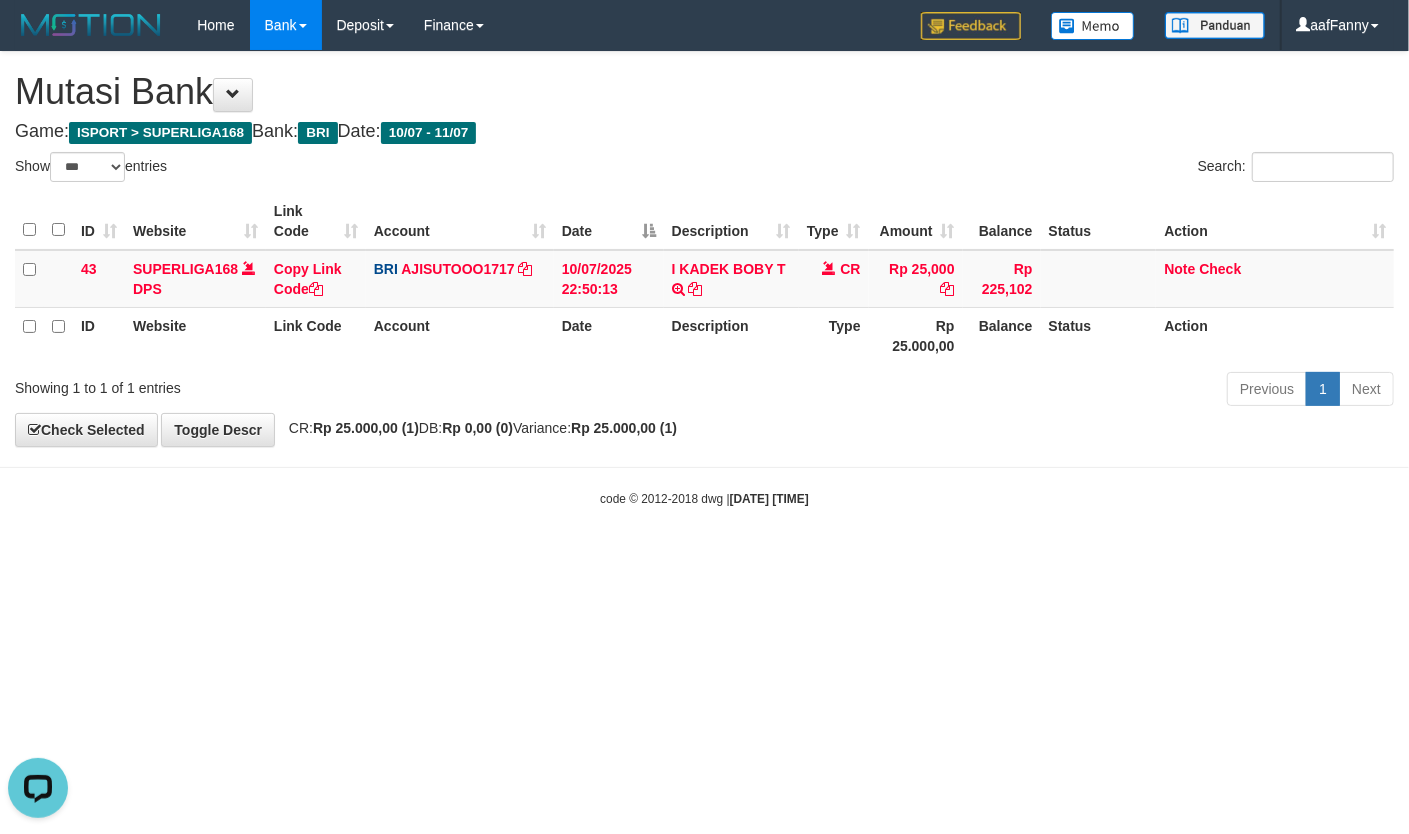 scroll, scrollTop: 0, scrollLeft: 0, axis: both 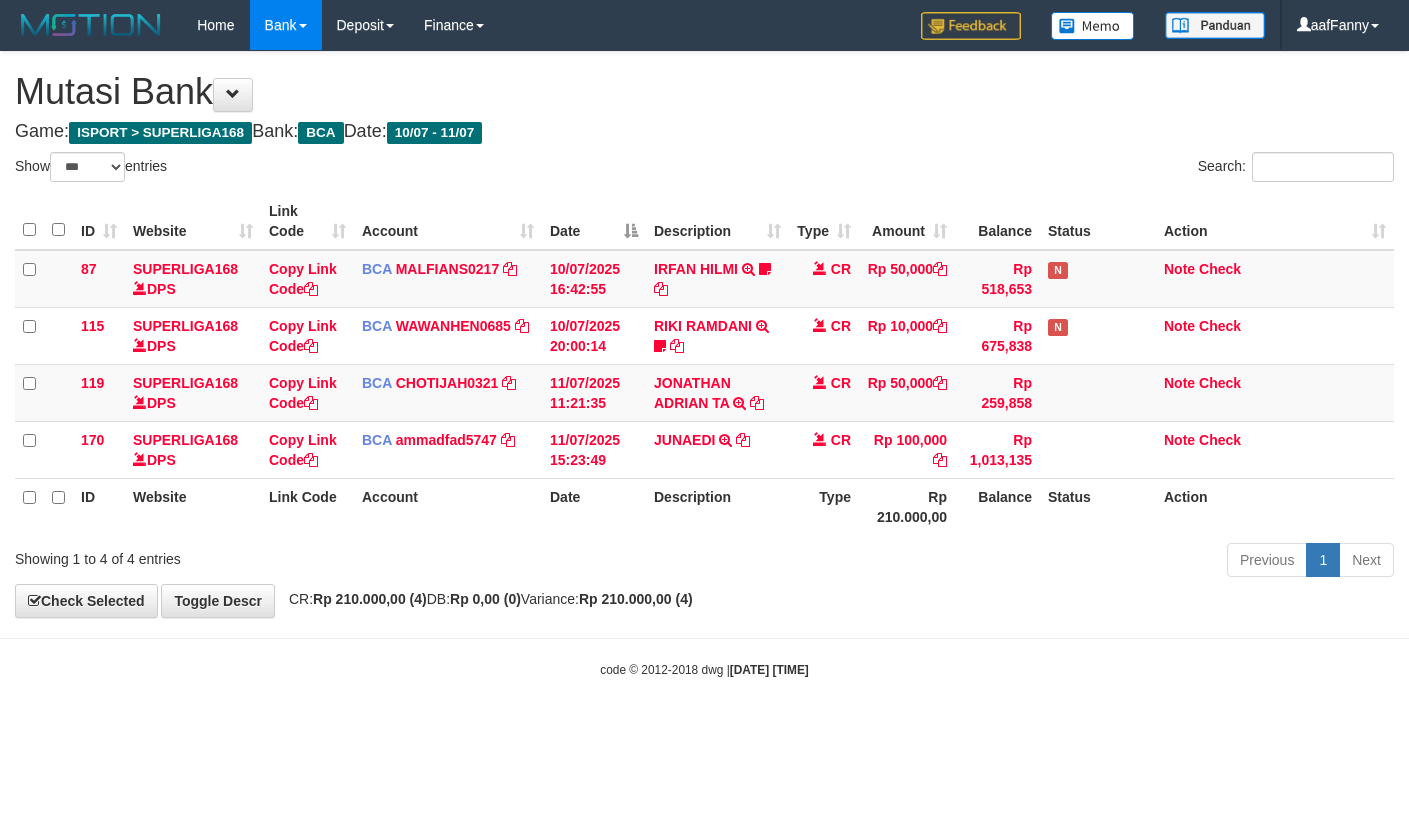 select on "***" 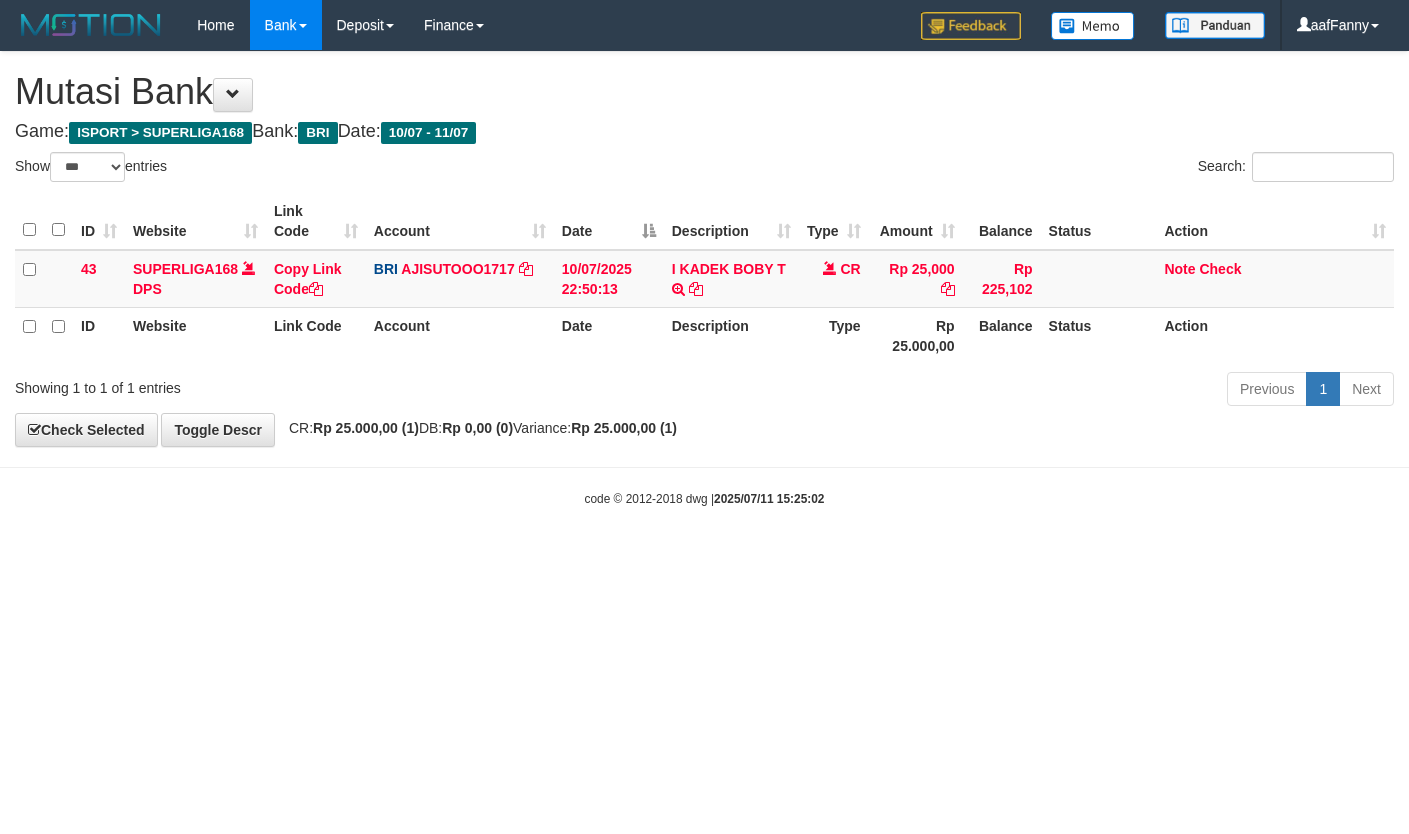 select on "***" 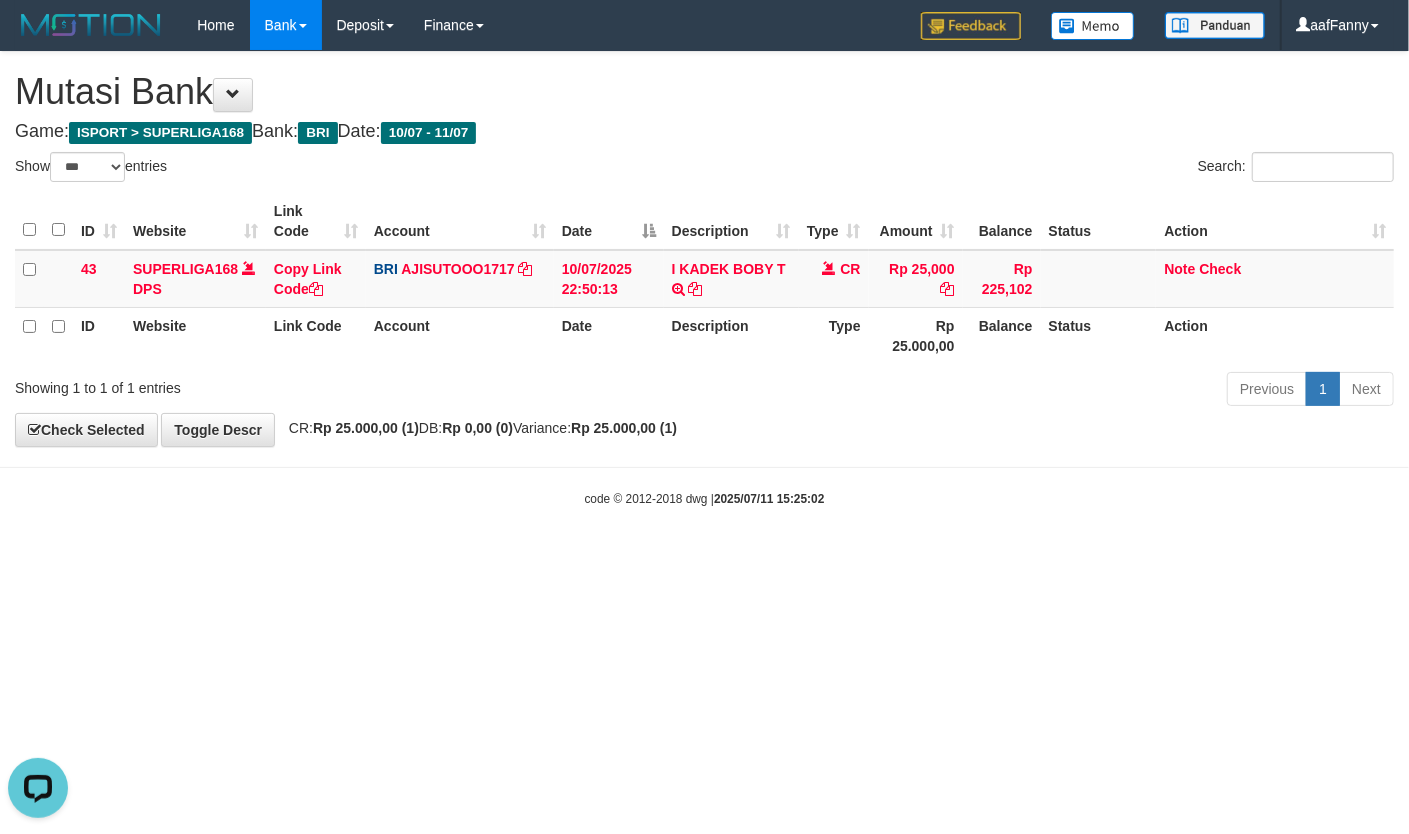 scroll, scrollTop: 0, scrollLeft: 0, axis: both 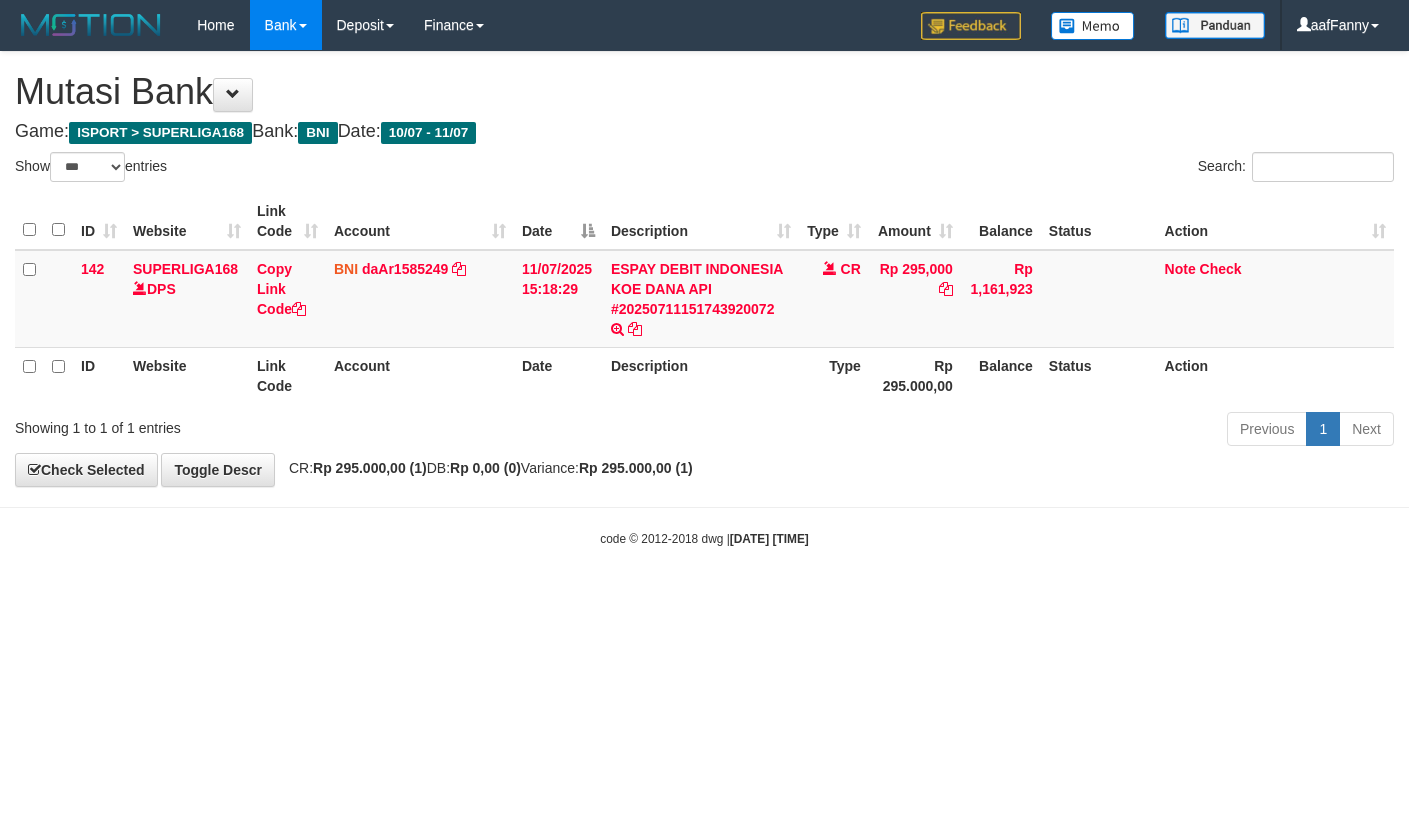 select on "***" 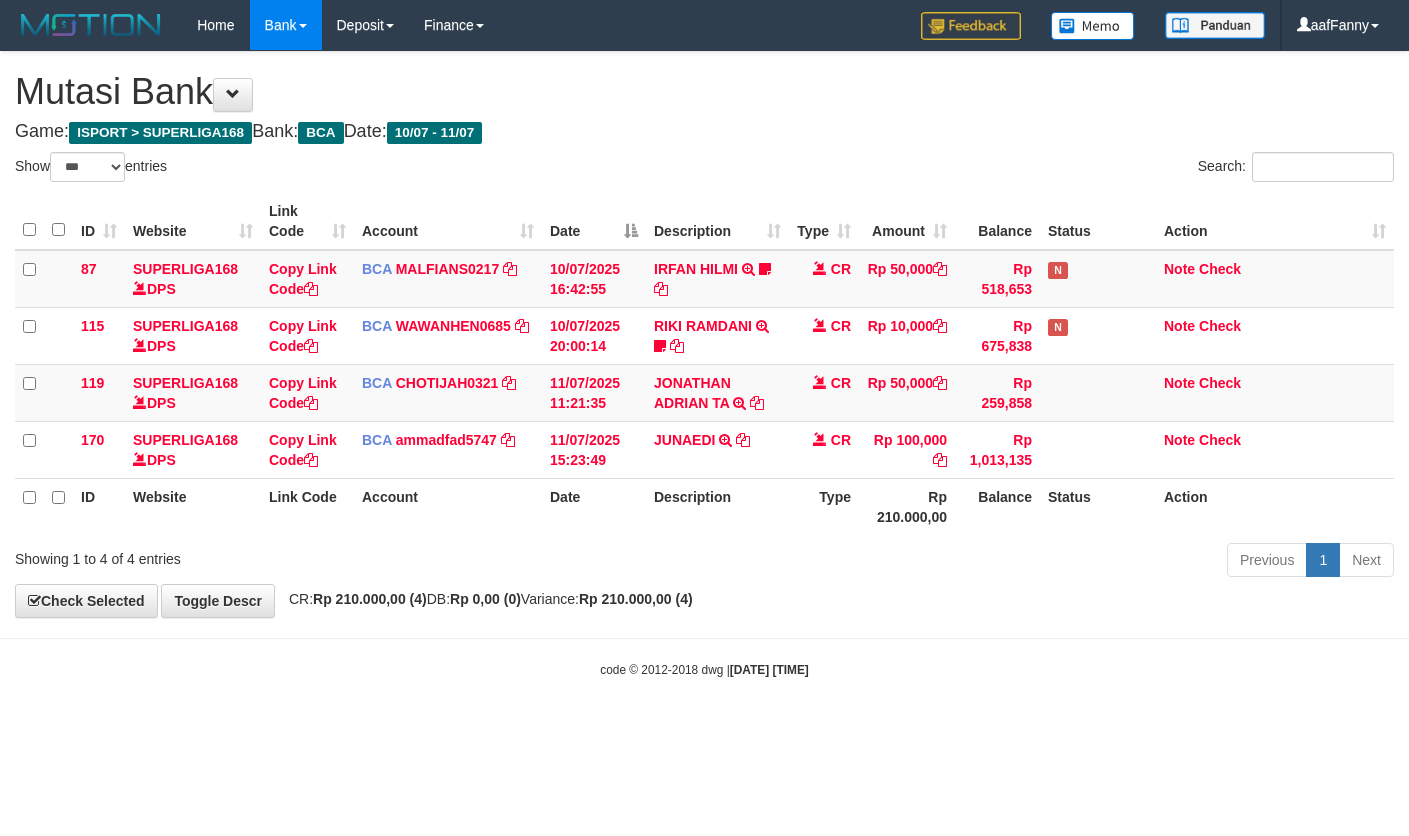 select on "***" 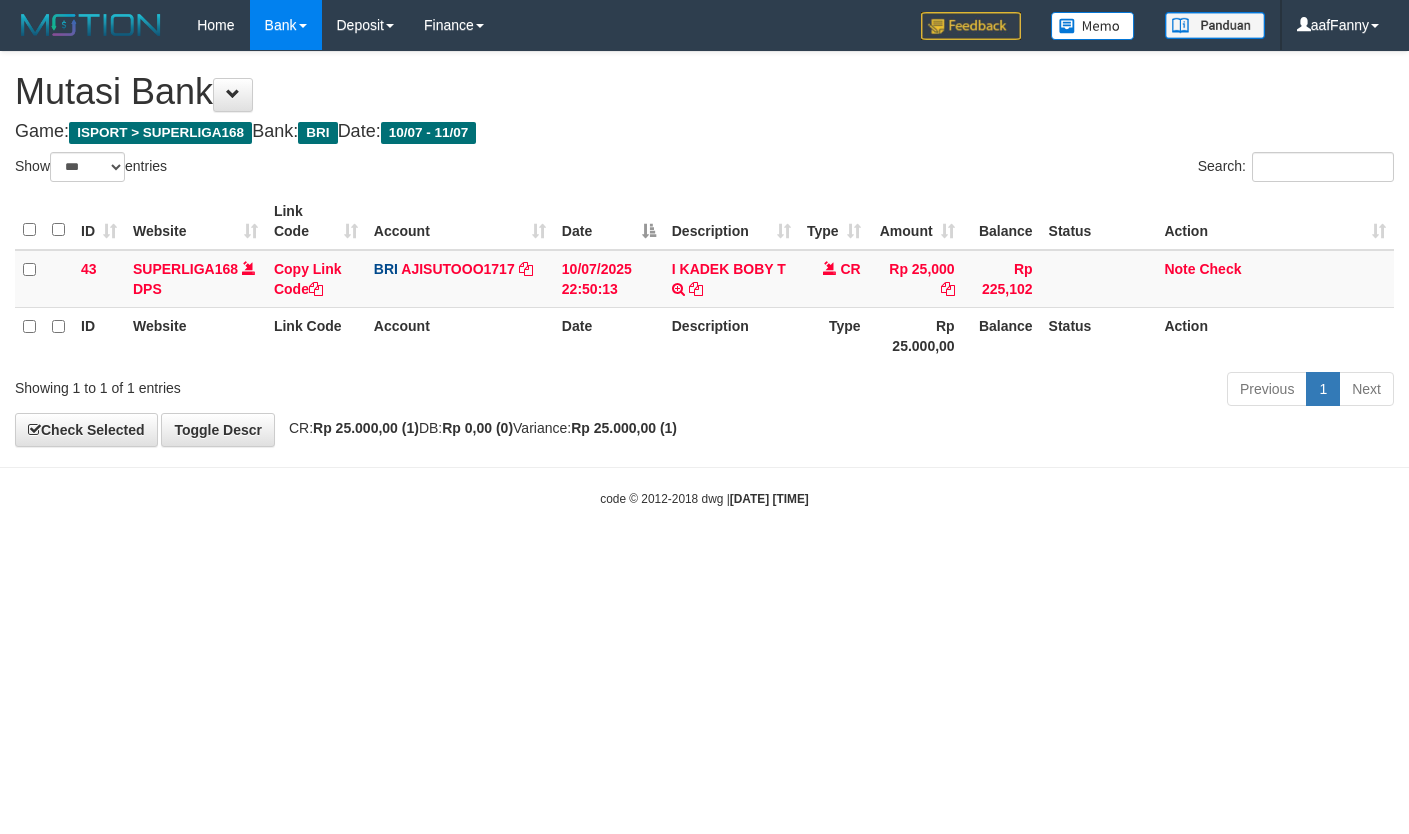 select on "***" 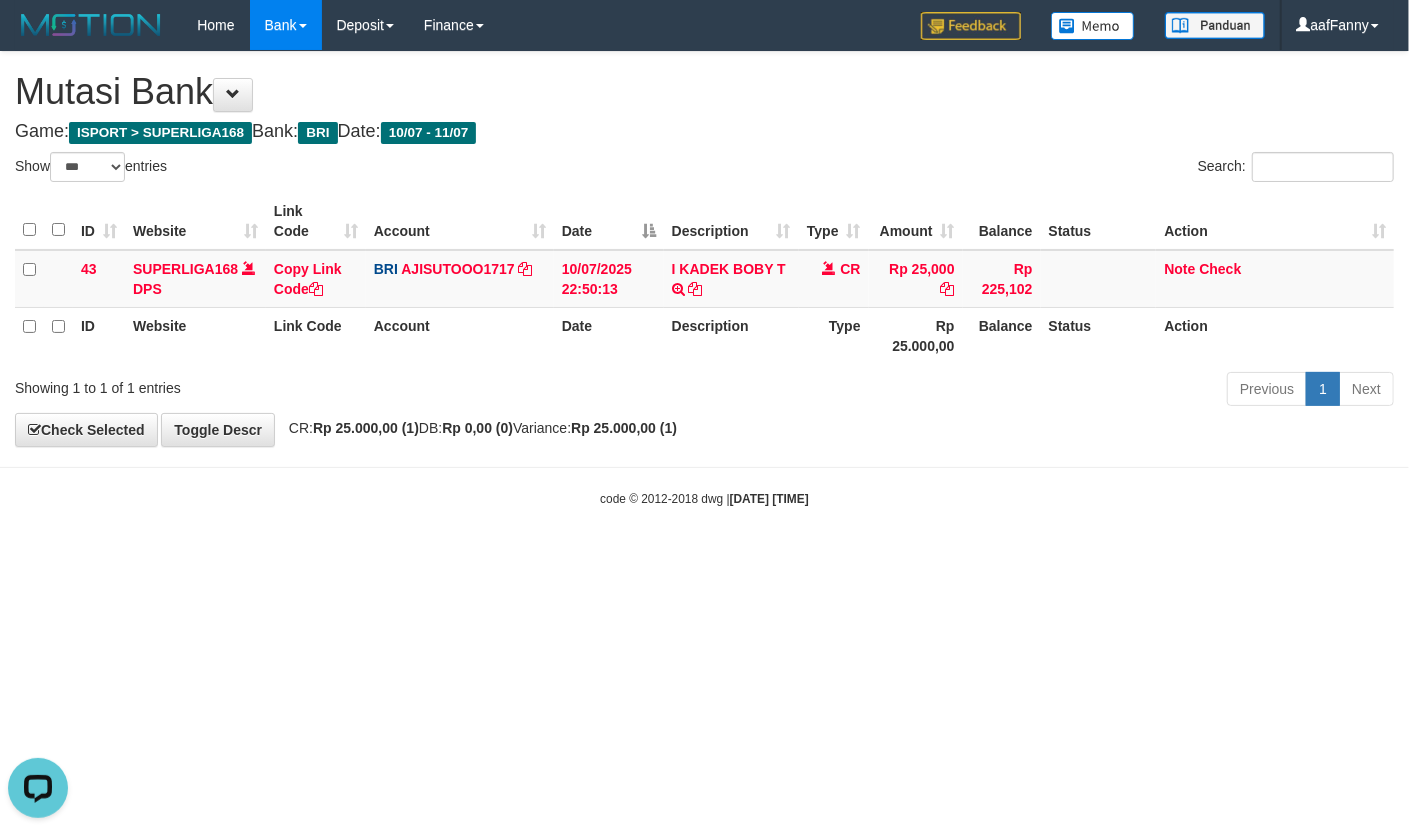 scroll, scrollTop: 0, scrollLeft: 0, axis: both 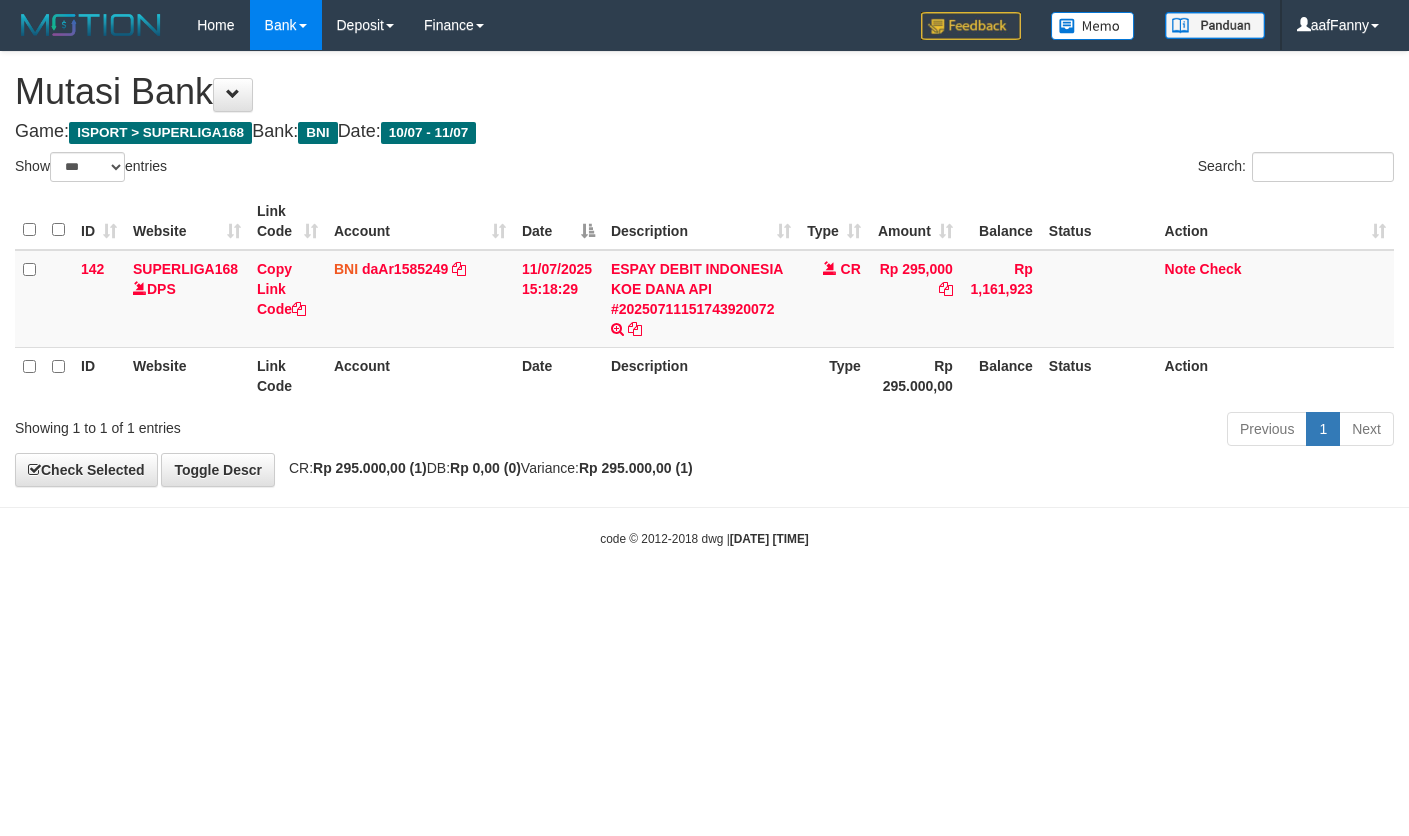 select on "***" 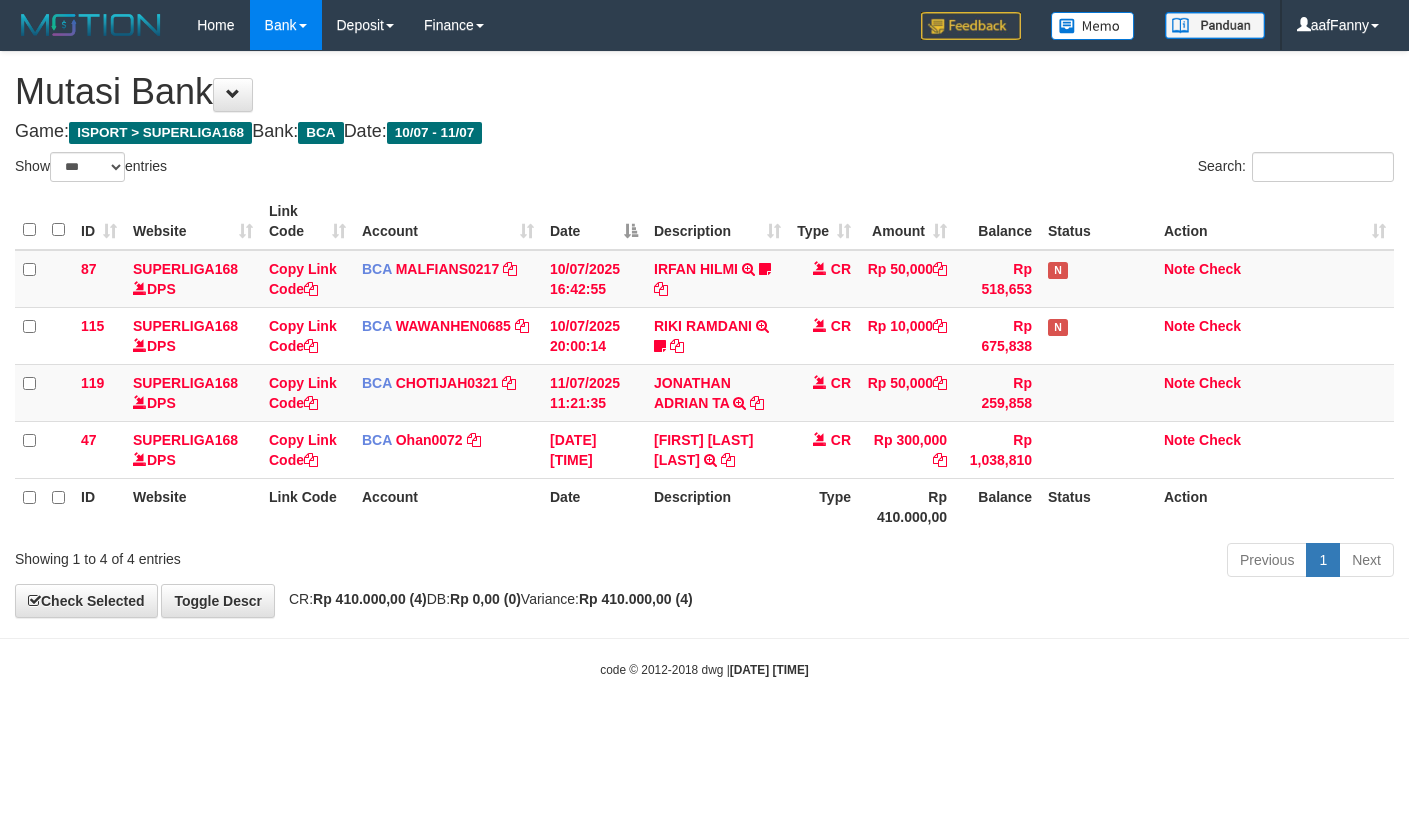 select on "***" 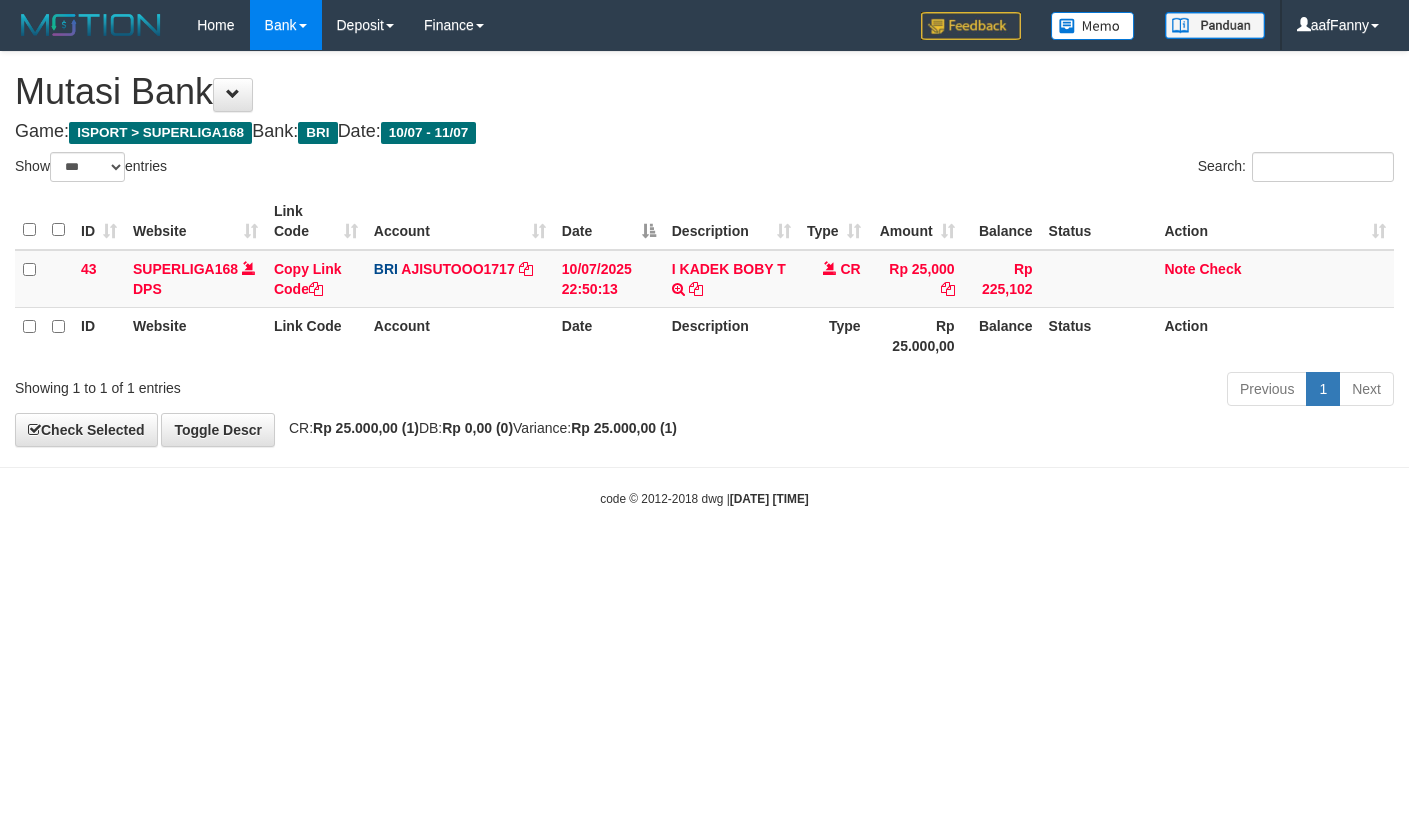 select on "***" 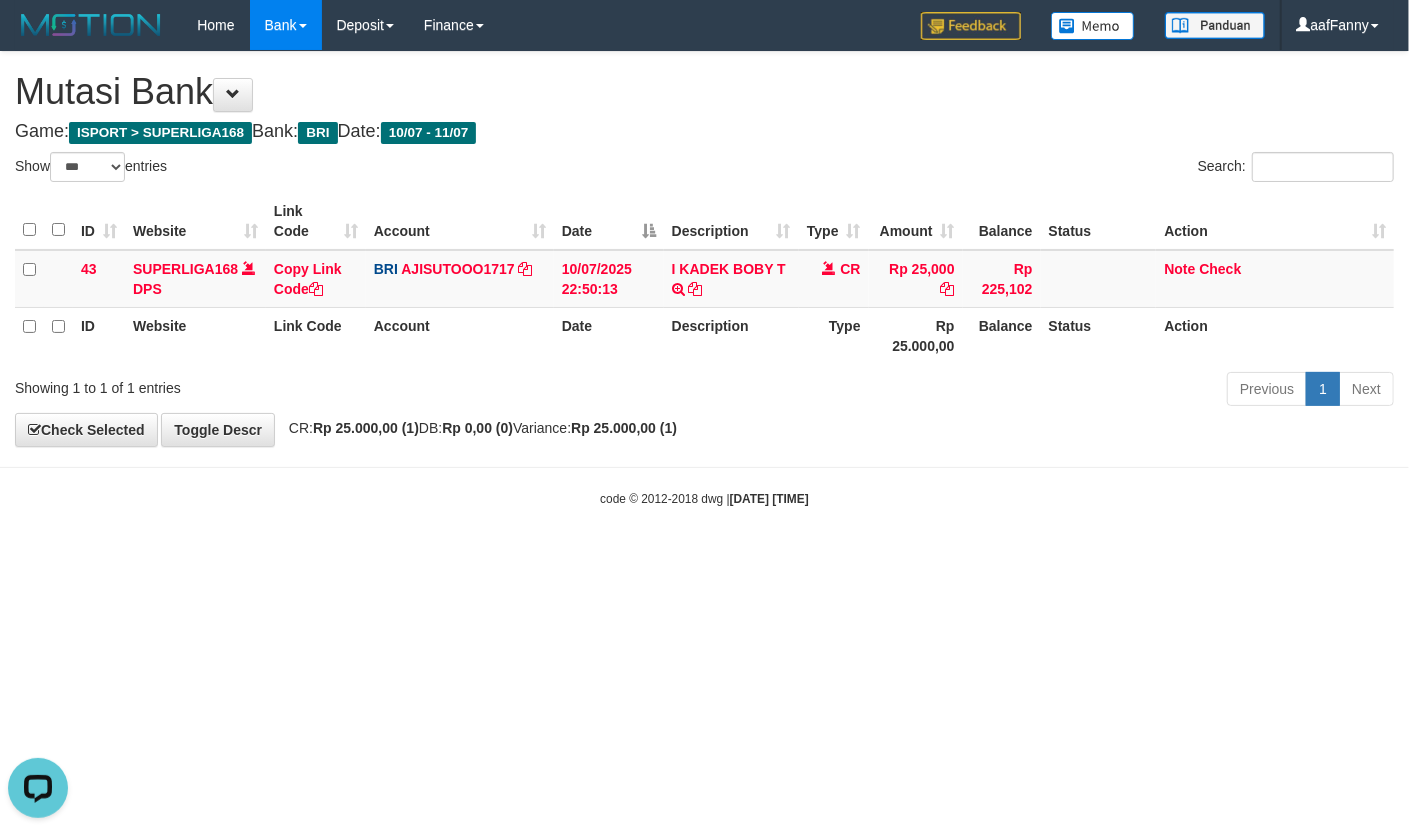 scroll, scrollTop: 0, scrollLeft: 0, axis: both 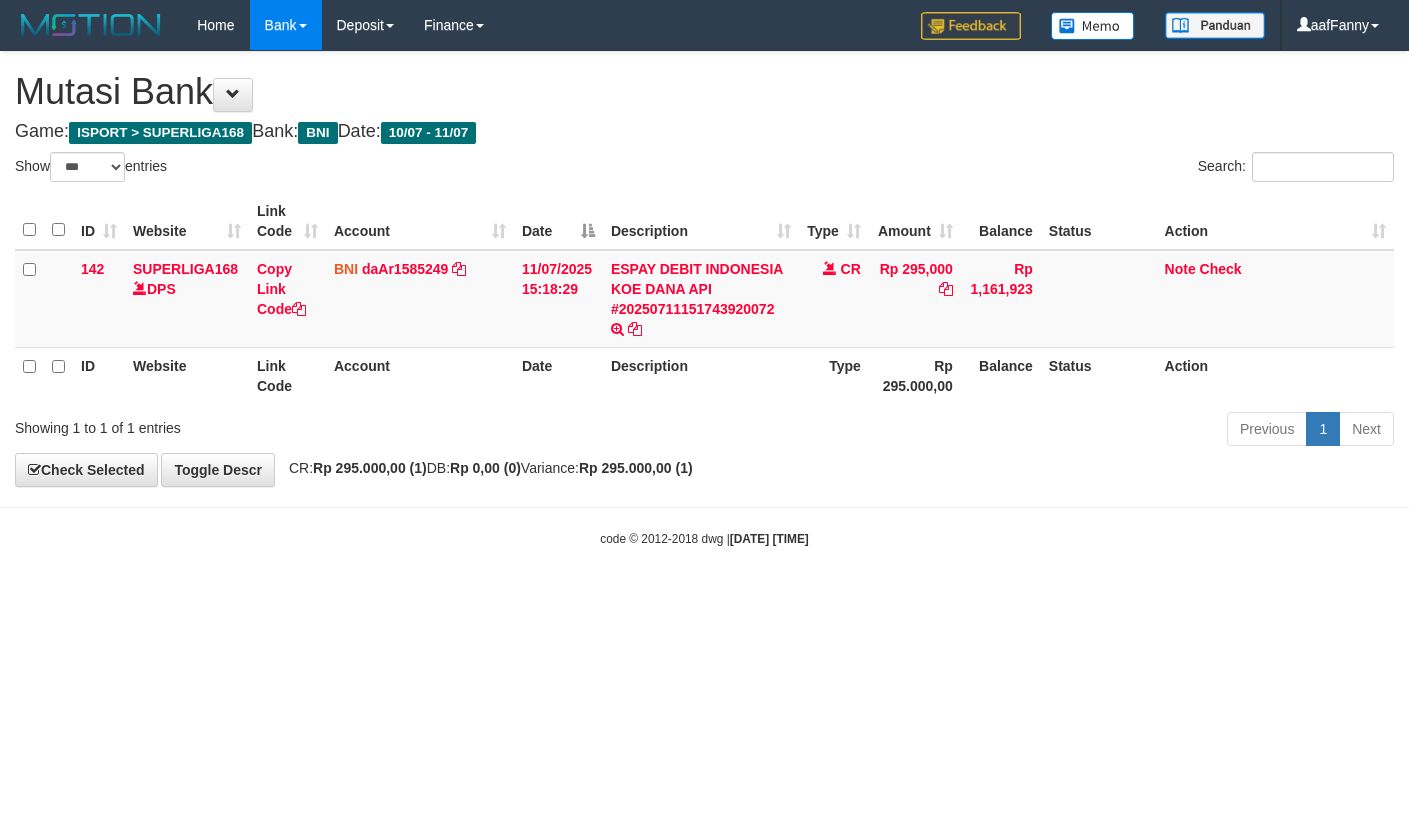 select on "***" 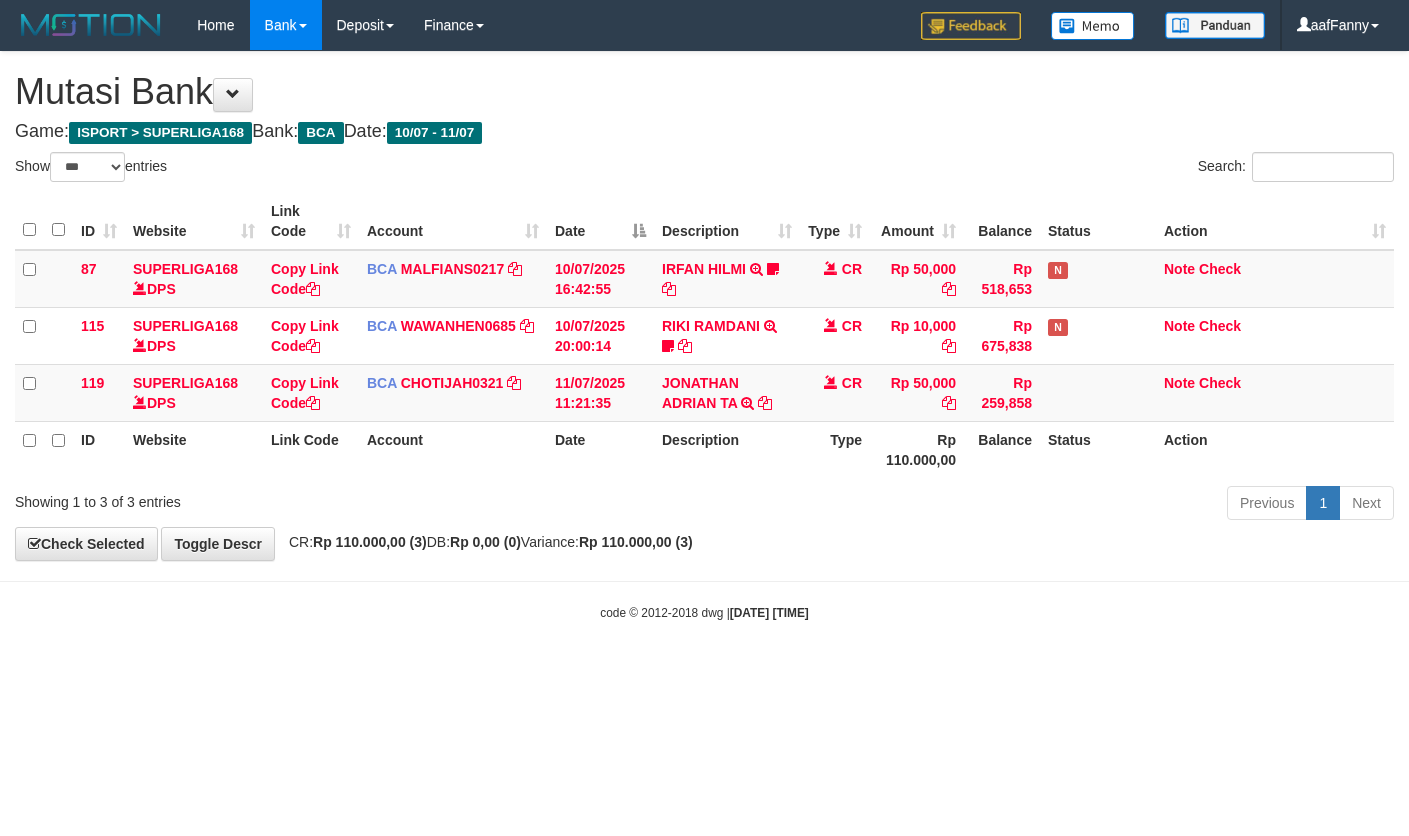 select on "***" 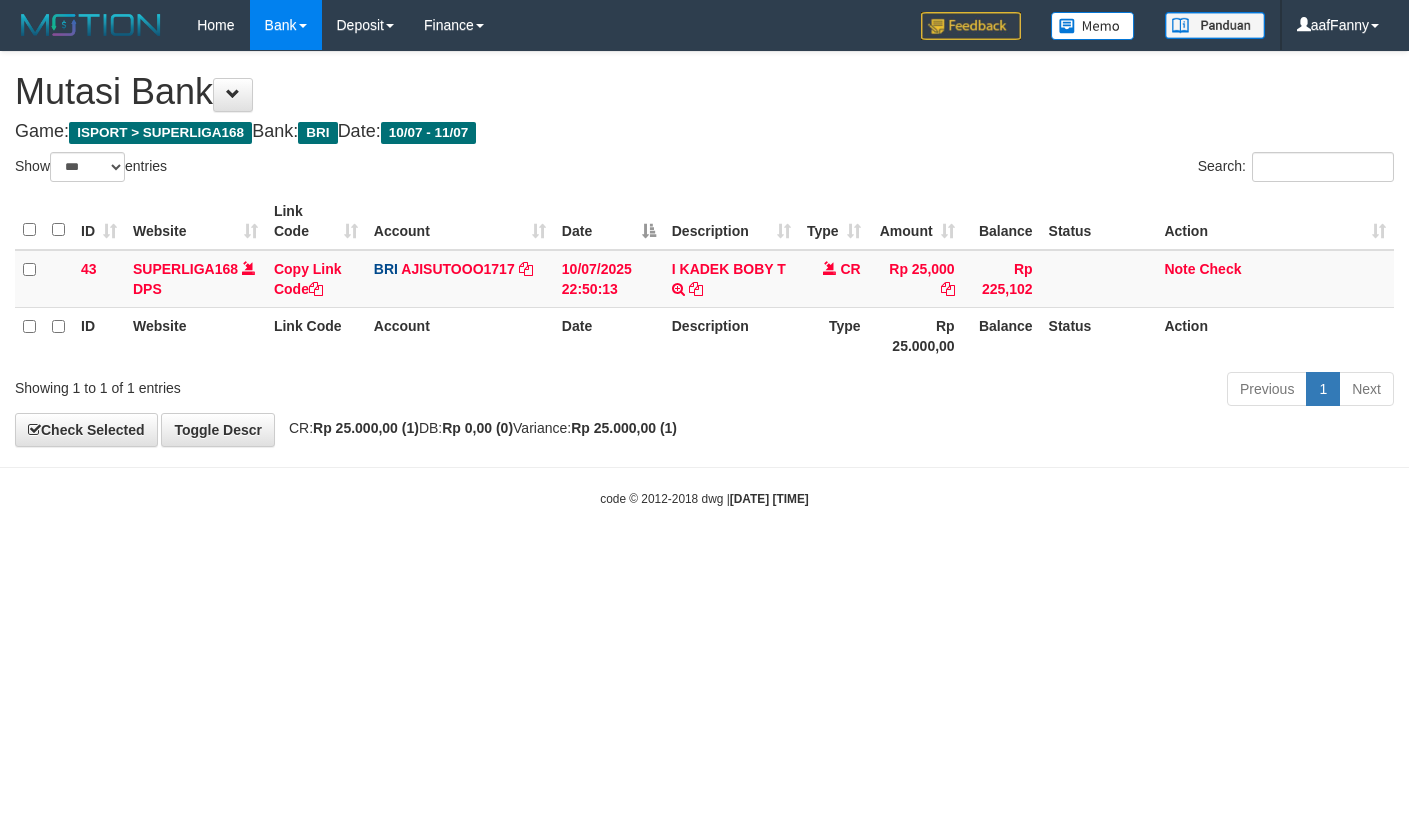 select on "***" 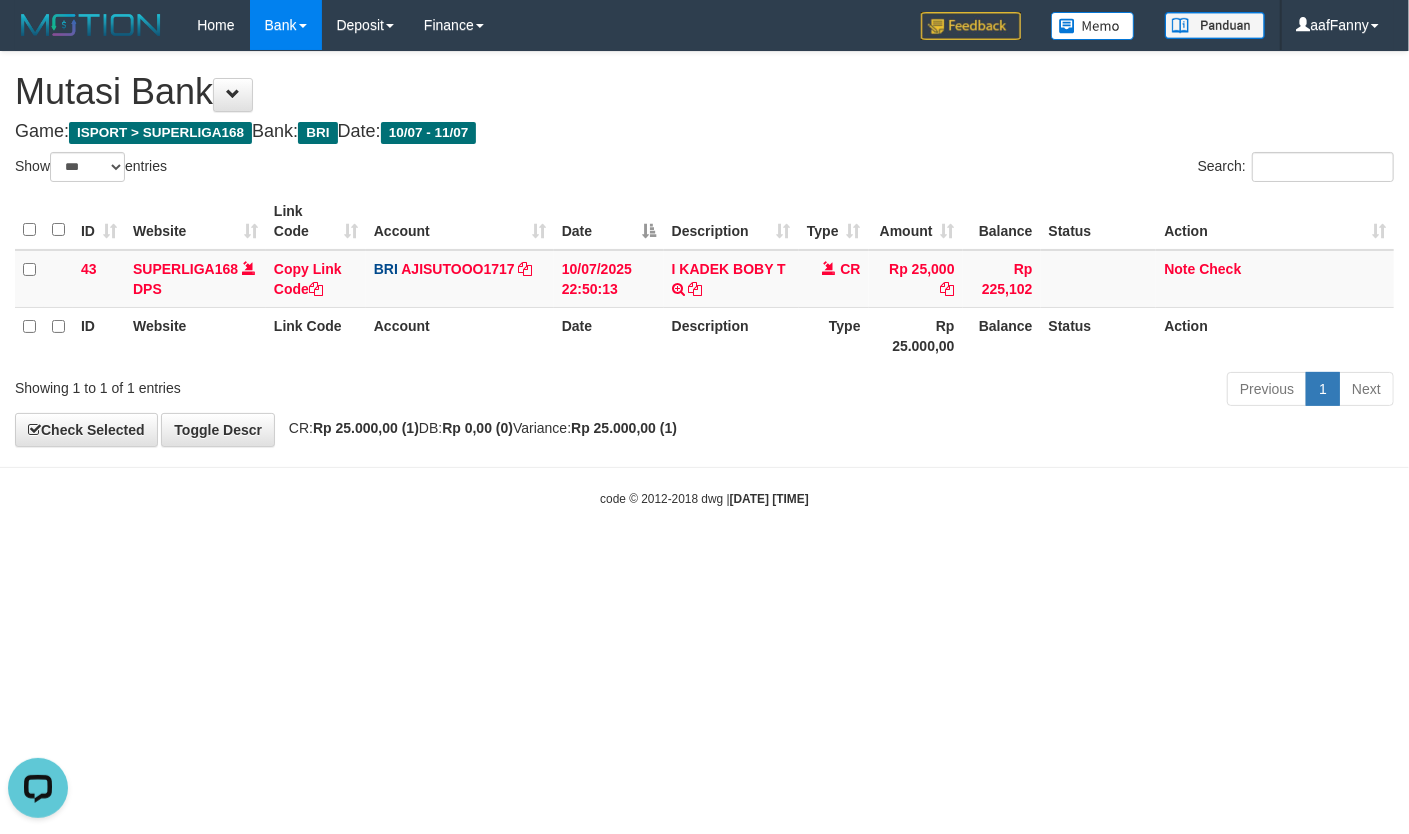 scroll, scrollTop: 0, scrollLeft: 0, axis: both 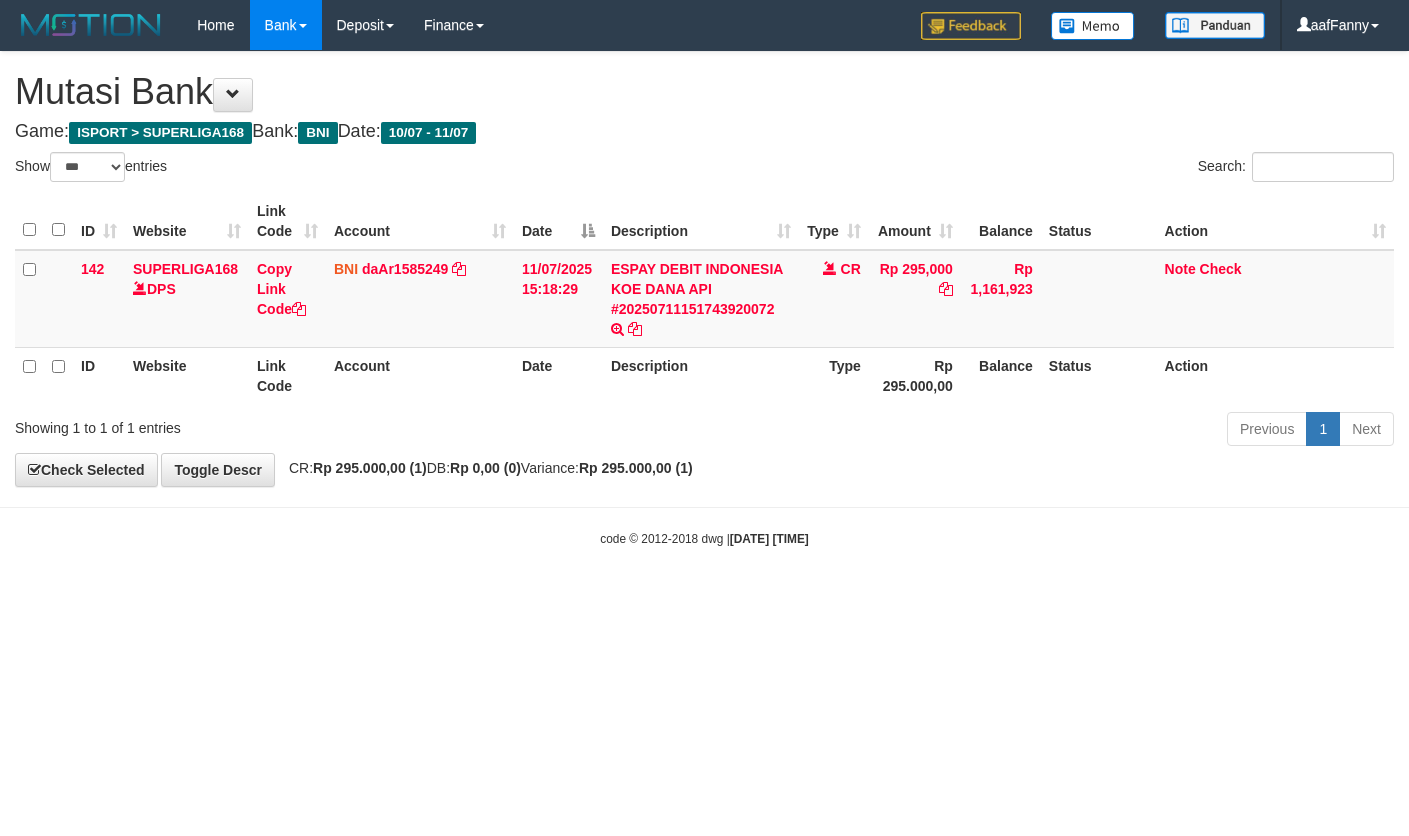 select on "***" 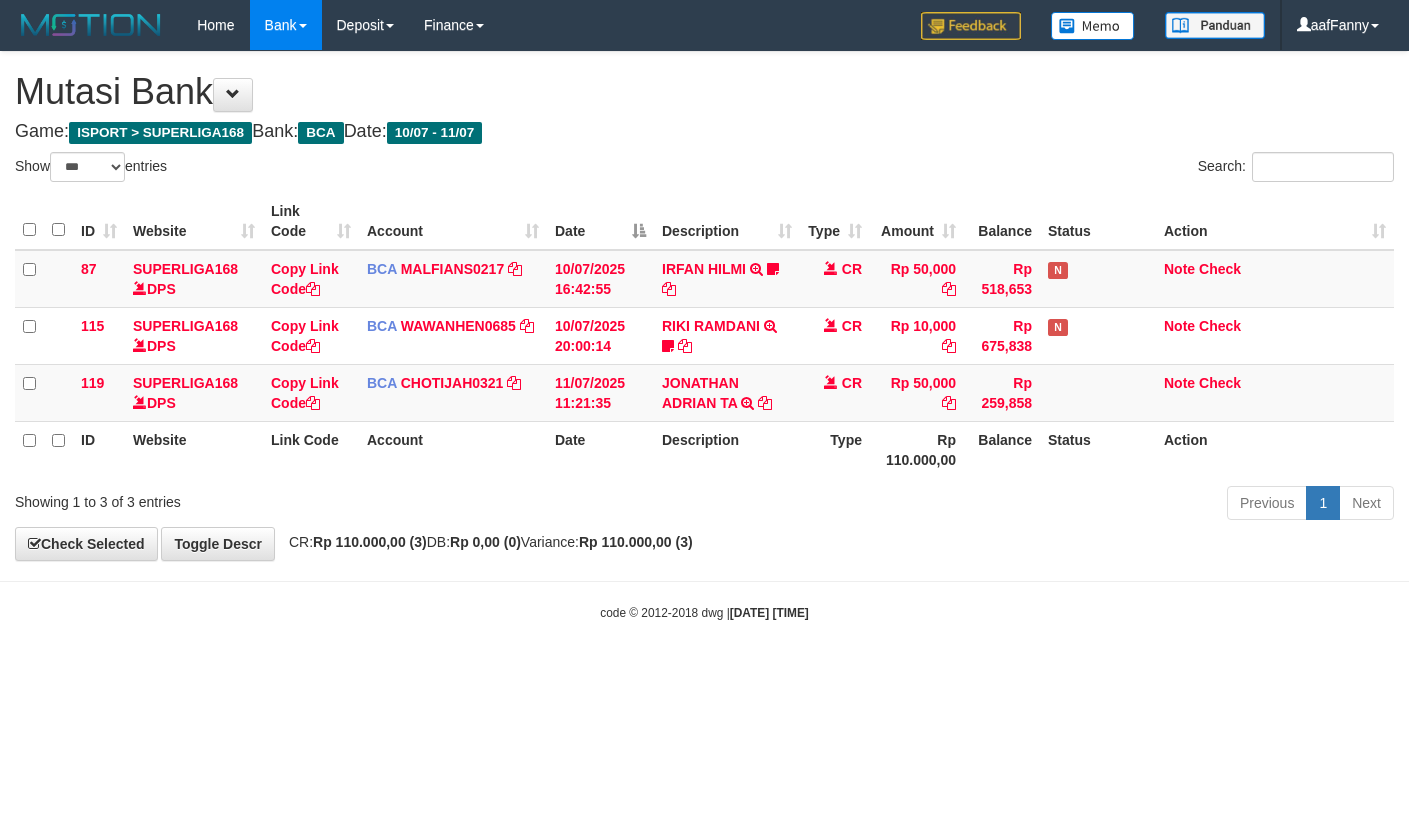 select on "***" 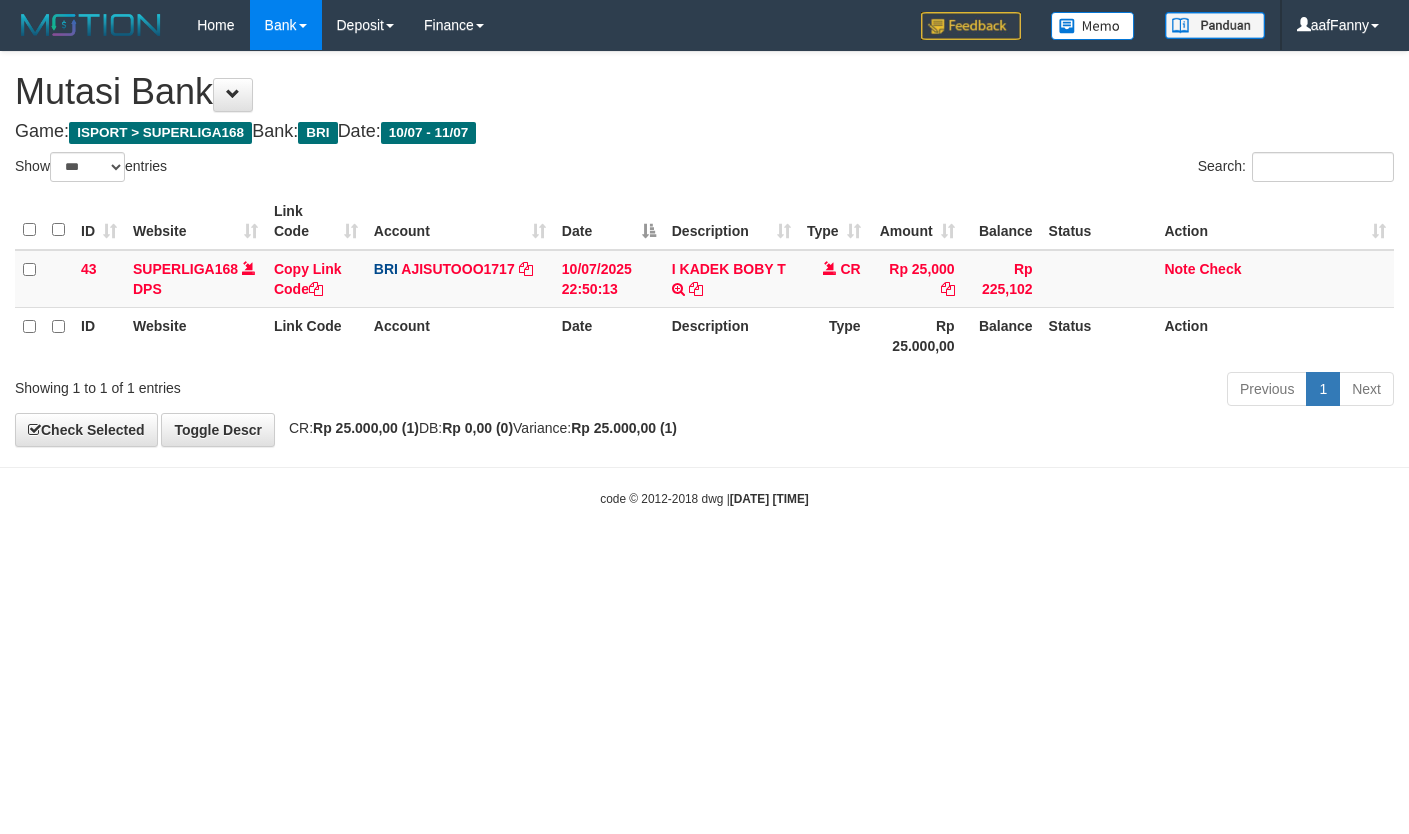 select on "***" 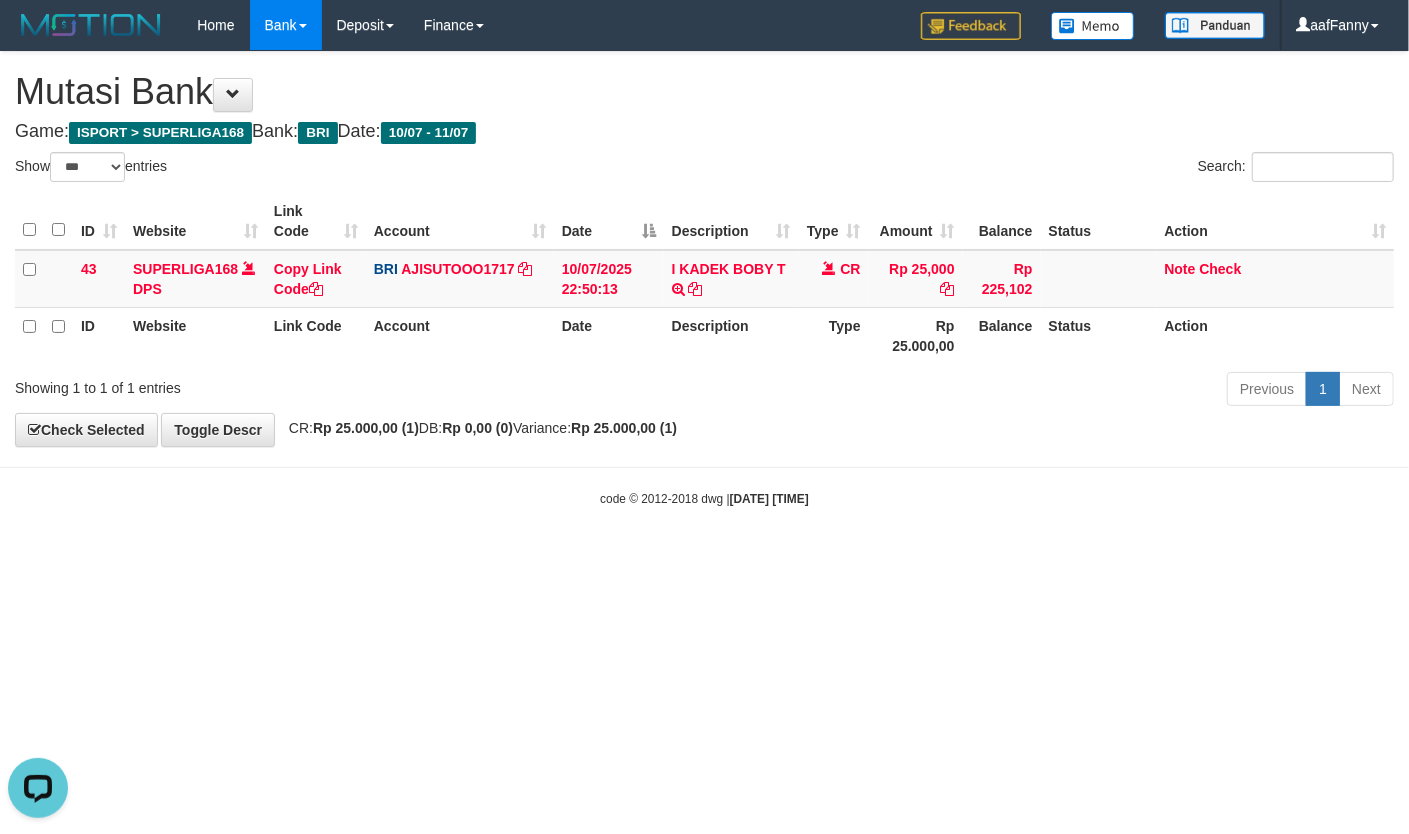 scroll, scrollTop: 0, scrollLeft: 0, axis: both 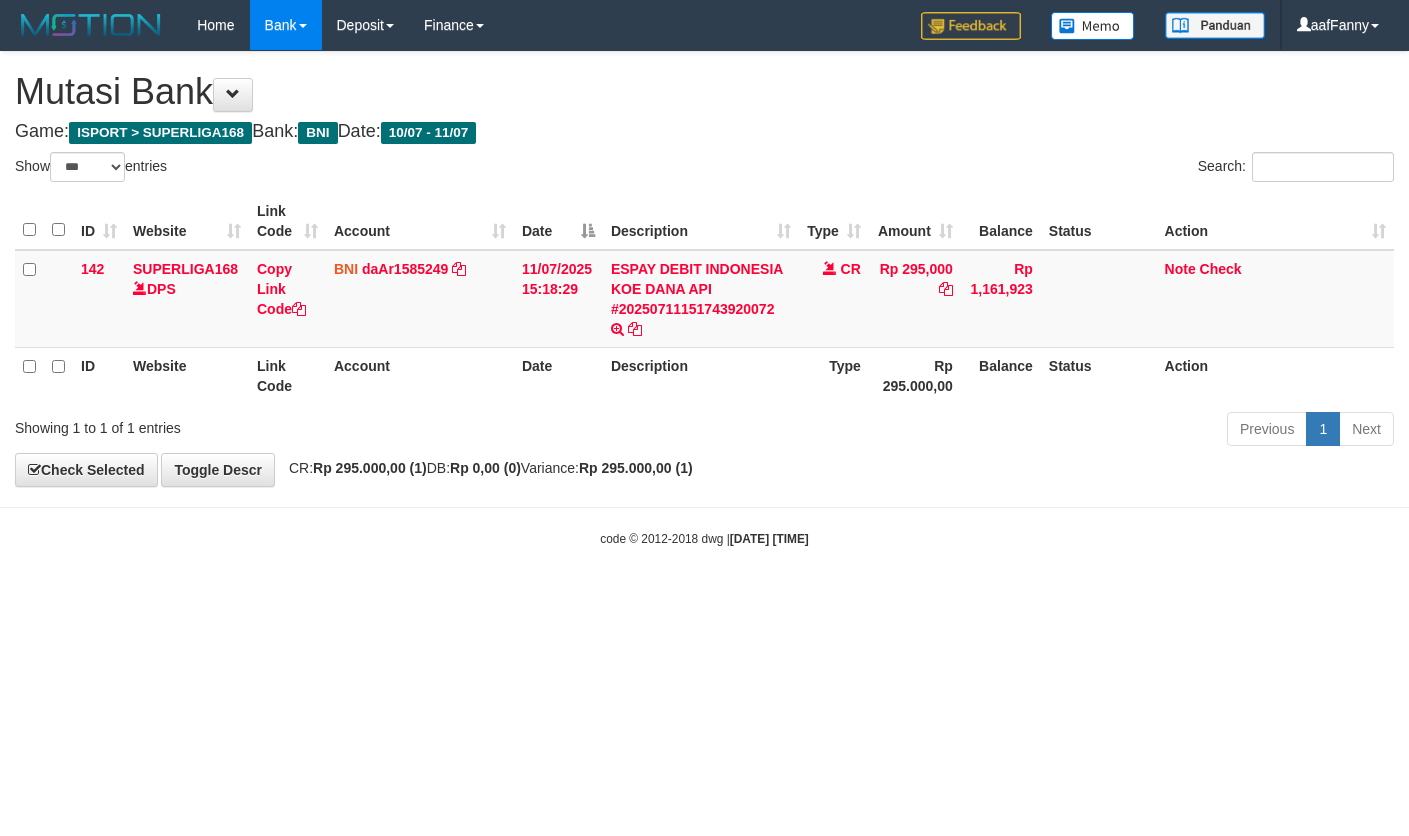 select on "***" 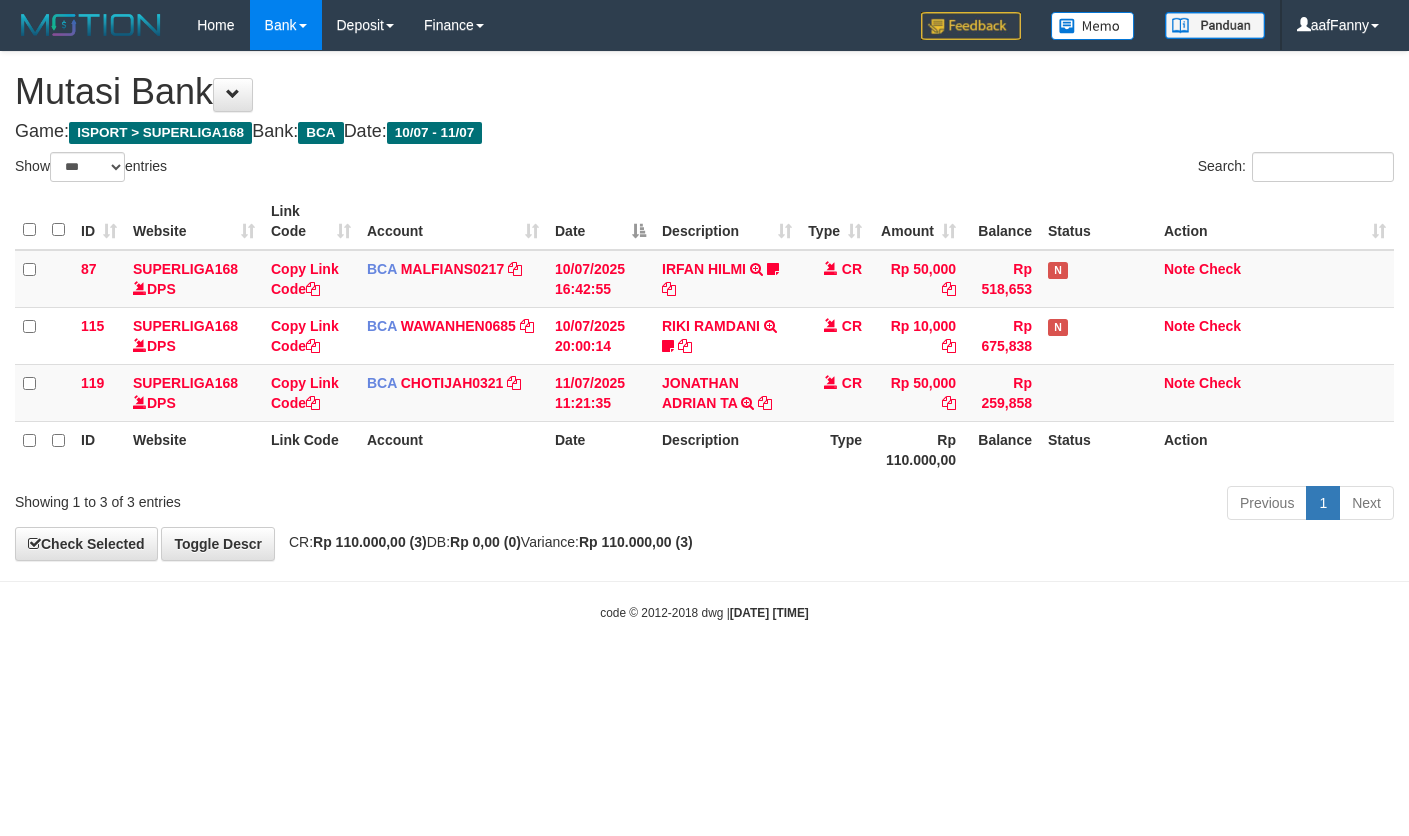 select on "***" 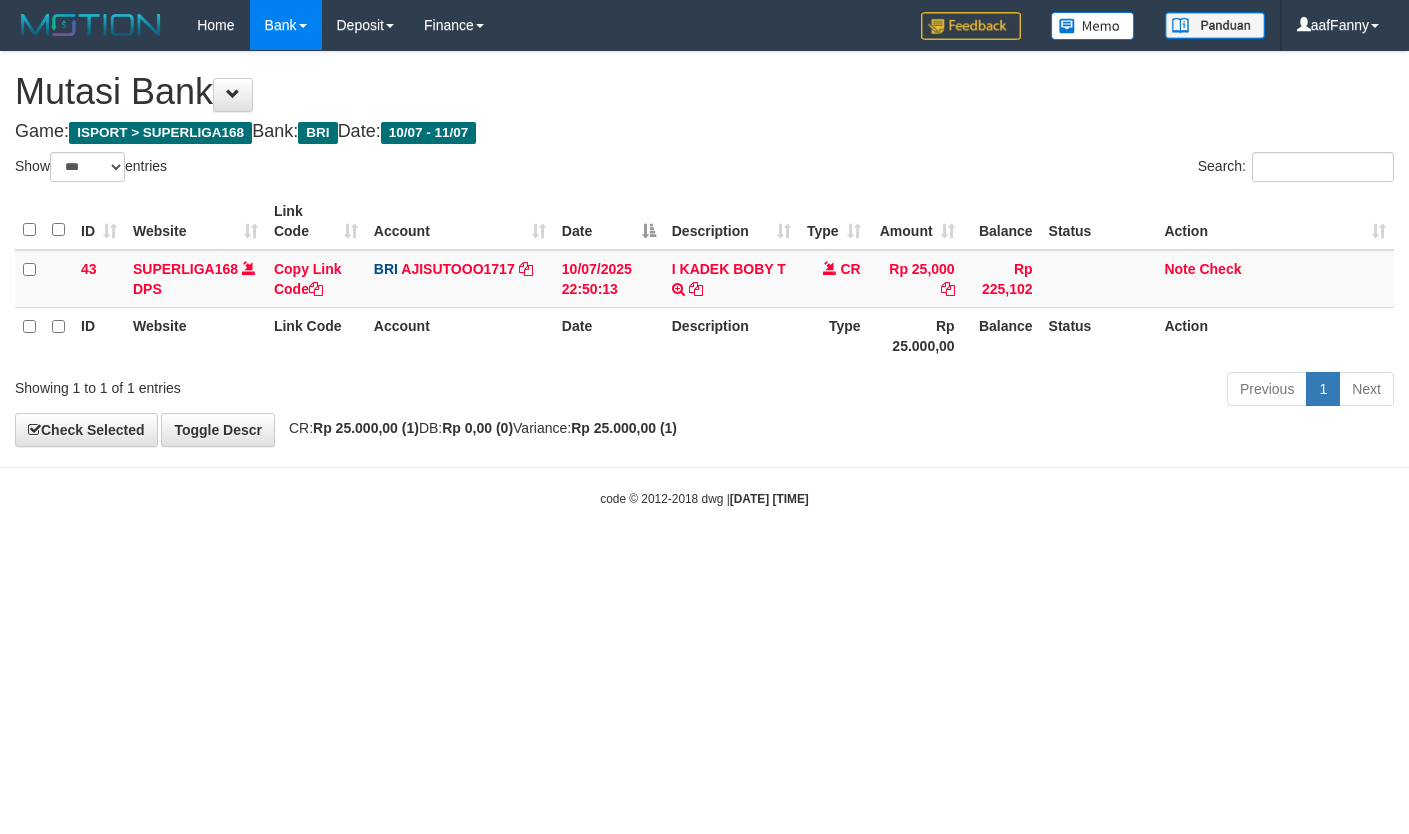 select on "***" 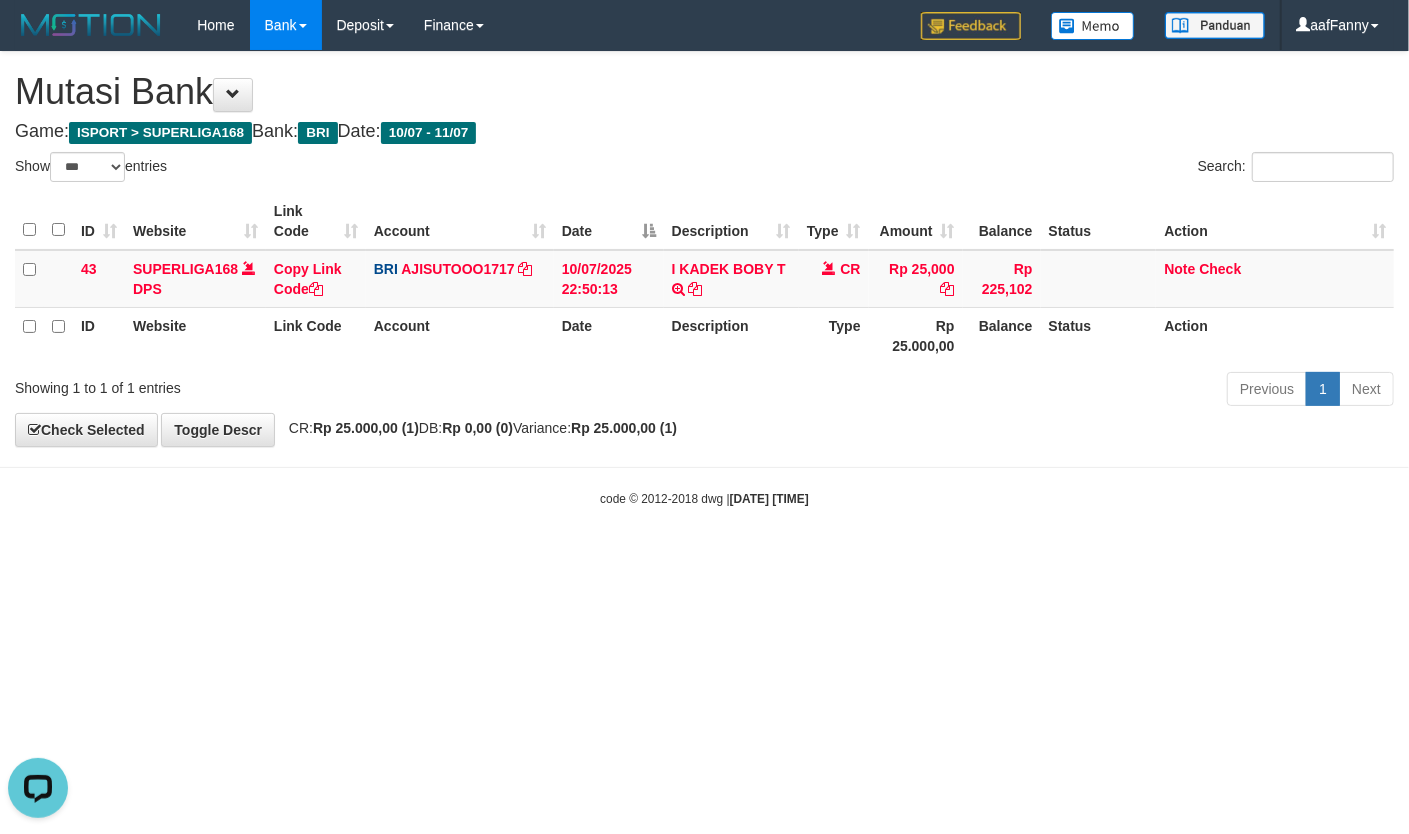 scroll, scrollTop: 0, scrollLeft: 0, axis: both 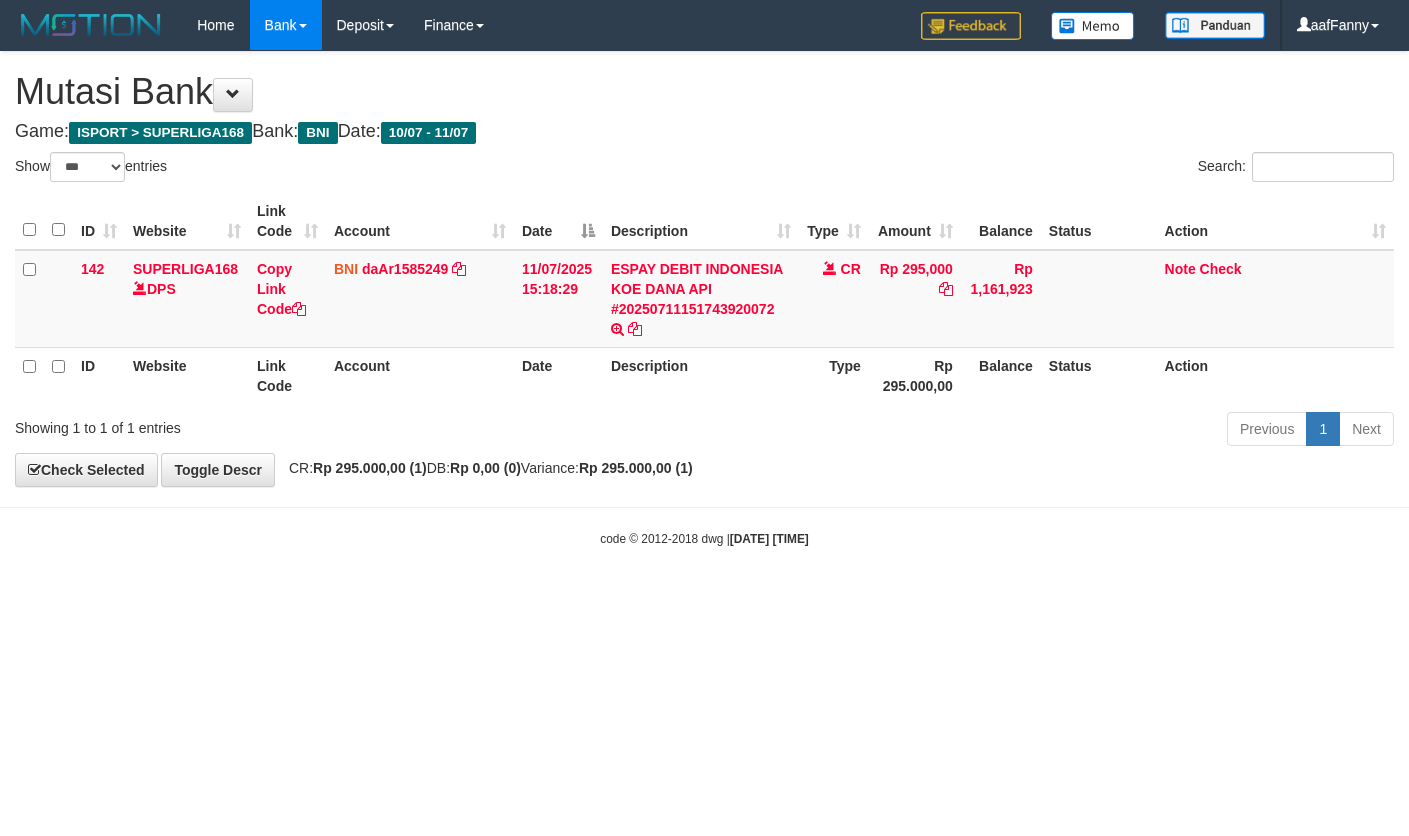 select on "***" 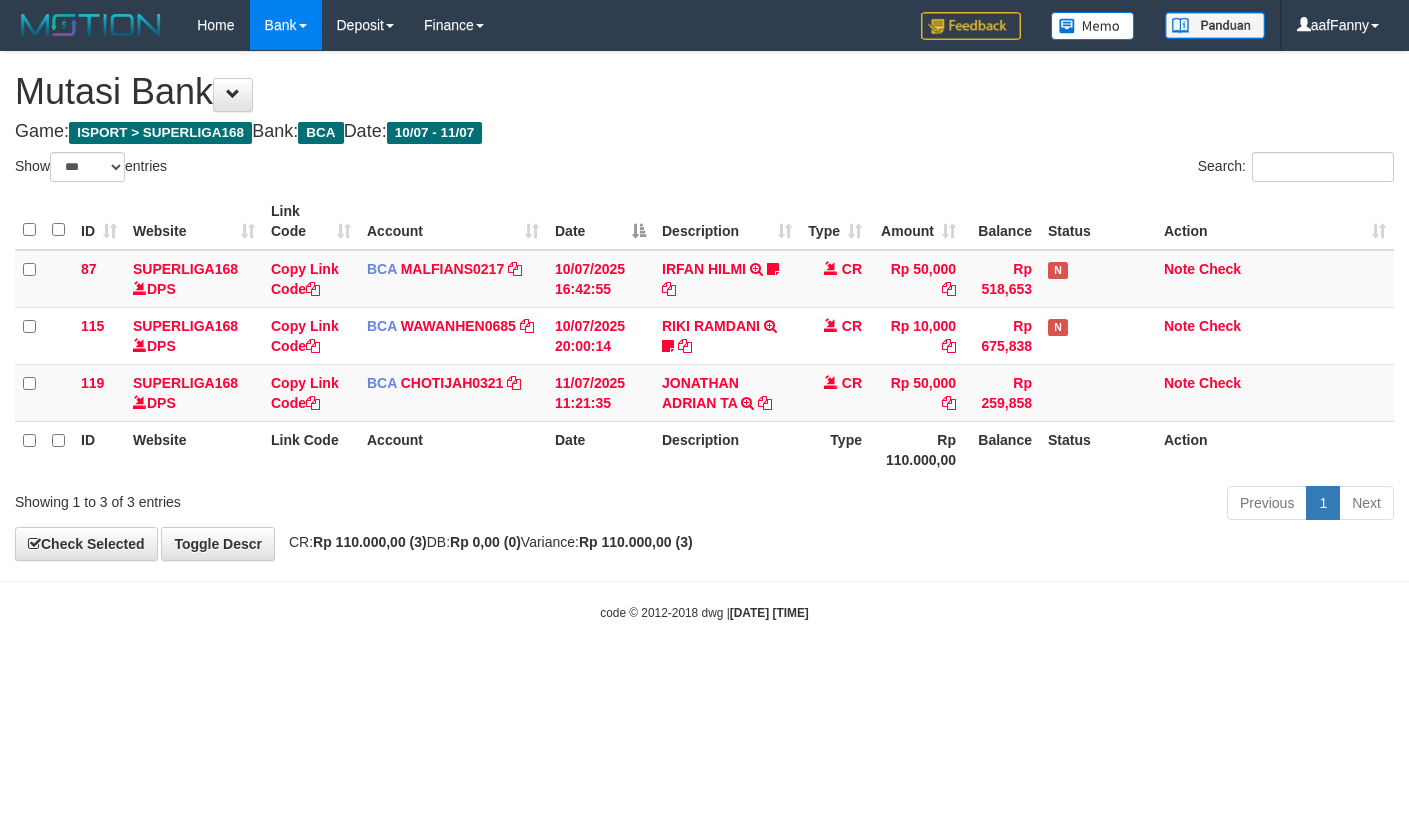 select on "***" 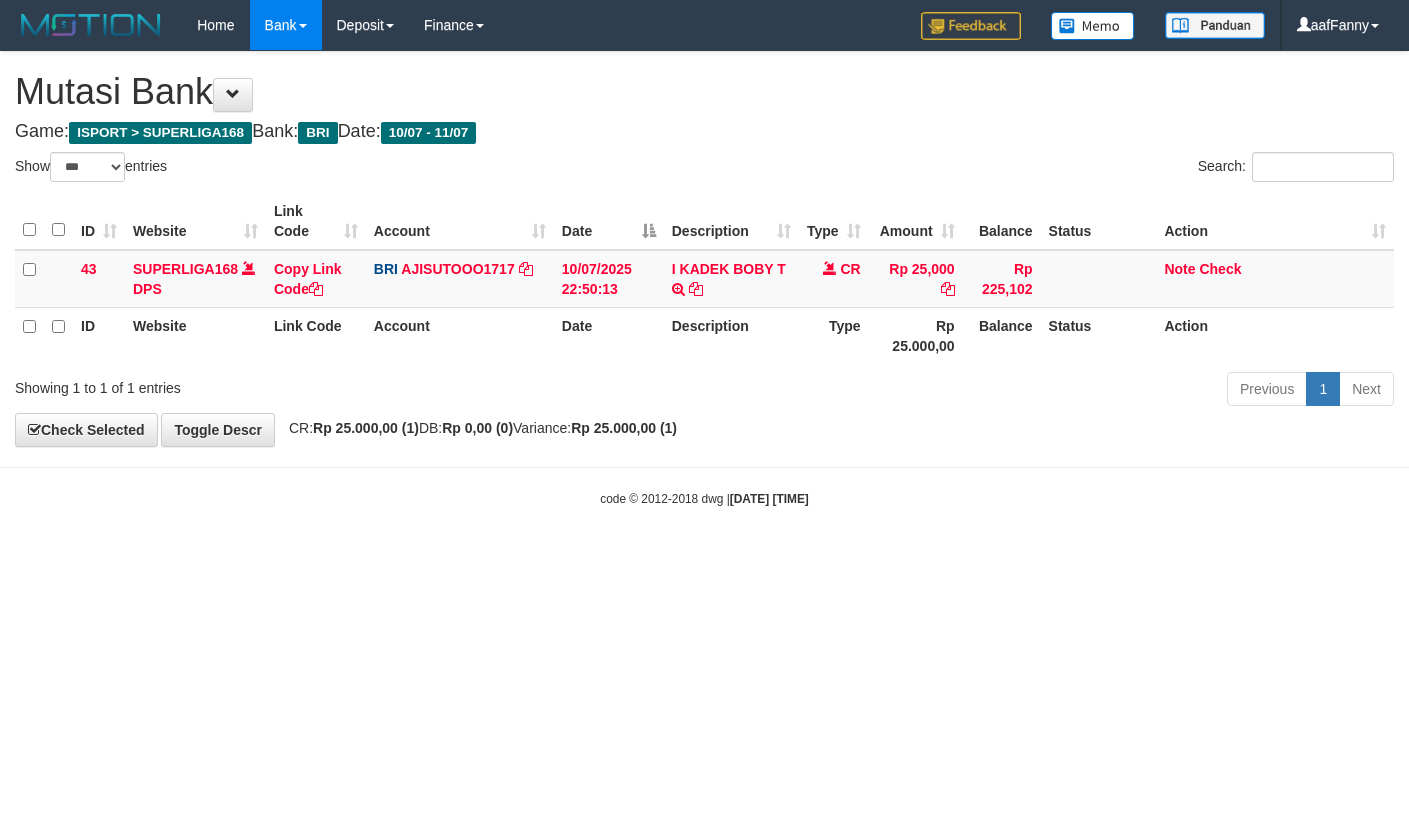 select on "***" 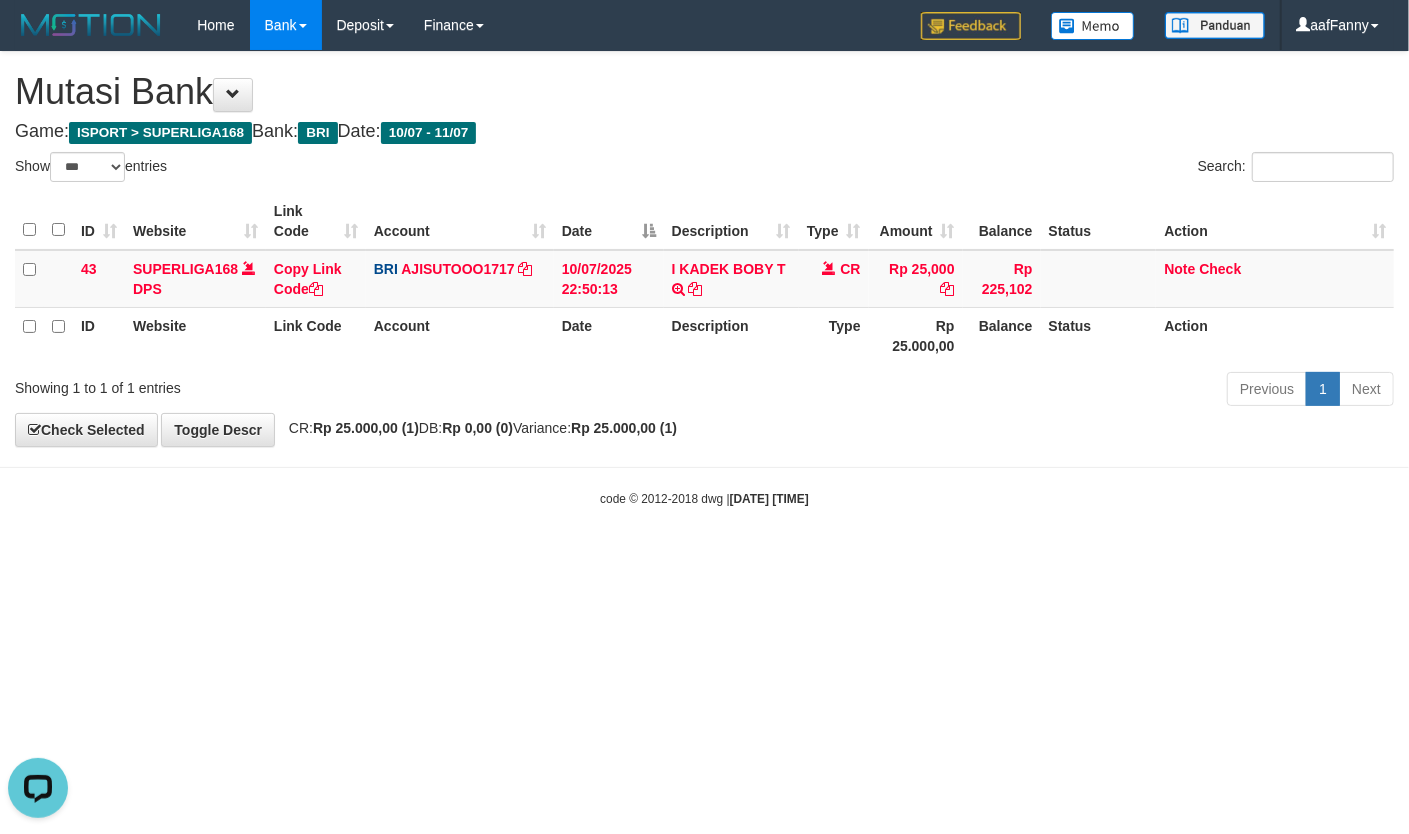 scroll, scrollTop: 0, scrollLeft: 0, axis: both 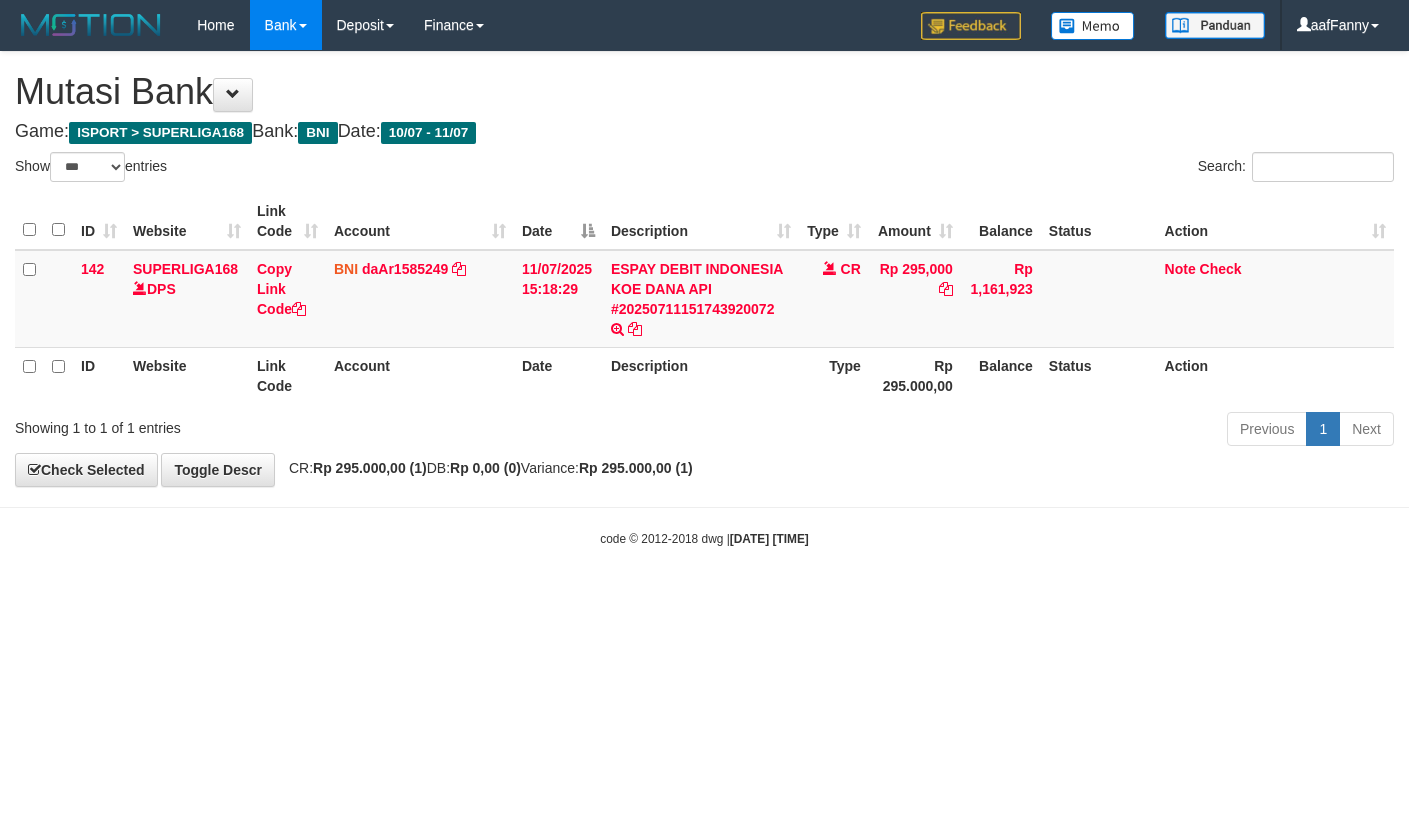 select on "***" 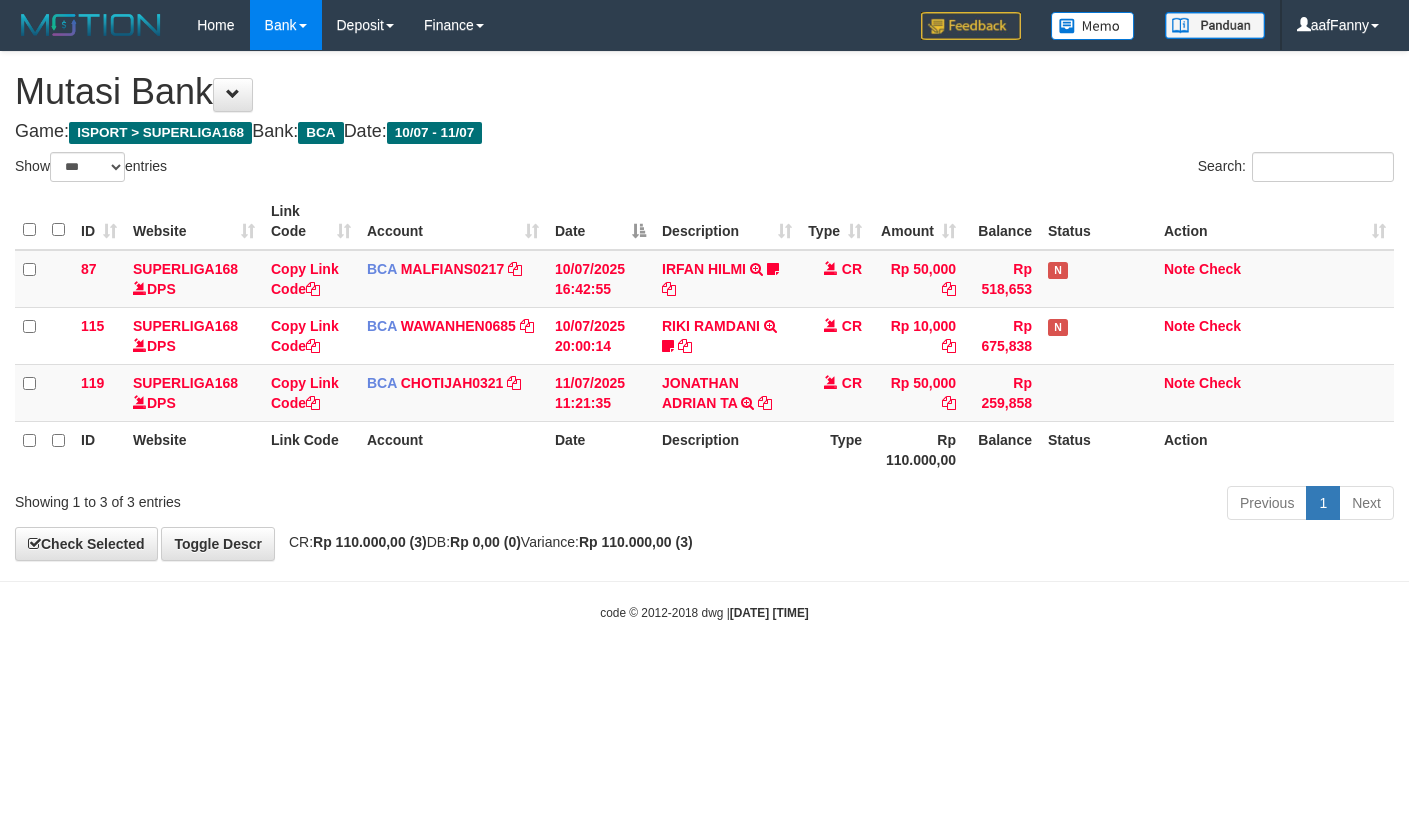 select on "***" 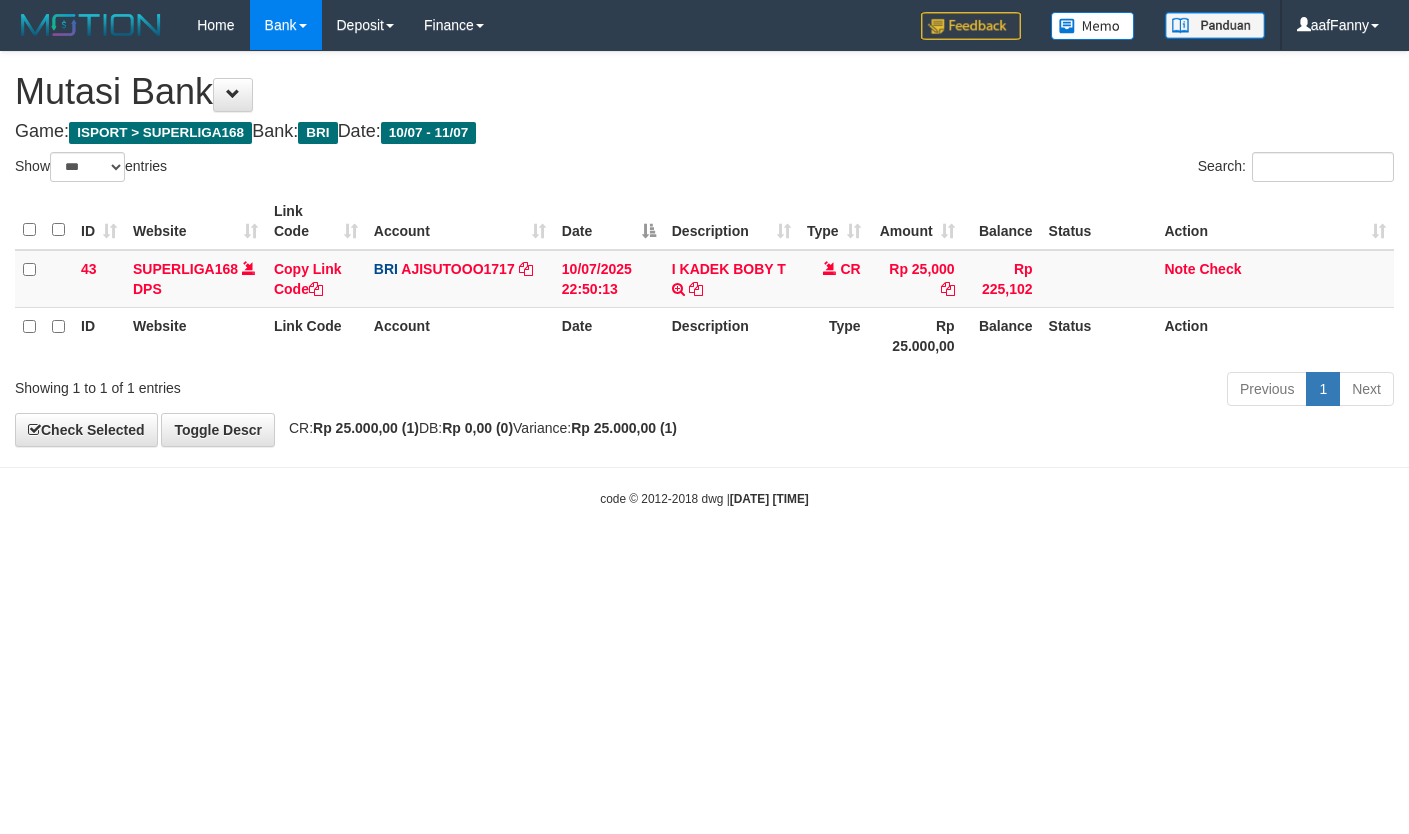 select on "***" 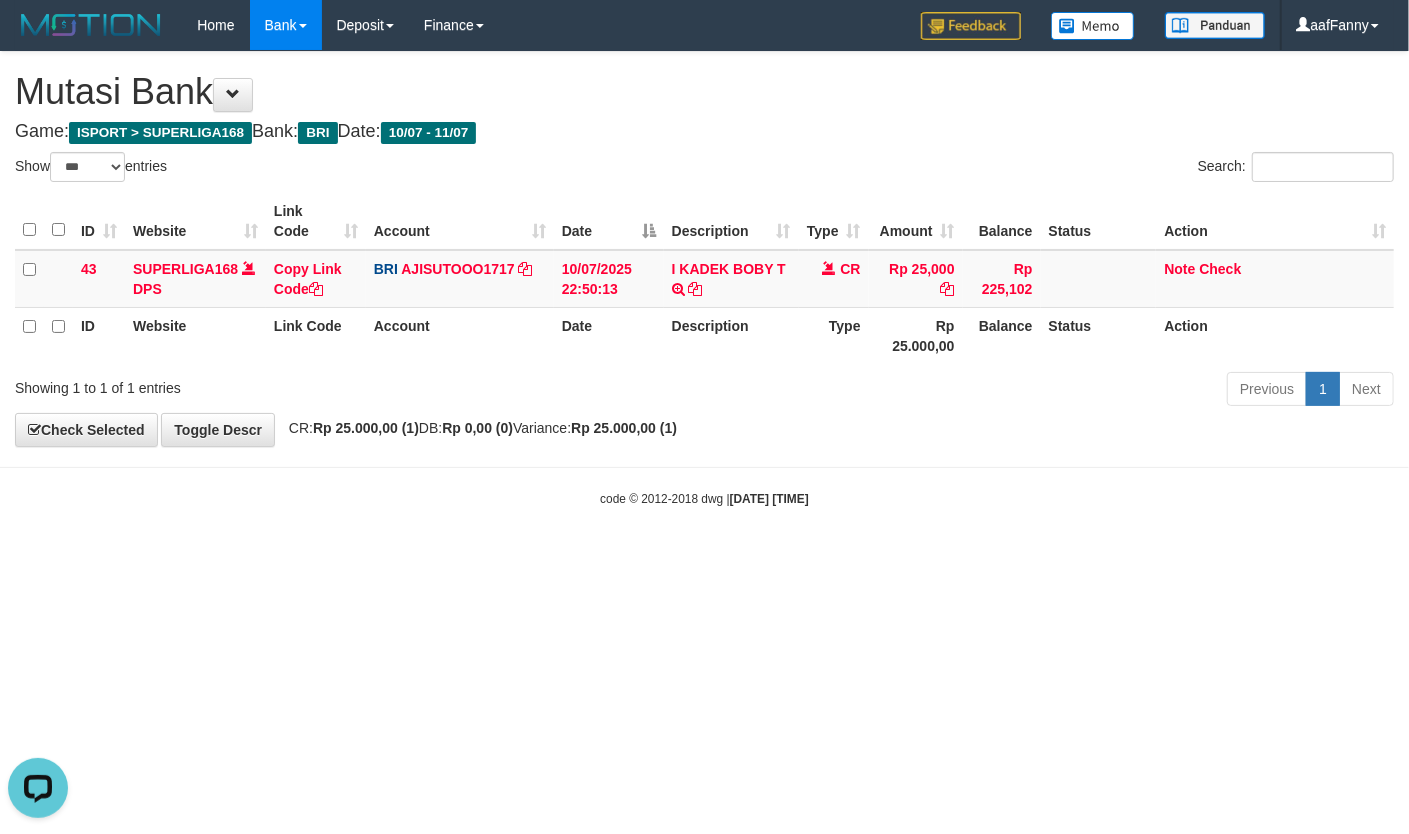 scroll, scrollTop: 0, scrollLeft: 0, axis: both 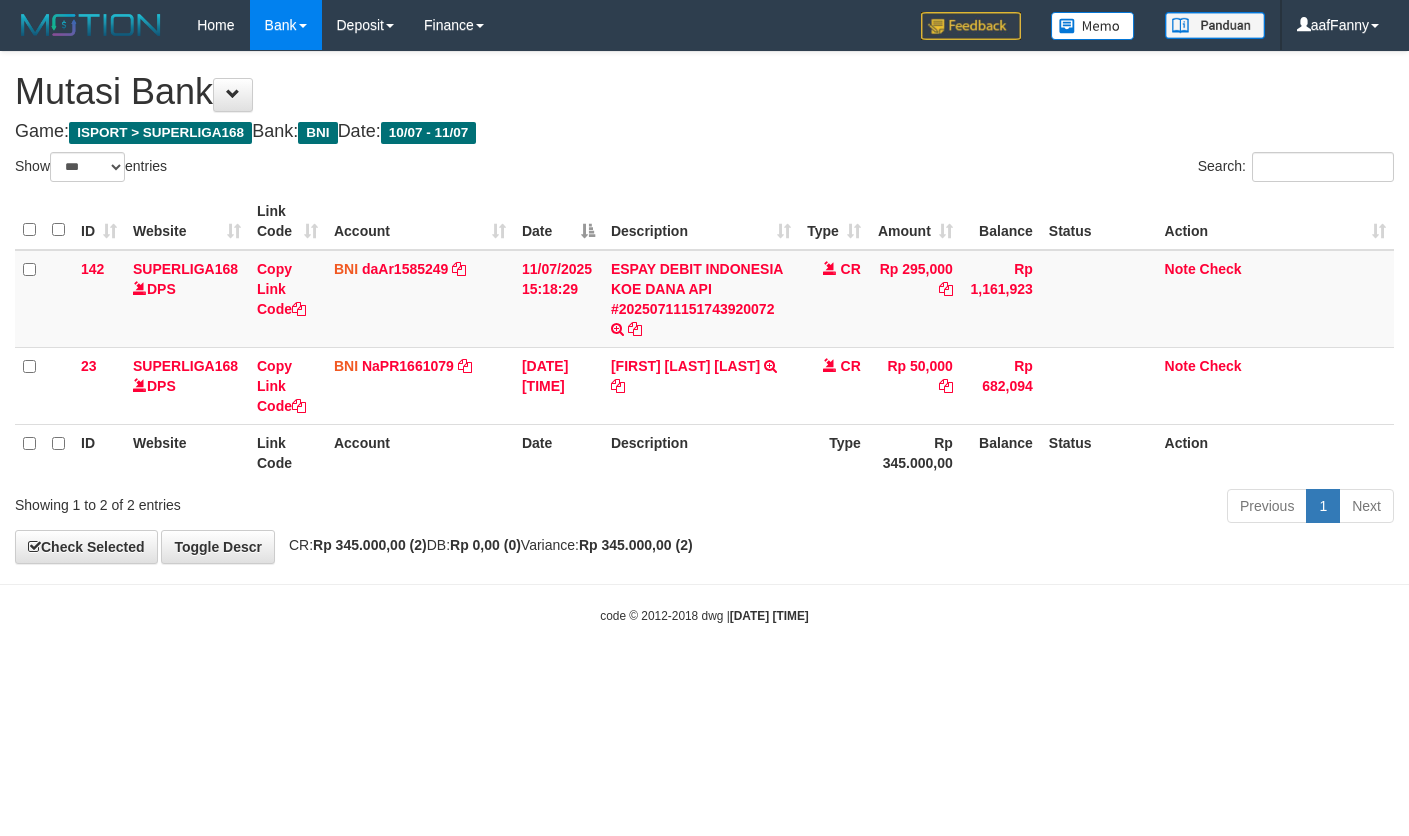 select on "***" 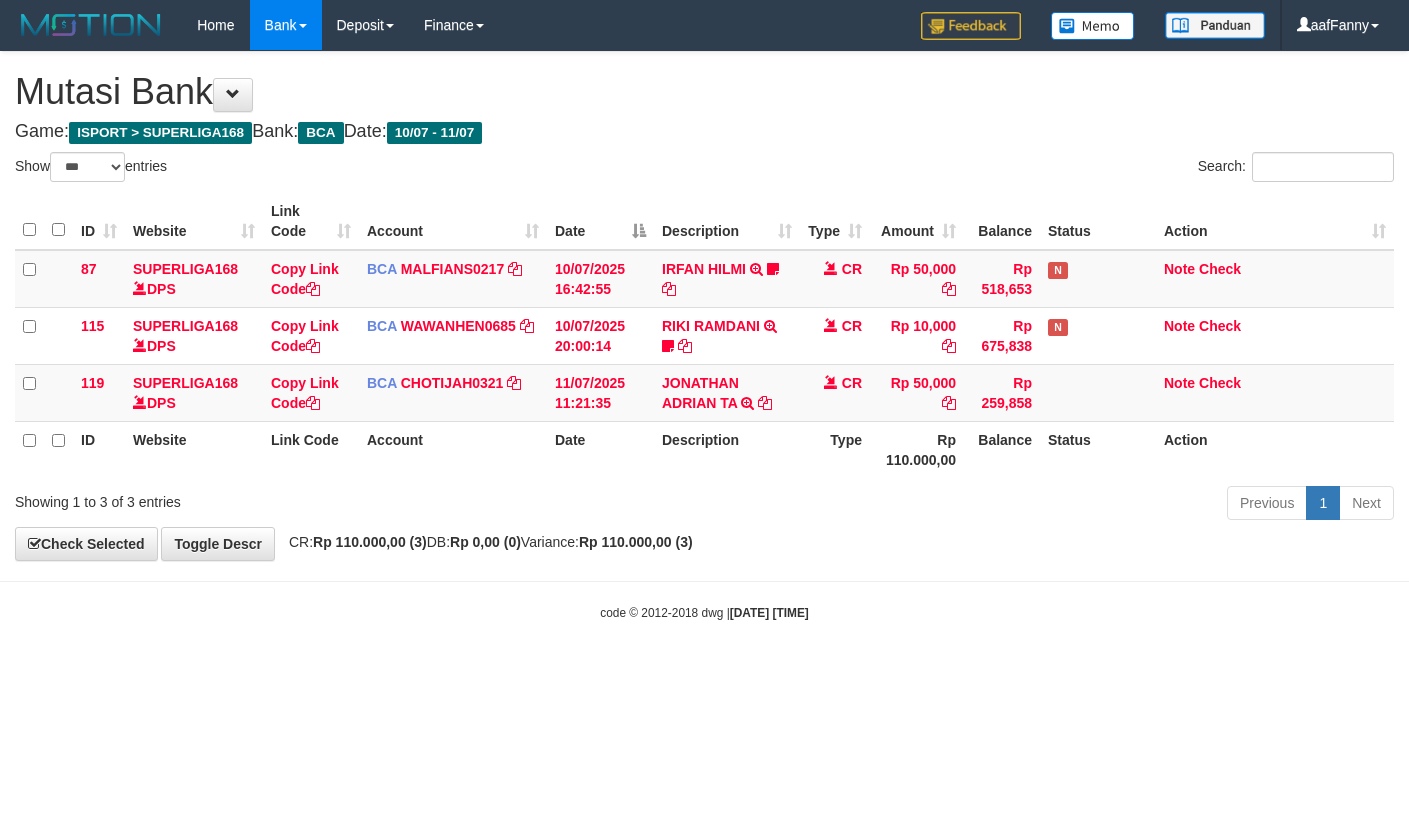 select on "***" 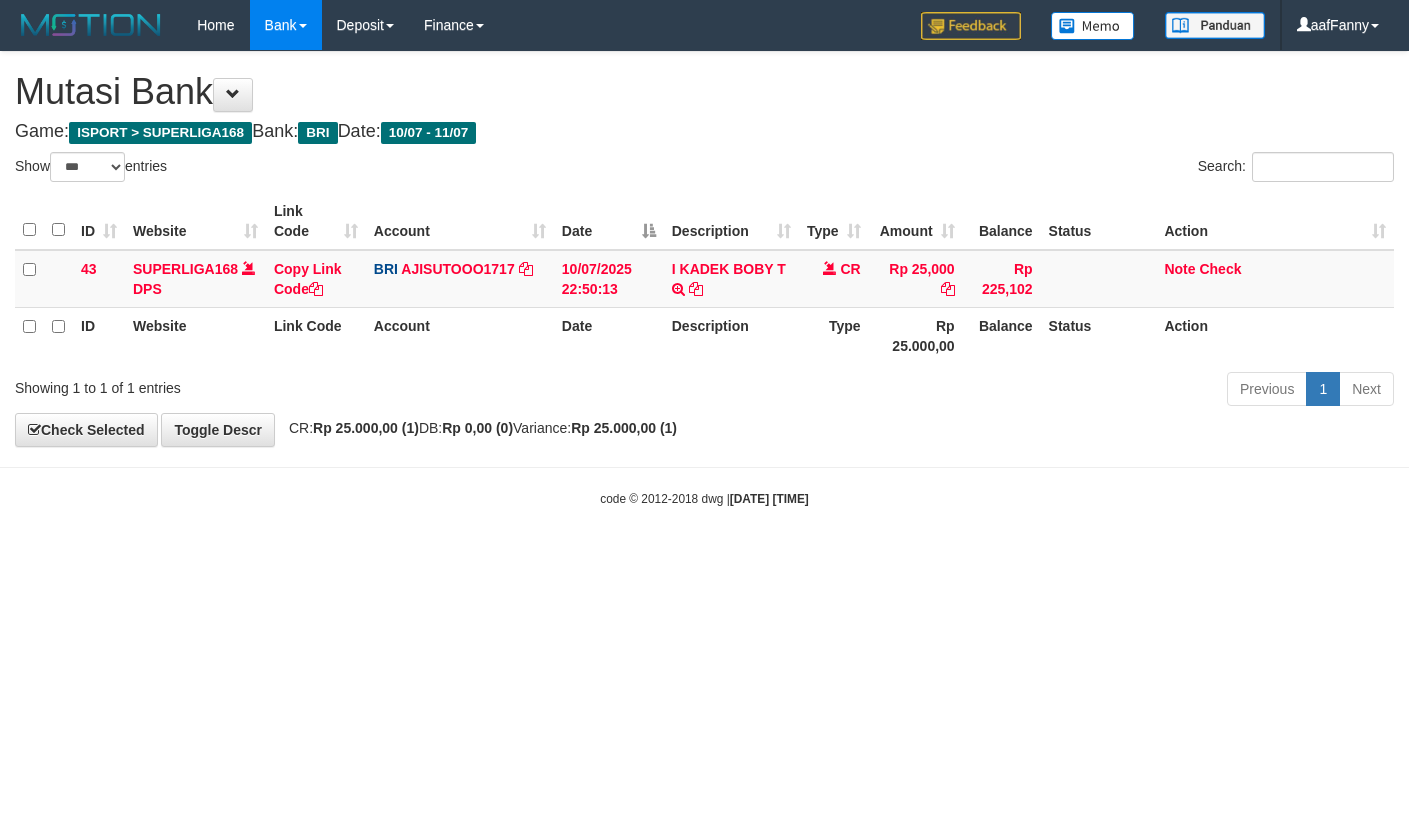select on "***" 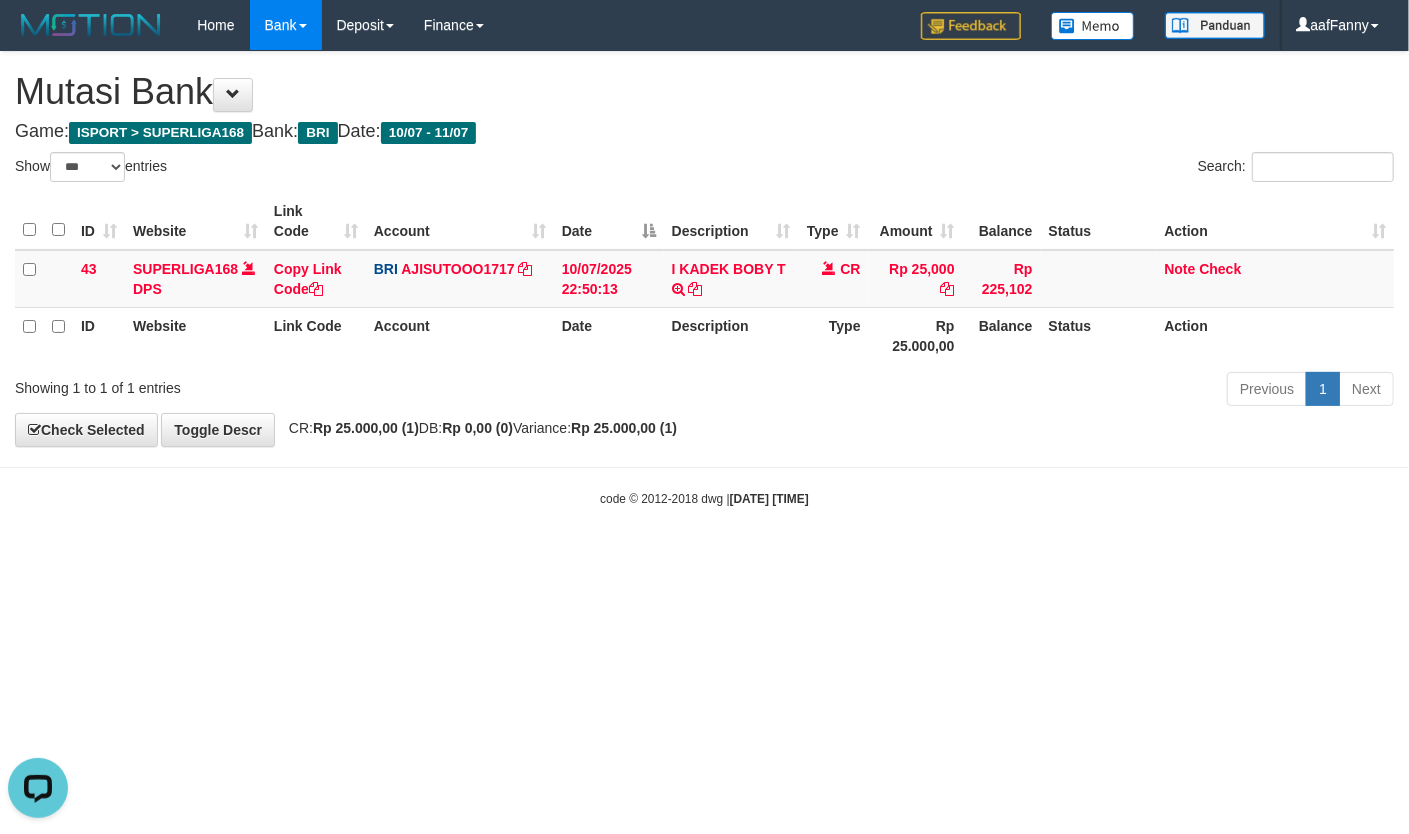 scroll, scrollTop: 0, scrollLeft: 0, axis: both 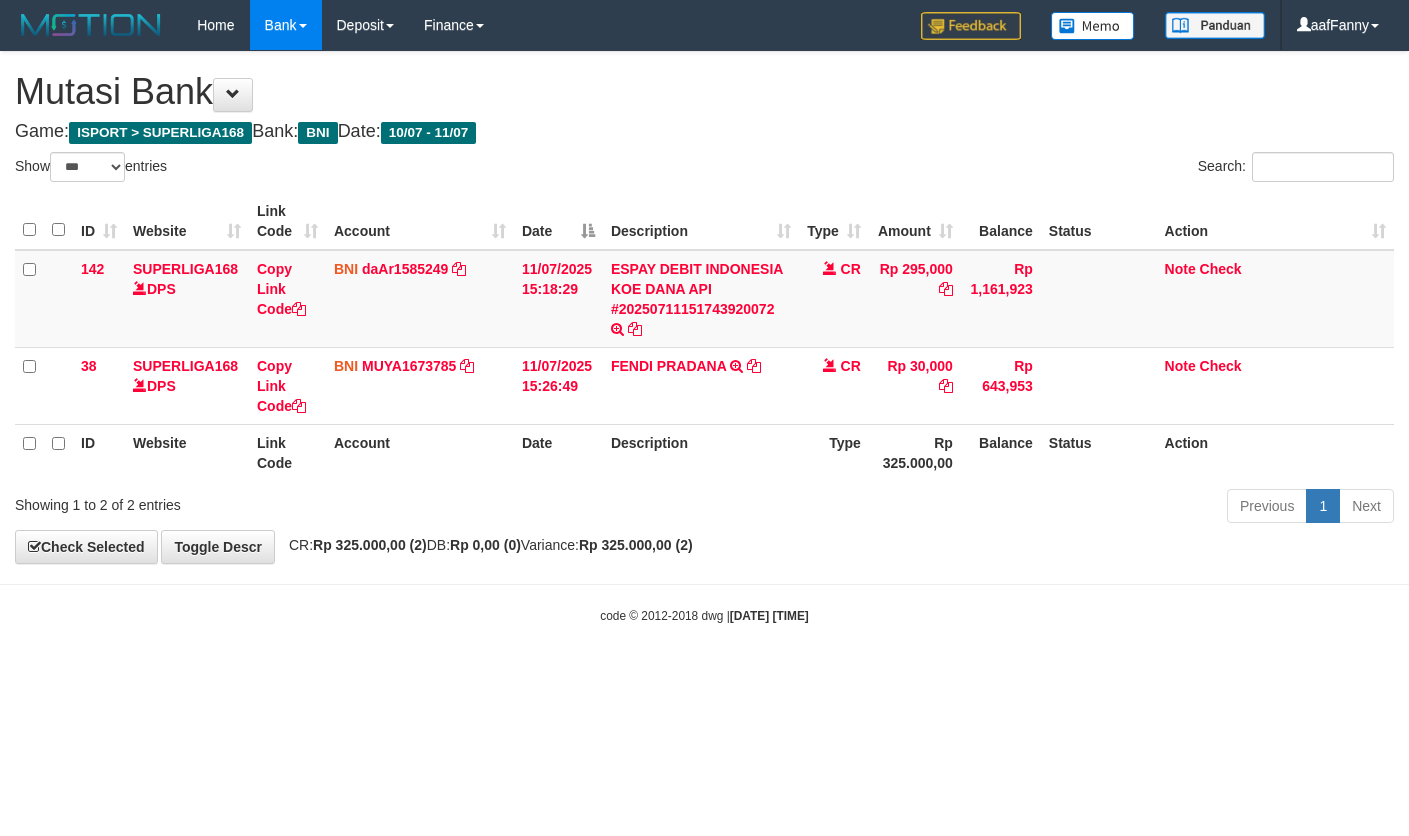 select on "***" 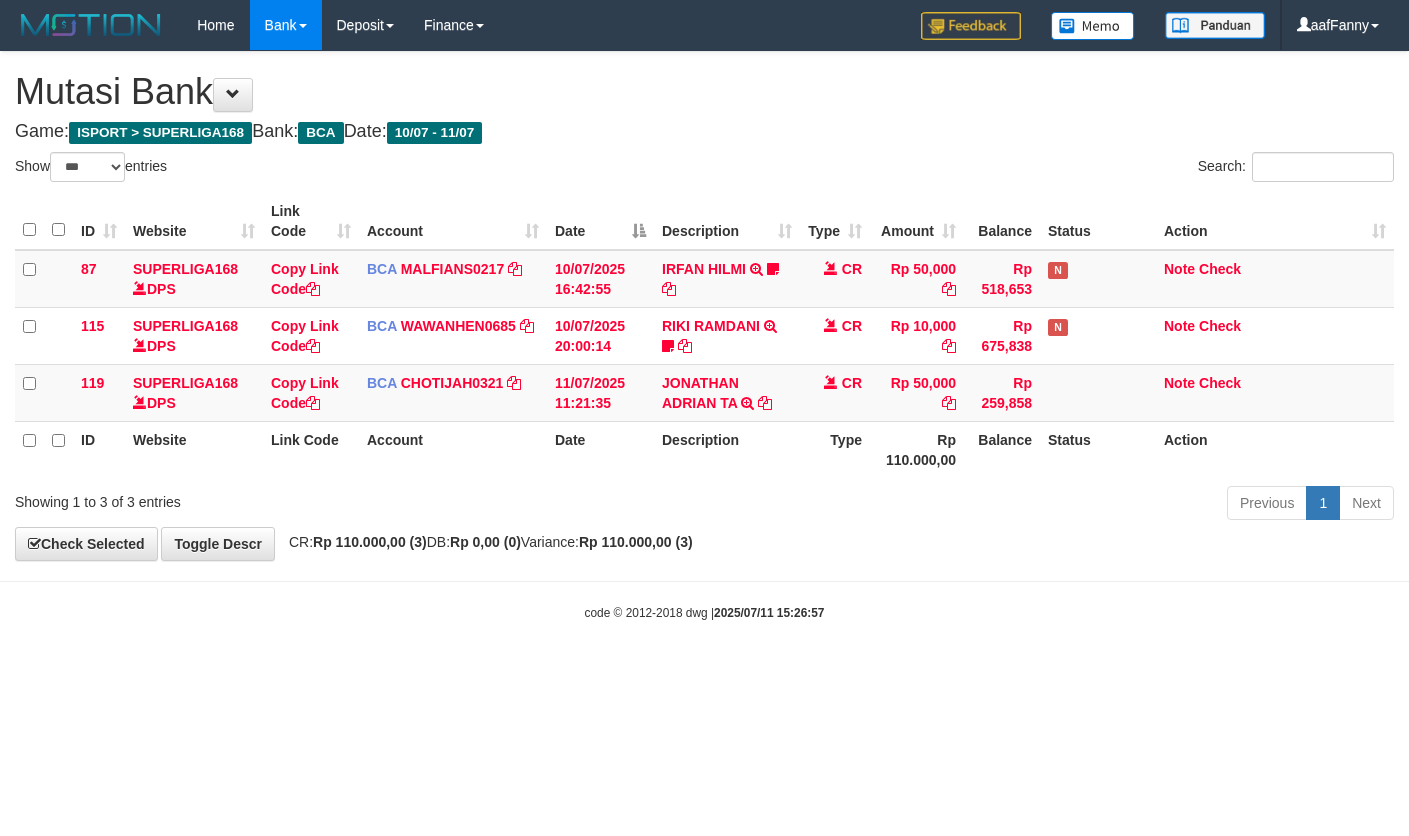 select on "***" 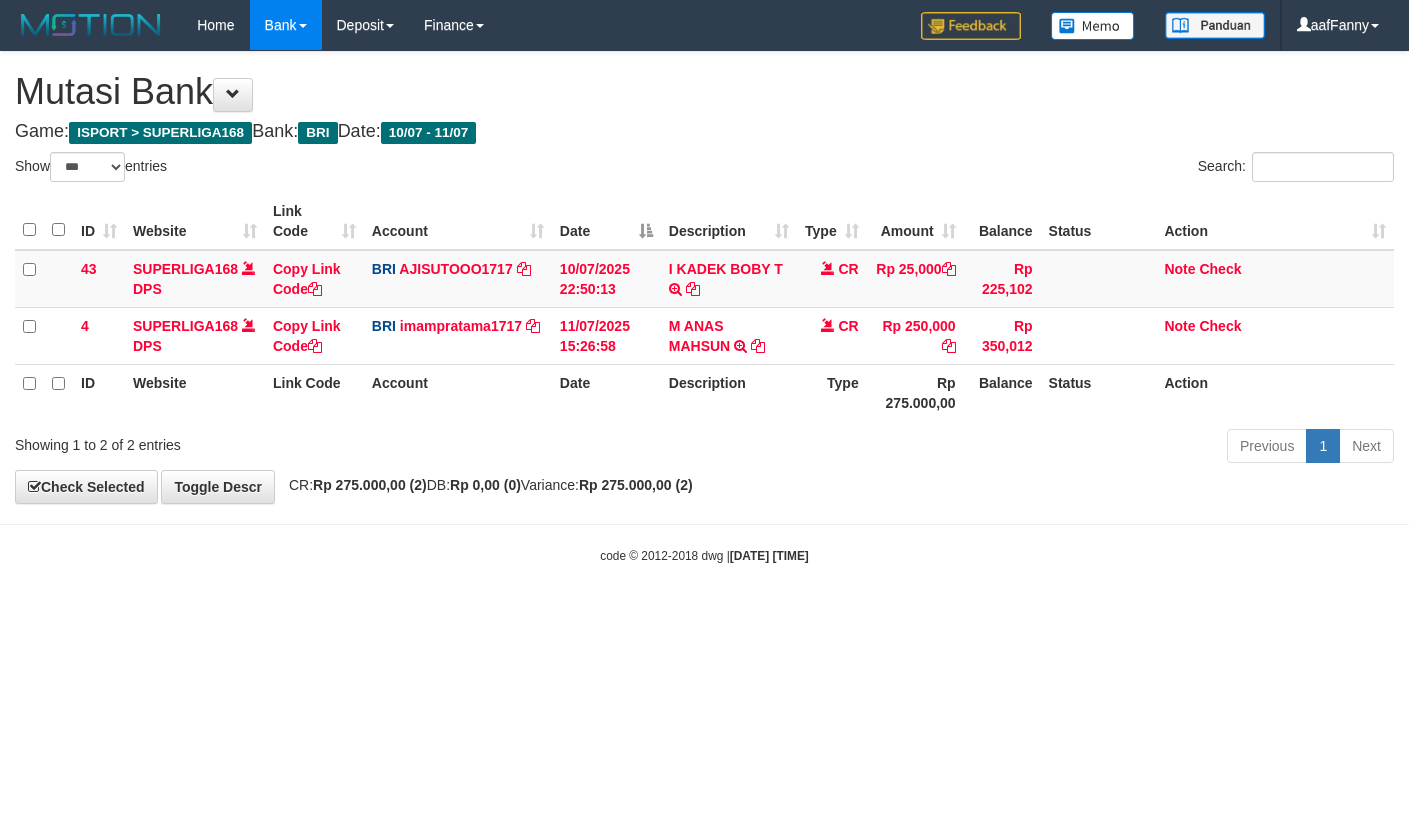 select on "***" 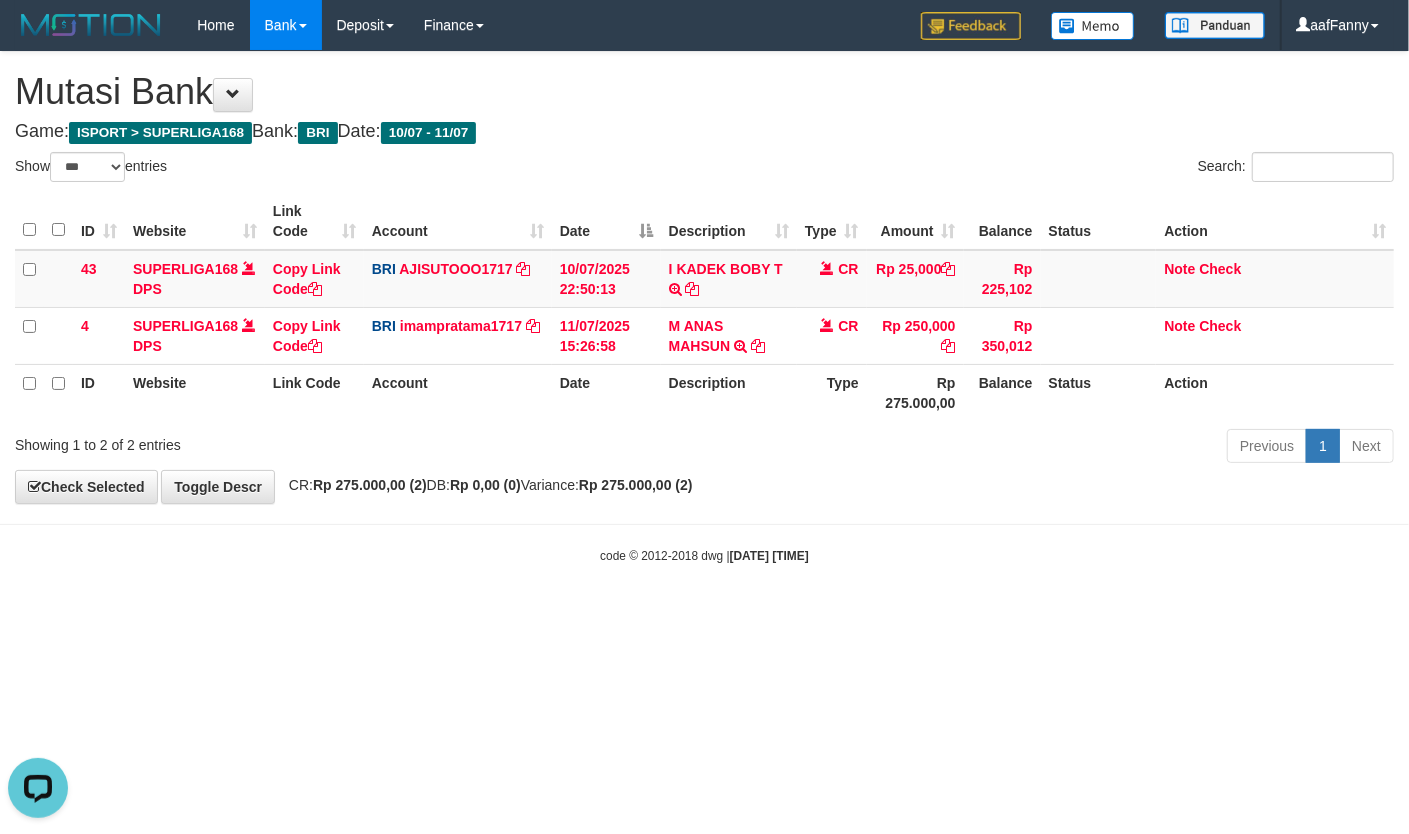 scroll, scrollTop: 0, scrollLeft: 0, axis: both 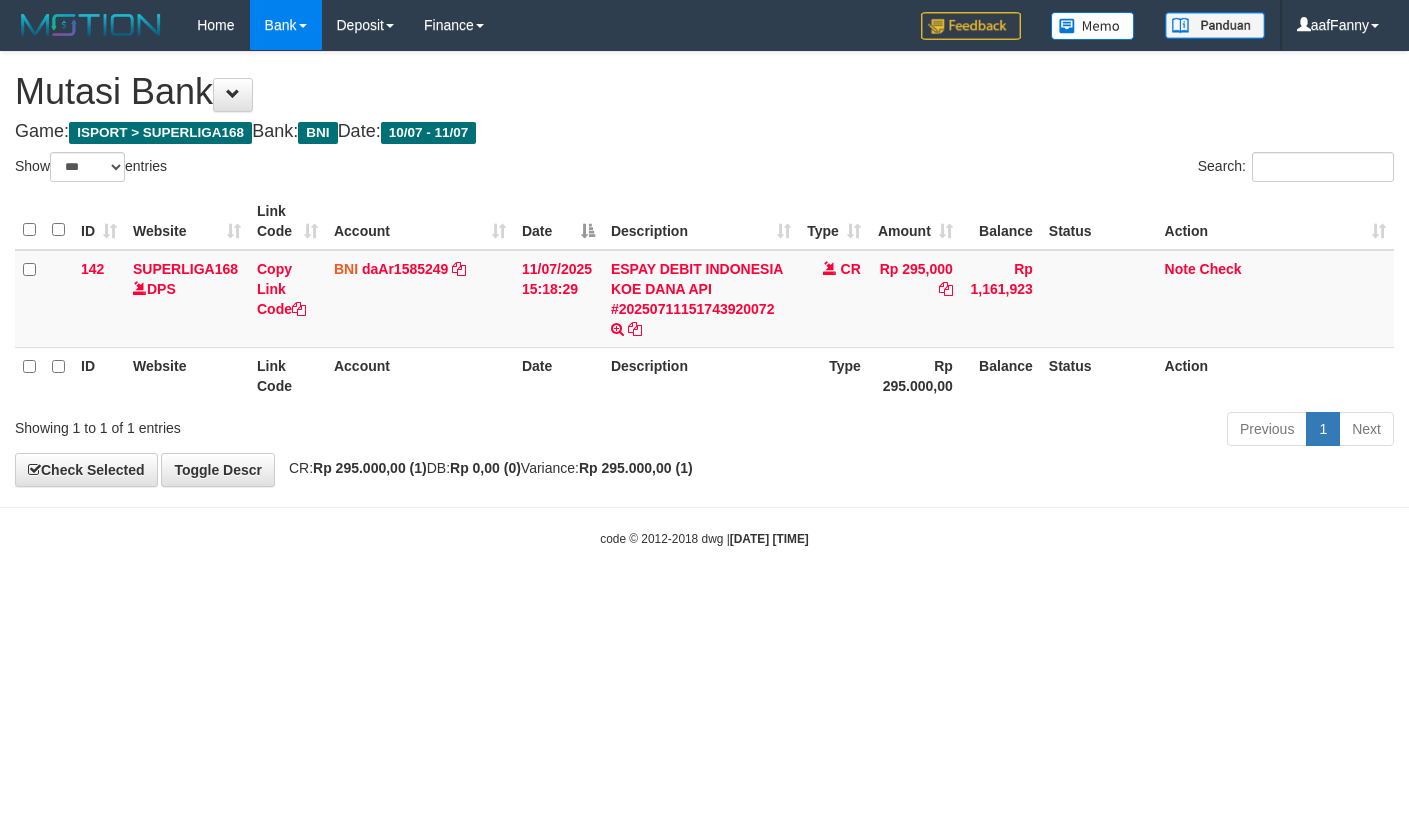 select on "***" 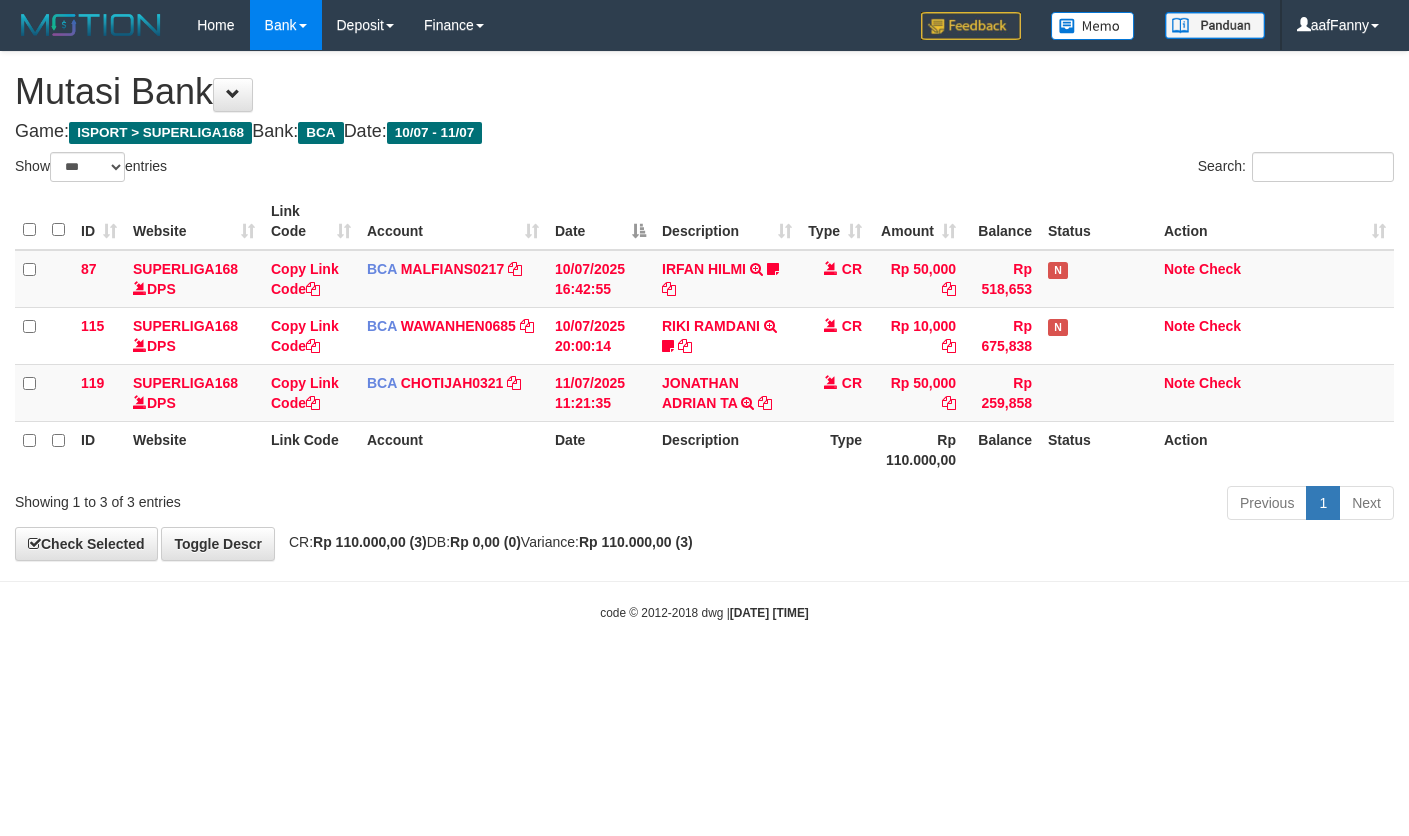 select on "***" 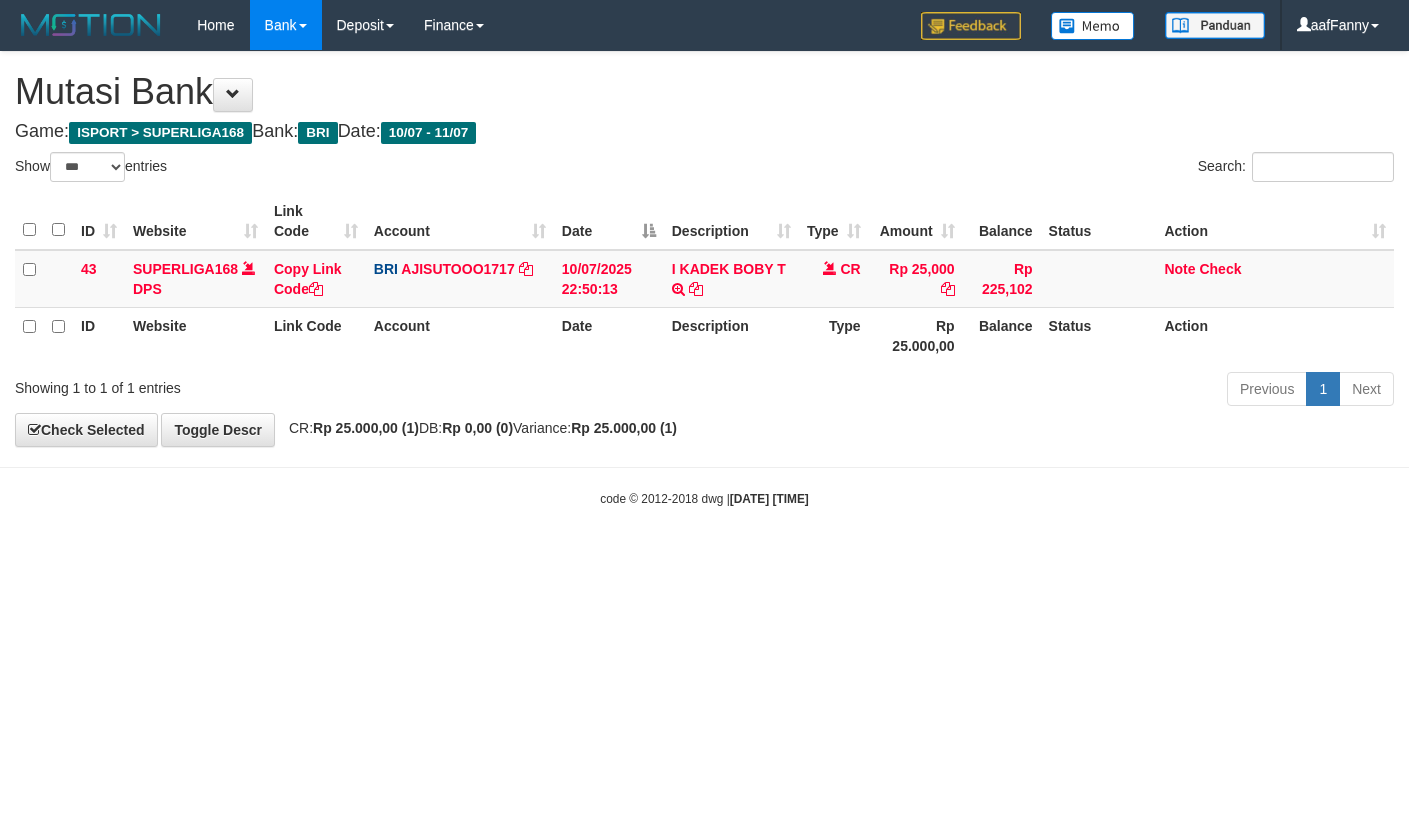 select on "***" 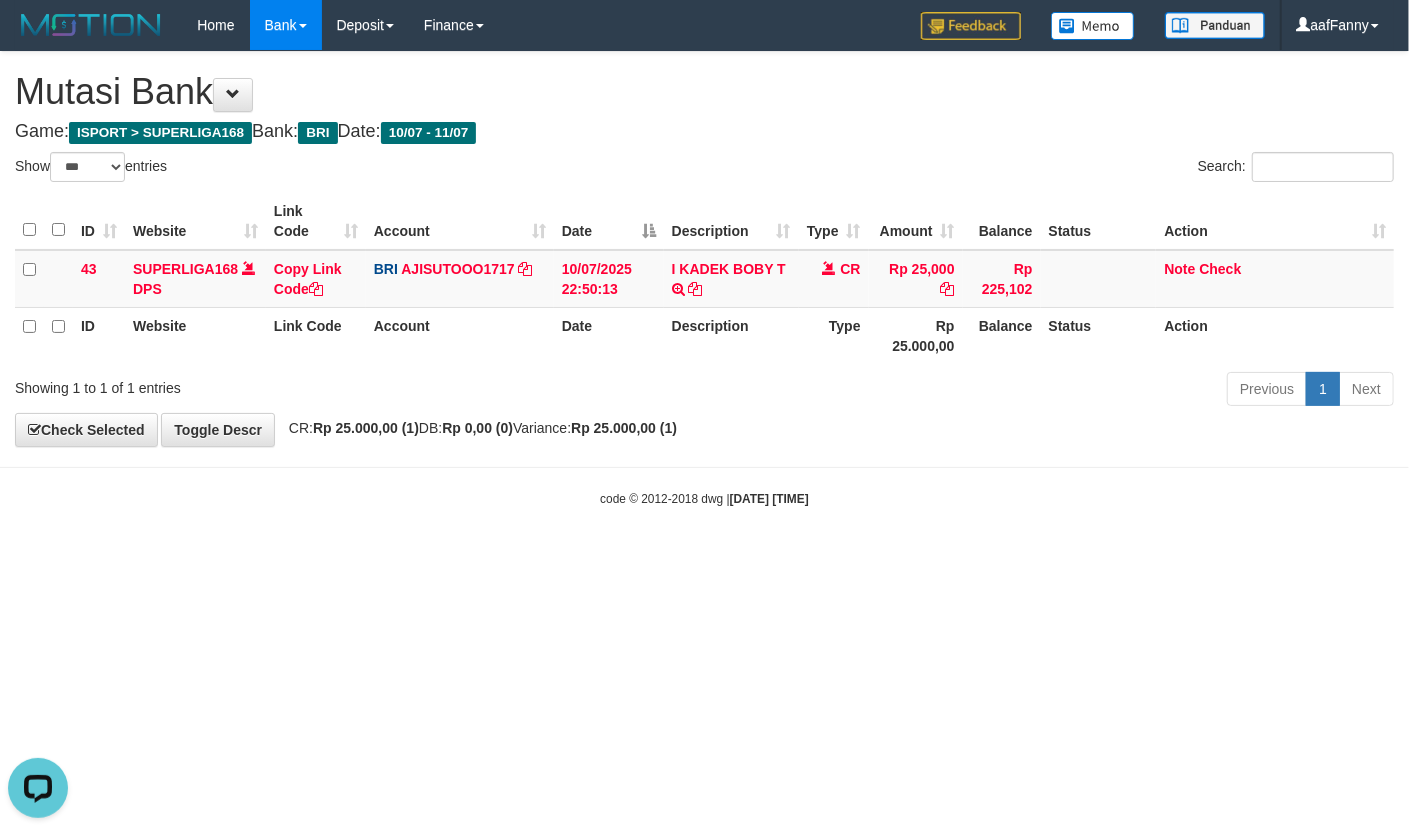 scroll, scrollTop: 0, scrollLeft: 0, axis: both 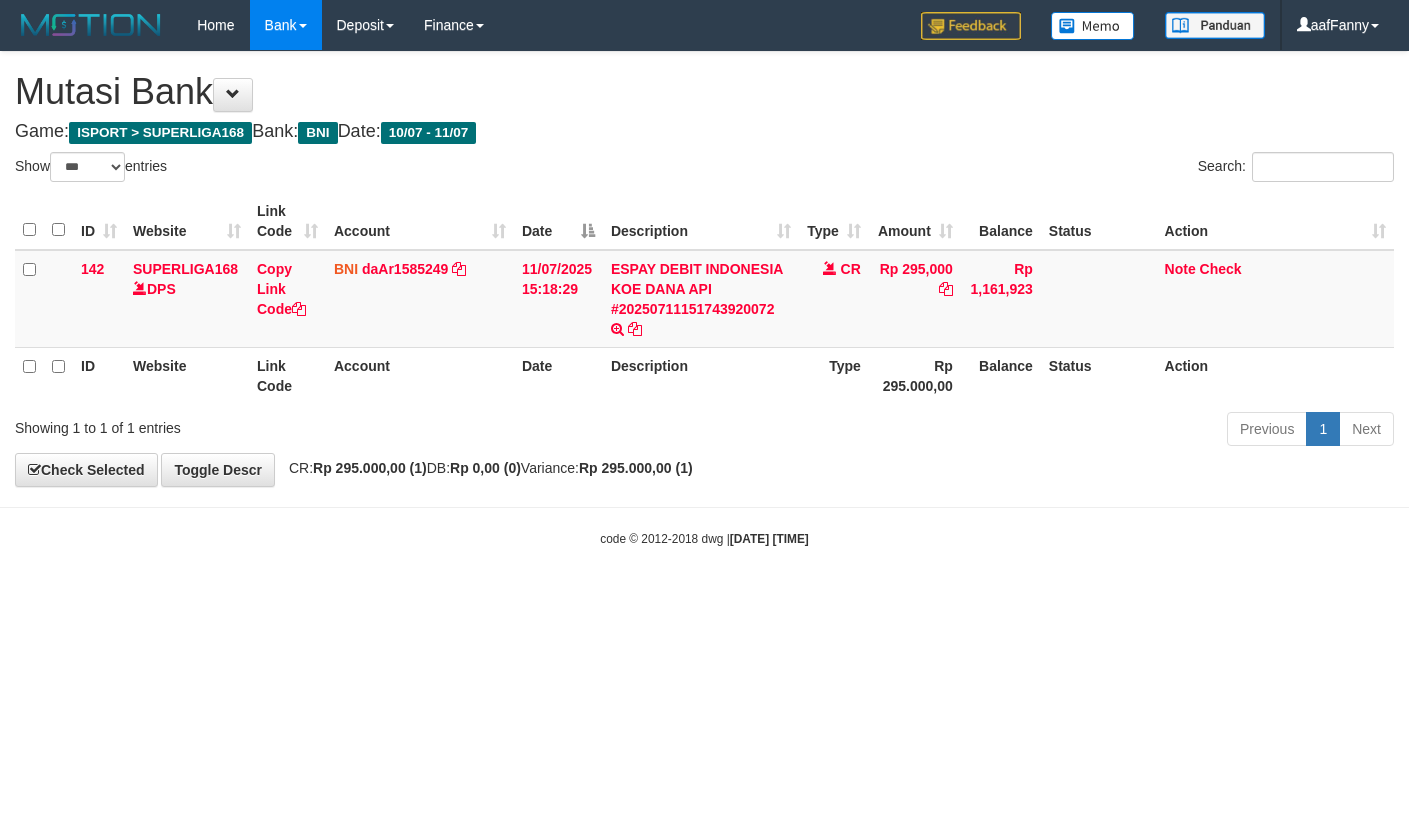 select on "***" 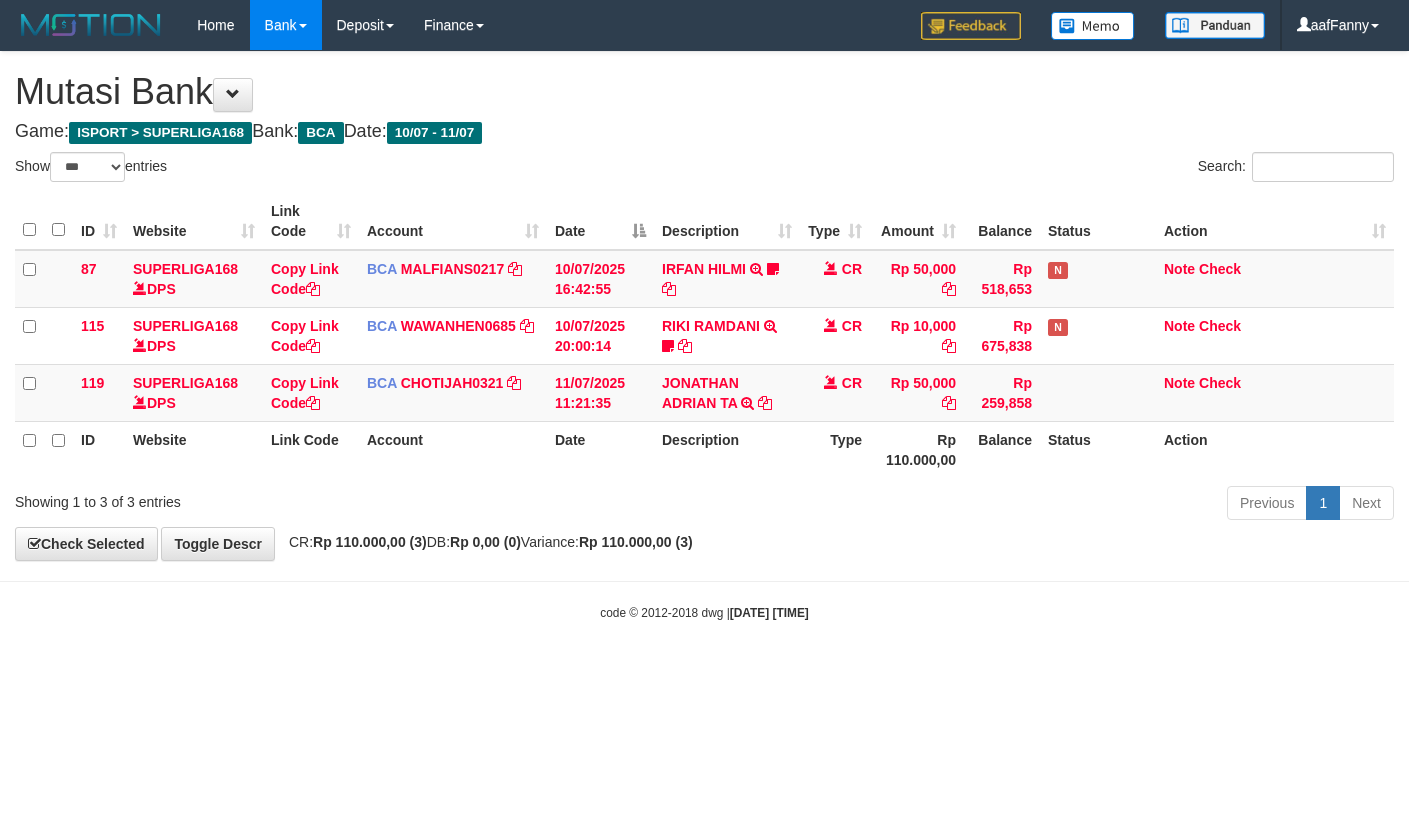 select on "***" 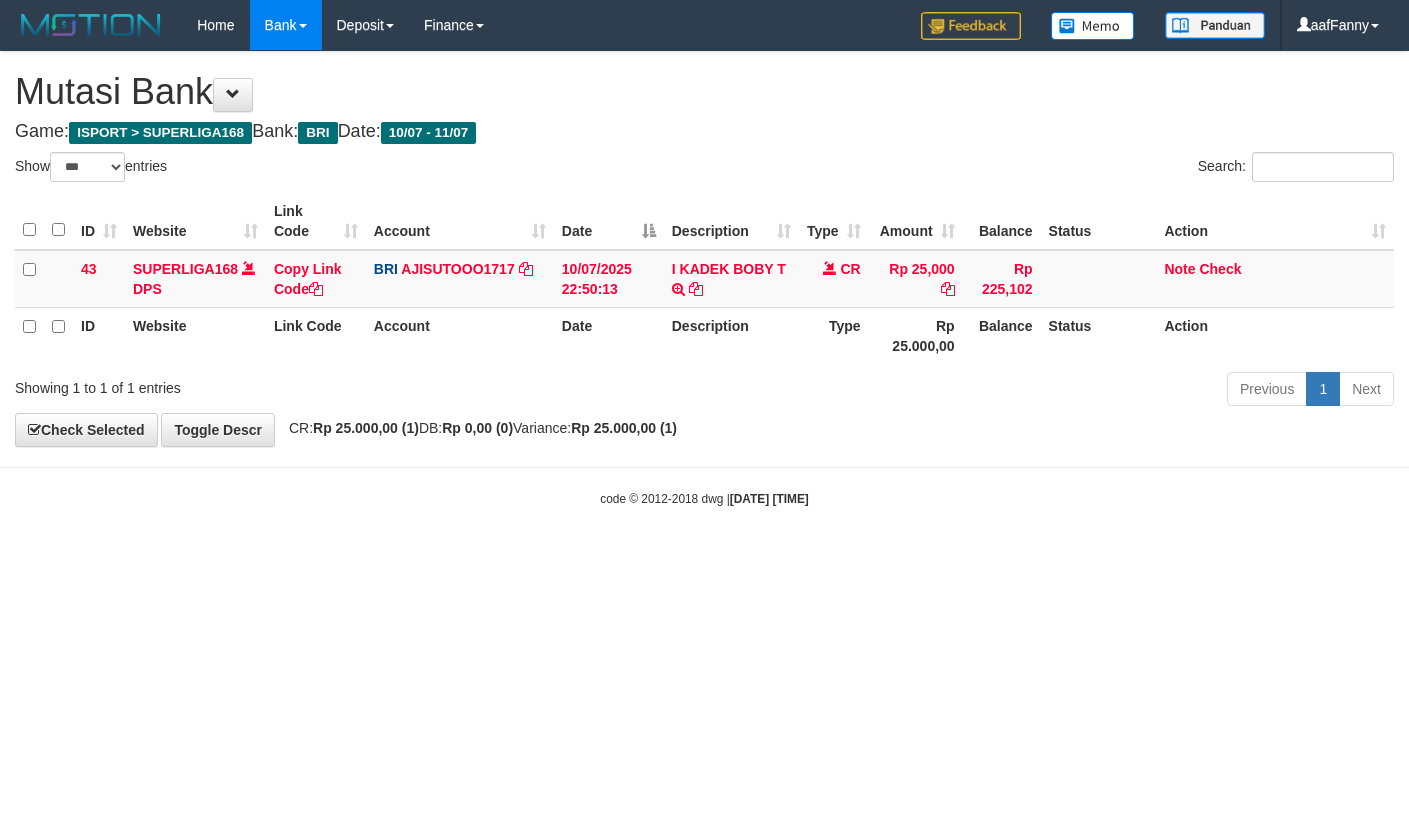select on "***" 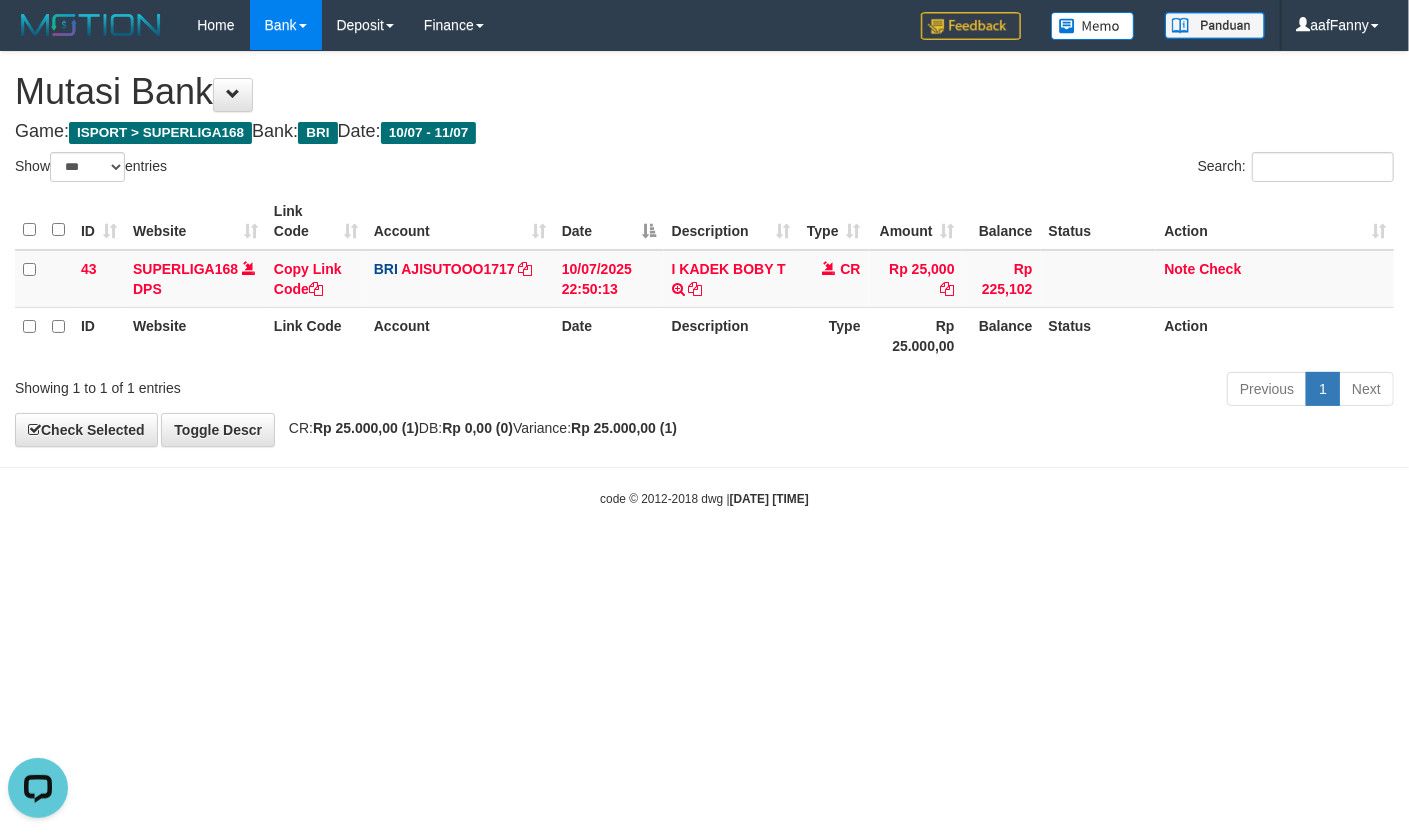 scroll, scrollTop: 0, scrollLeft: 0, axis: both 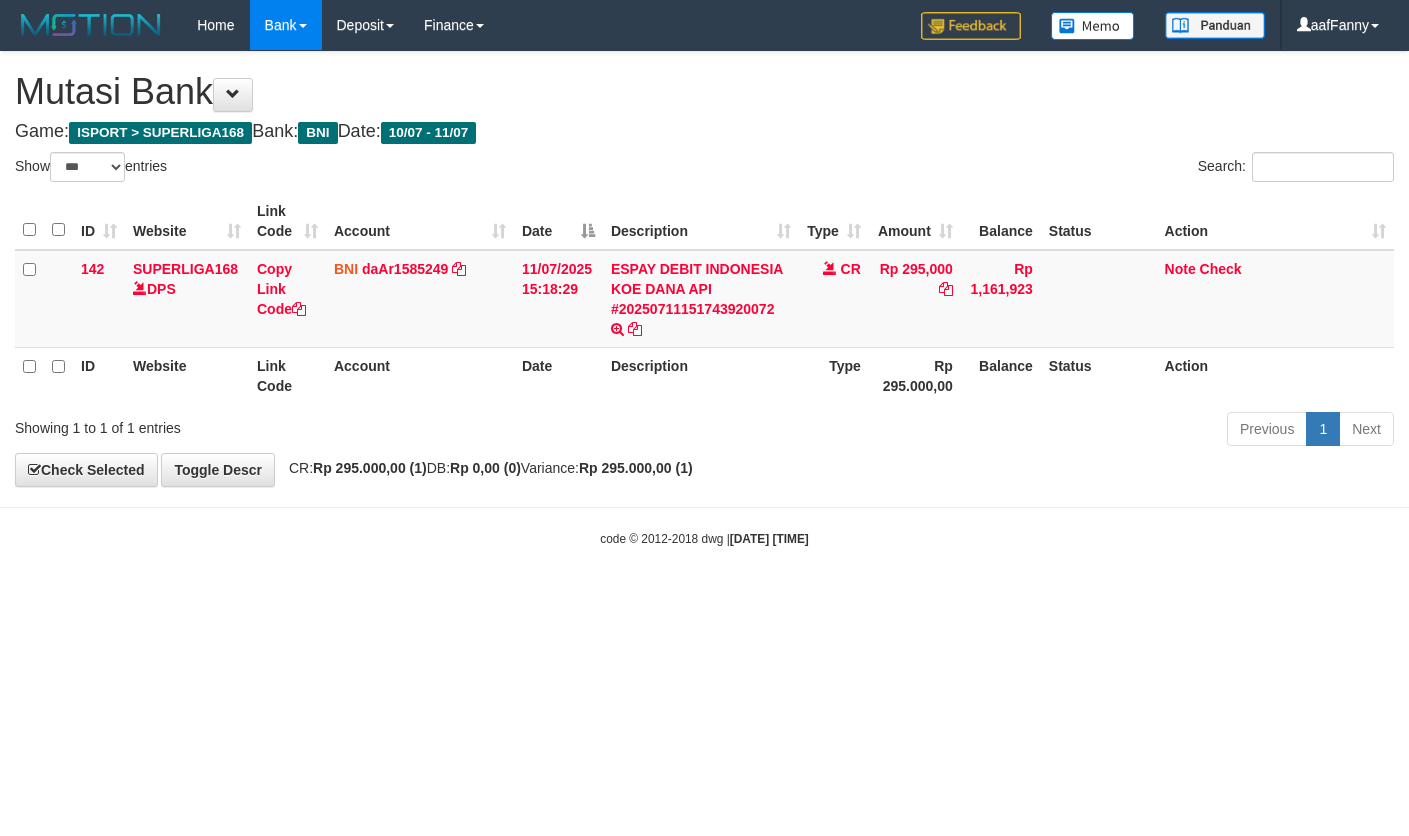 select on "***" 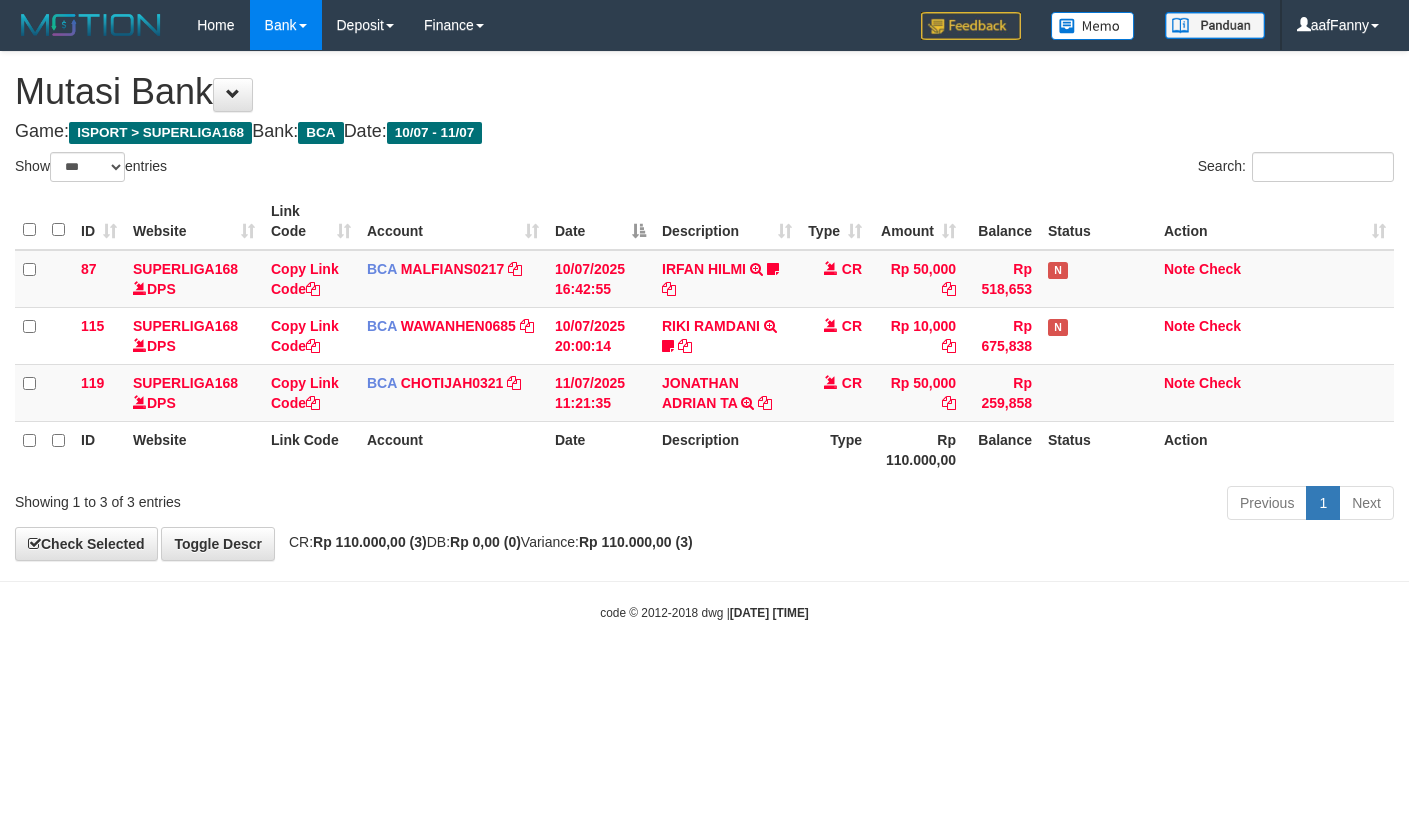 select on "***" 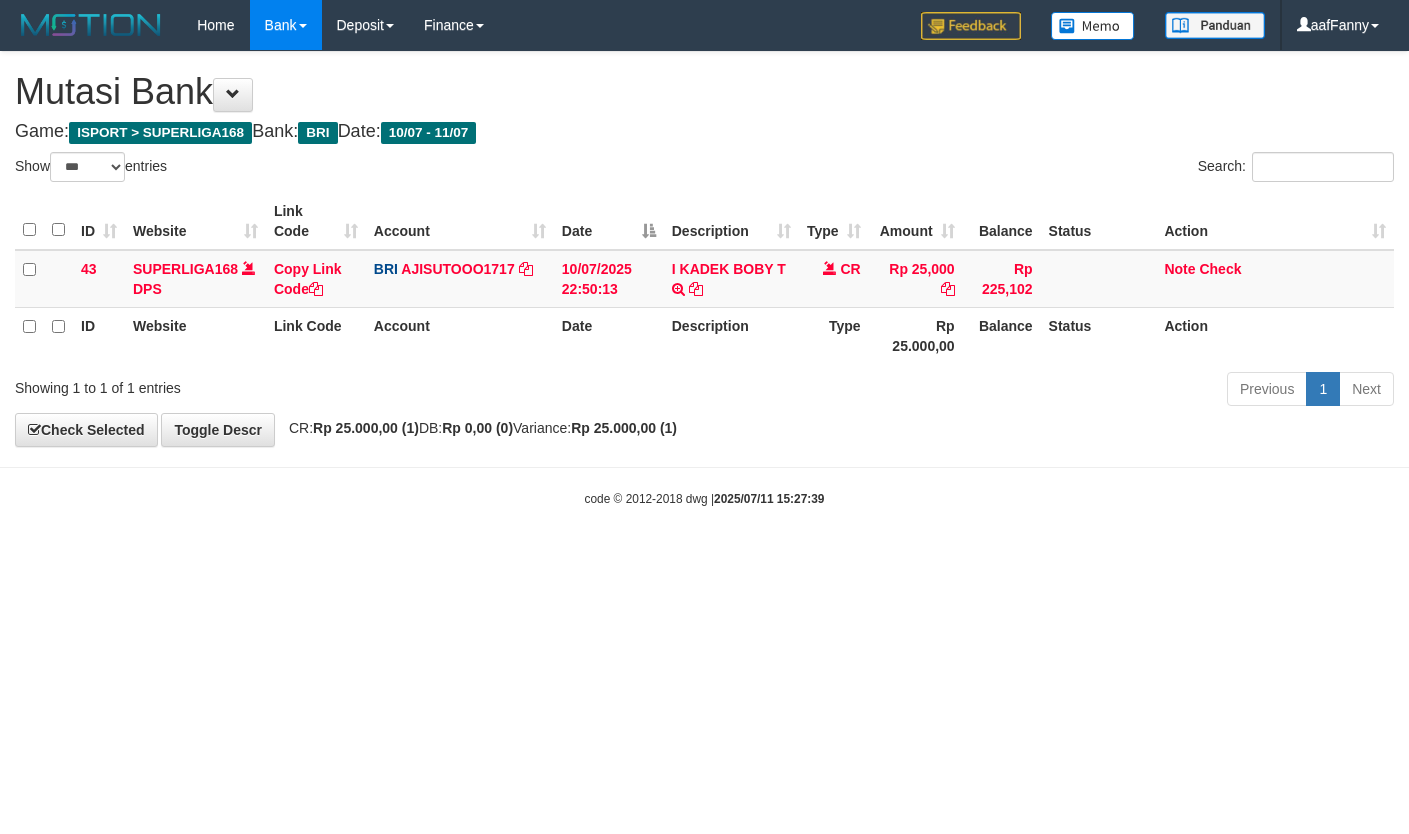 select on "***" 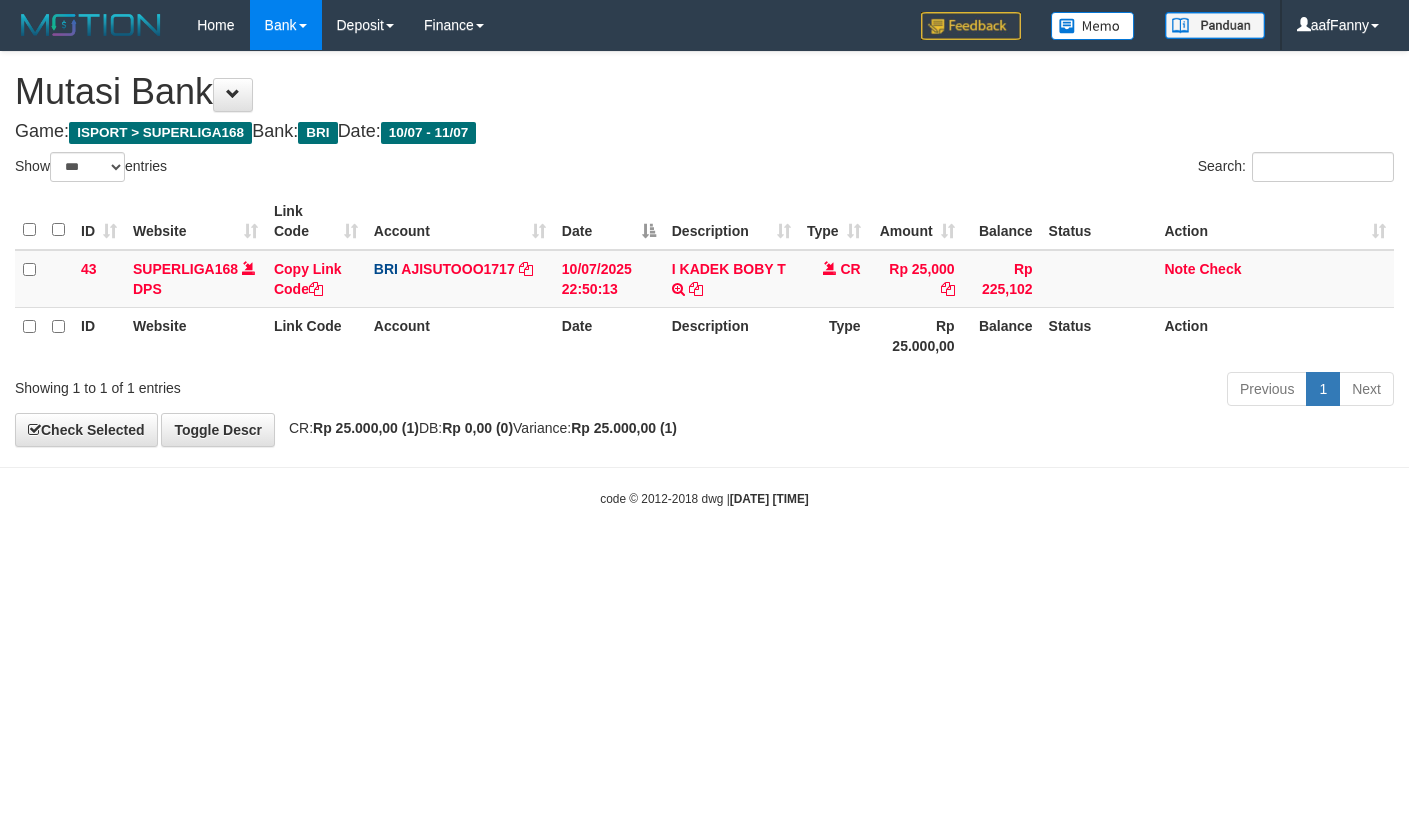 select on "***" 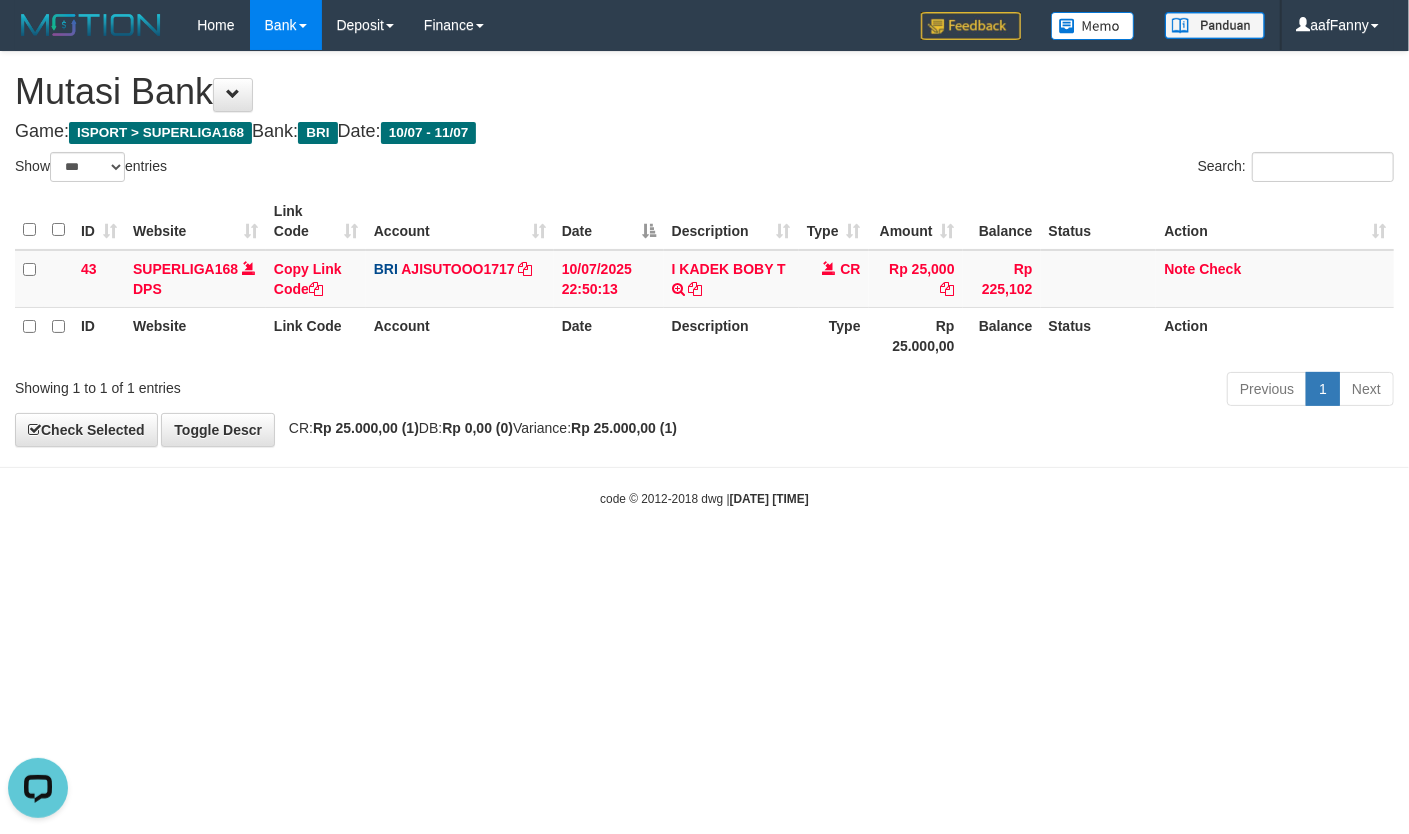 scroll, scrollTop: 0, scrollLeft: 0, axis: both 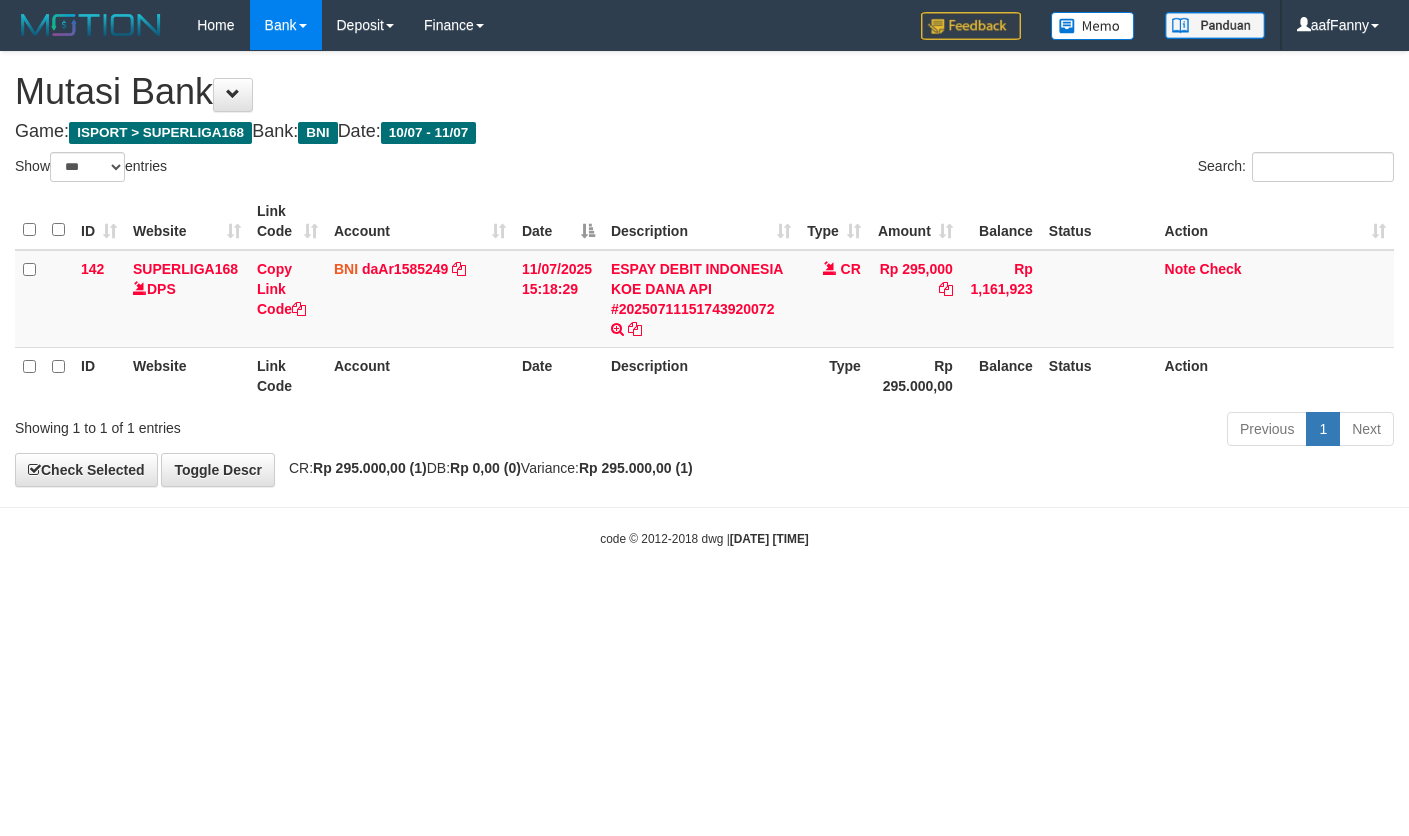 select on "***" 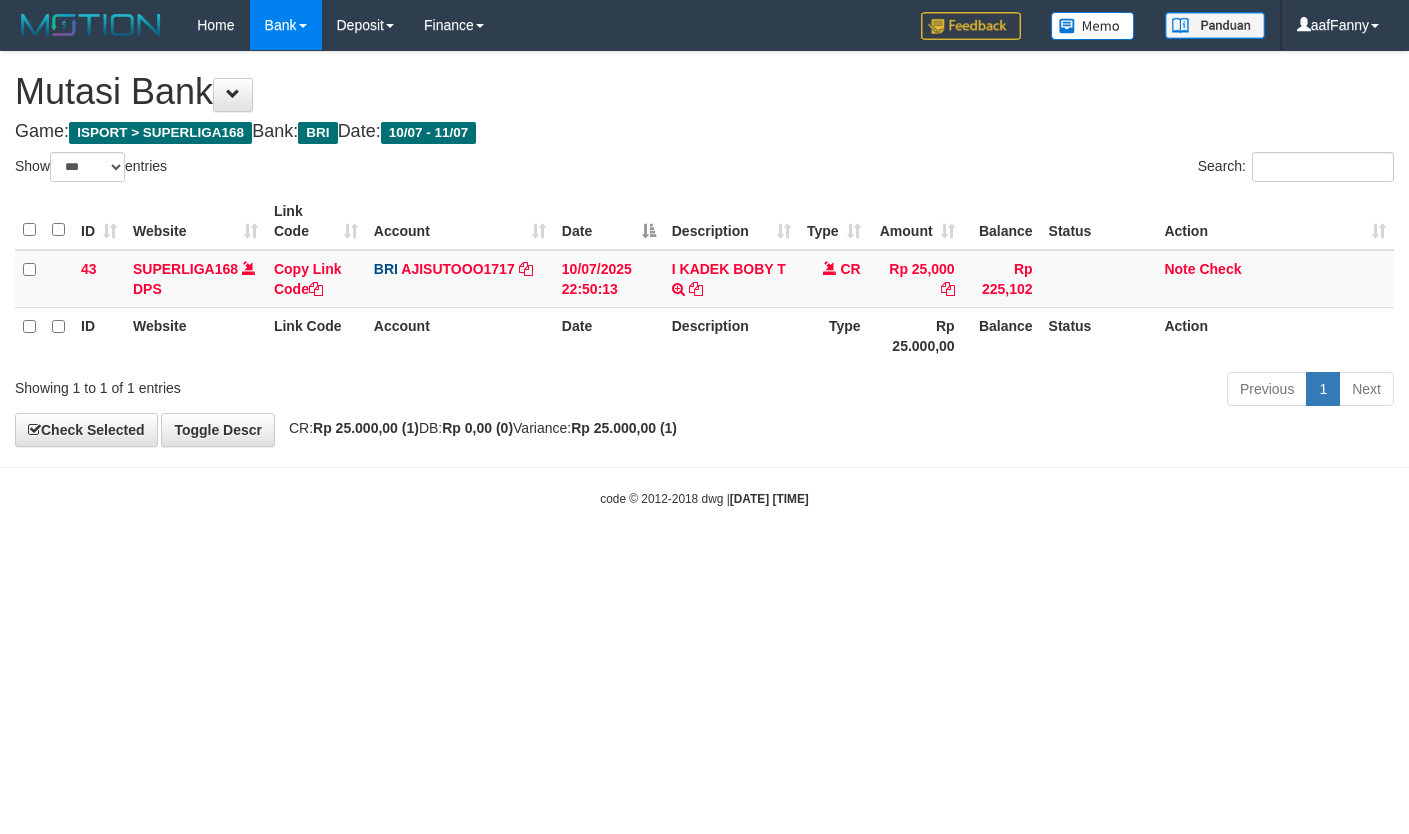 select on "***" 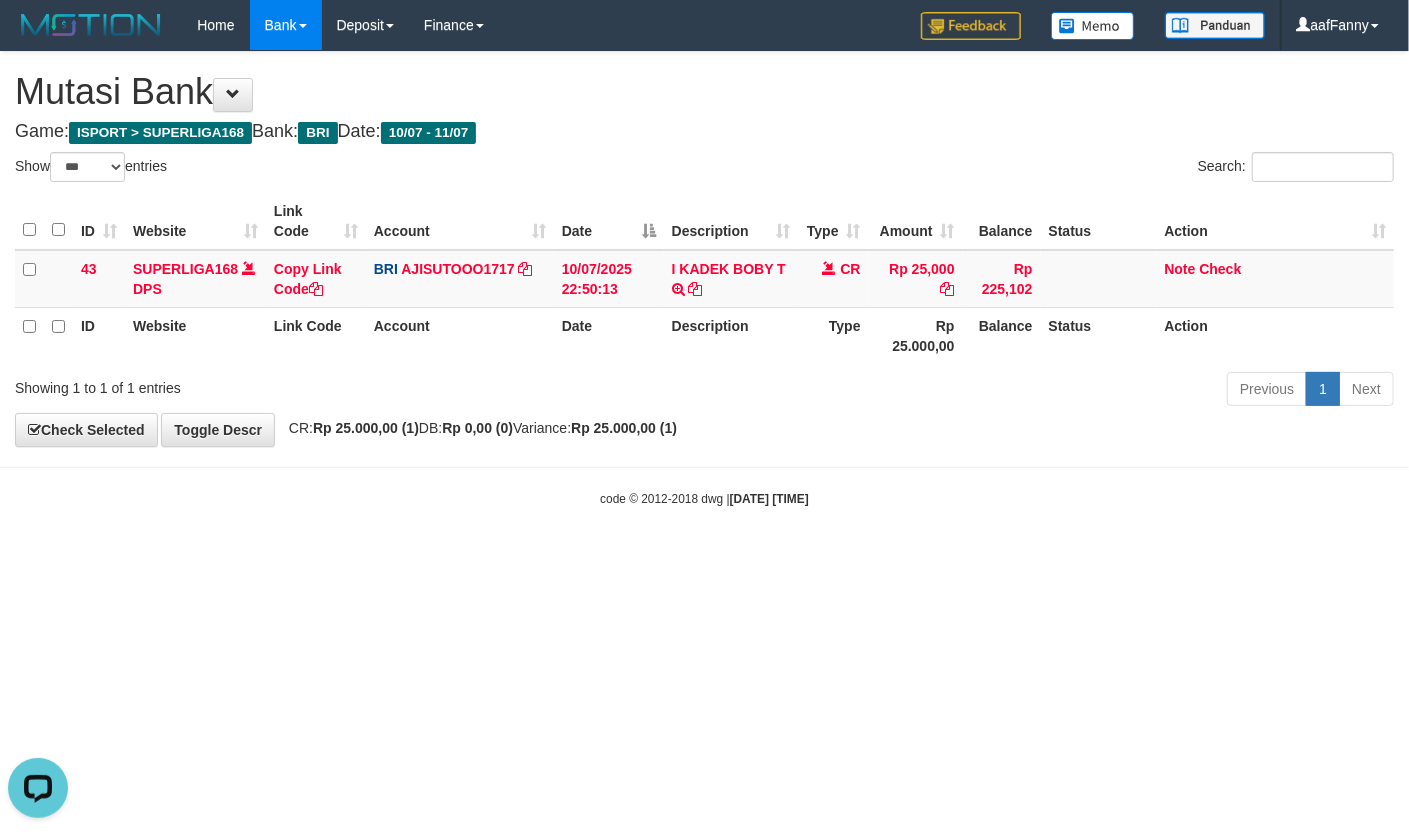 scroll, scrollTop: 0, scrollLeft: 0, axis: both 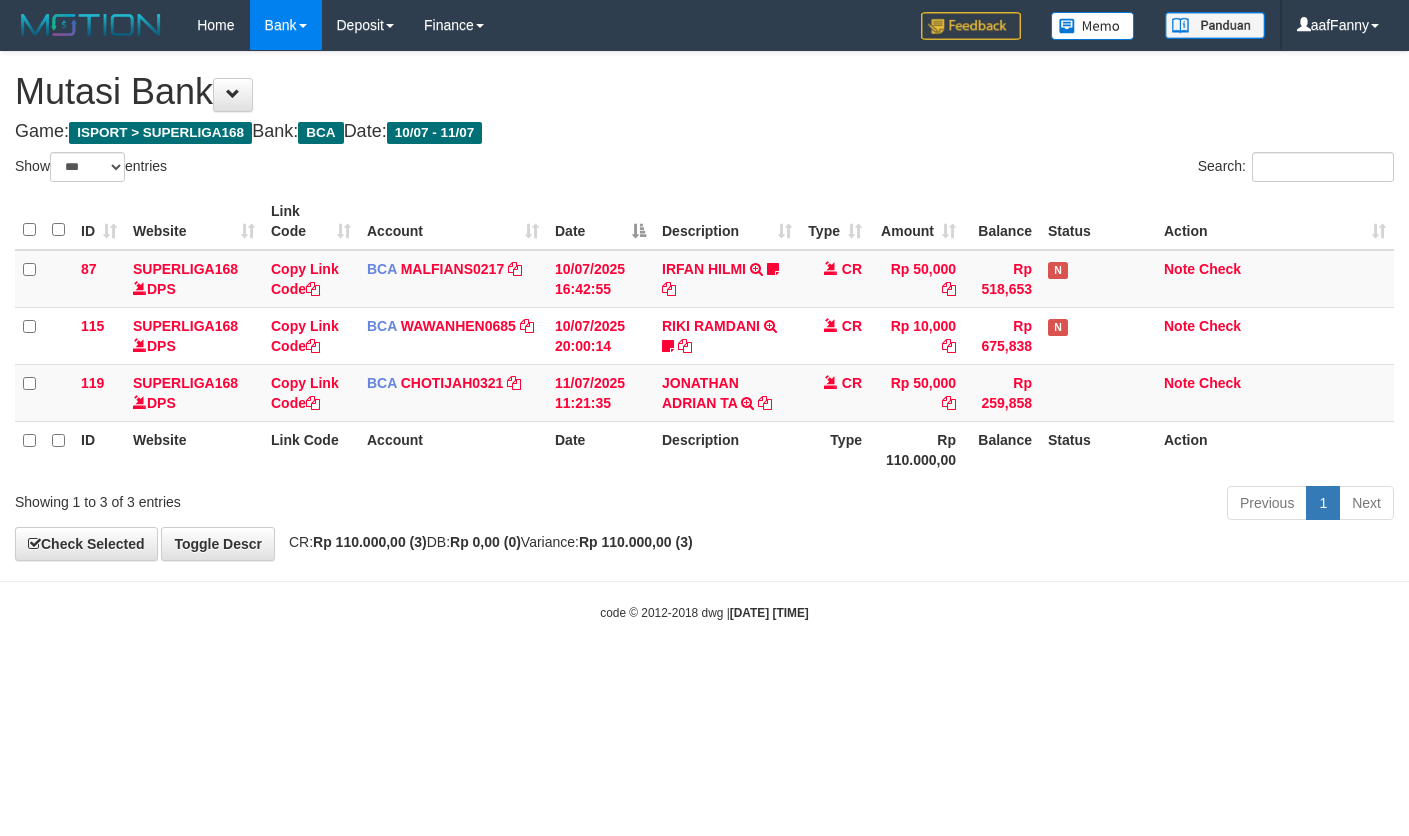 select on "***" 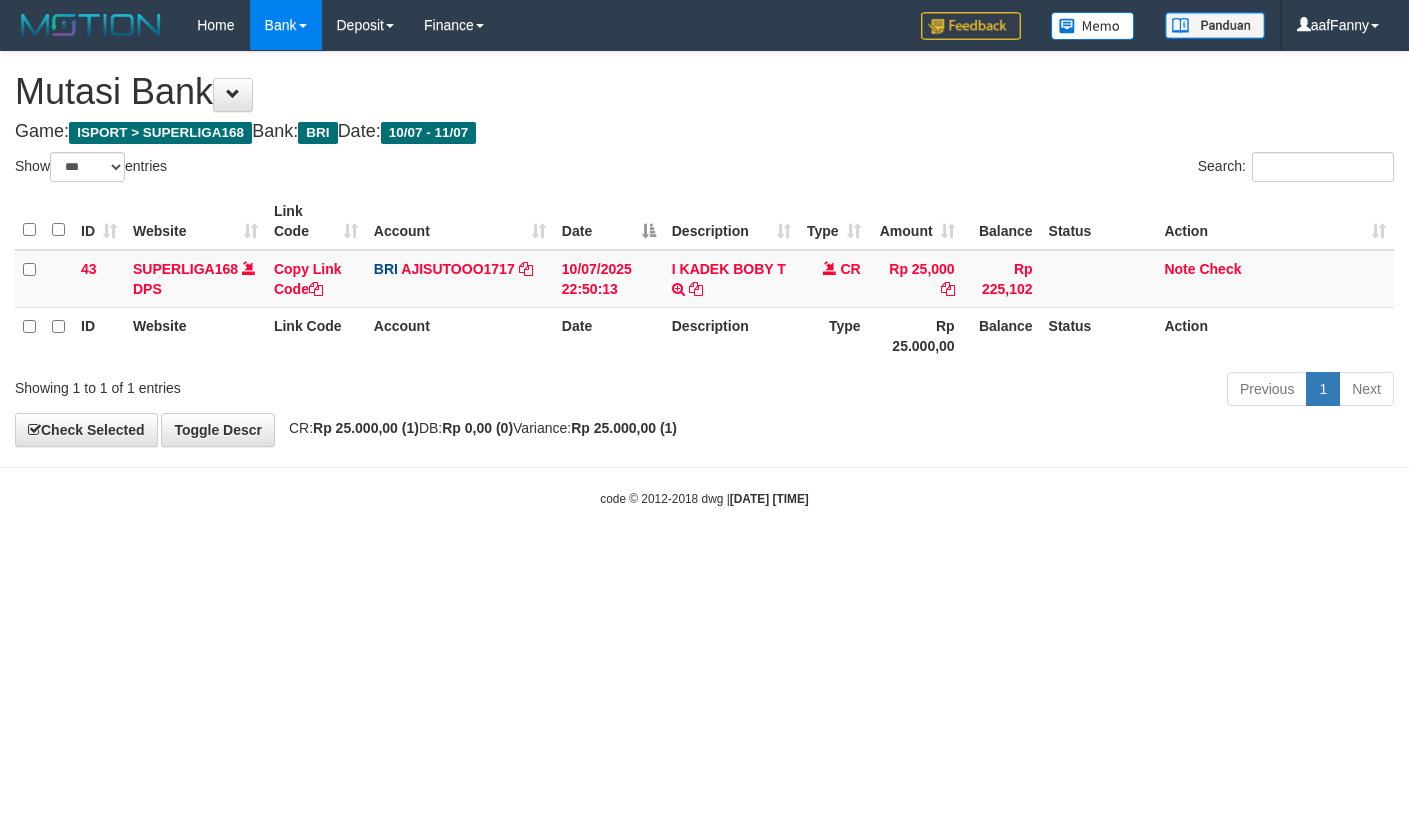select on "***" 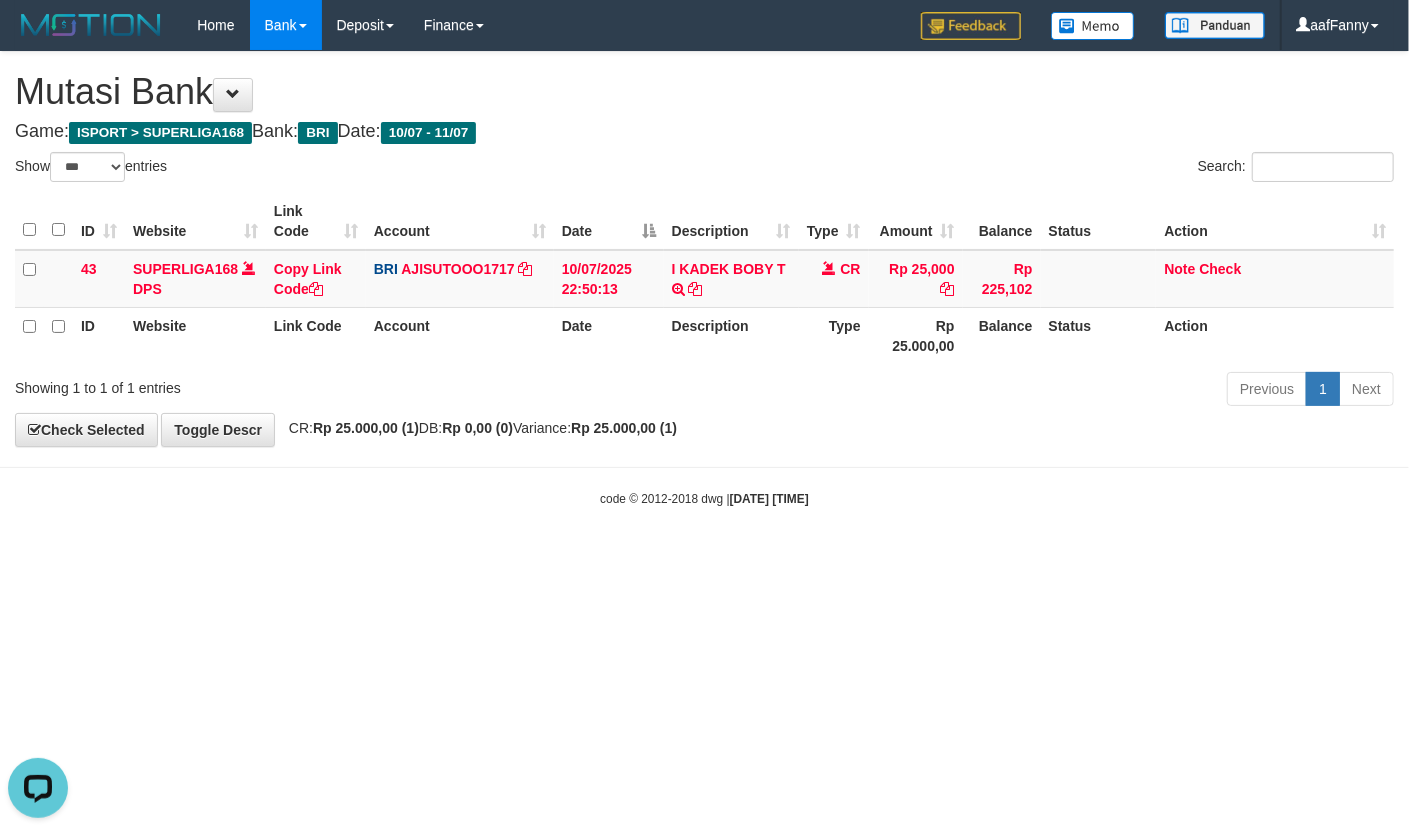 scroll, scrollTop: 0, scrollLeft: 0, axis: both 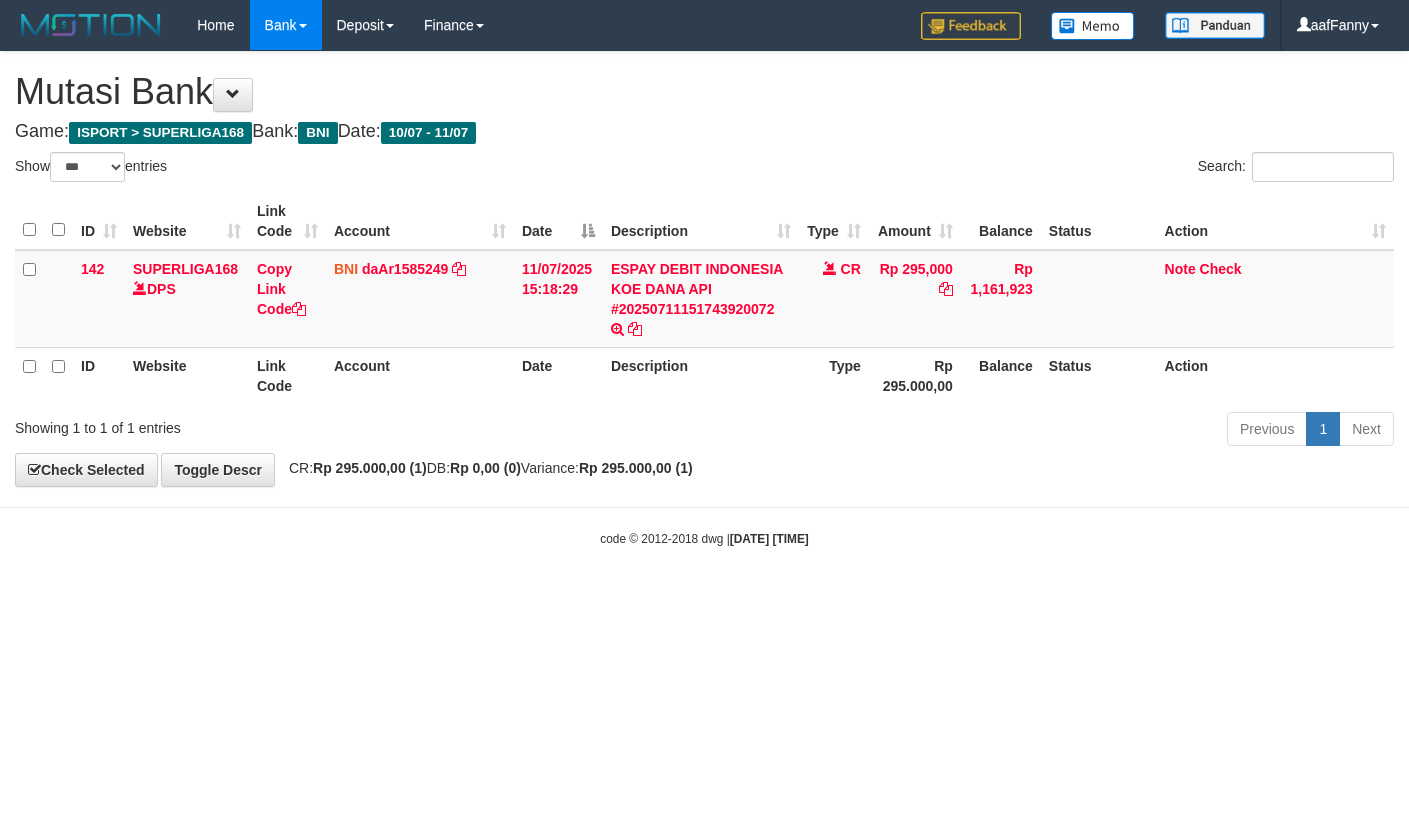 select on "***" 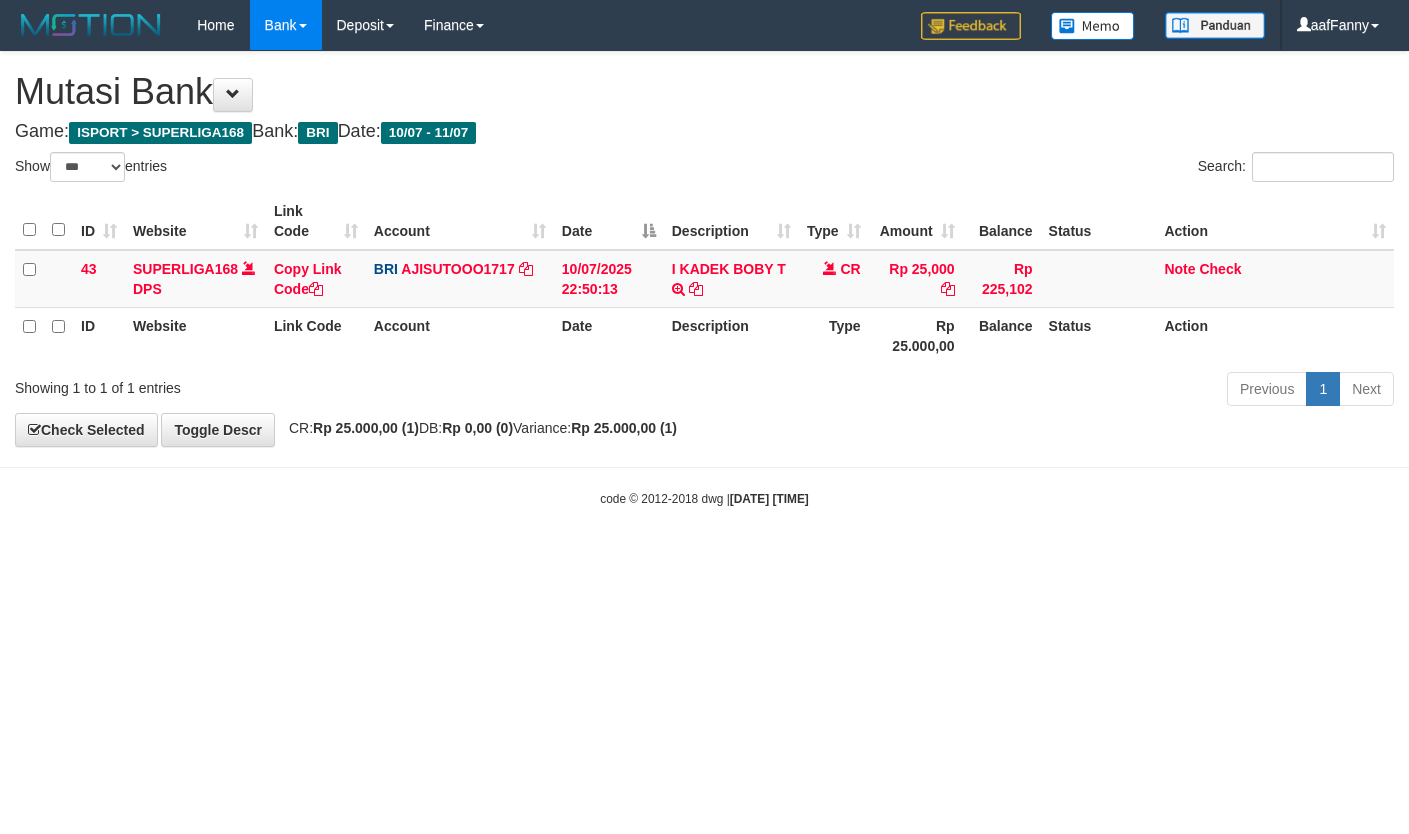 select on "***" 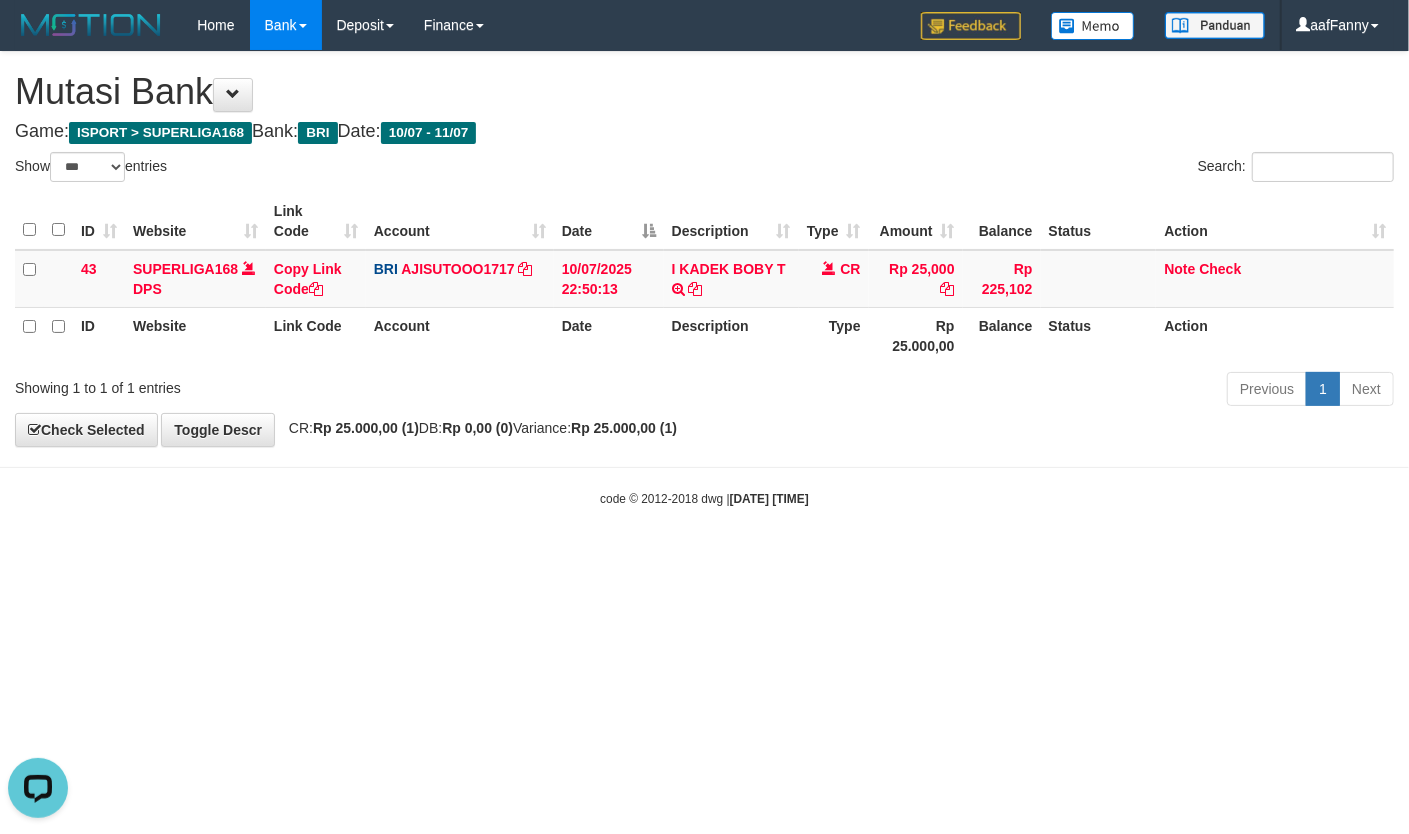scroll, scrollTop: 0, scrollLeft: 0, axis: both 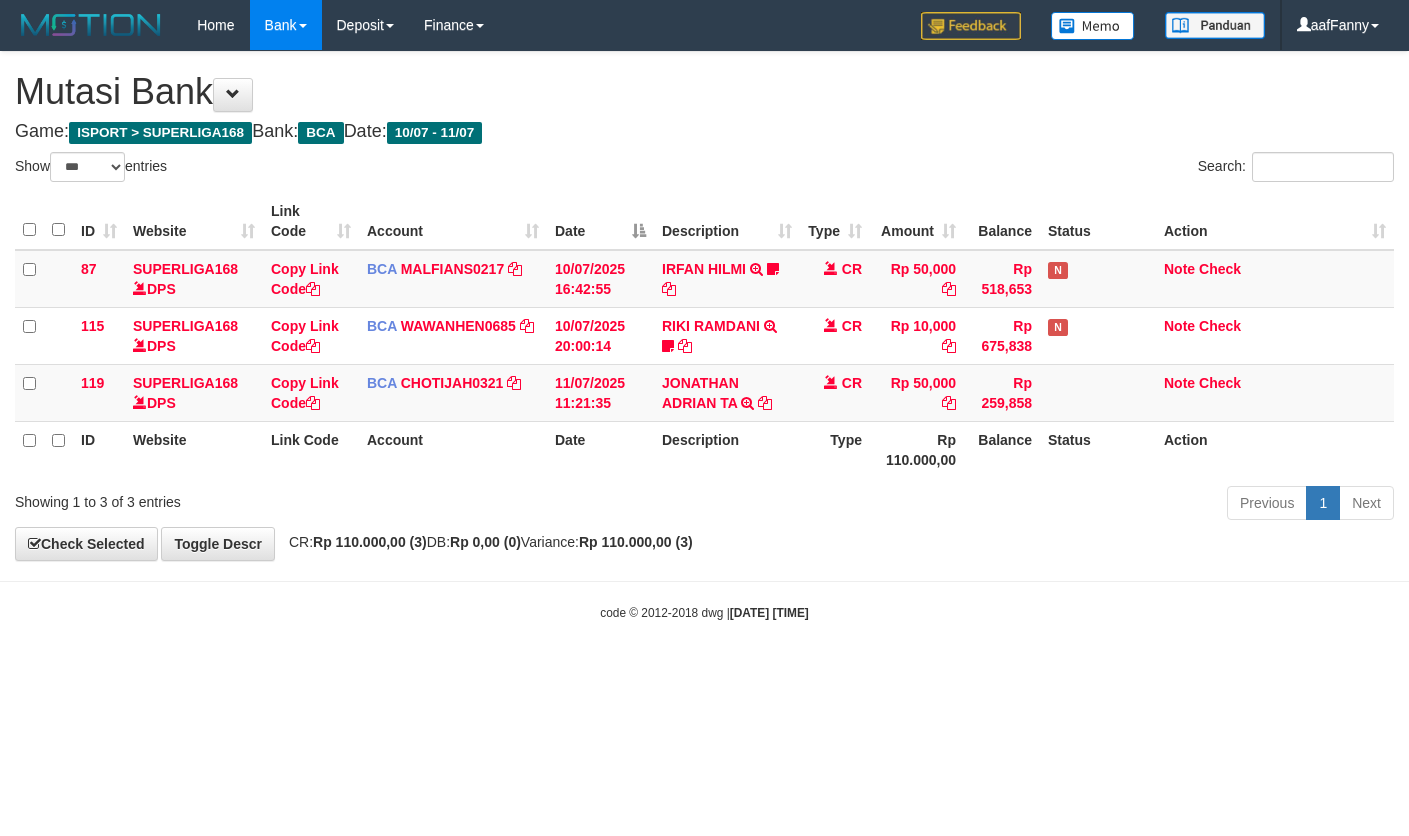 select on "***" 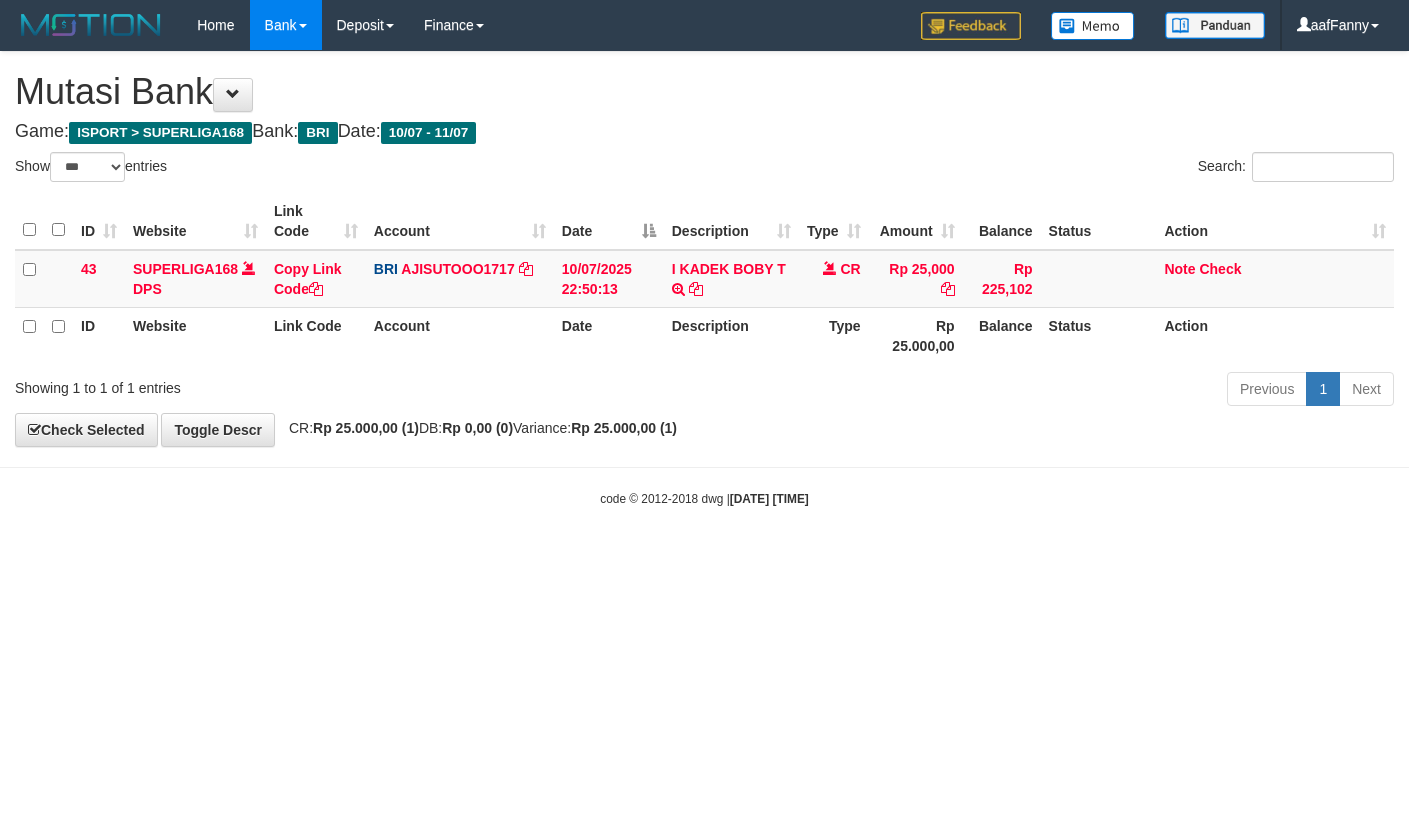 select on "***" 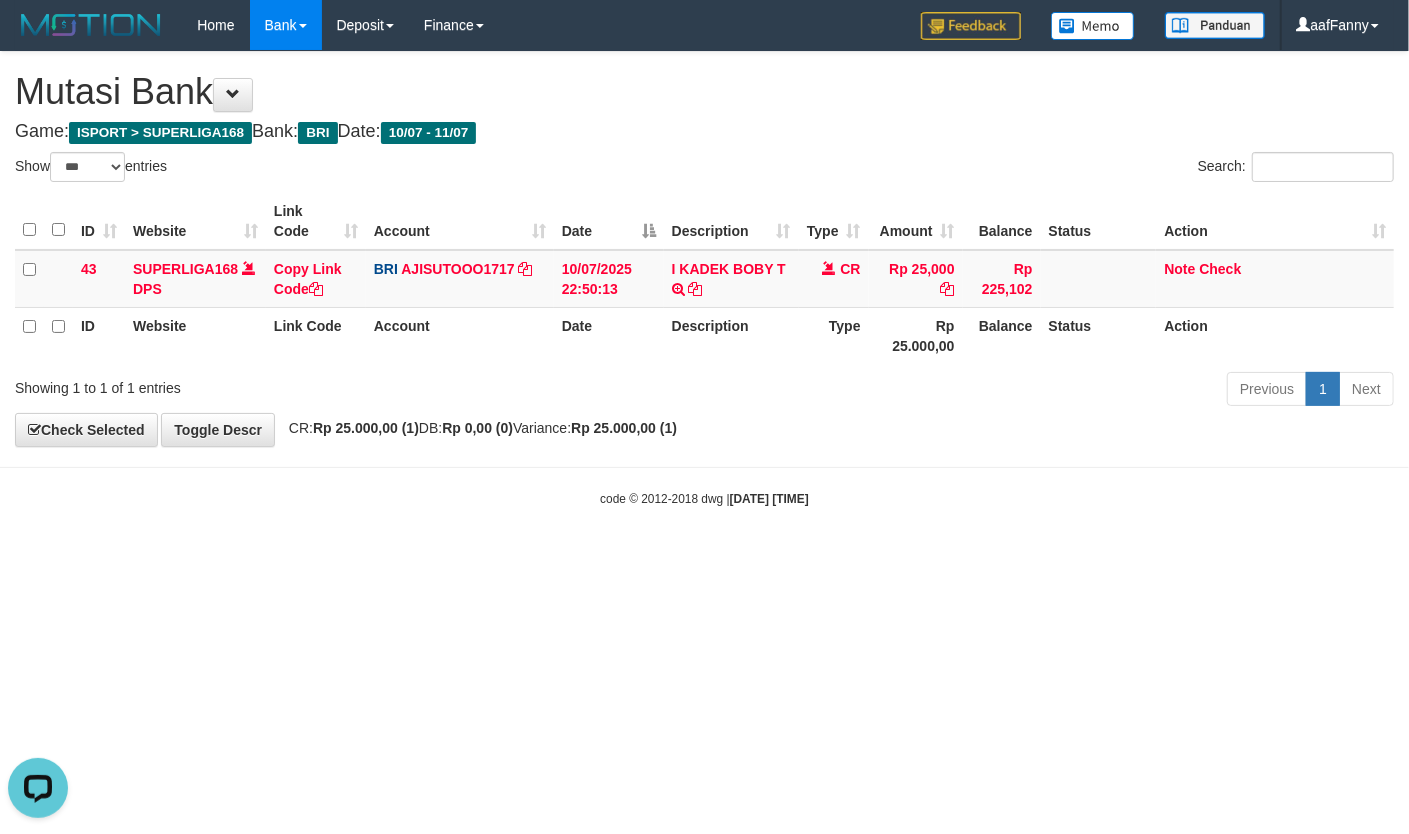 scroll, scrollTop: 0, scrollLeft: 0, axis: both 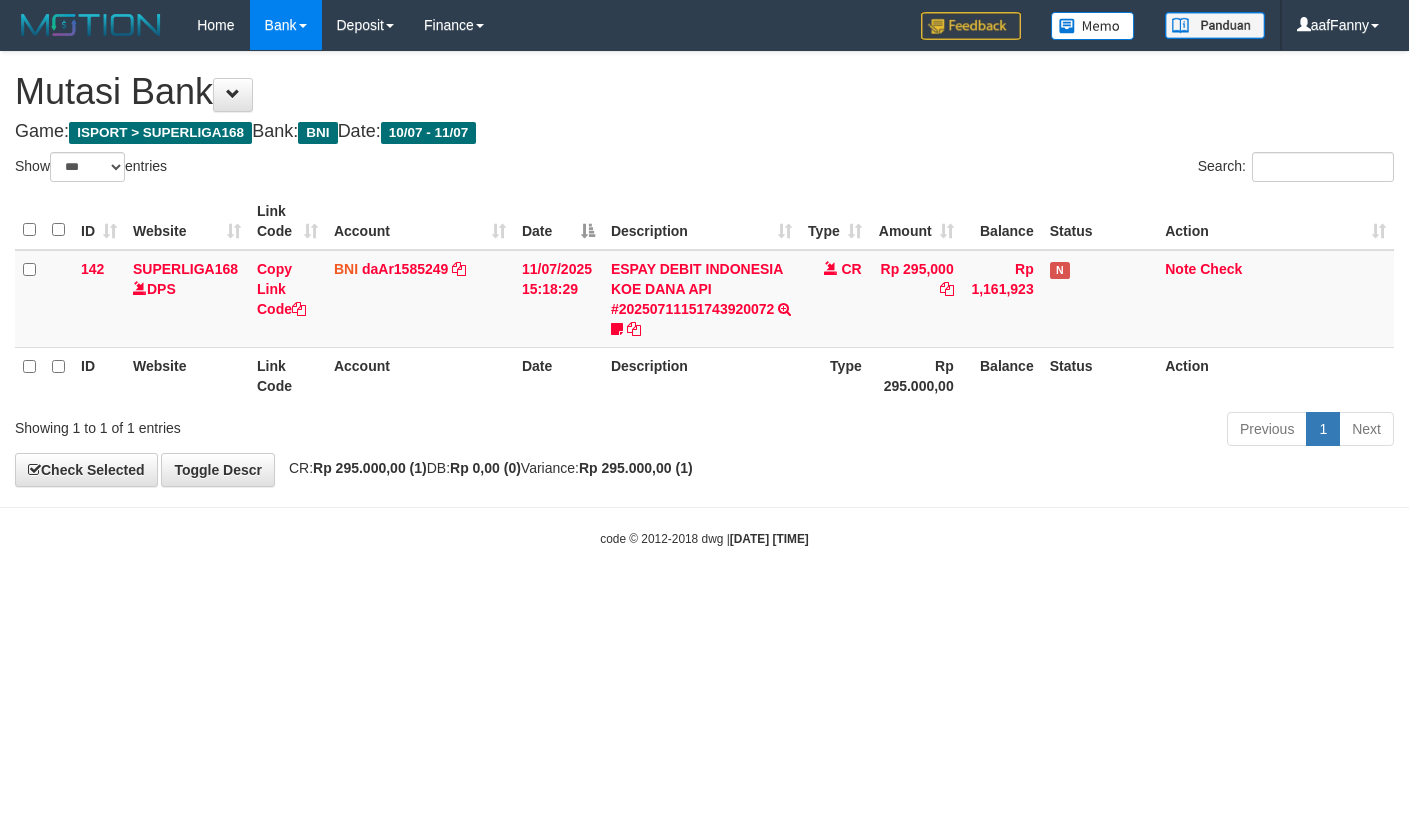 select on "***" 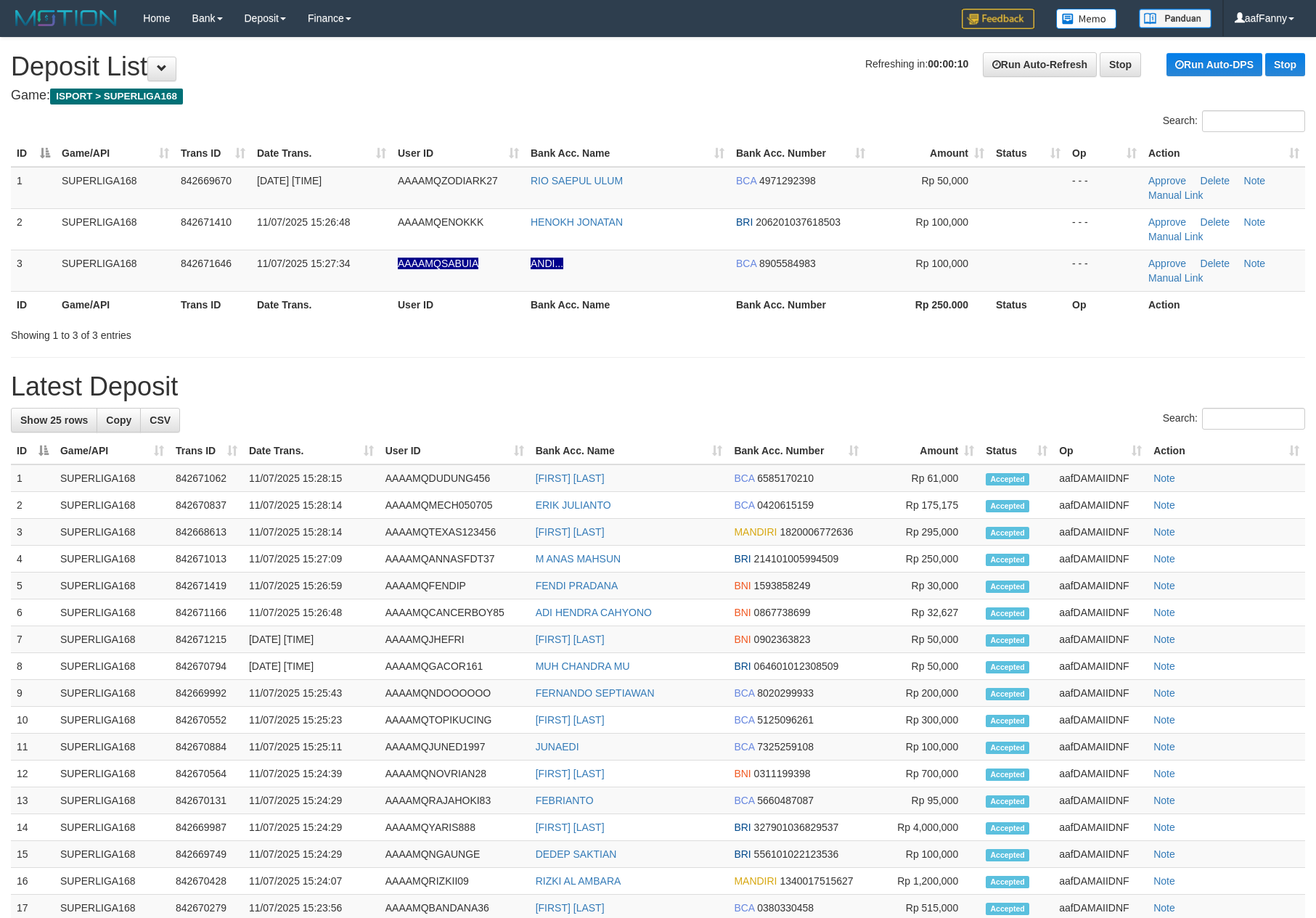 scroll, scrollTop: 0, scrollLeft: 0, axis: both 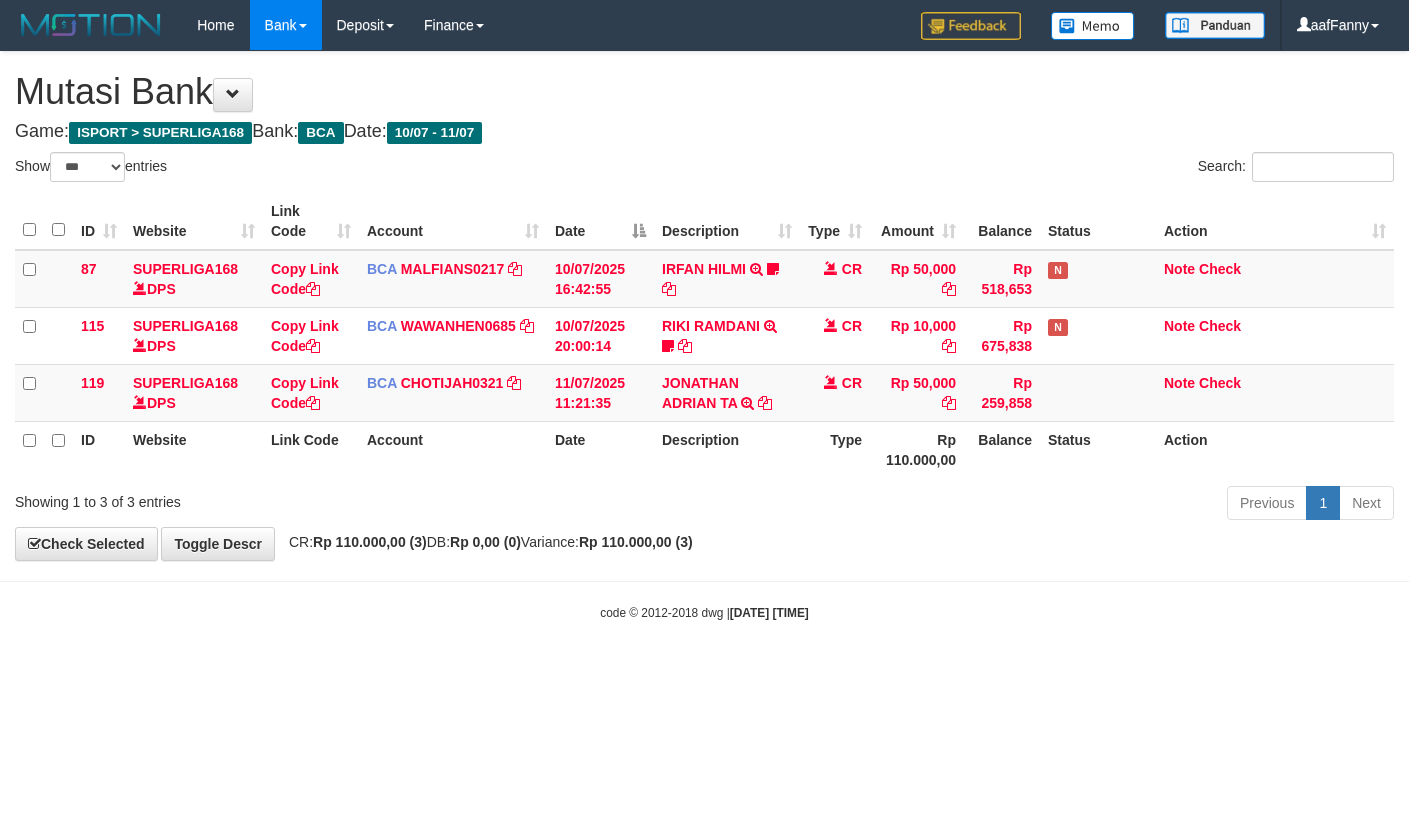 select on "***" 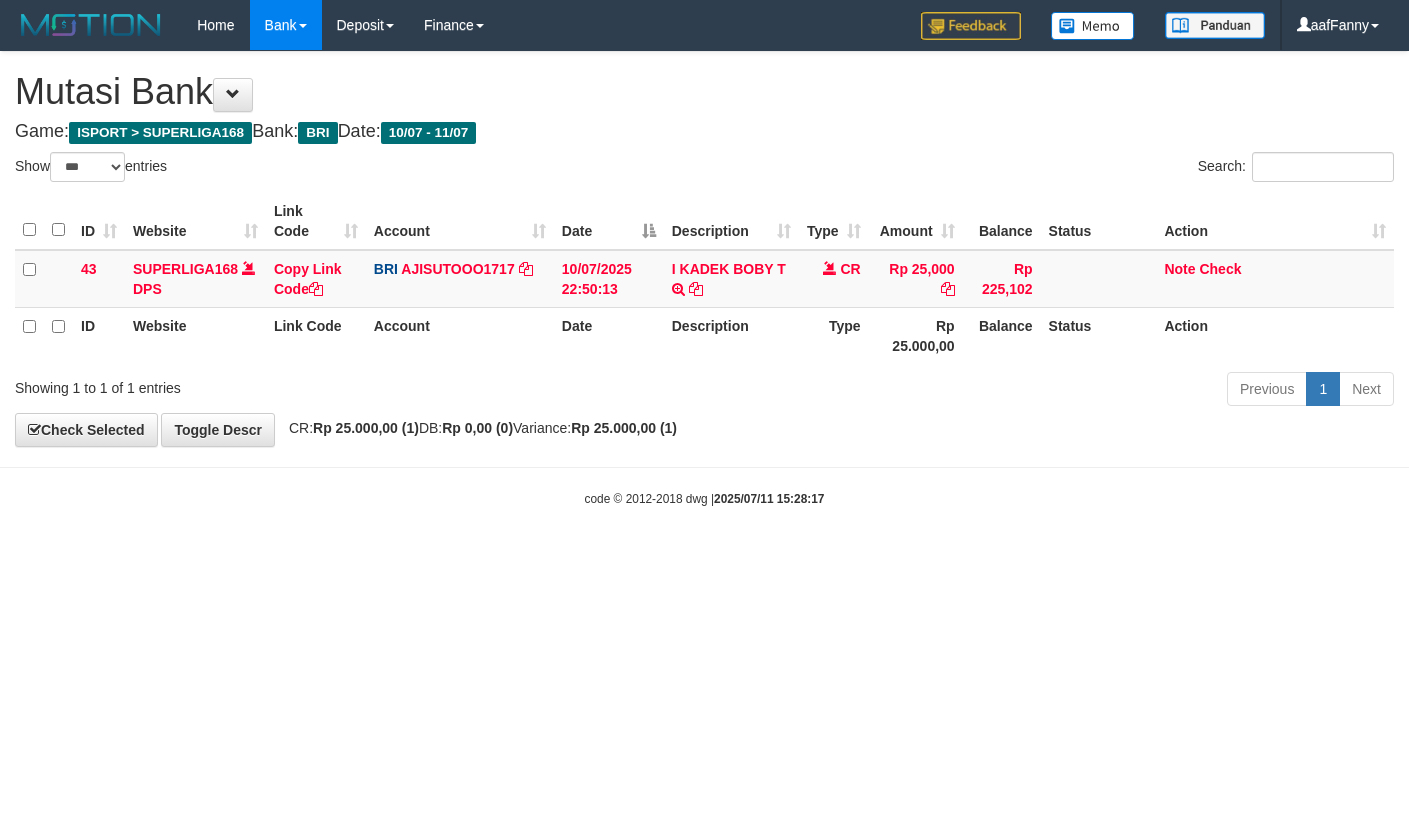 select on "***" 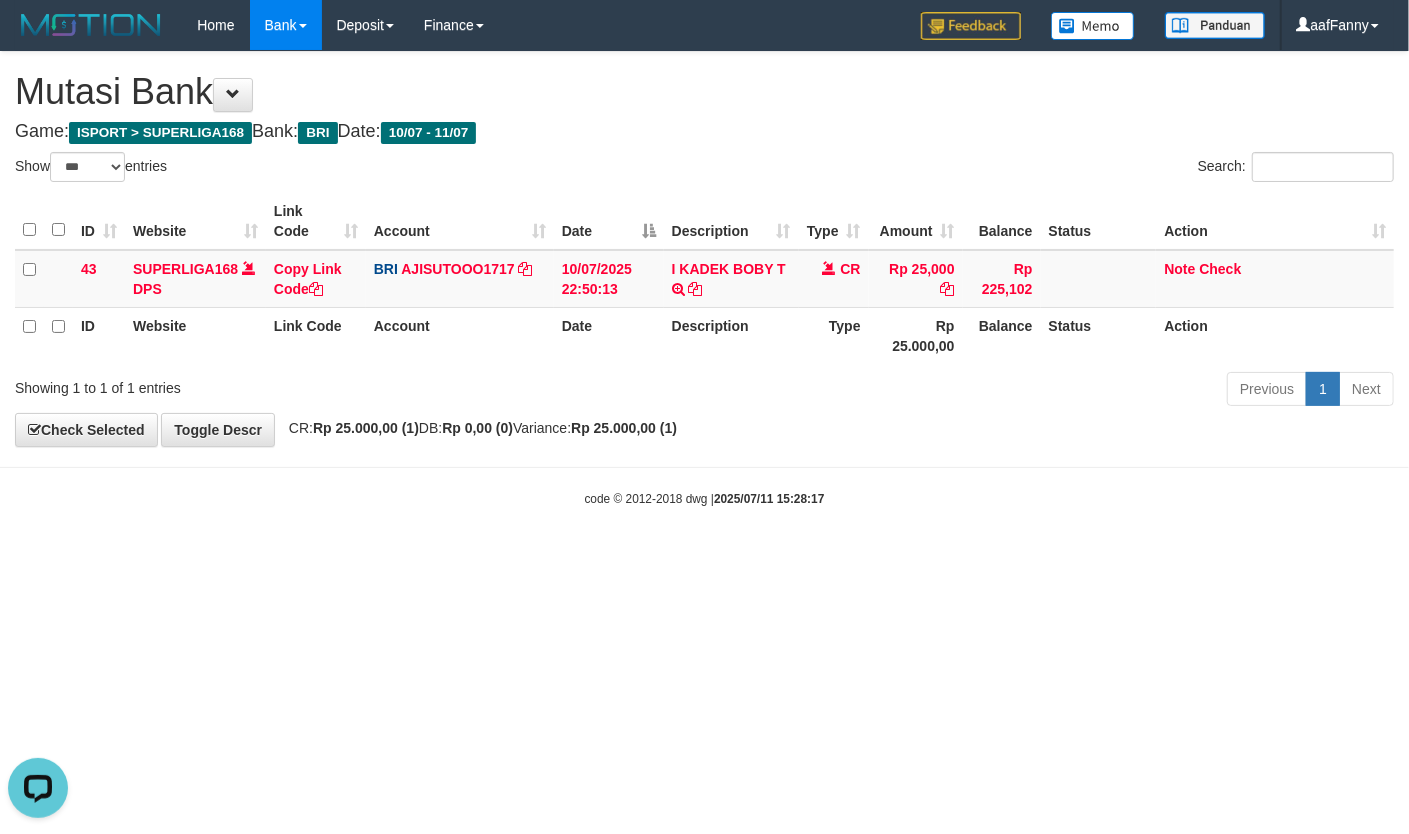 scroll, scrollTop: 0, scrollLeft: 0, axis: both 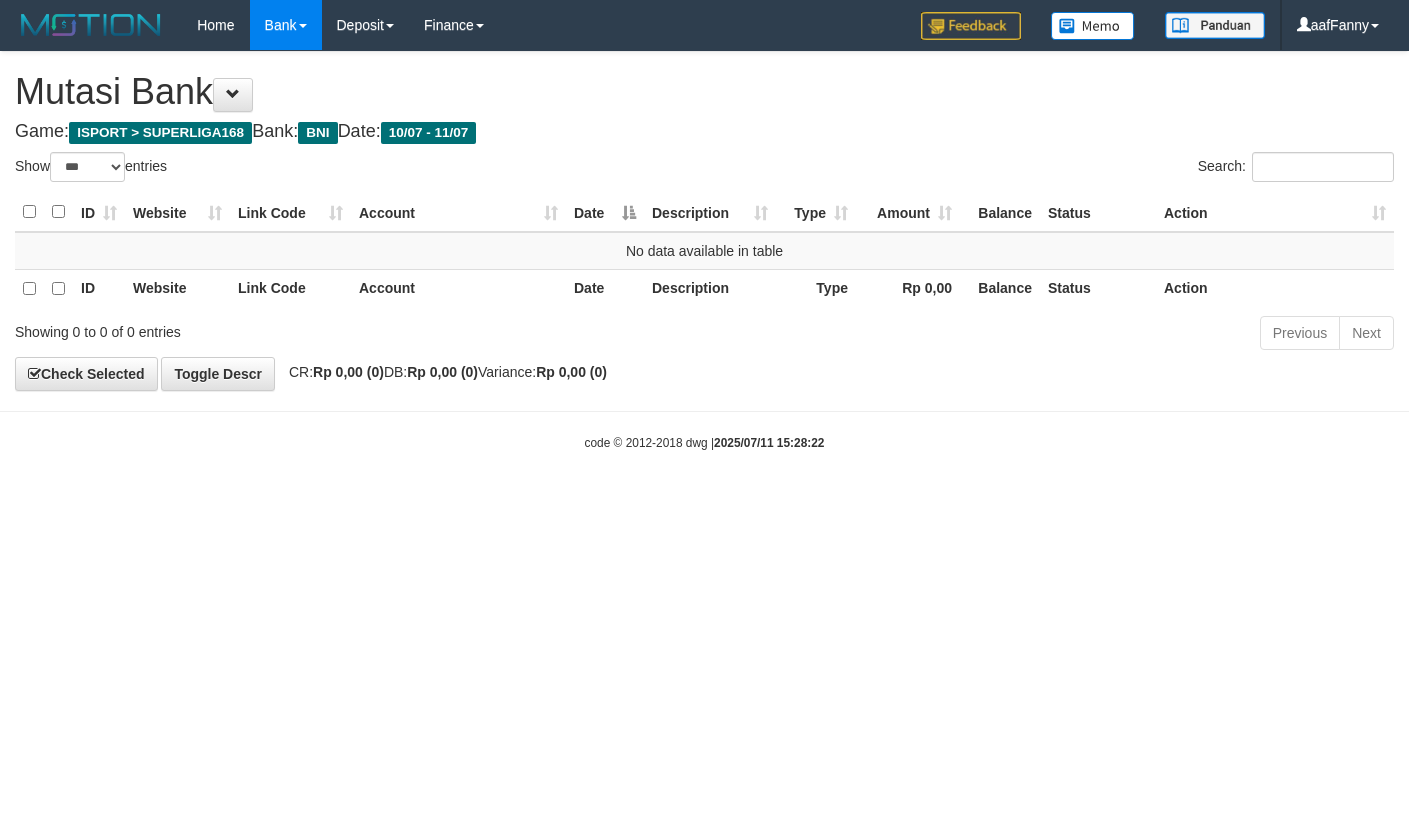 select on "***" 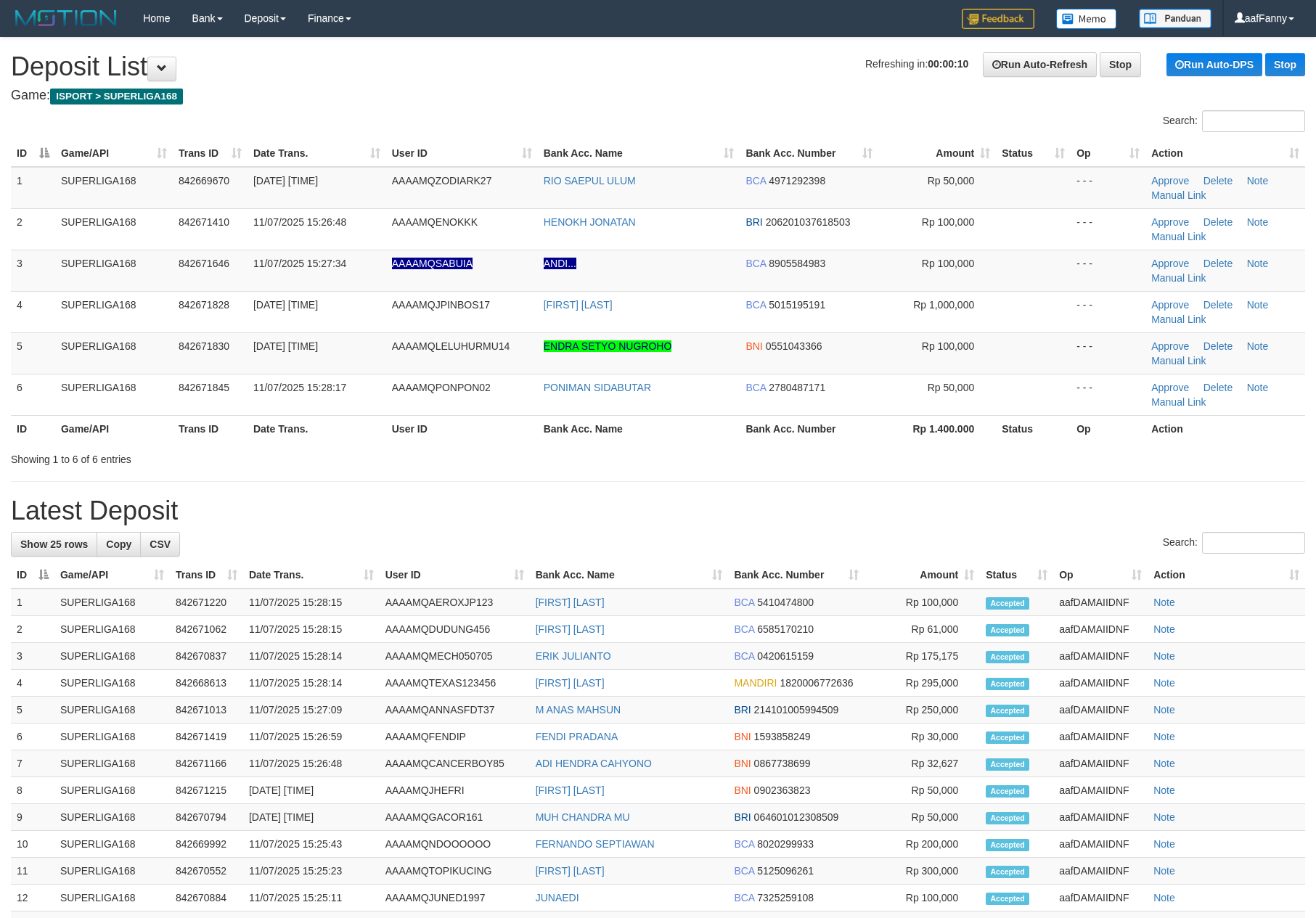 scroll, scrollTop: 0, scrollLeft: 0, axis: both 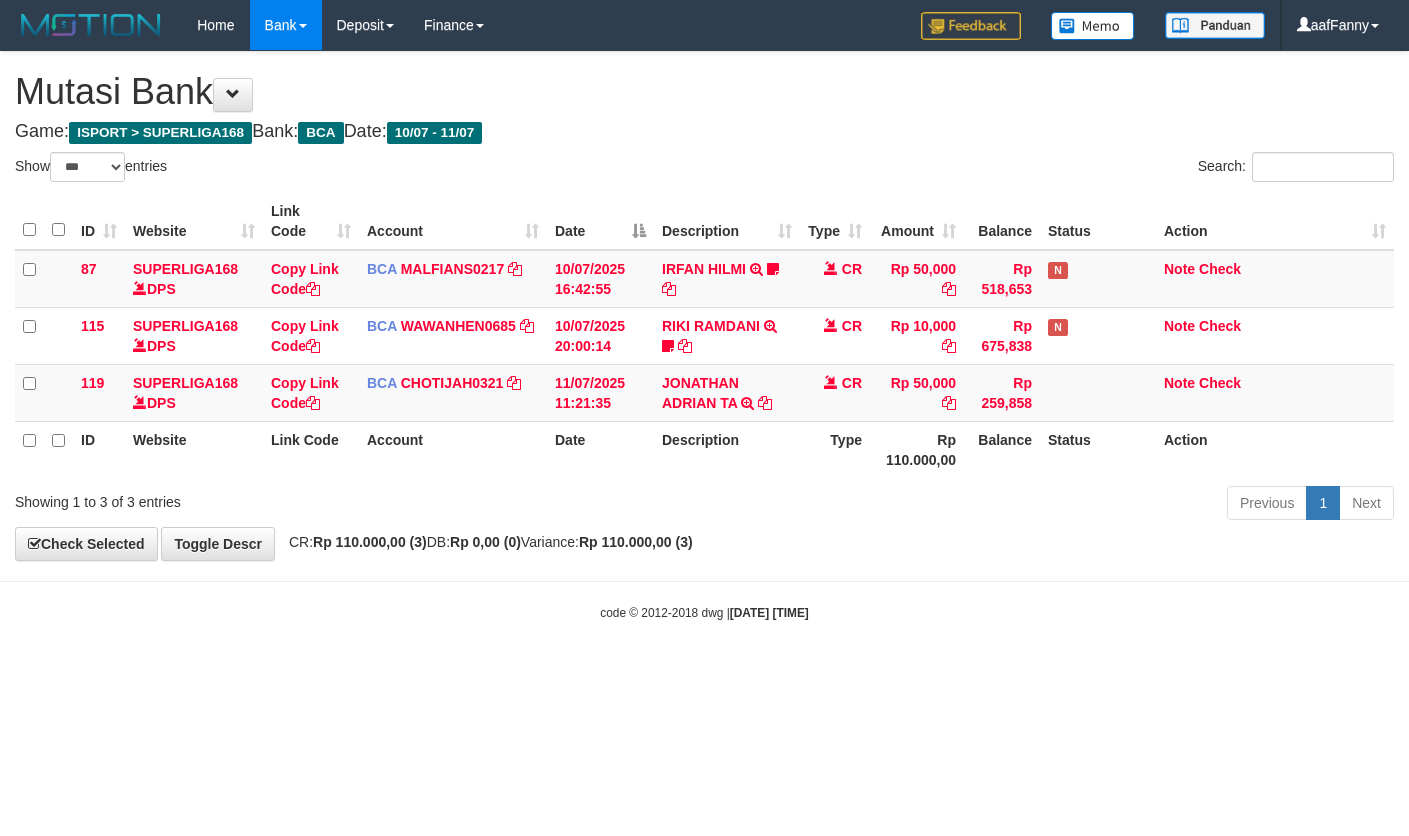 select on "***" 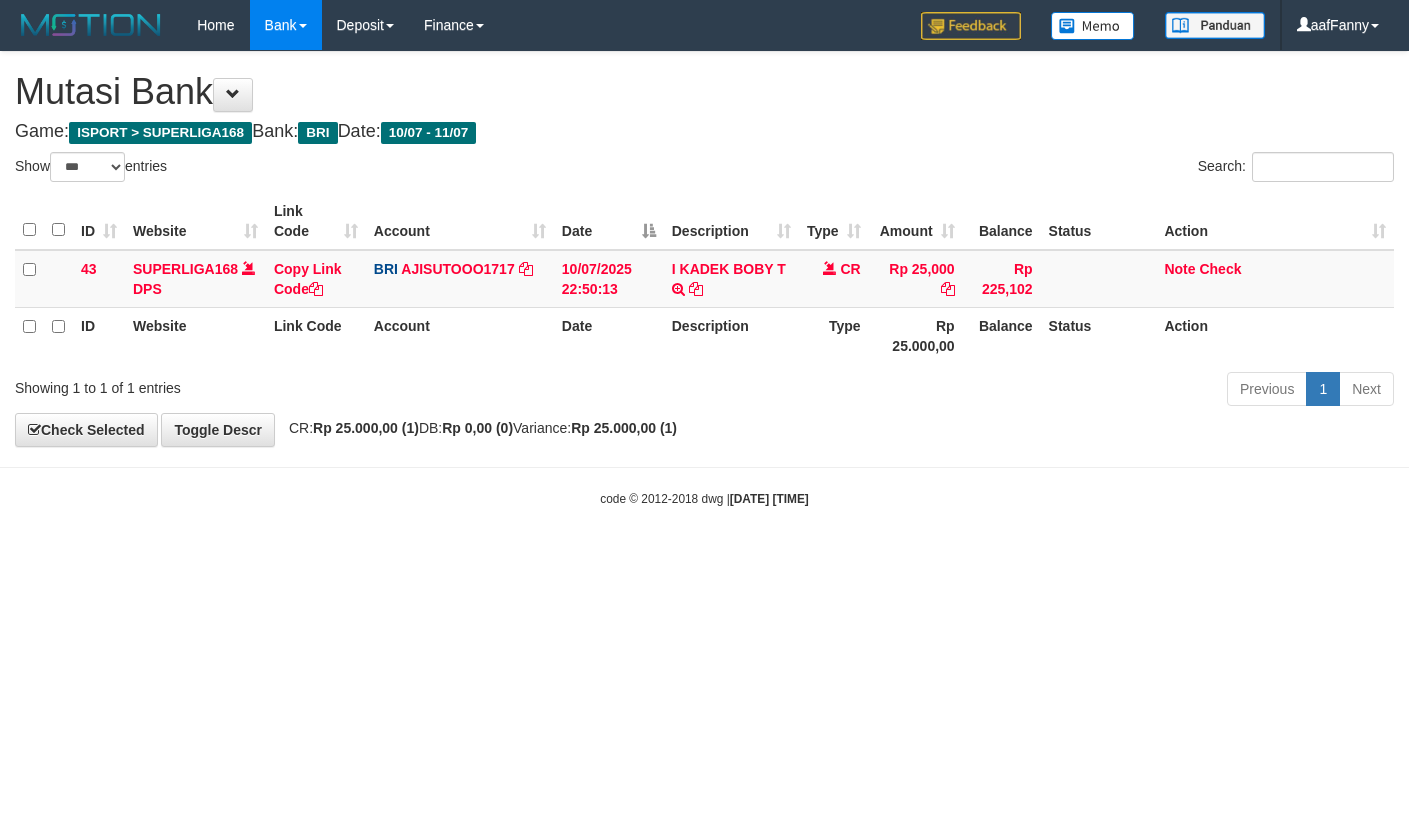 select on "***" 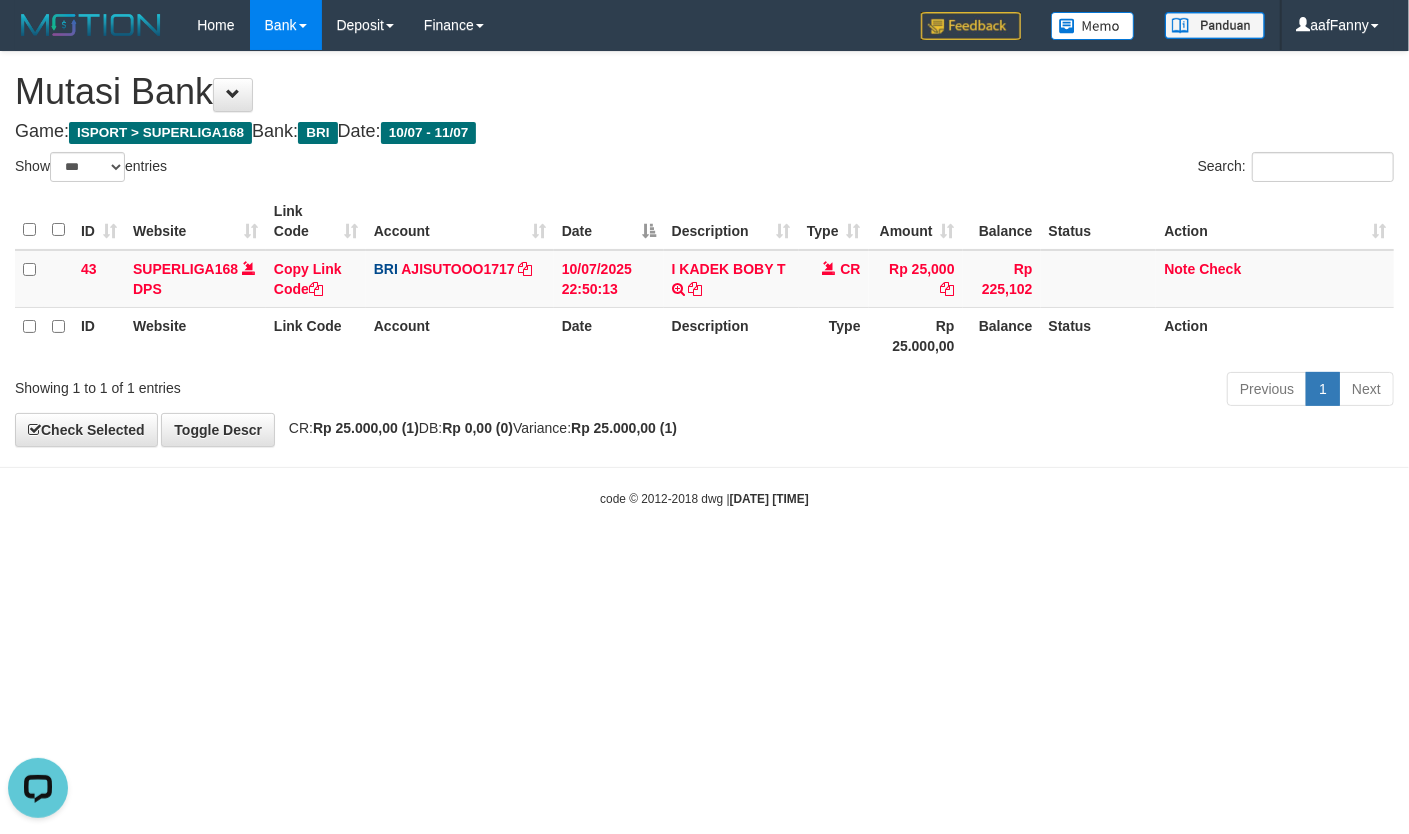 scroll, scrollTop: 0, scrollLeft: 0, axis: both 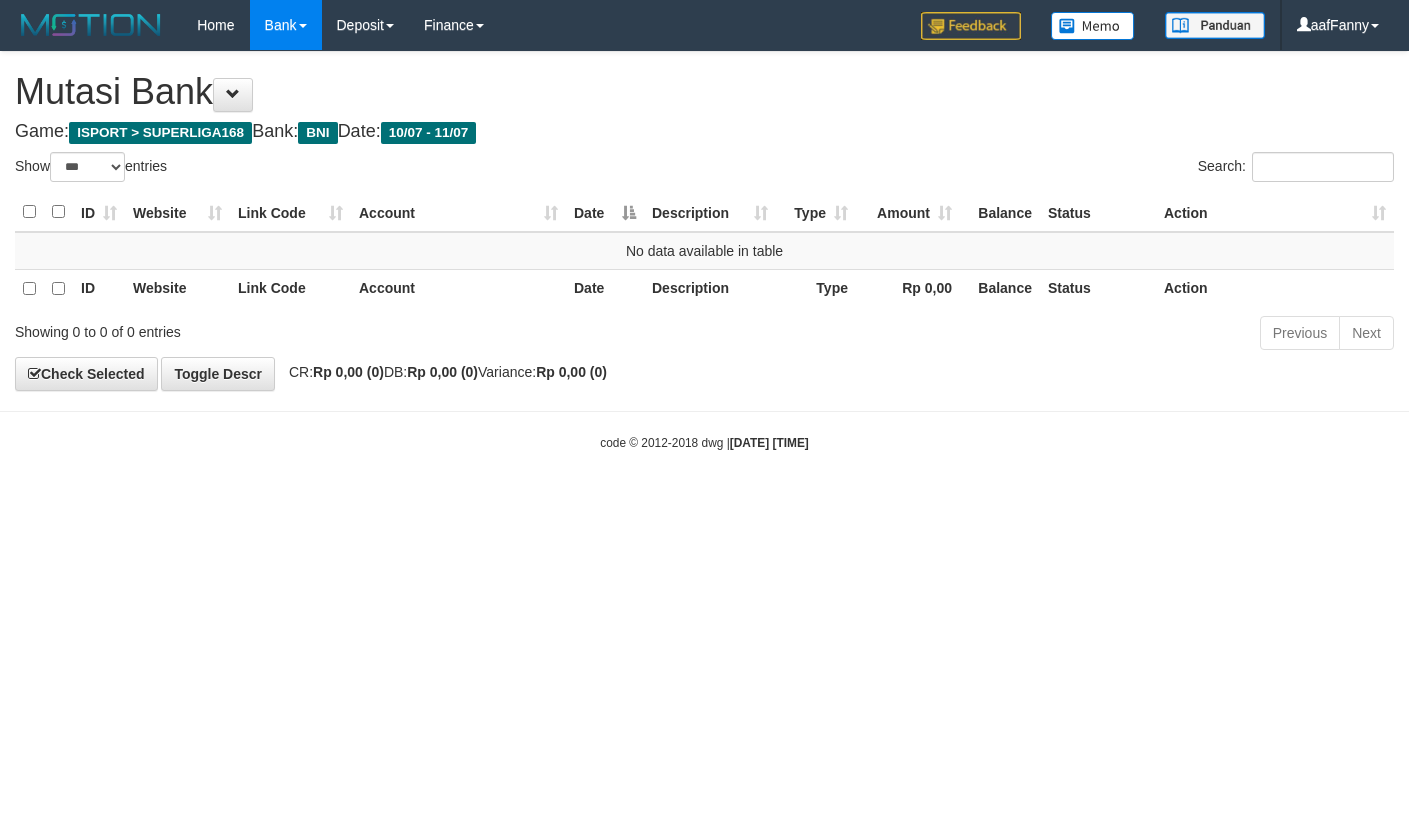 select on "***" 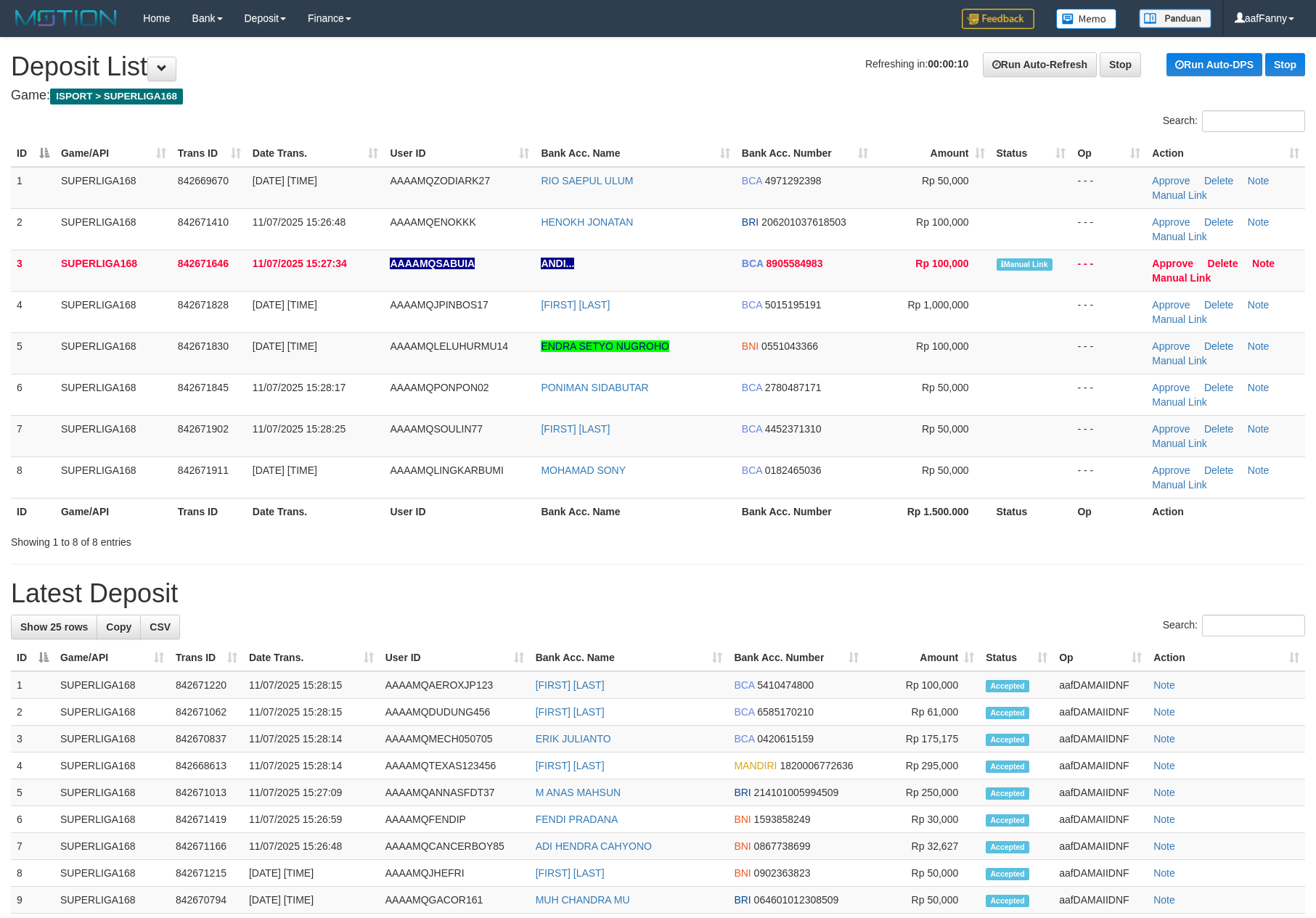 scroll, scrollTop: 0, scrollLeft: 0, axis: both 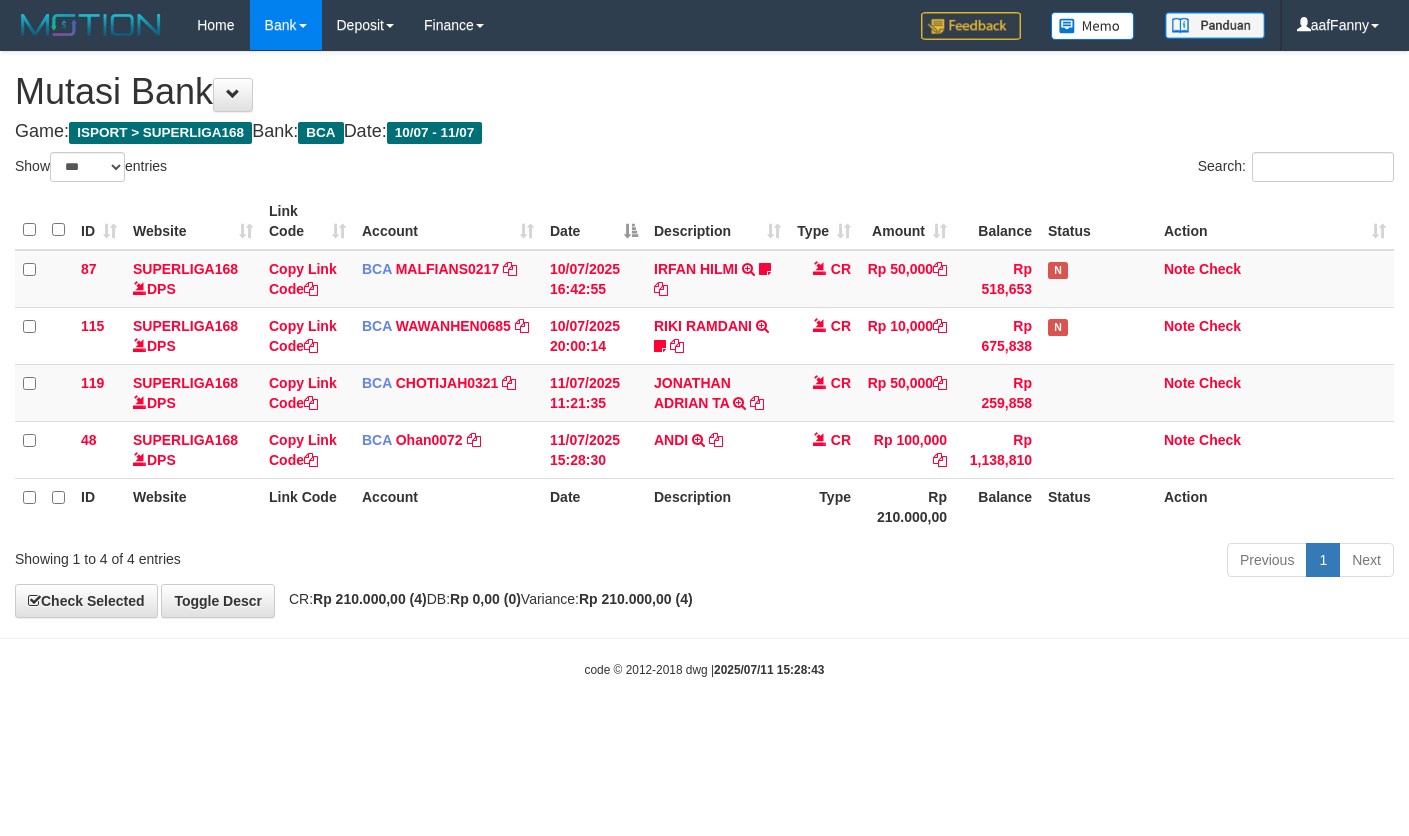 select on "***" 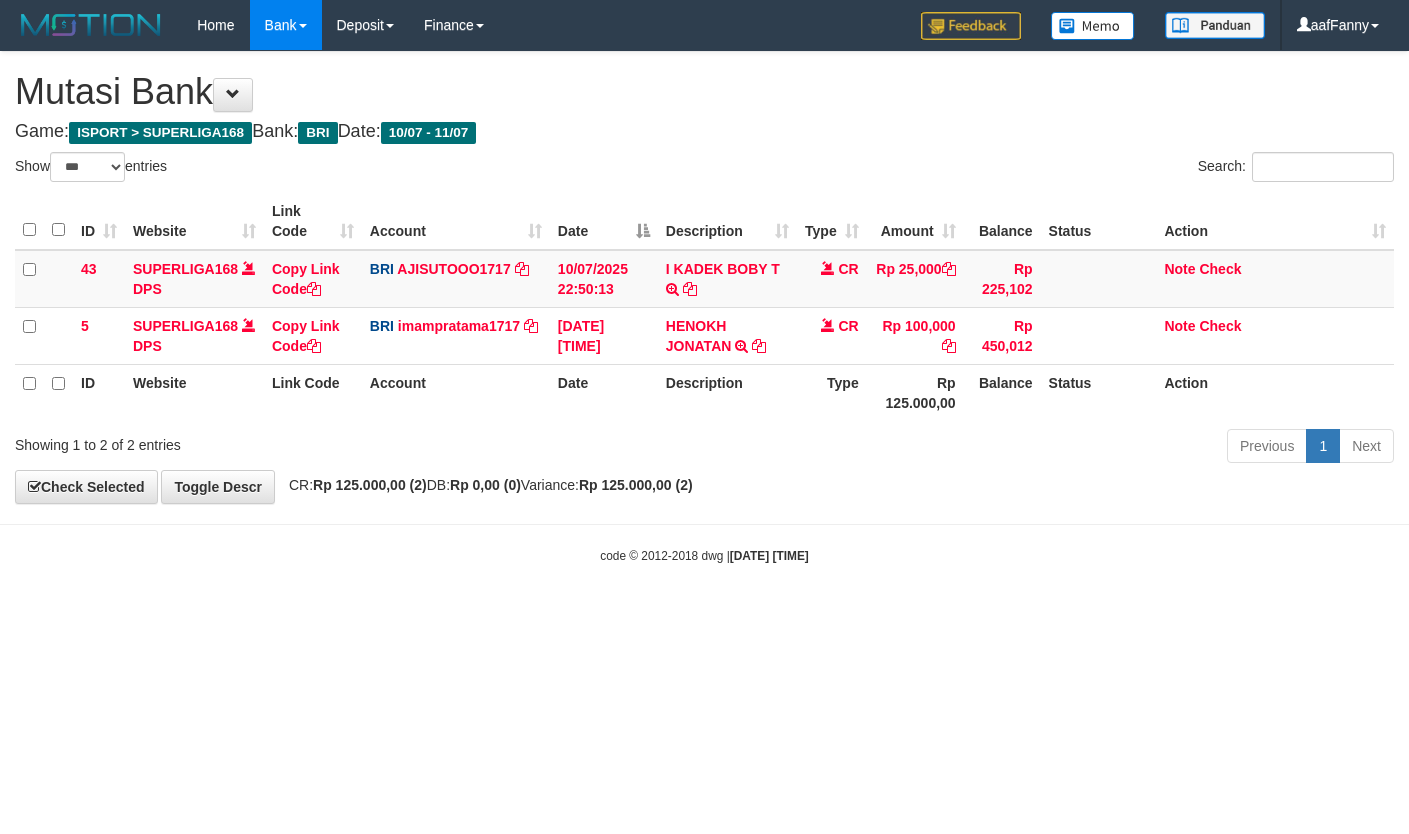 select on "***" 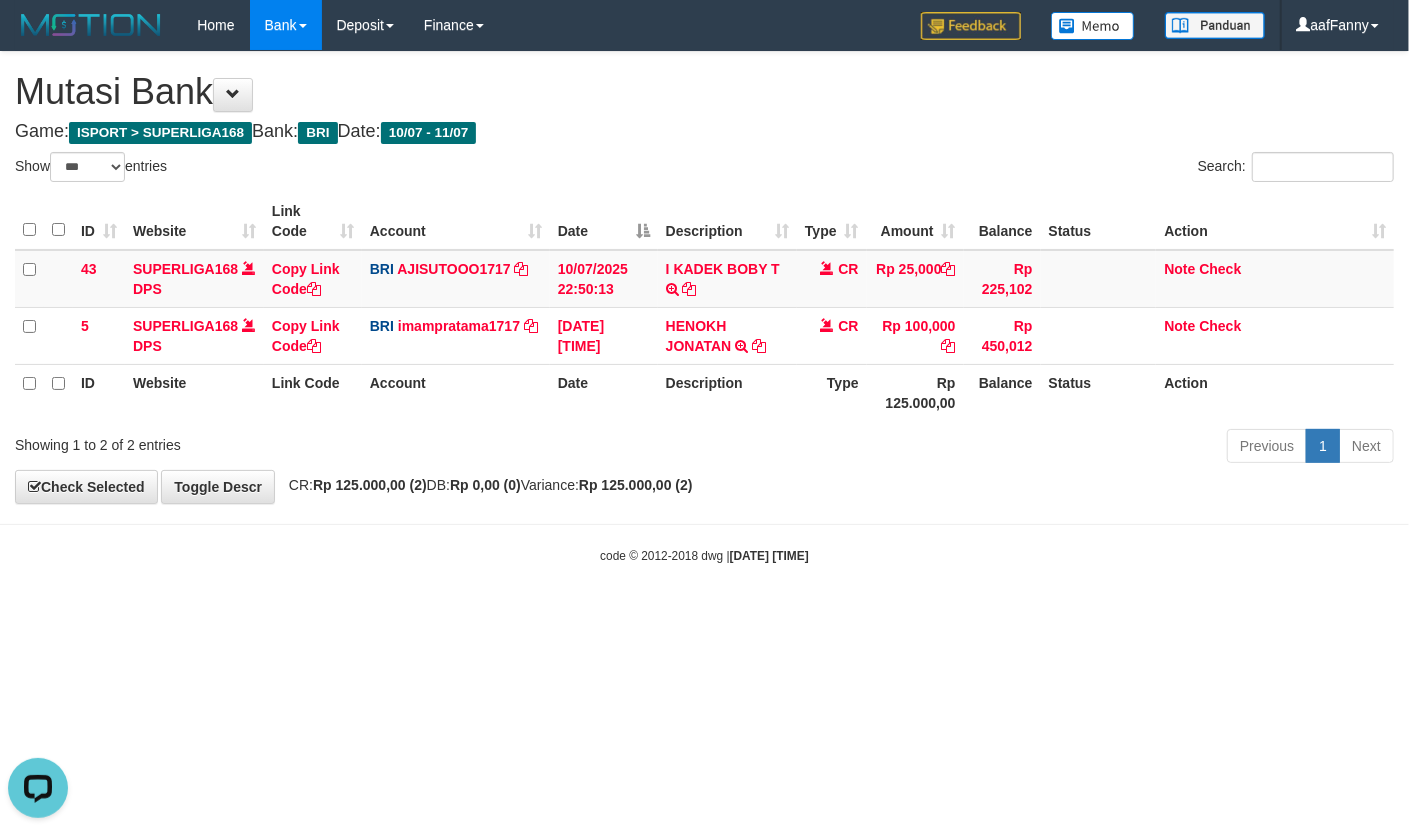 scroll, scrollTop: 0, scrollLeft: 0, axis: both 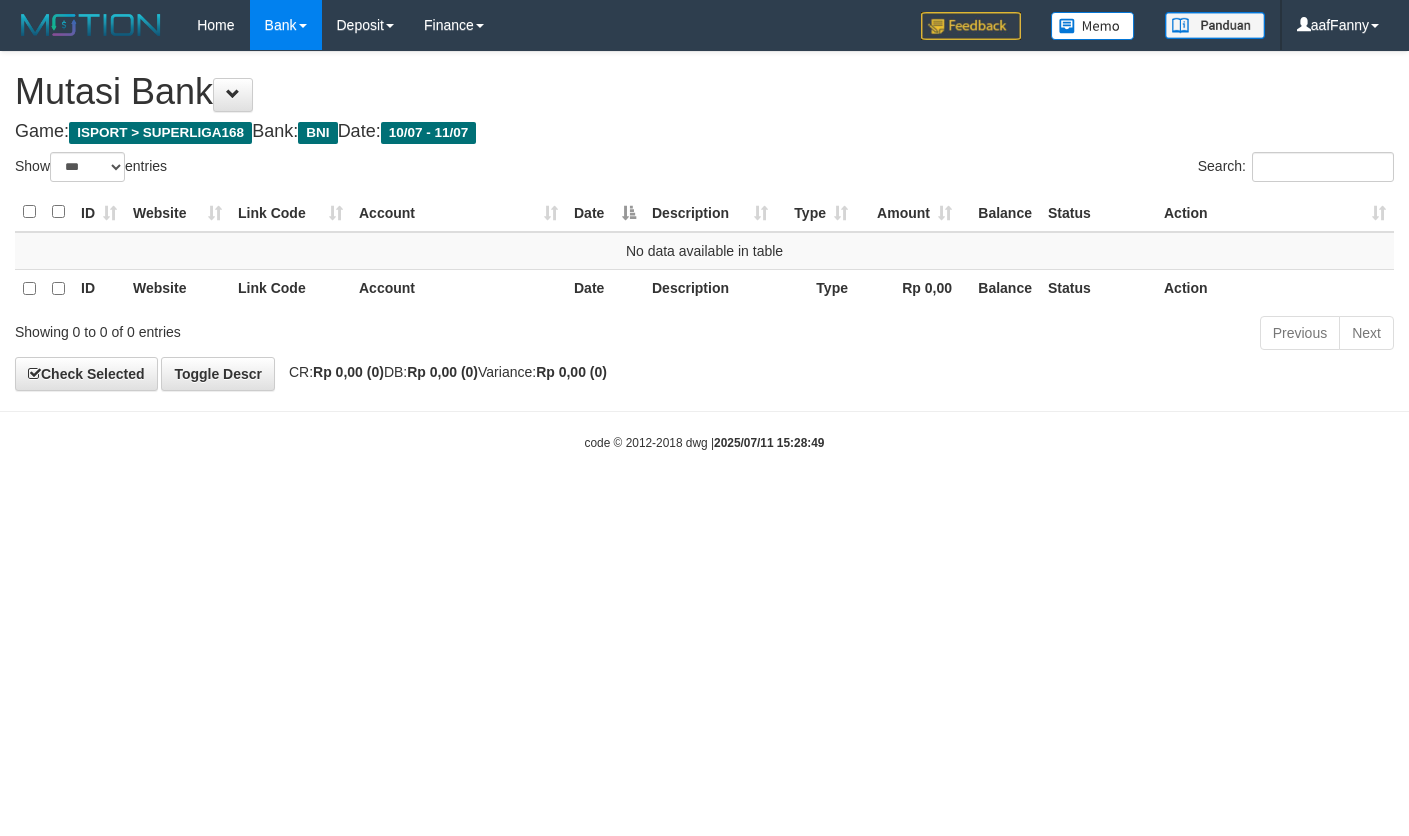 select on "***" 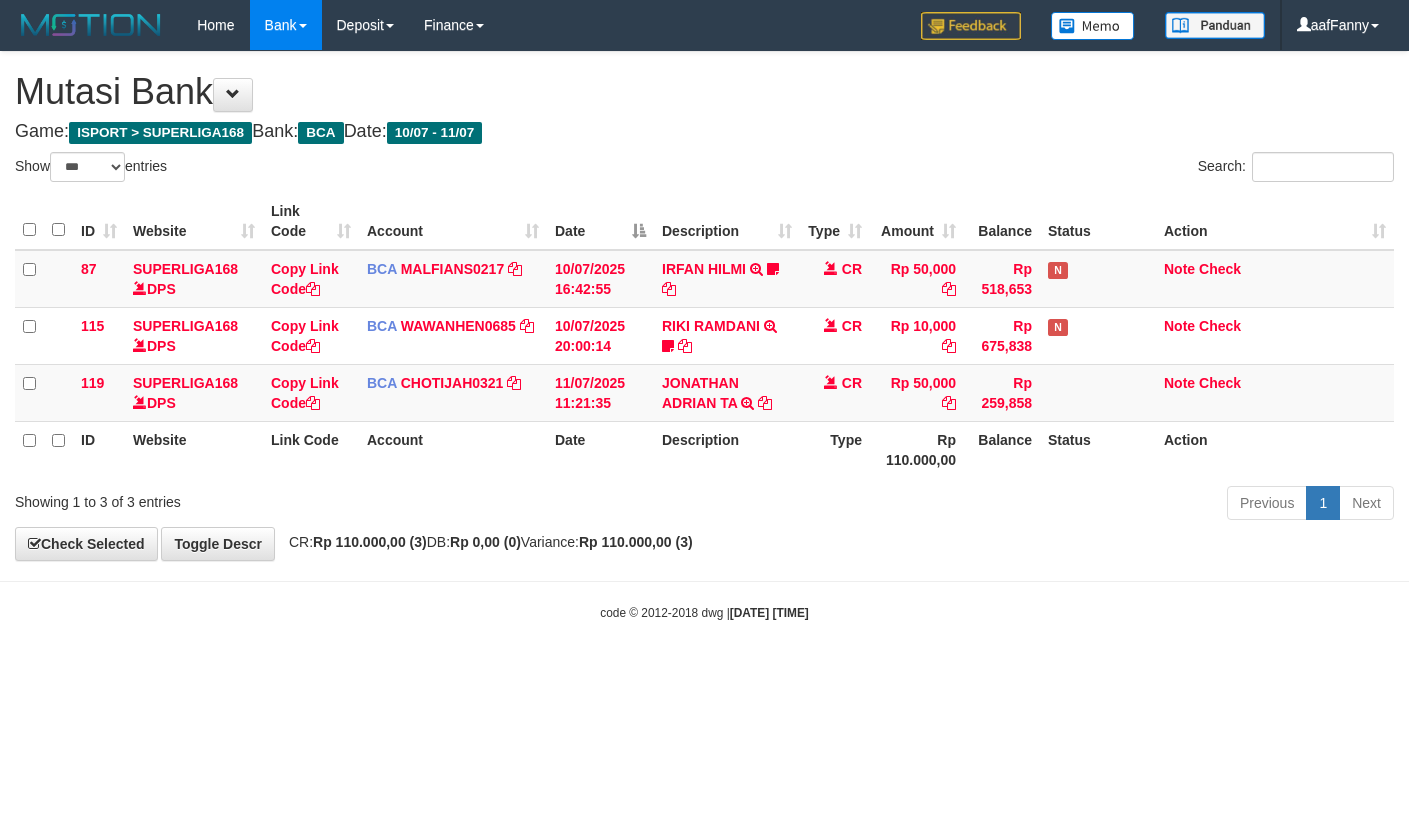 select on "***" 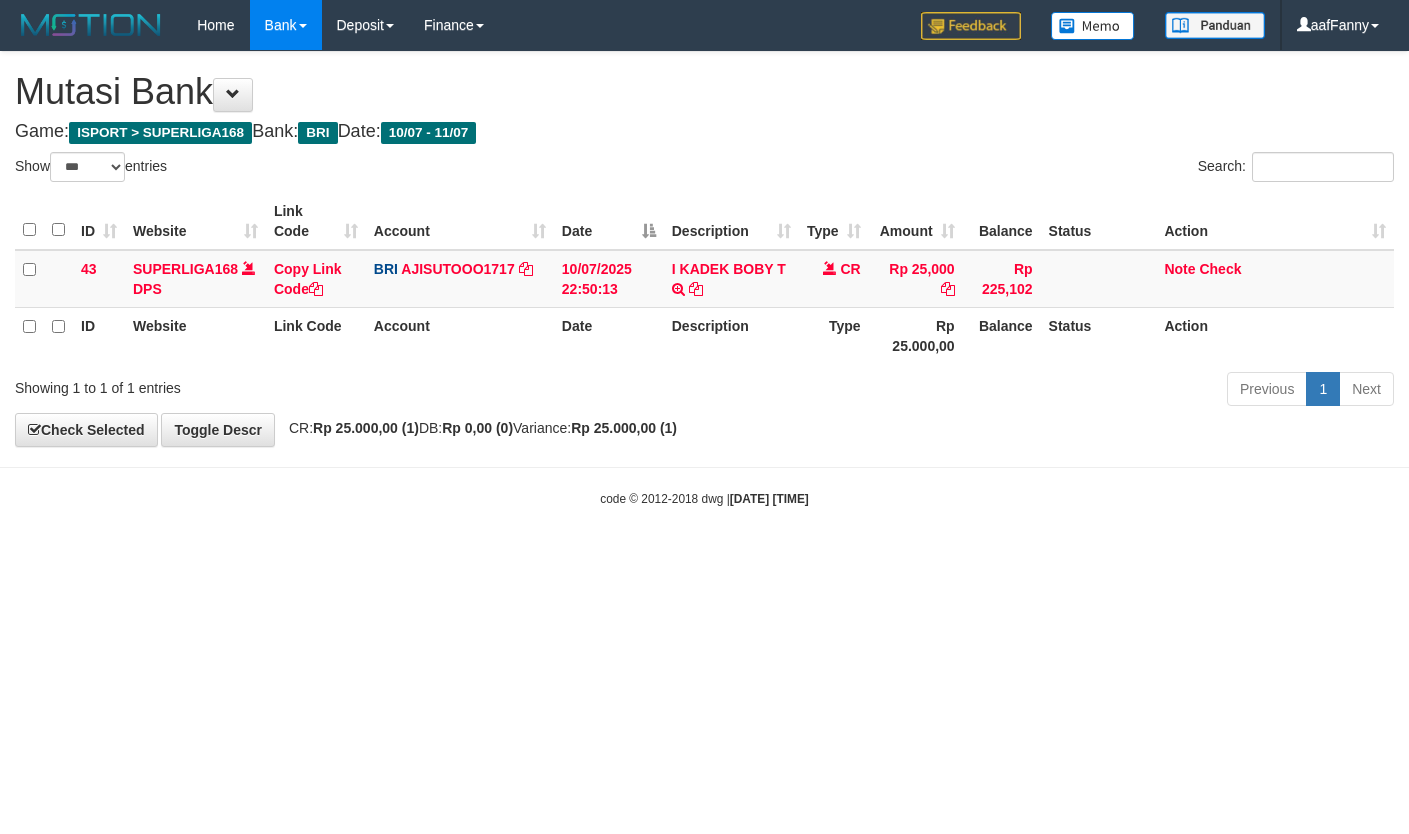 select on "***" 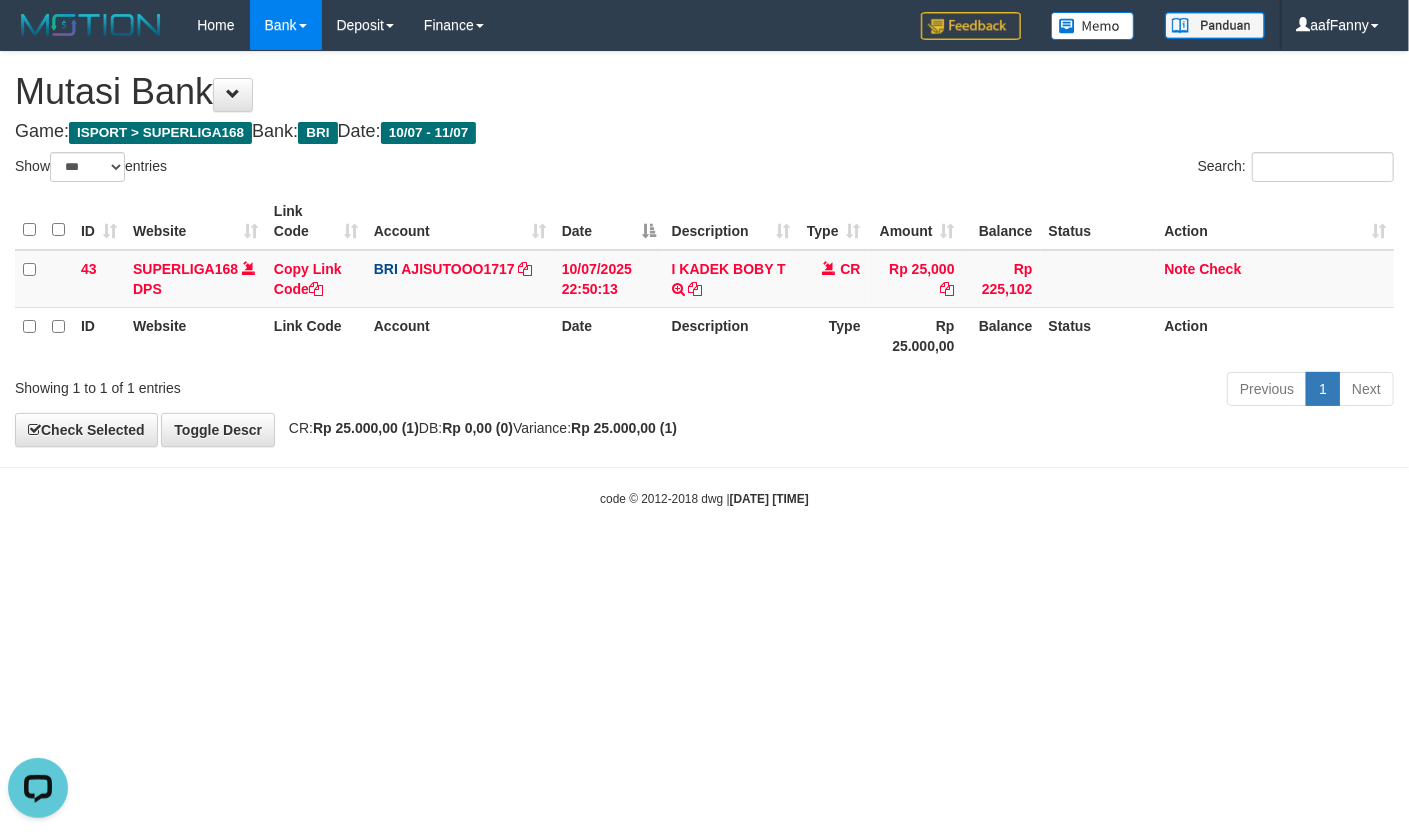 scroll, scrollTop: 0, scrollLeft: 0, axis: both 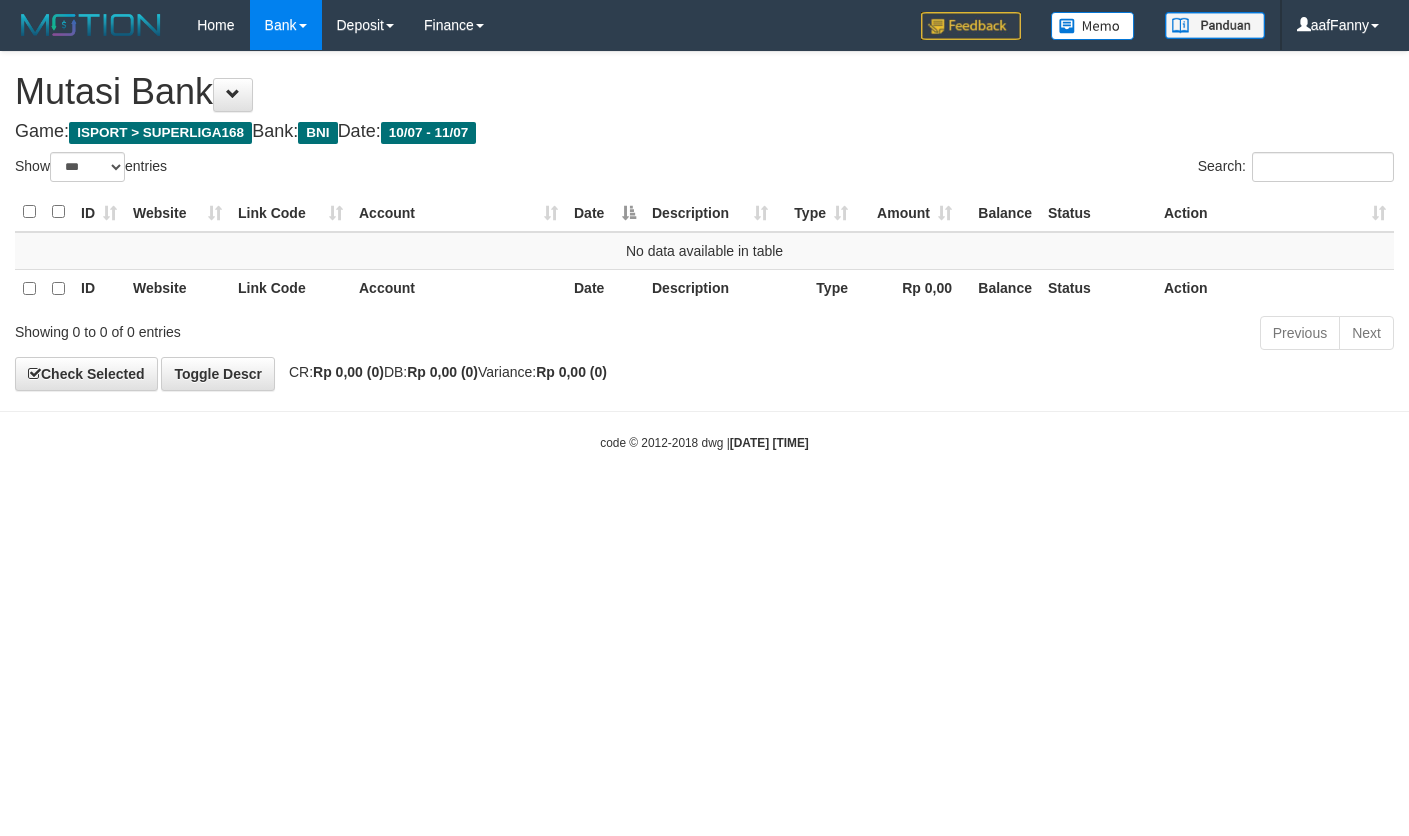 select on "***" 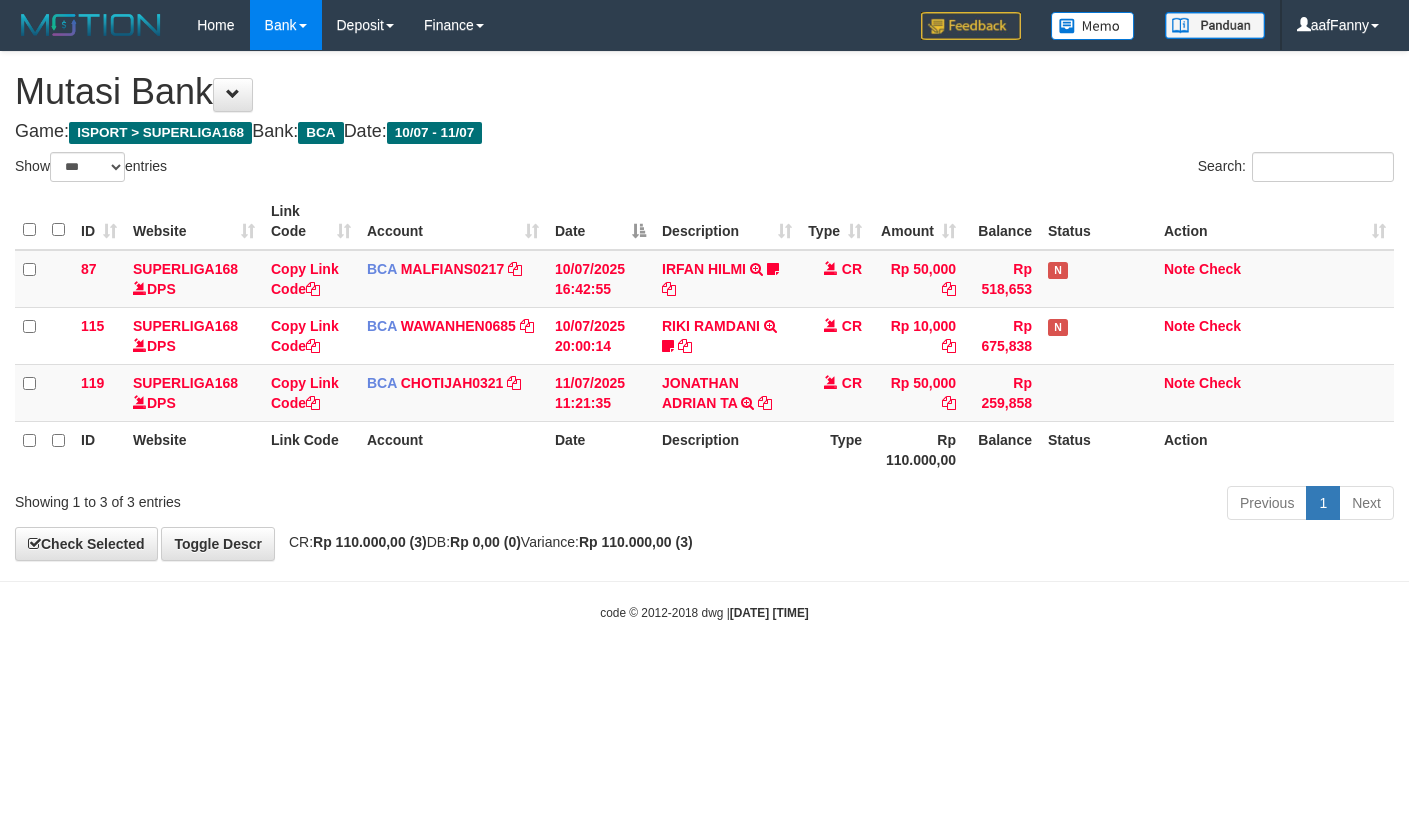 select on "***" 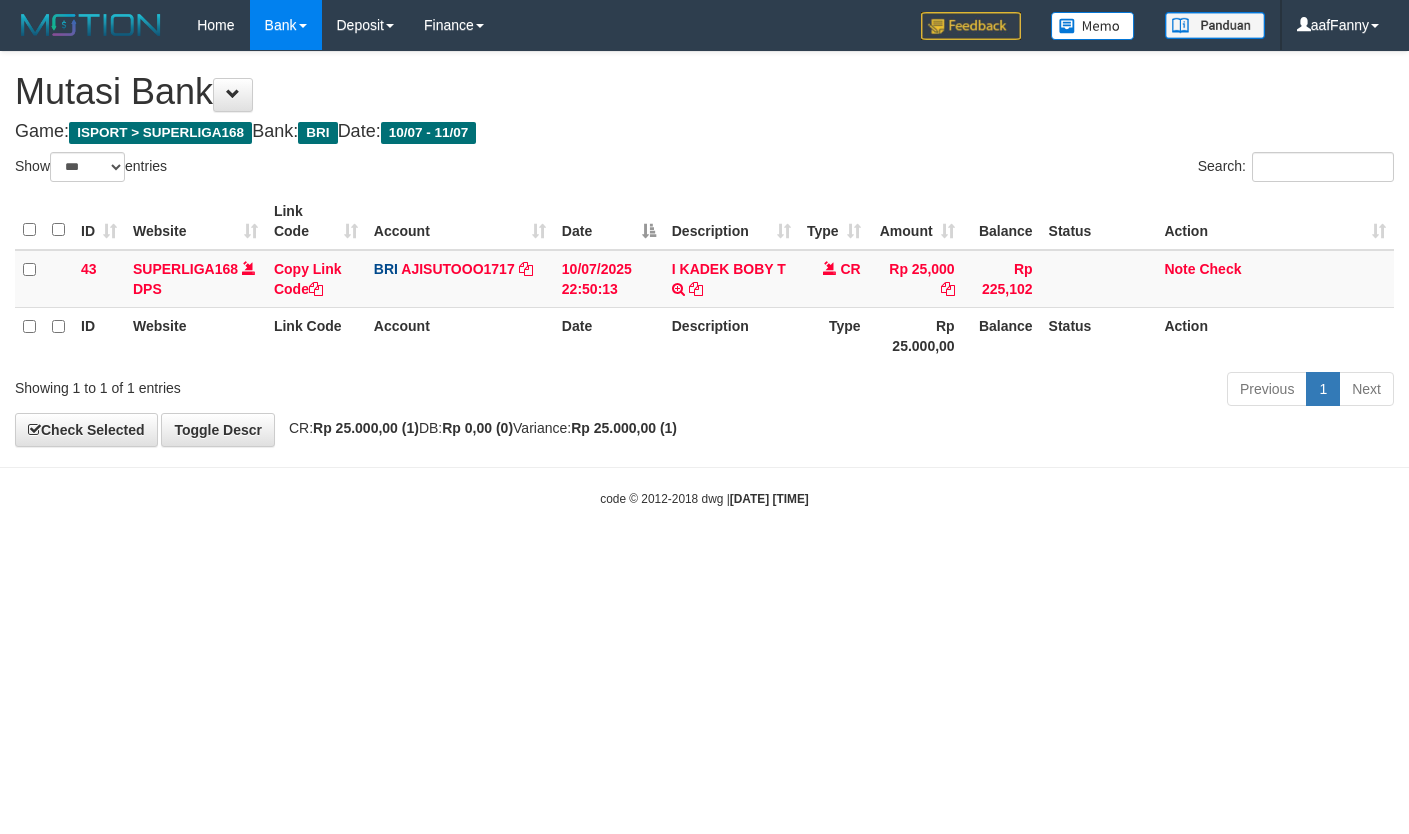 select on "***" 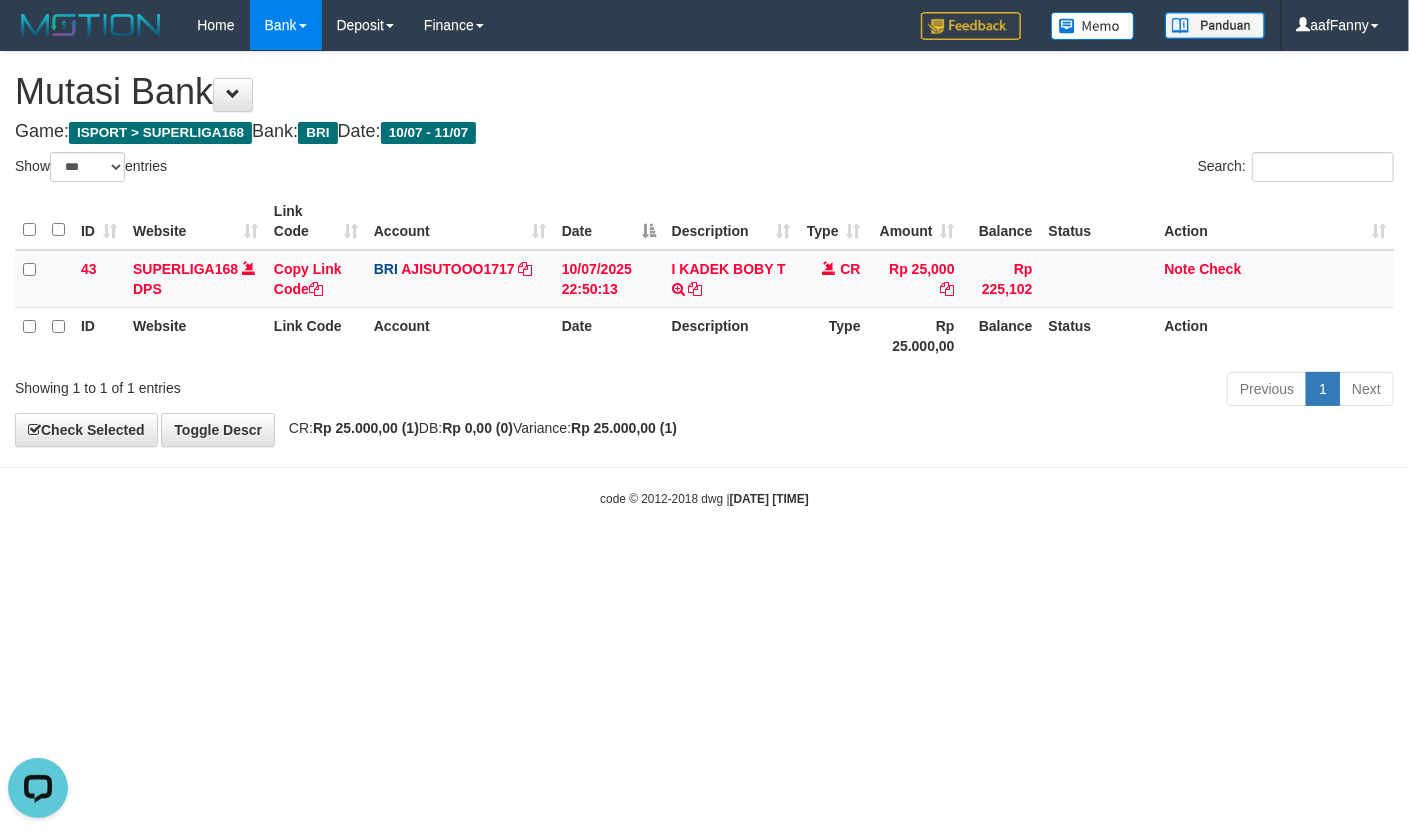 scroll, scrollTop: 0, scrollLeft: 0, axis: both 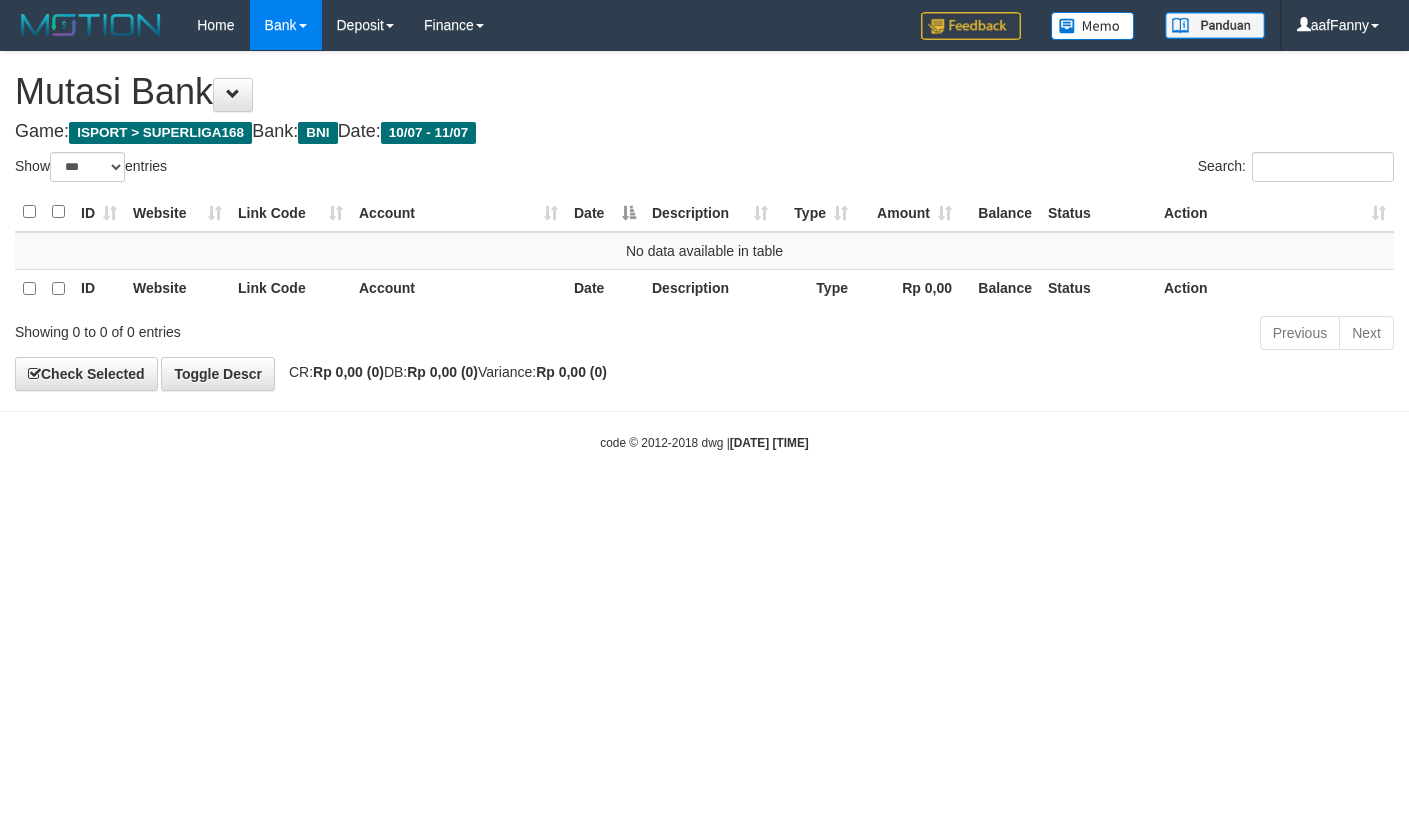 select on "***" 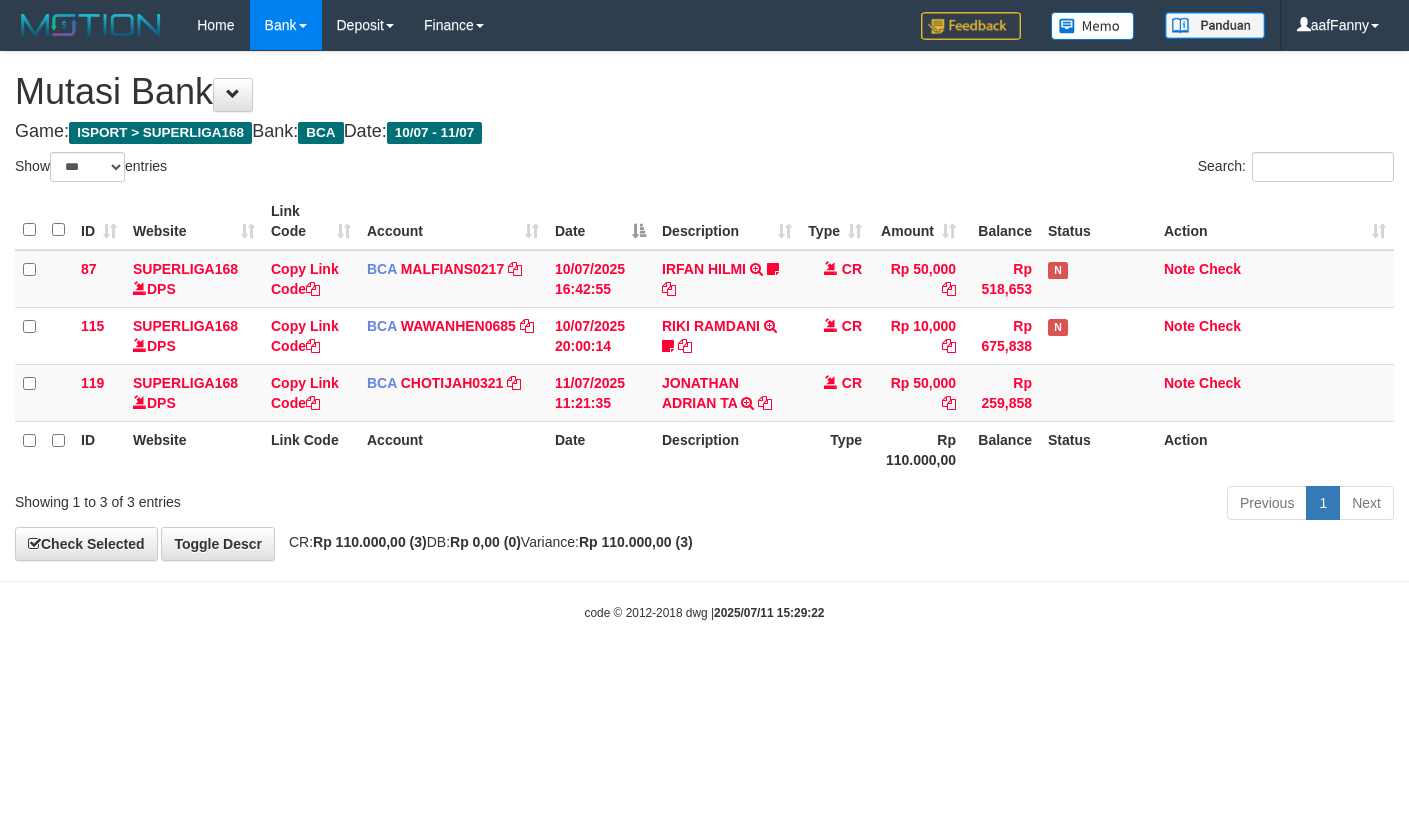 select on "***" 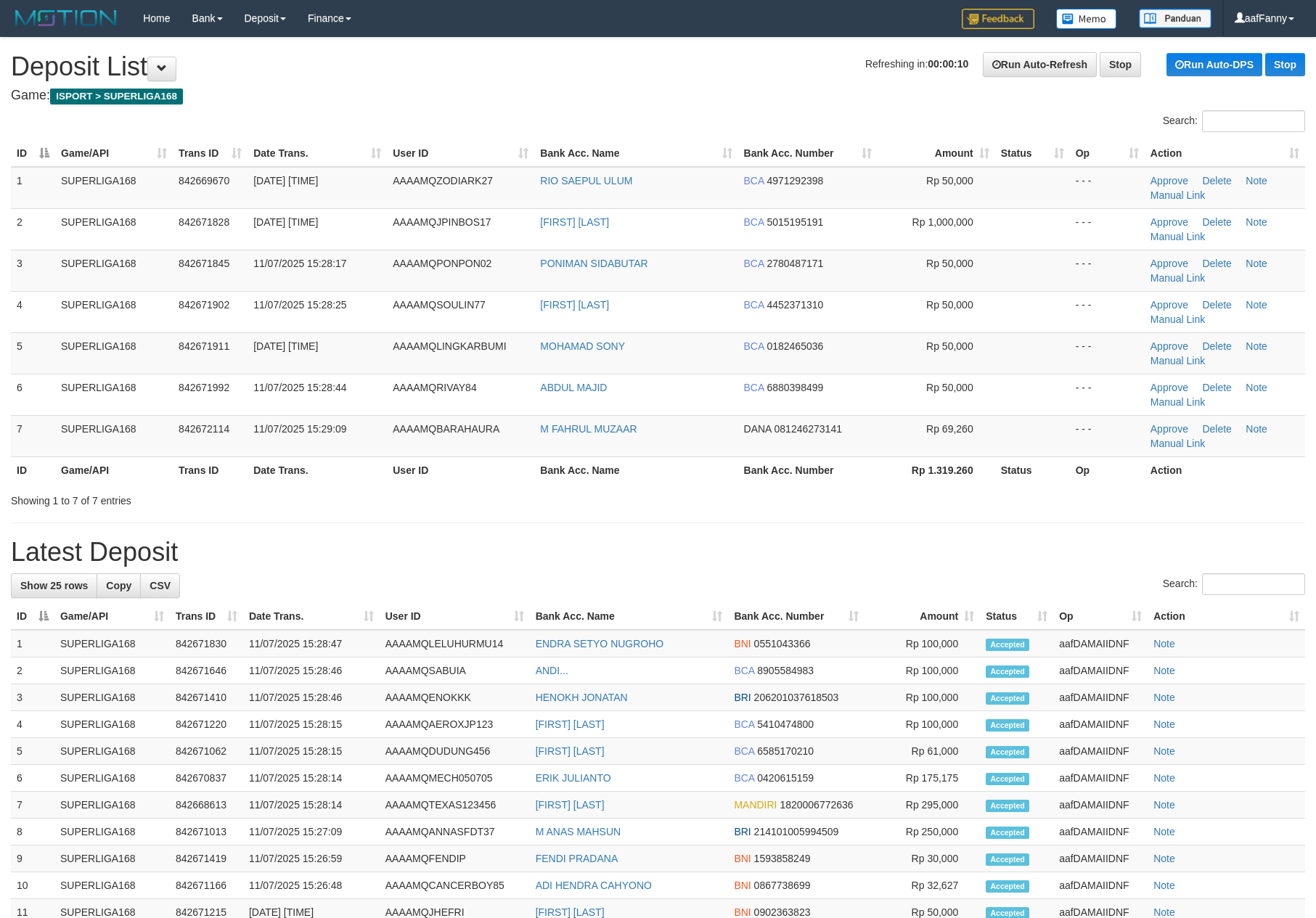 scroll, scrollTop: 0, scrollLeft: 0, axis: both 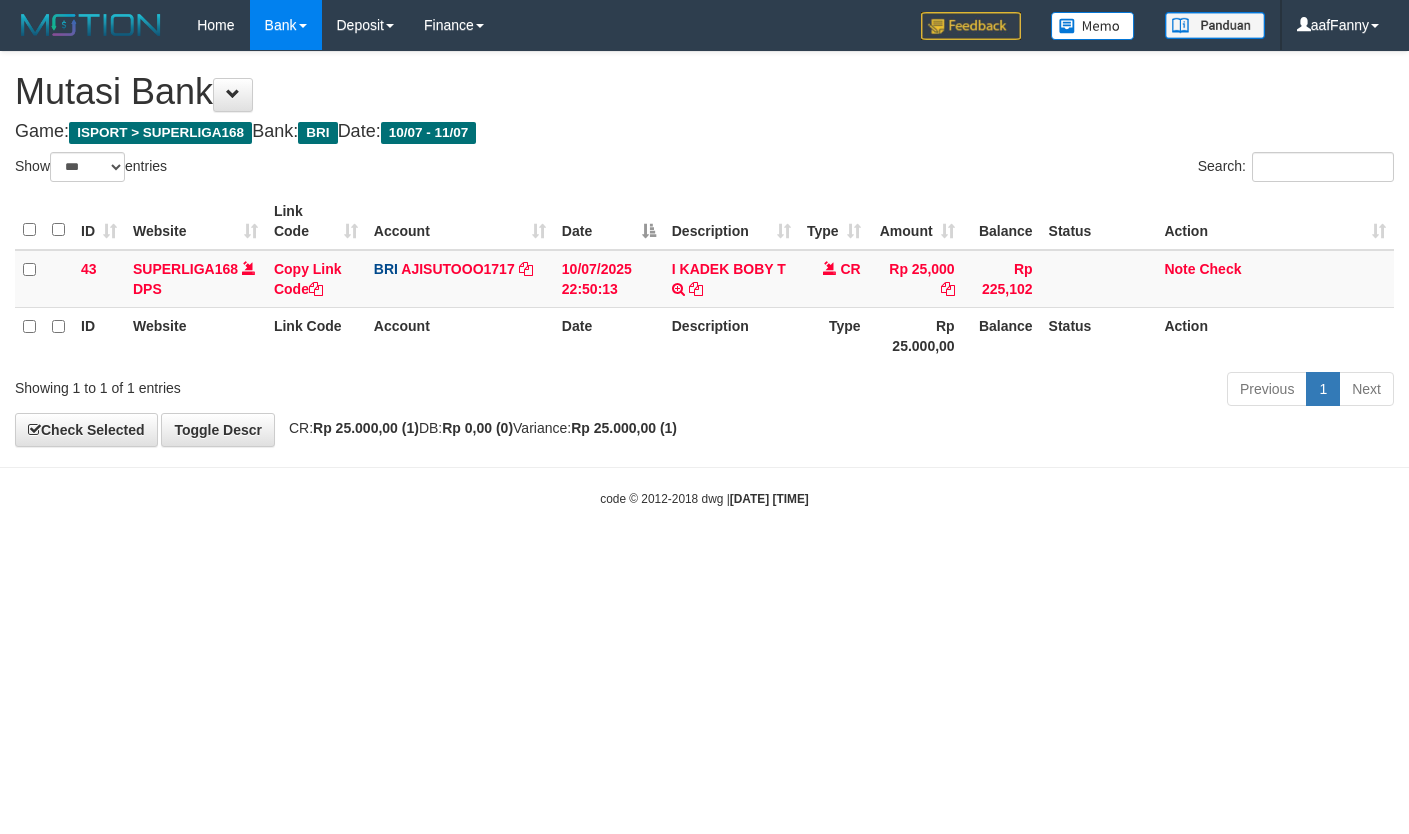 select on "***" 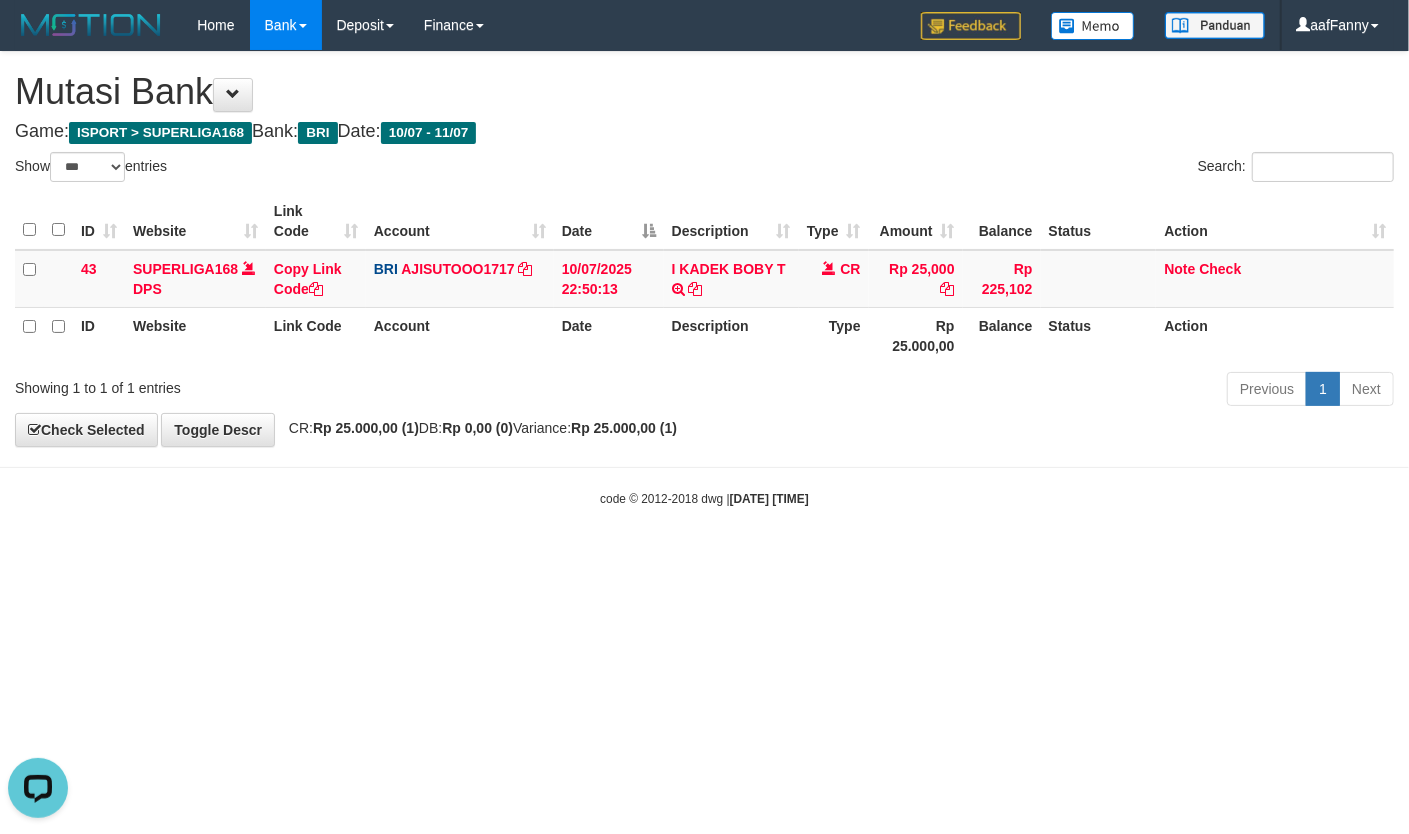 scroll, scrollTop: 0, scrollLeft: 0, axis: both 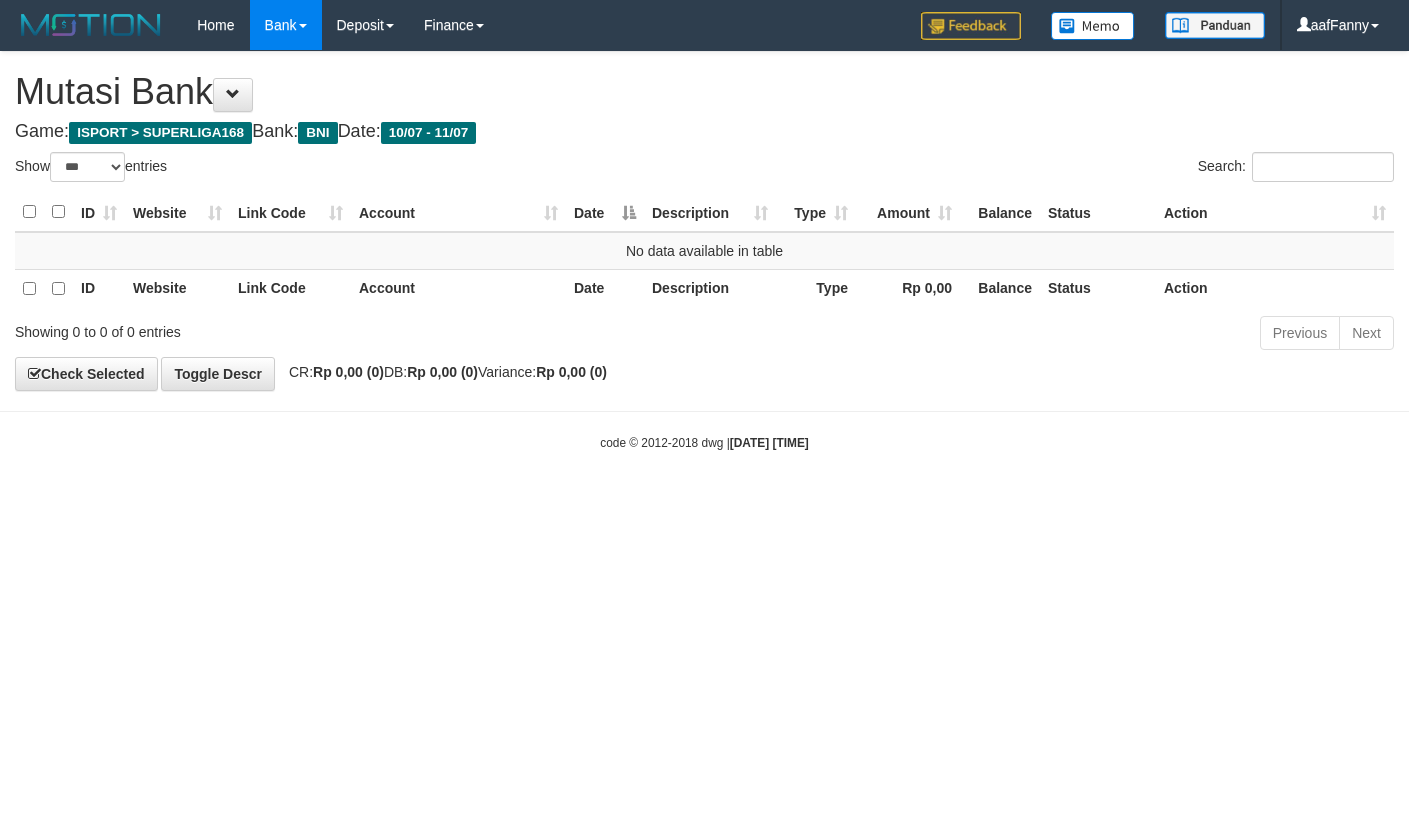 select on "***" 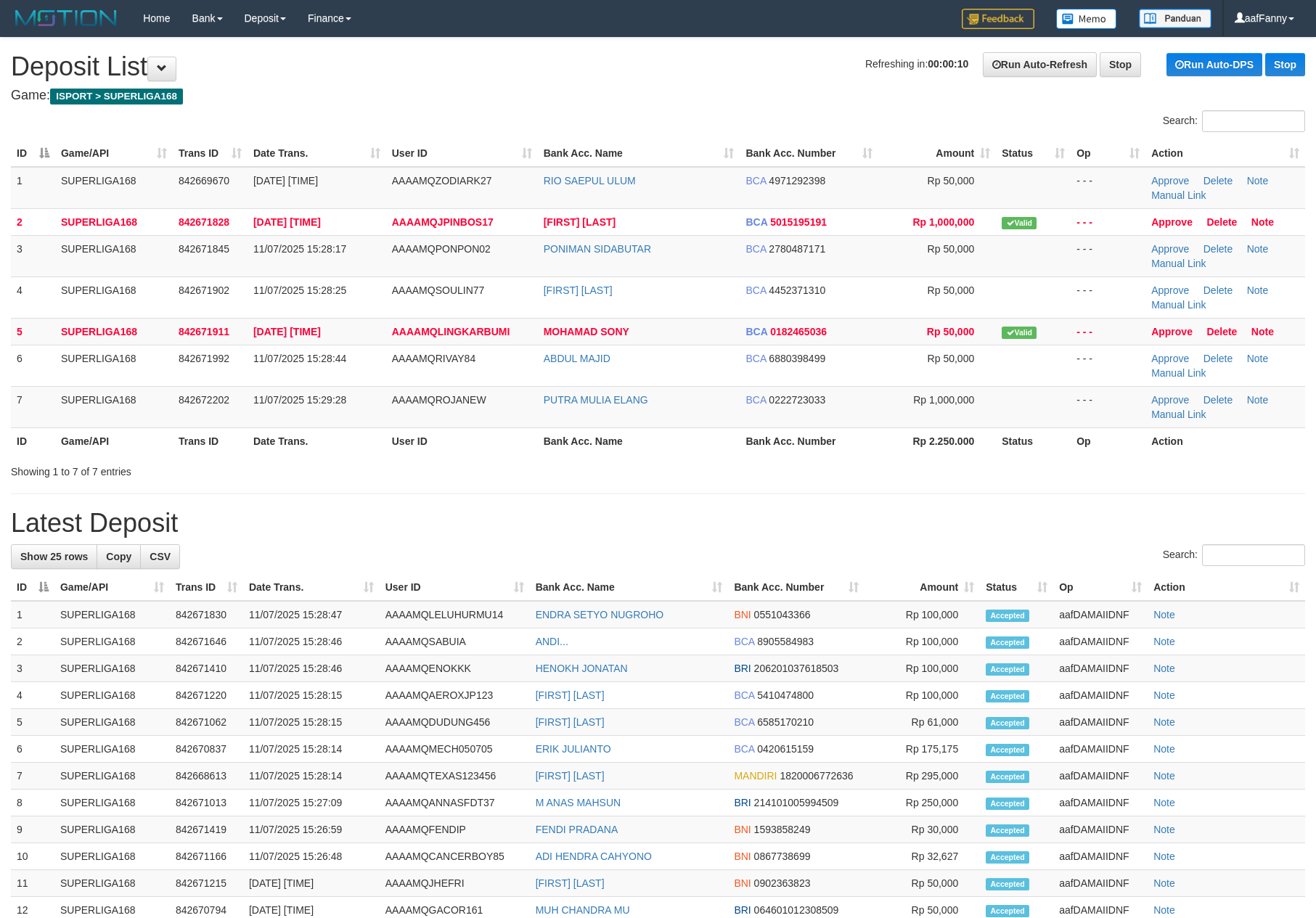 scroll, scrollTop: 0, scrollLeft: 0, axis: both 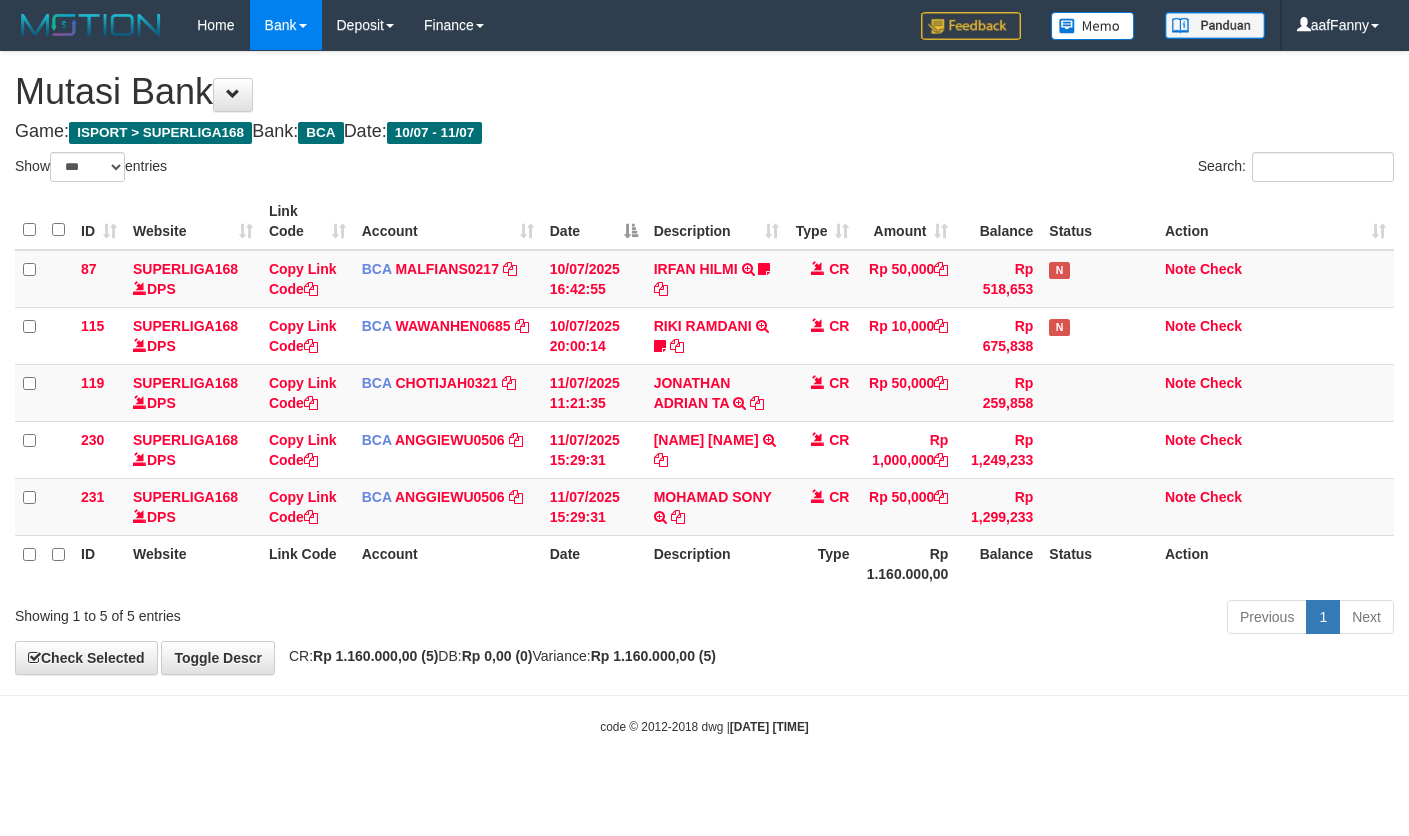 select on "***" 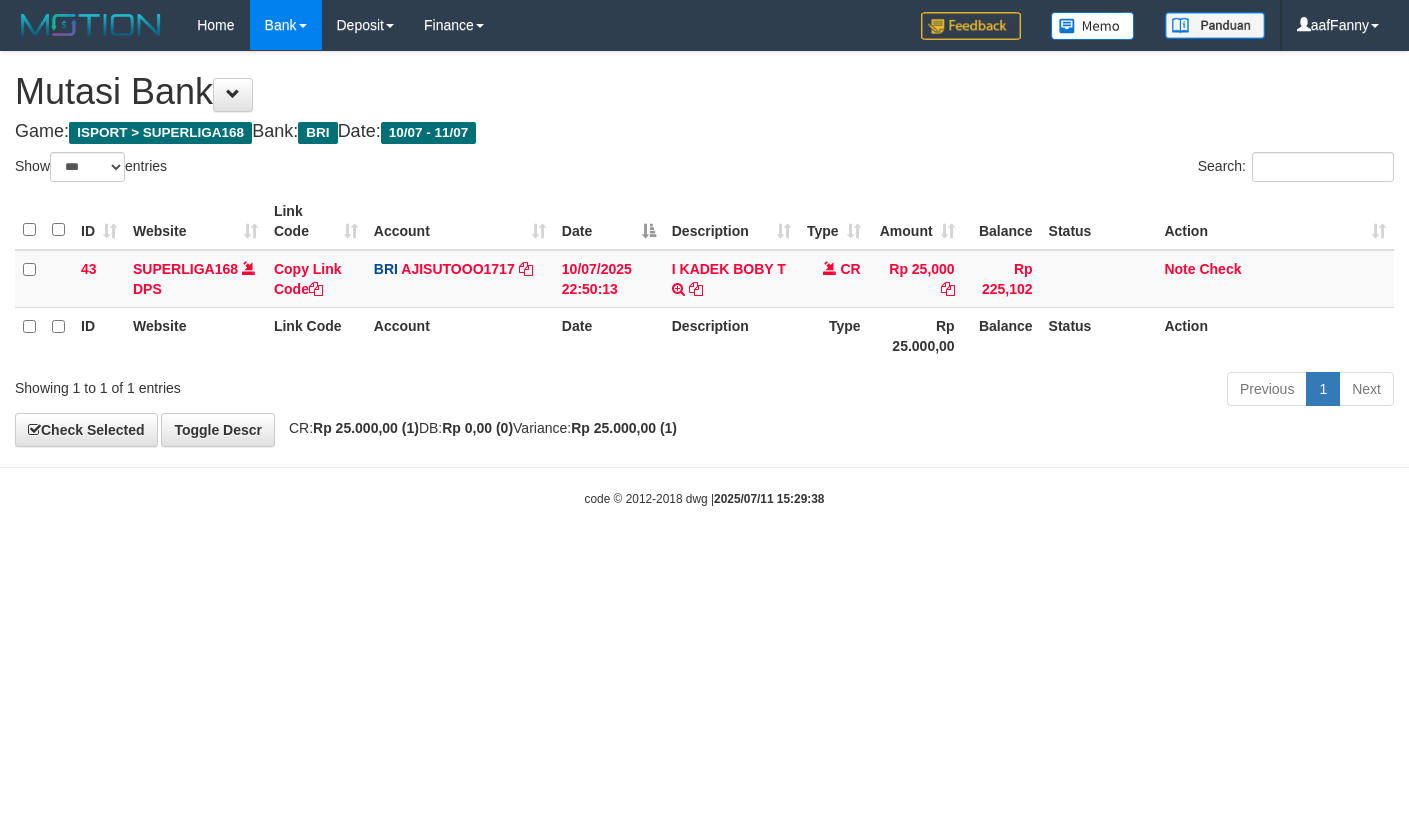 select on "***" 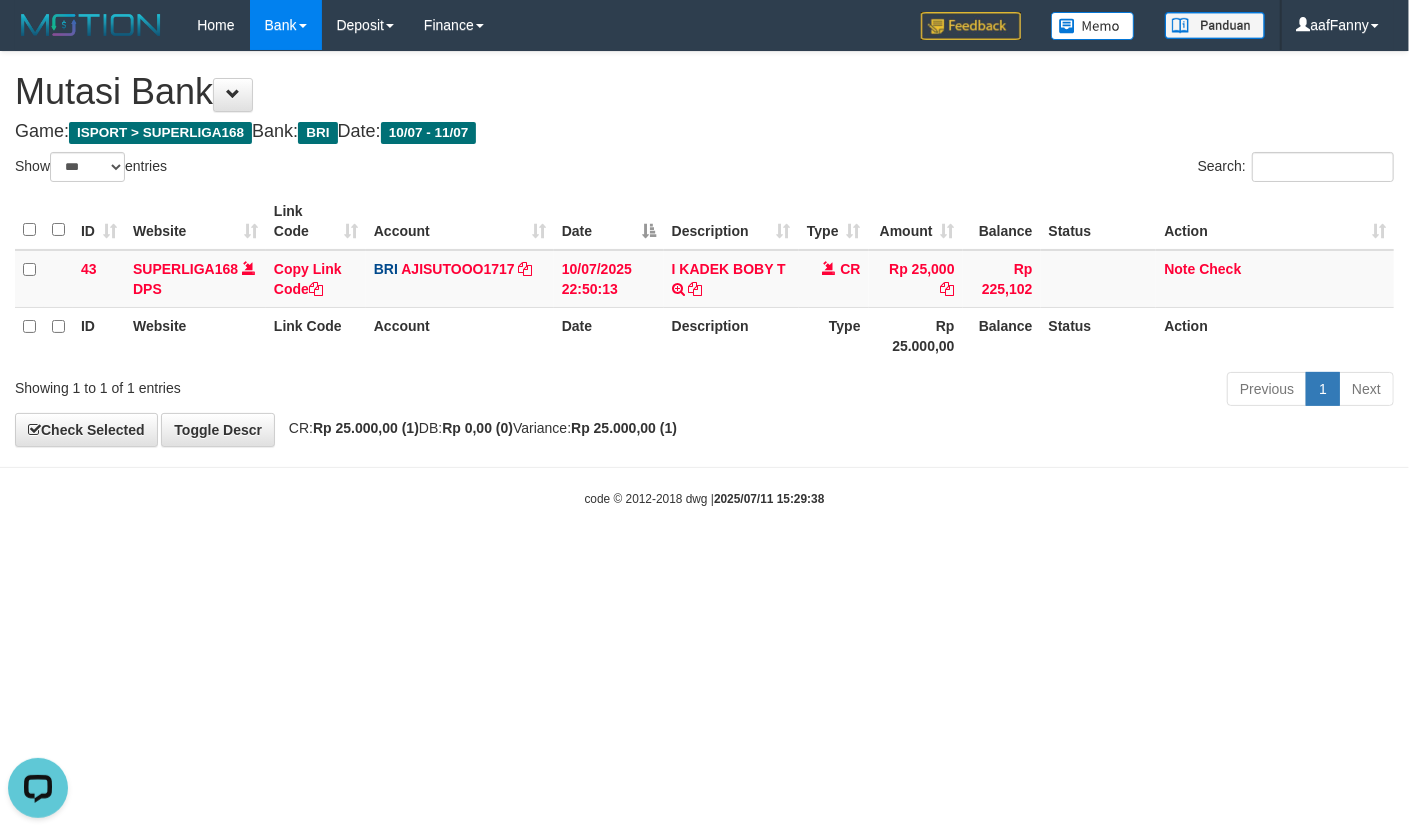 scroll, scrollTop: 0, scrollLeft: 0, axis: both 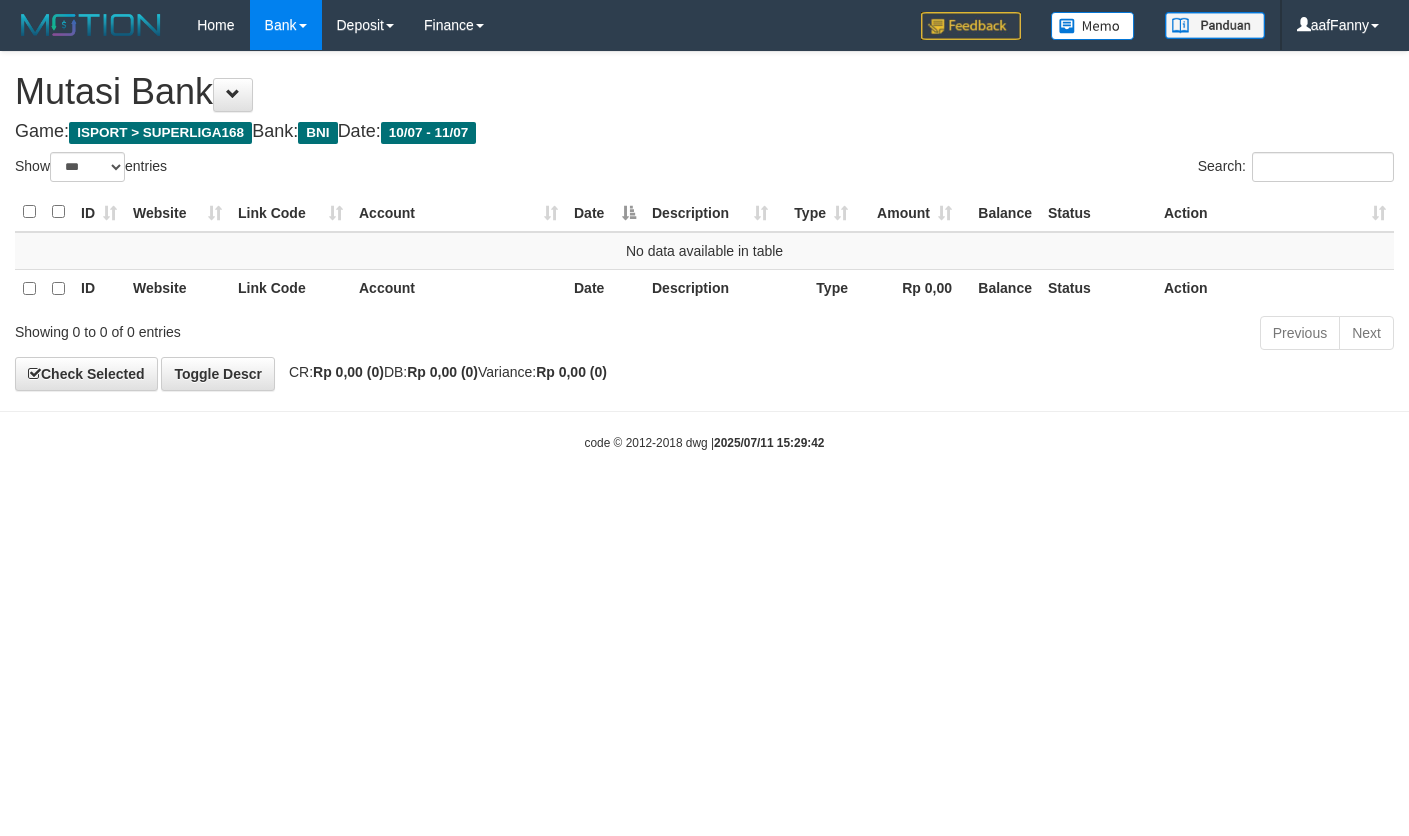 select on "***" 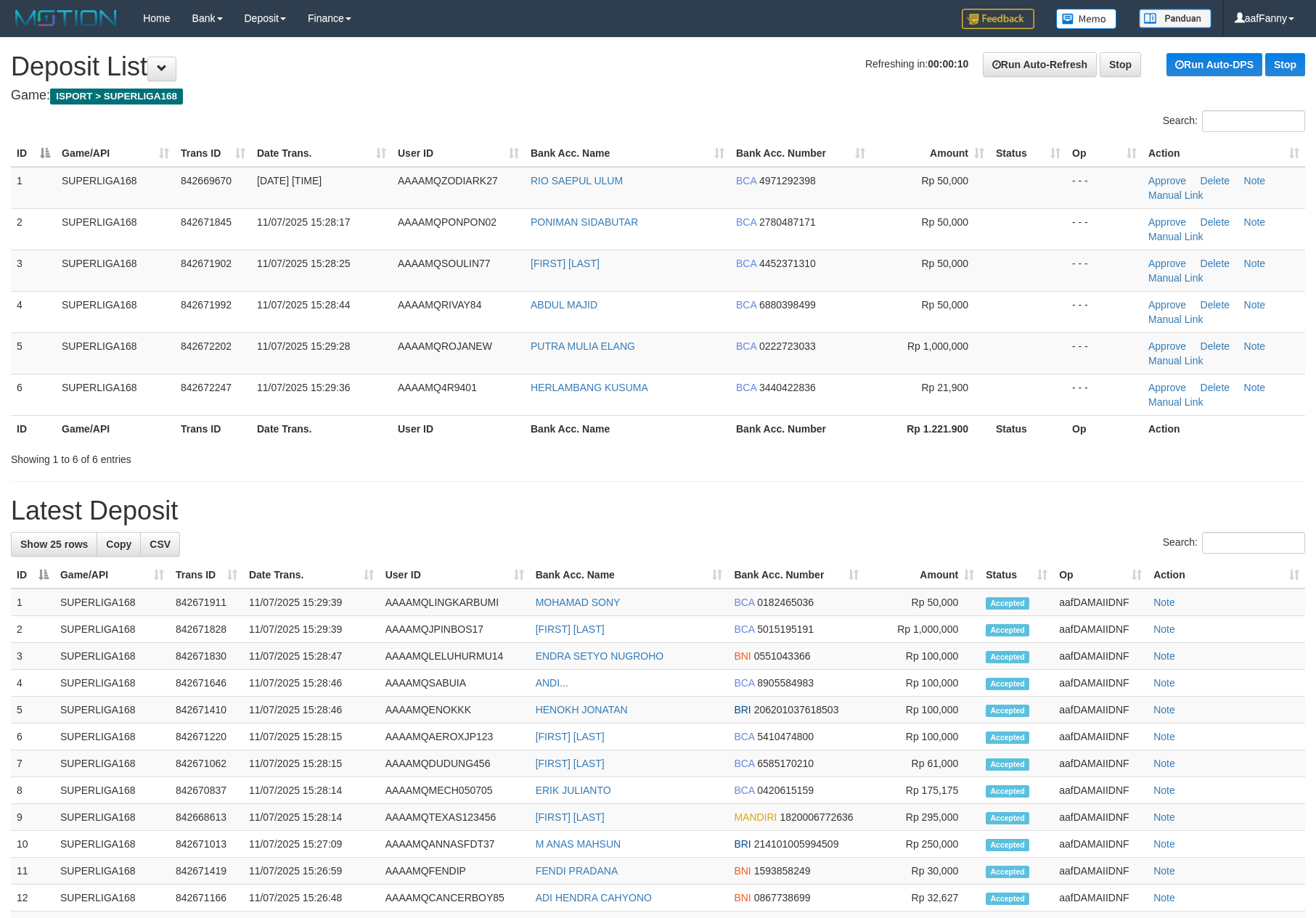 scroll, scrollTop: 0, scrollLeft: 0, axis: both 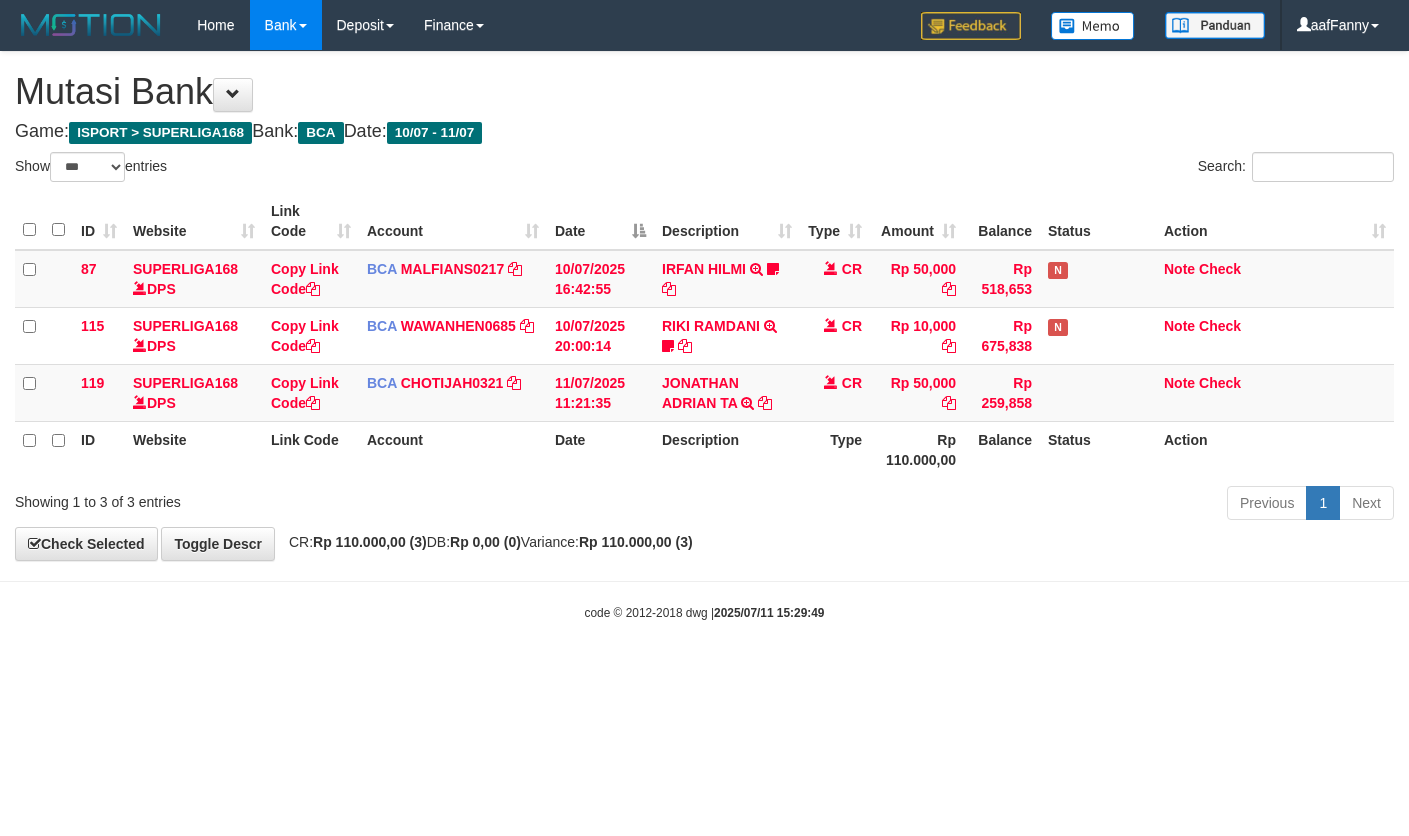 select on "***" 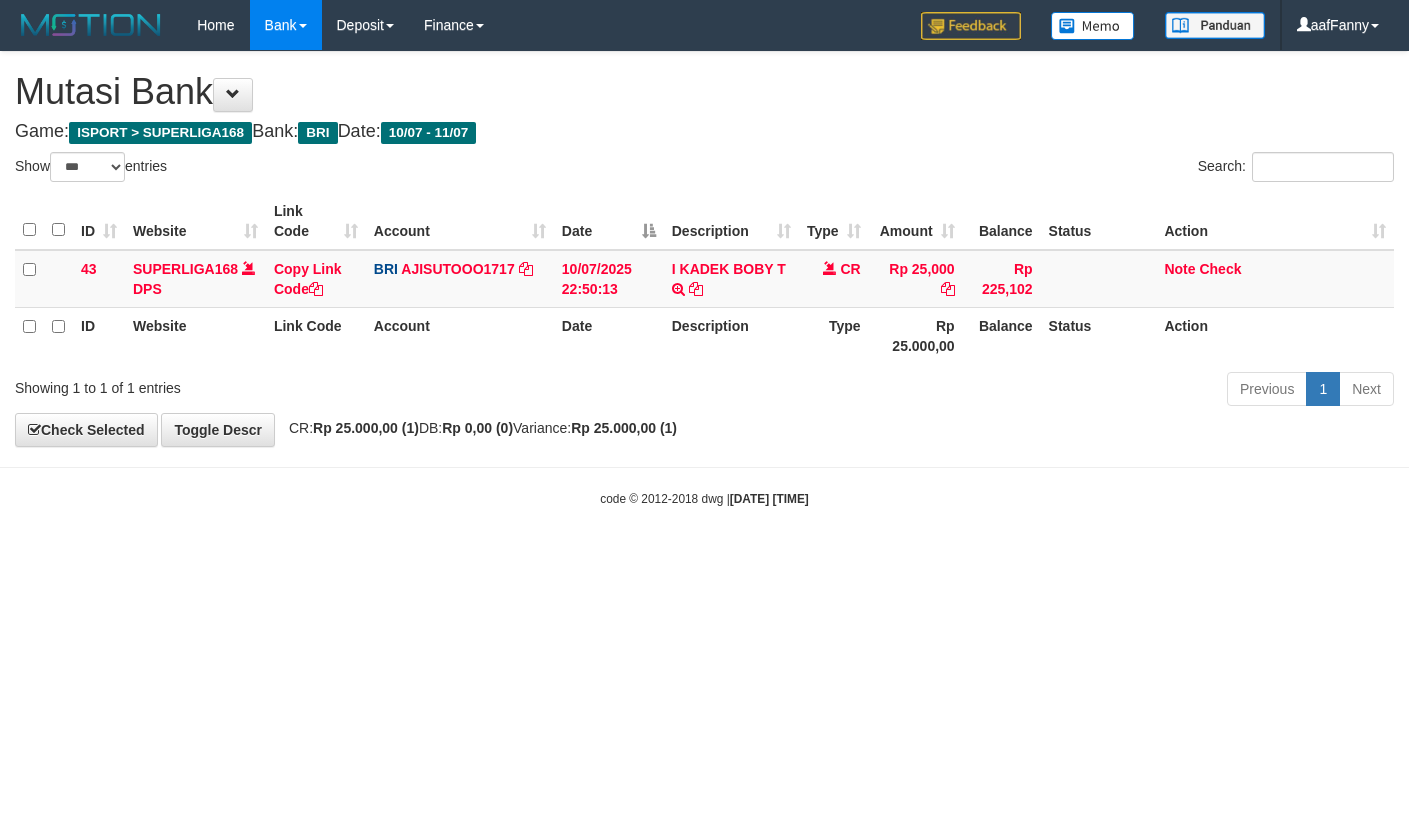 select on "***" 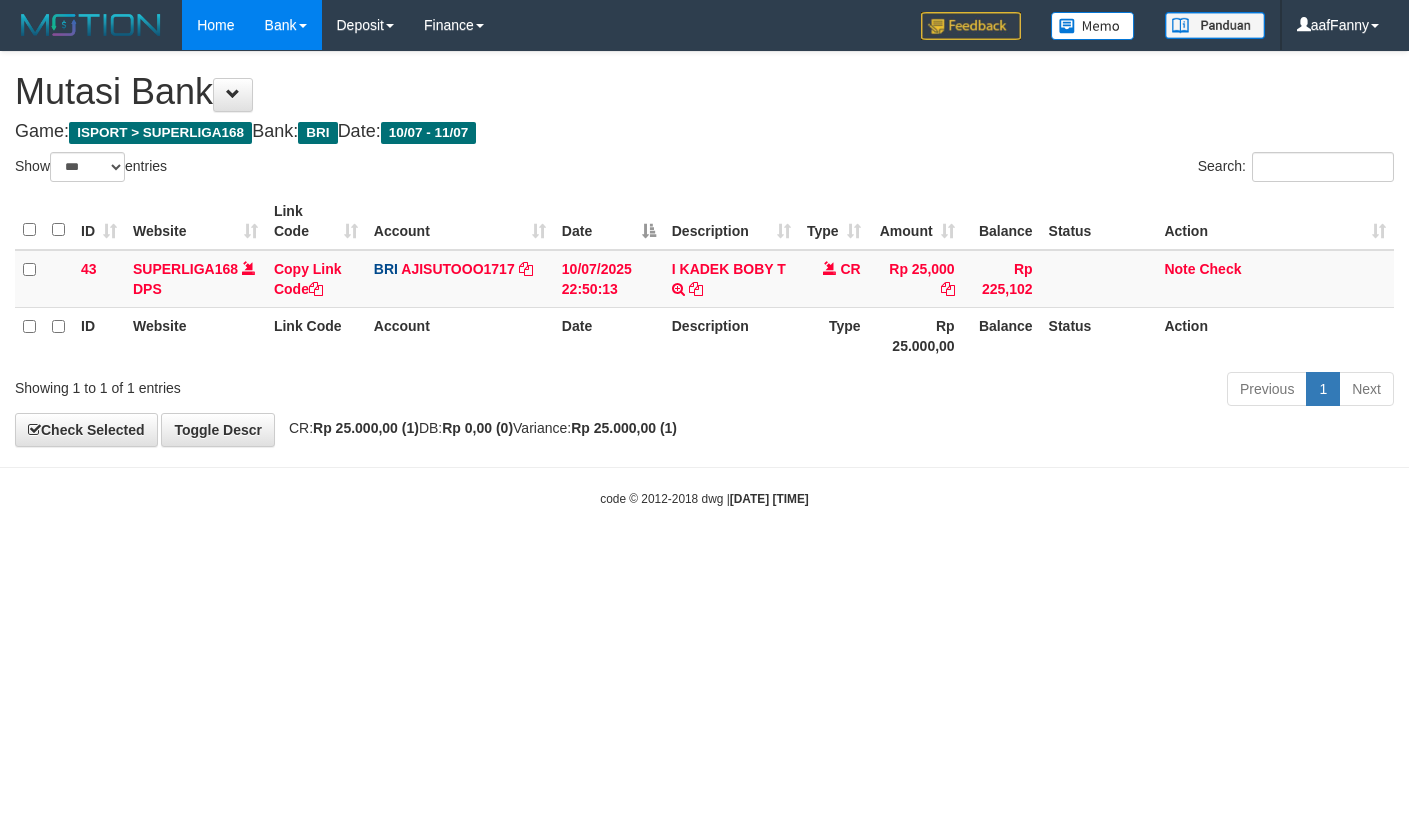 scroll, scrollTop: 0, scrollLeft: 0, axis: both 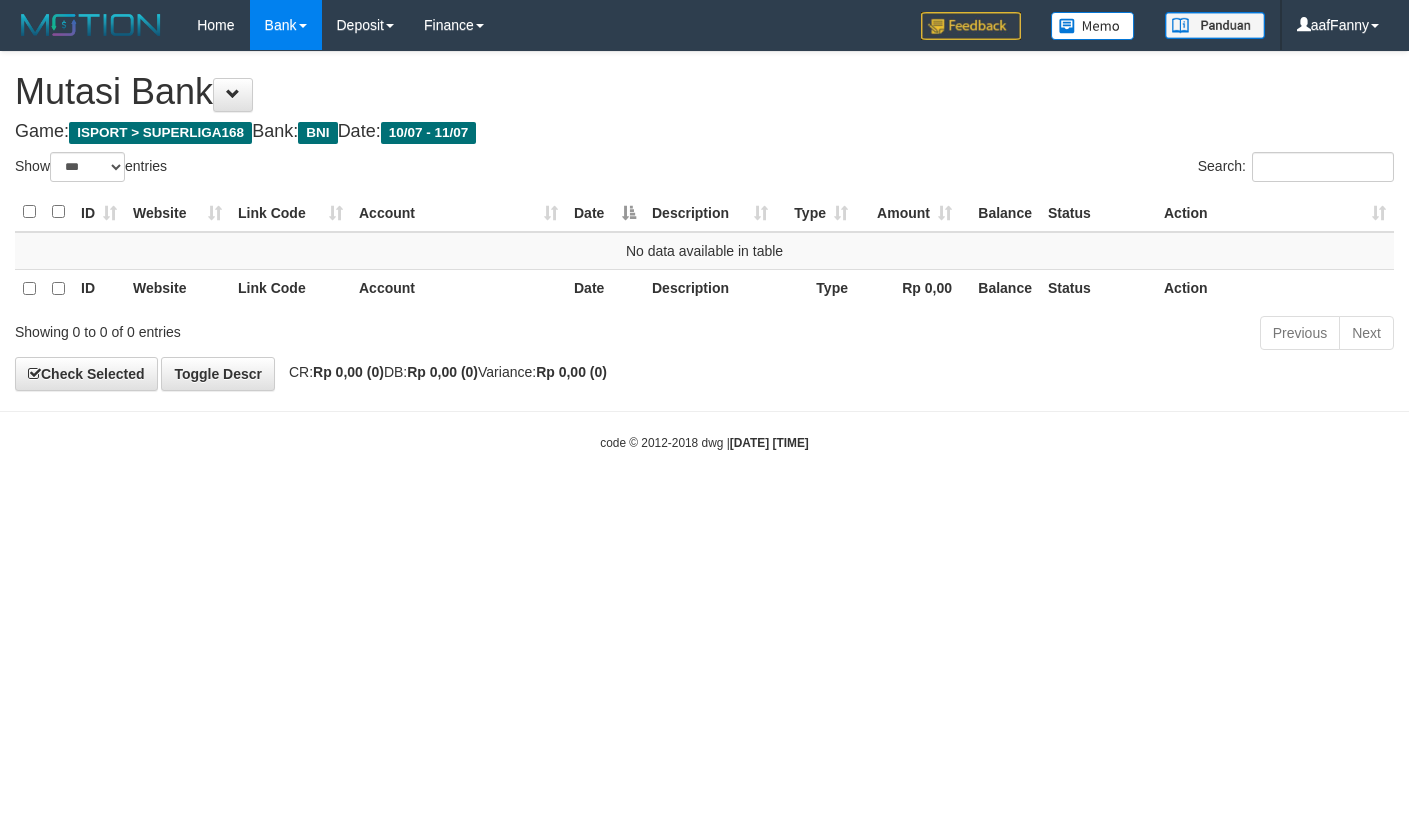 select on "***" 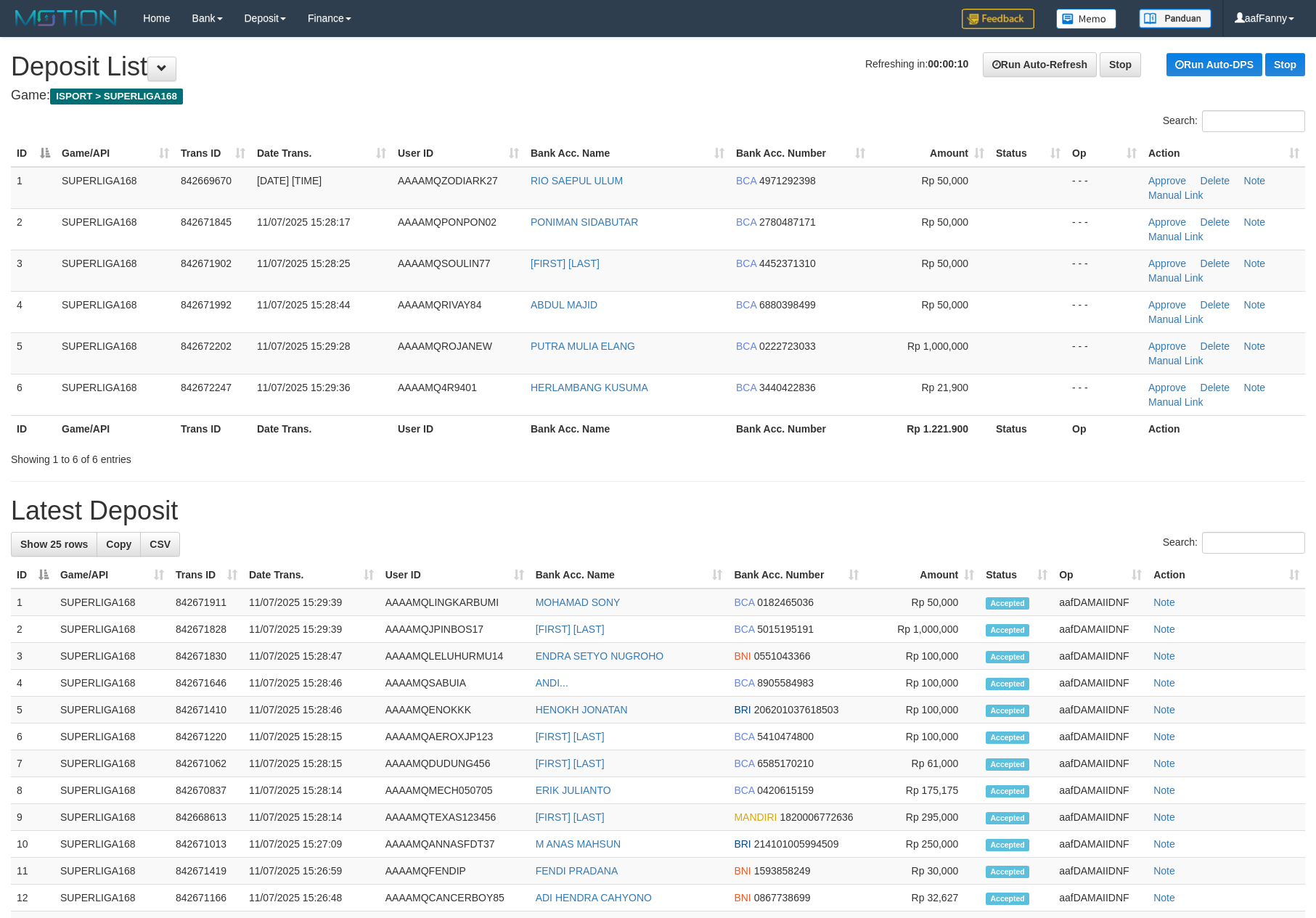 scroll, scrollTop: 0, scrollLeft: 0, axis: both 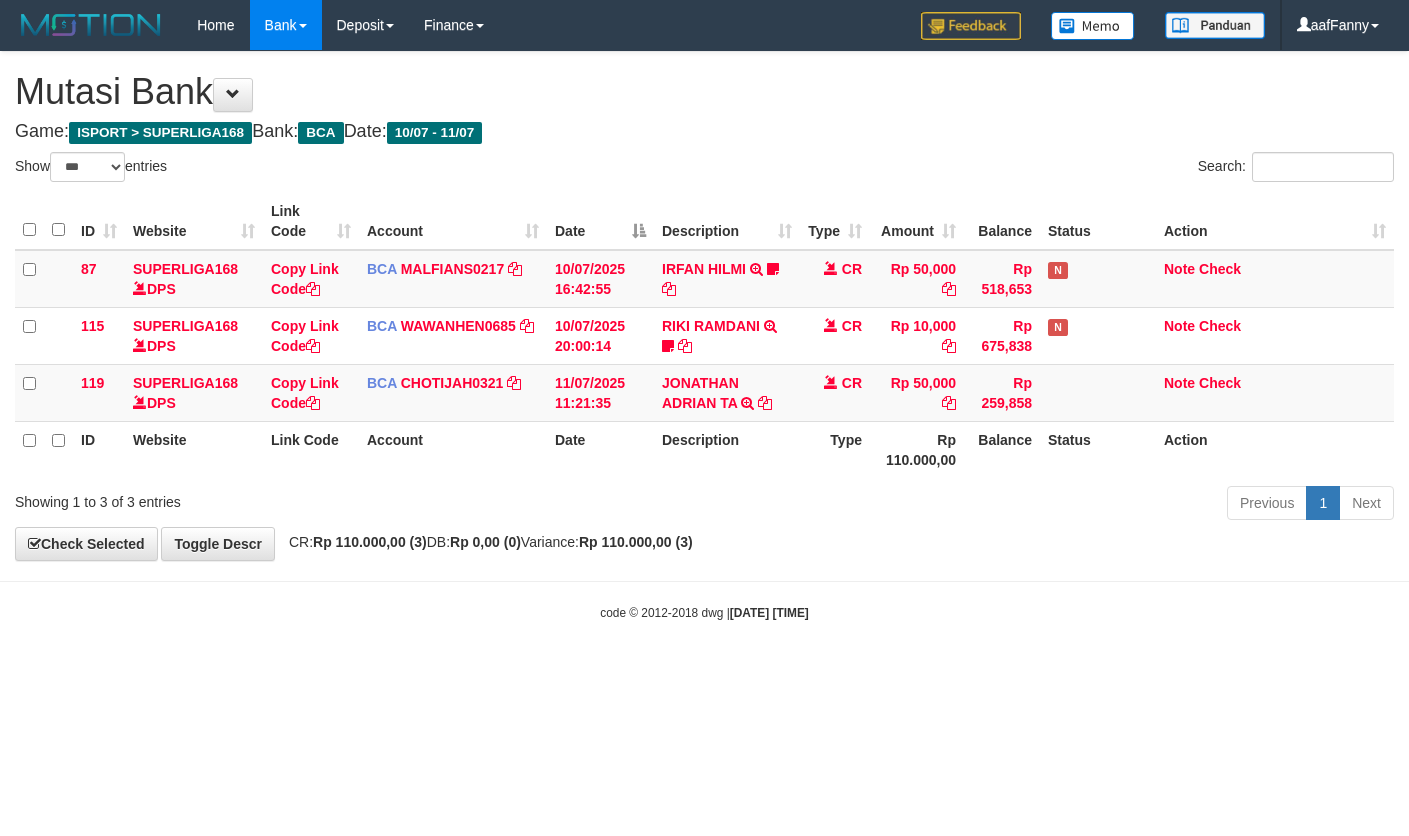 select on "***" 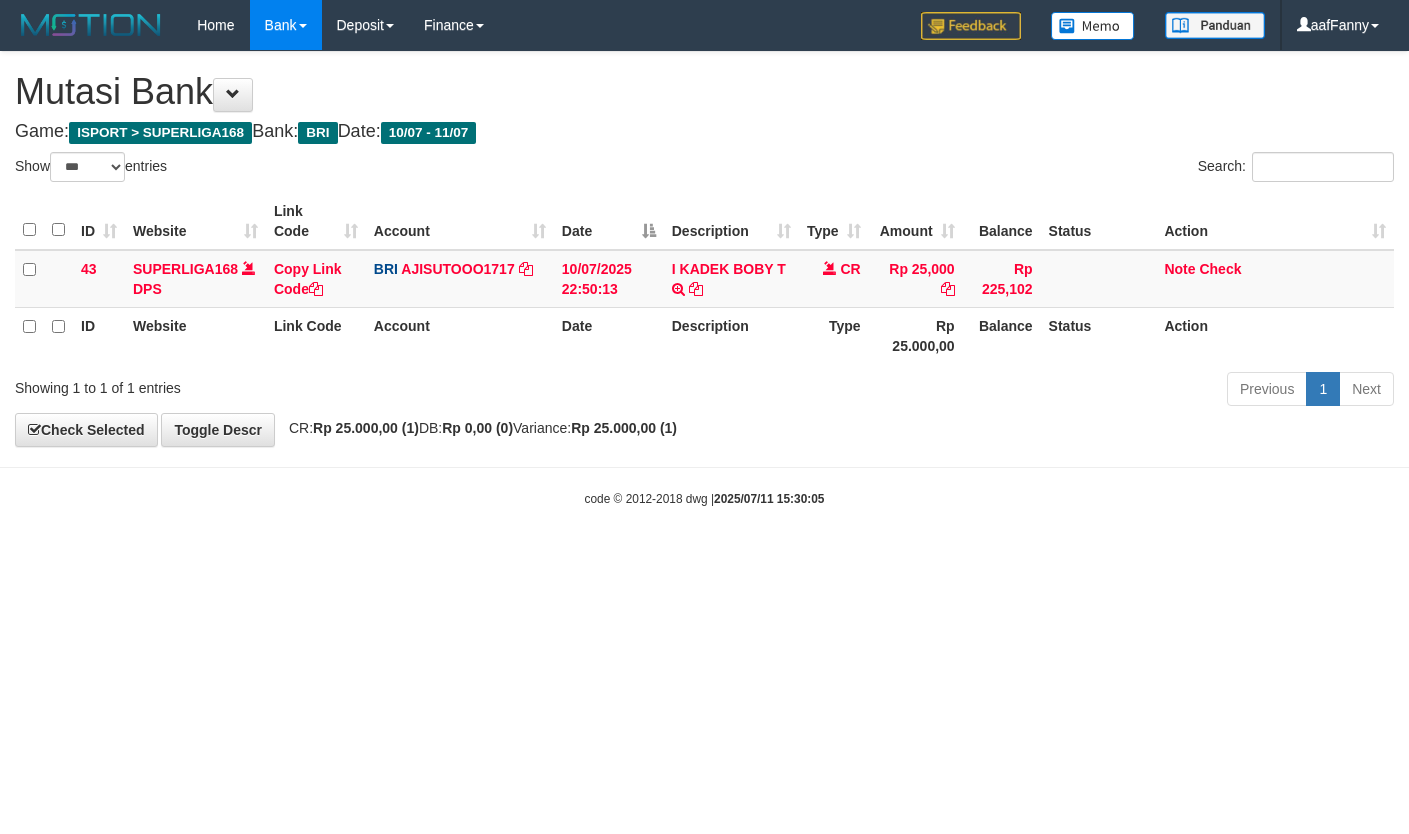 select on "***" 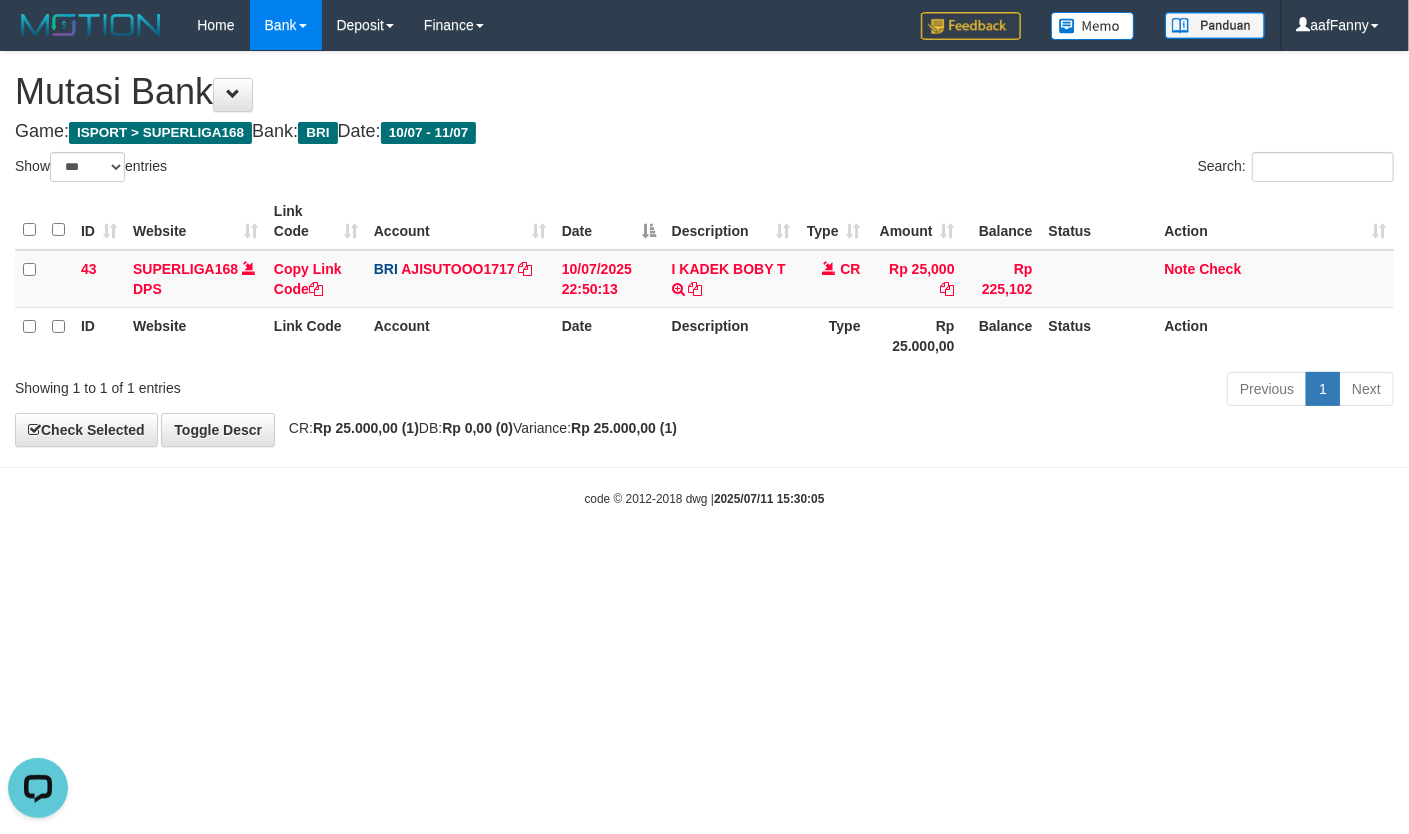 scroll, scrollTop: 0, scrollLeft: 0, axis: both 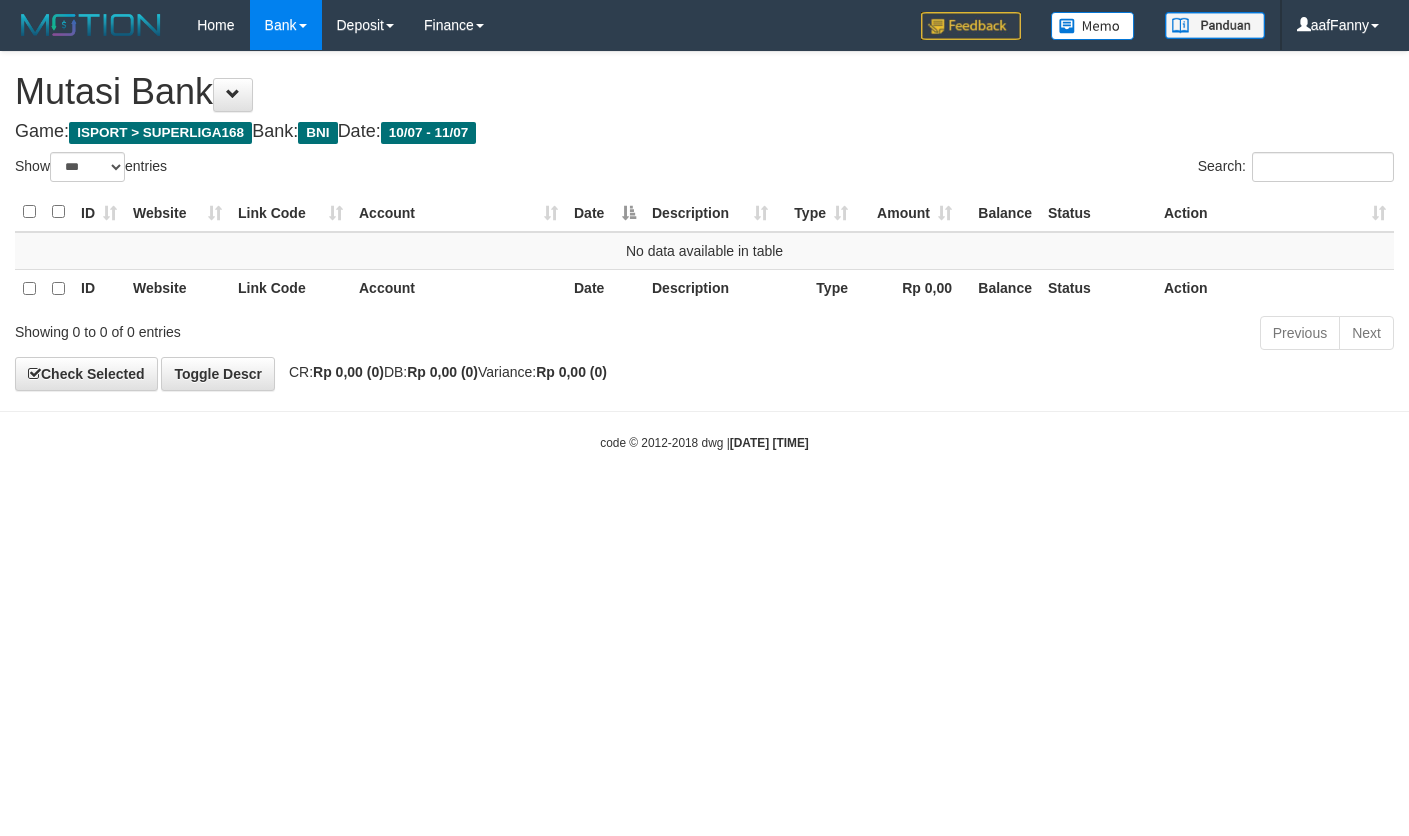 select on "***" 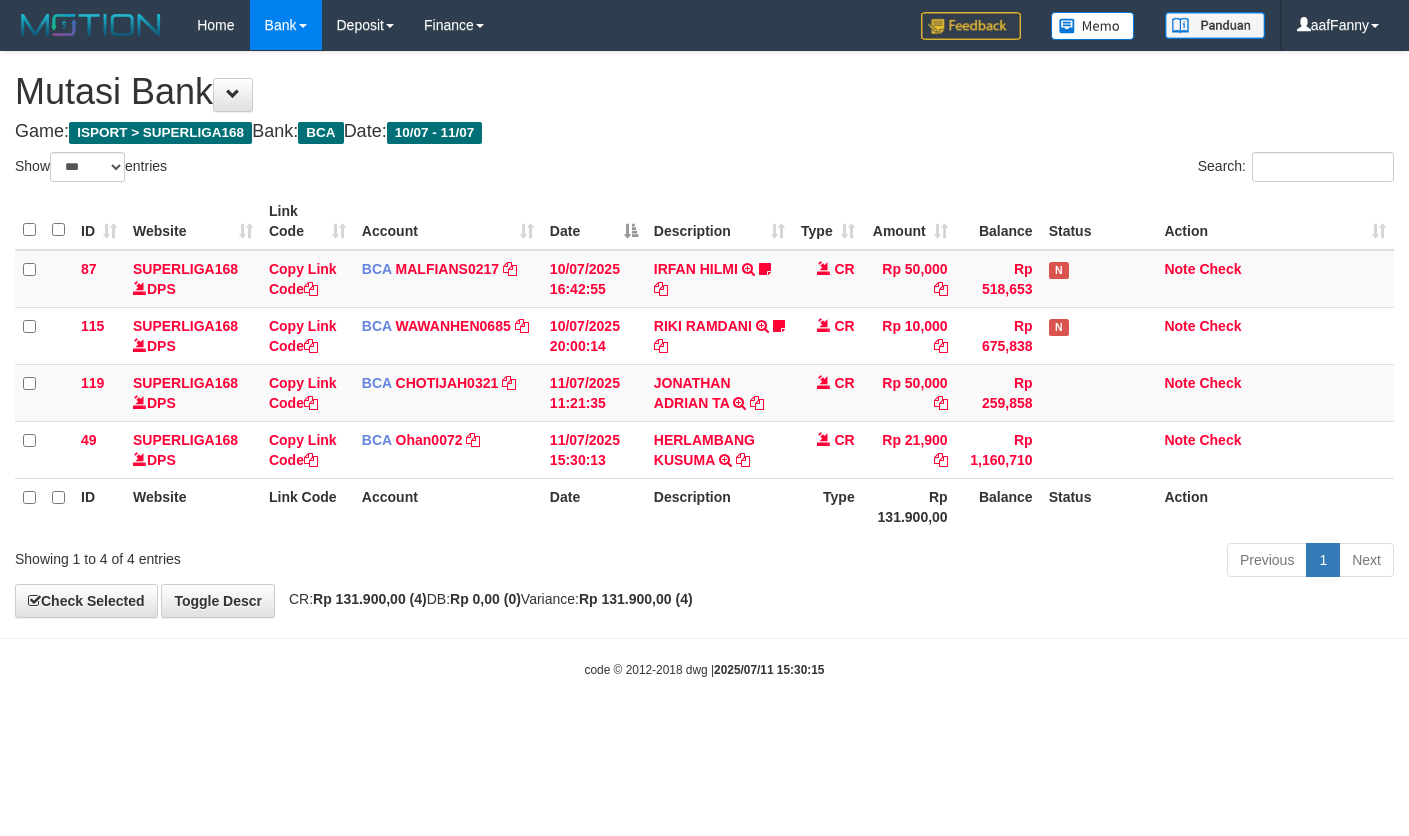 select on "***" 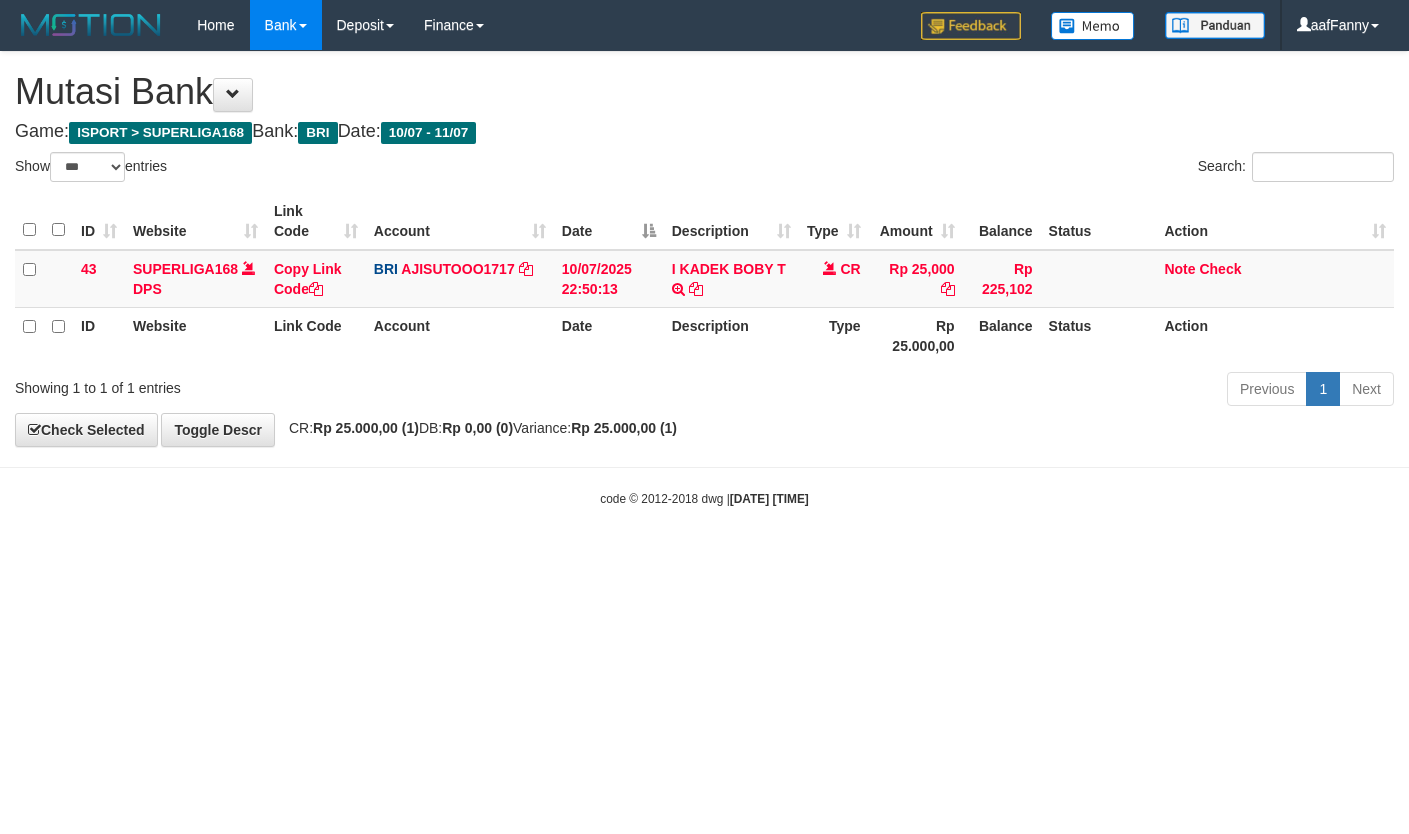 select on "***" 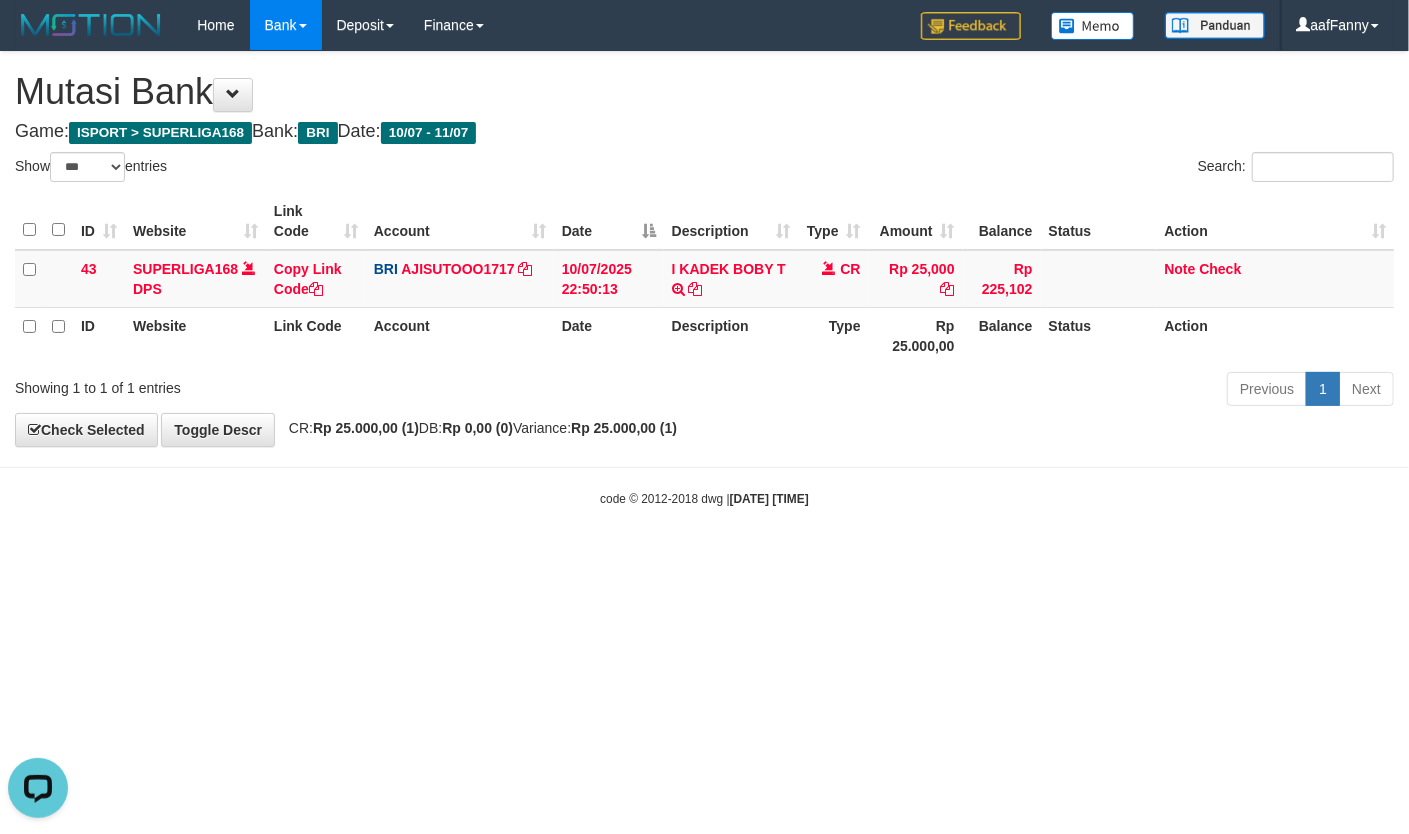 scroll, scrollTop: 0, scrollLeft: 0, axis: both 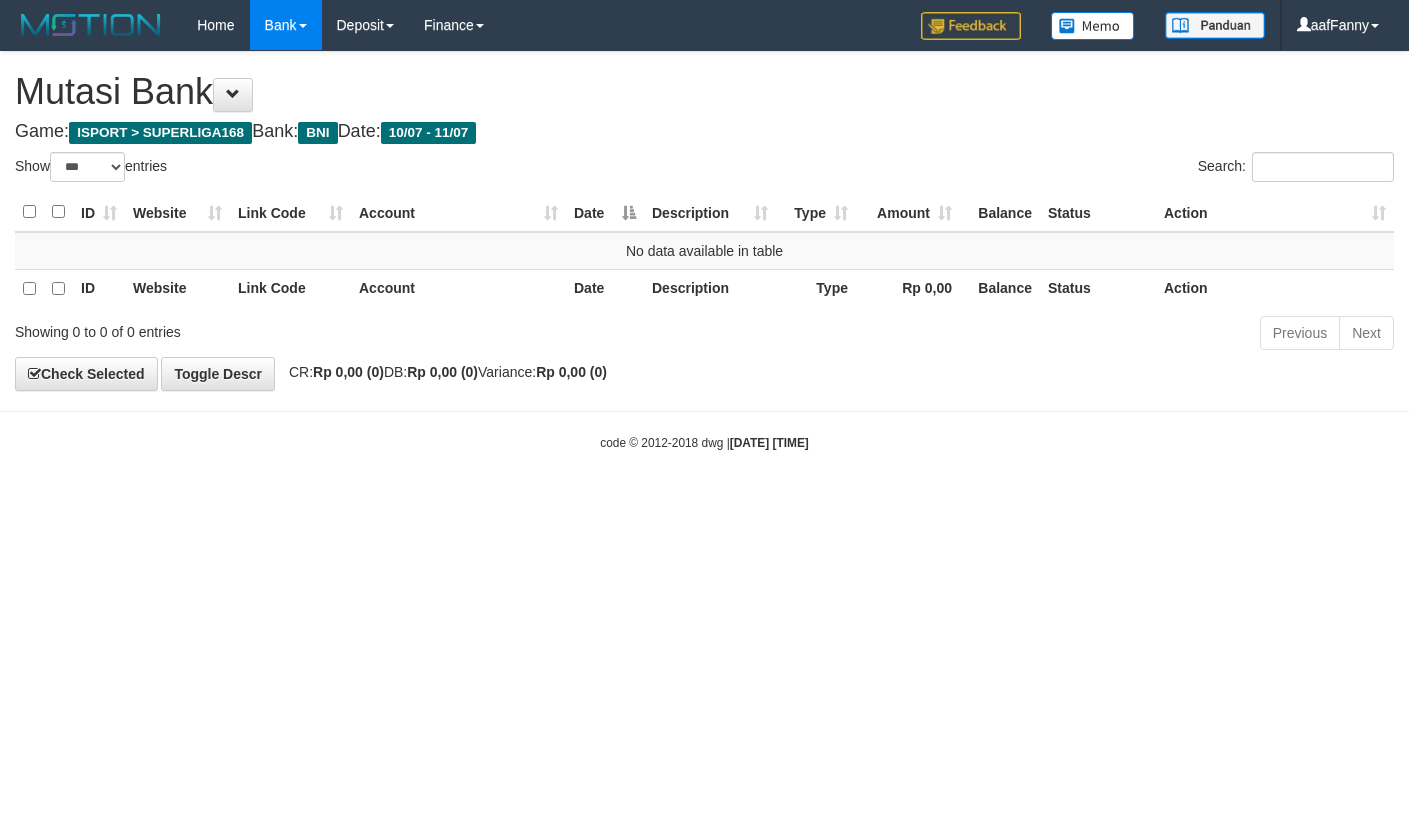 select on "***" 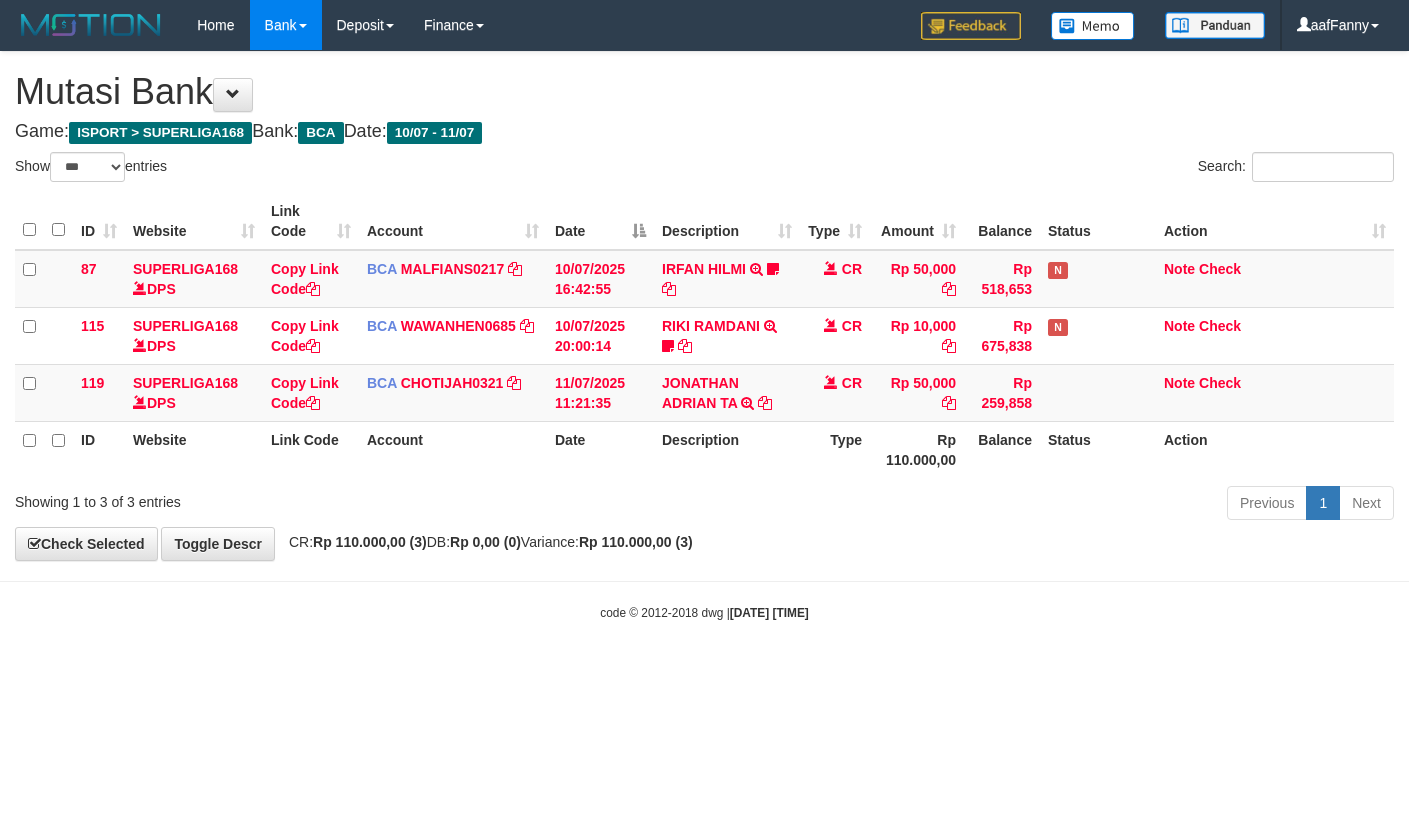 select on "***" 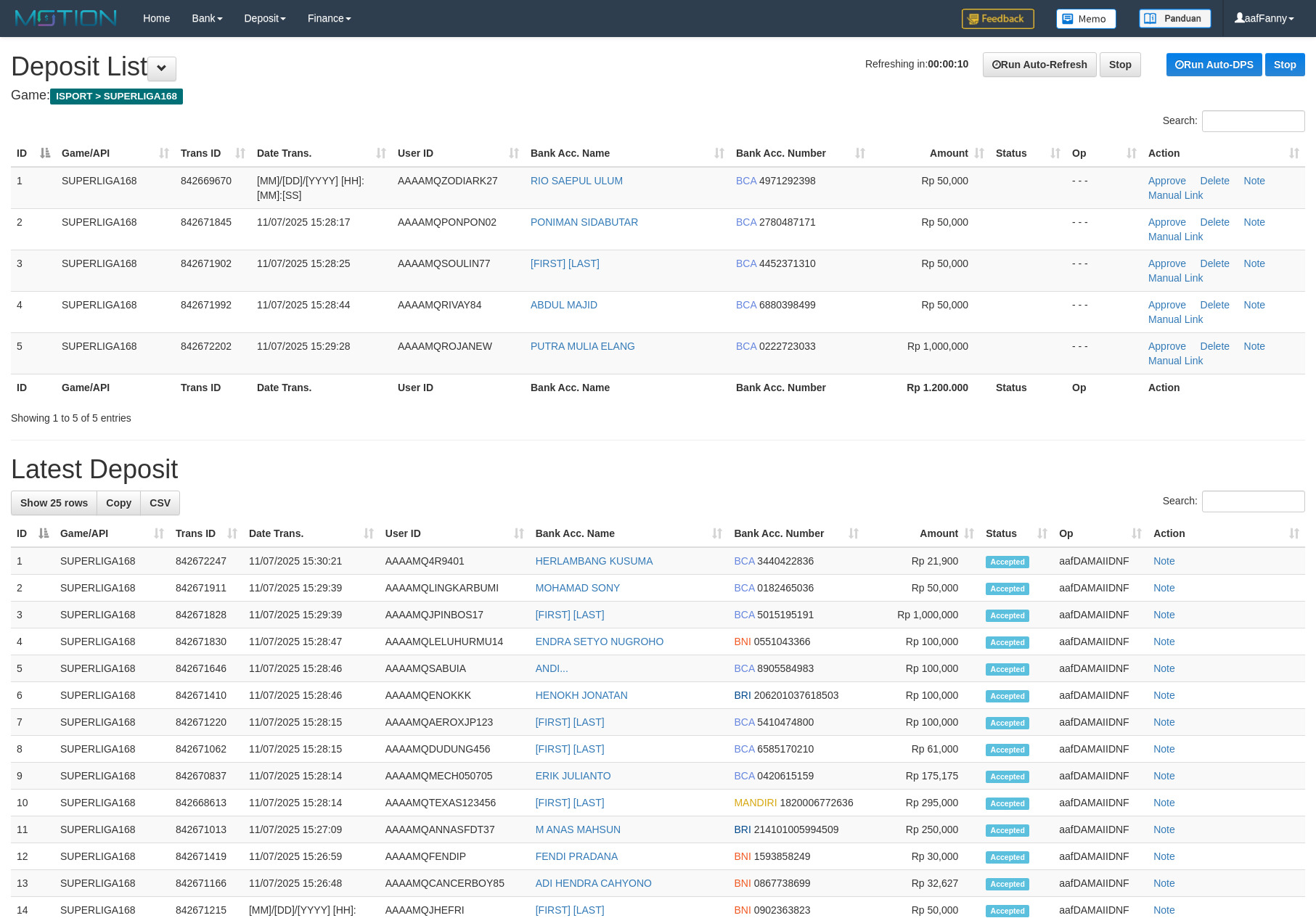 scroll, scrollTop: 0, scrollLeft: 0, axis: both 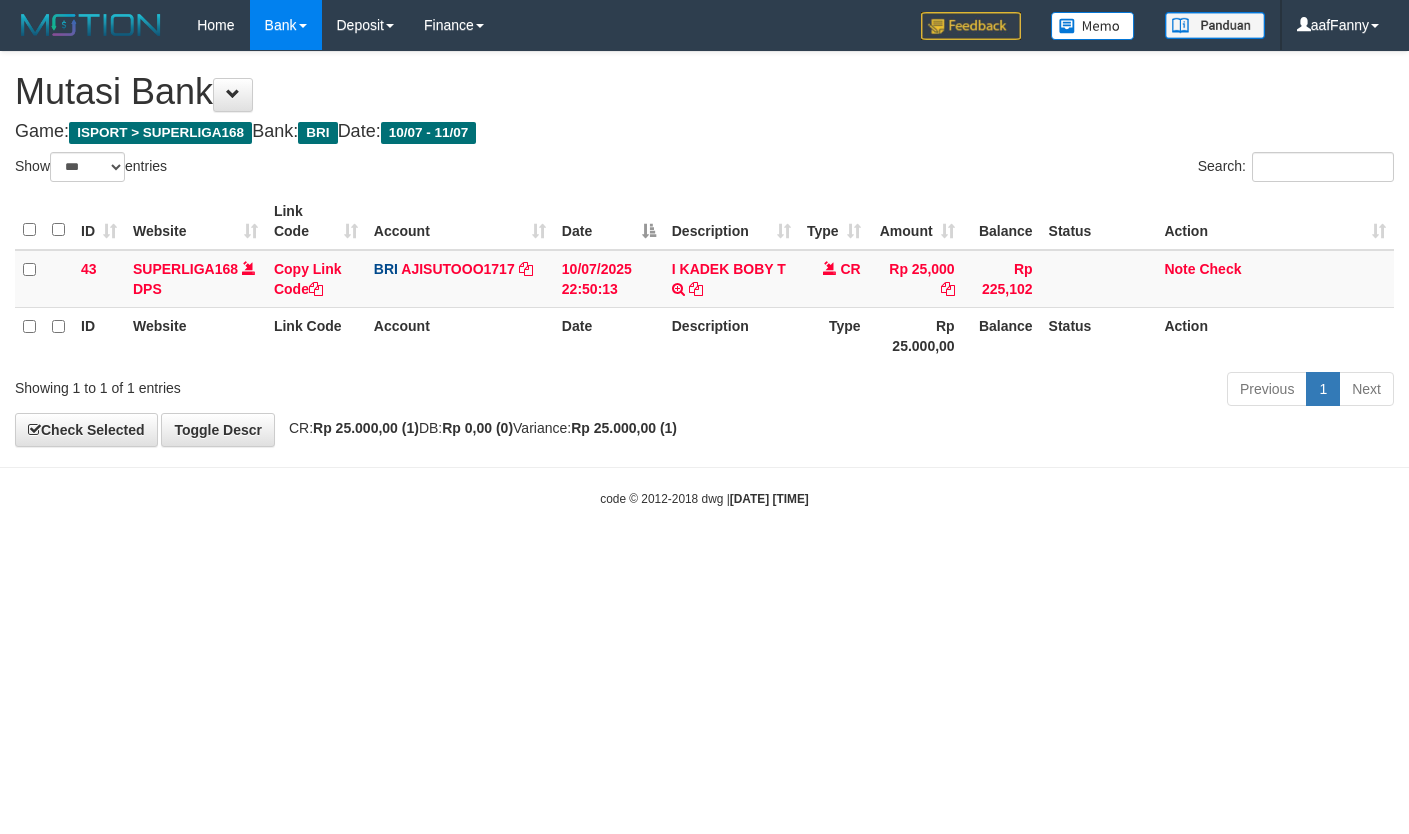 select on "***" 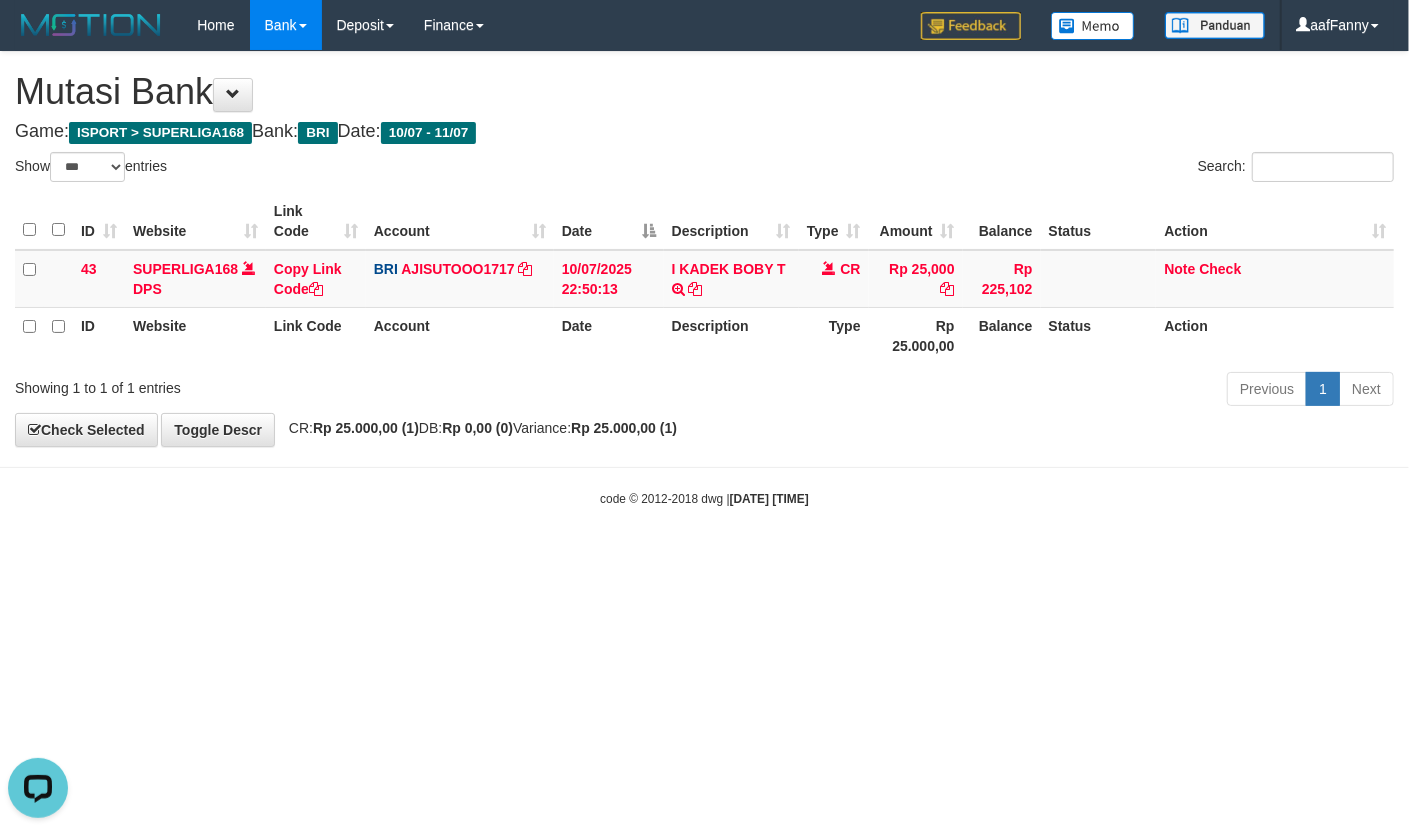 scroll, scrollTop: 0, scrollLeft: 0, axis: both 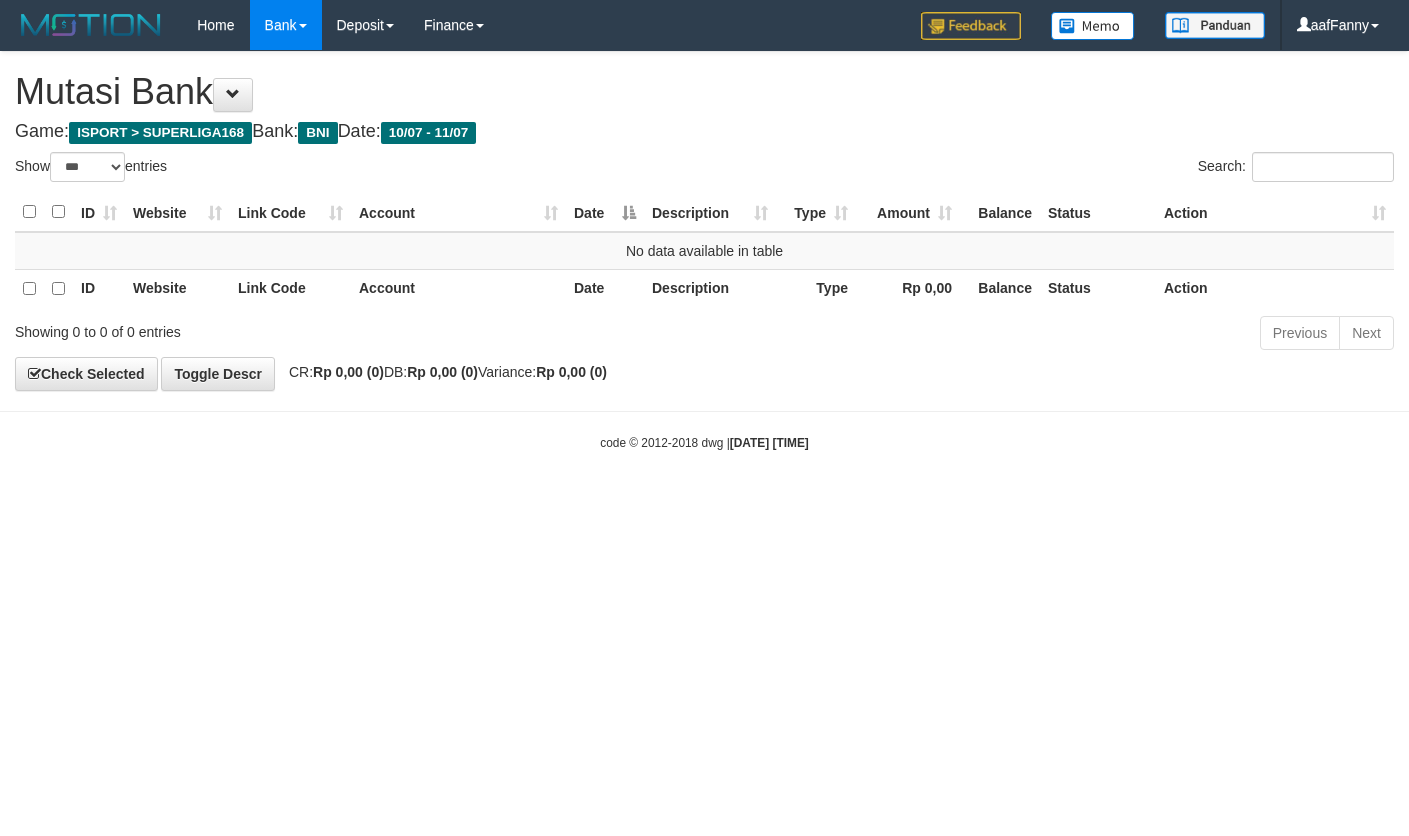 select on "***" 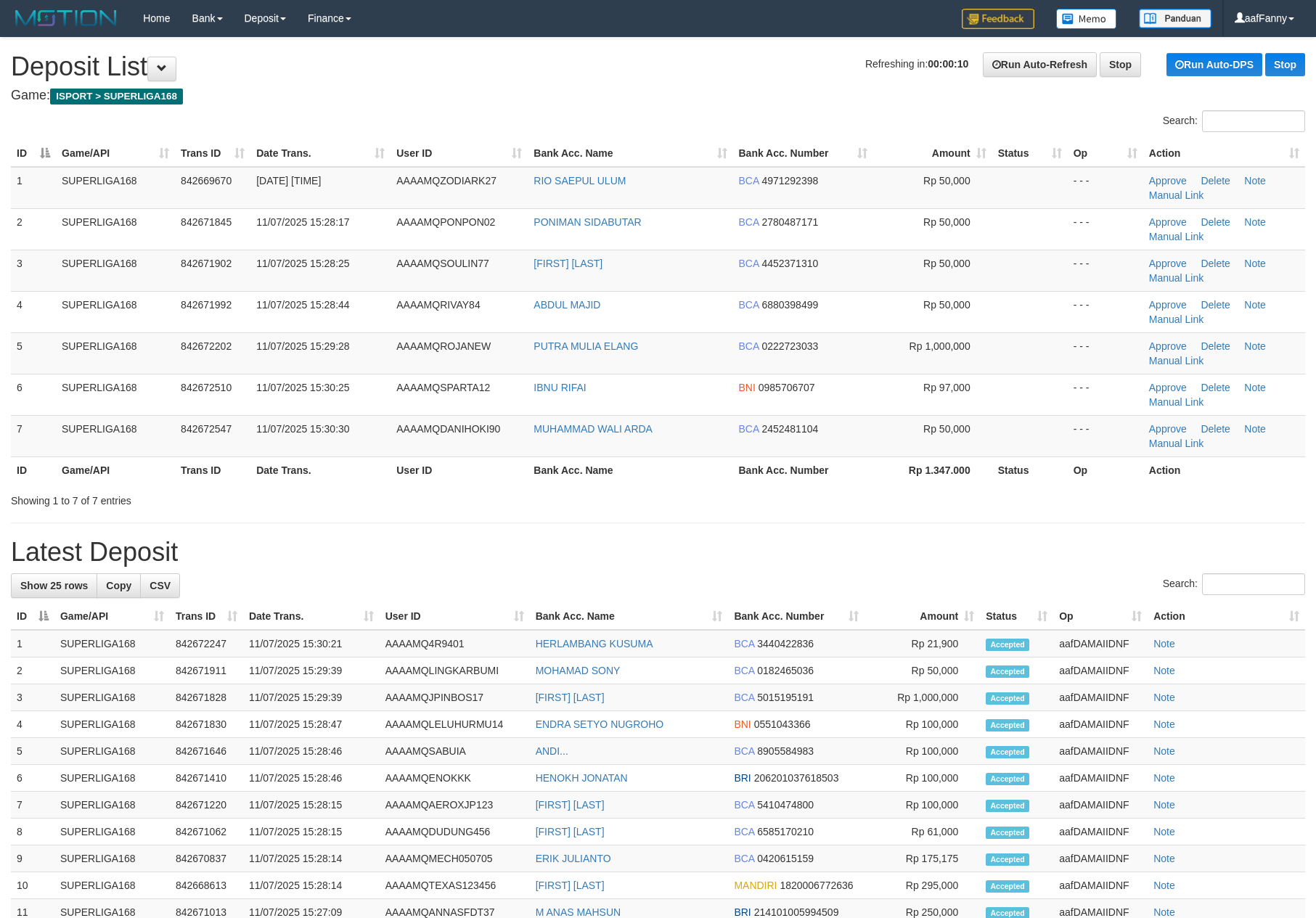 scroll, scrollTop: 0, scrollLeft: 0, axis: both 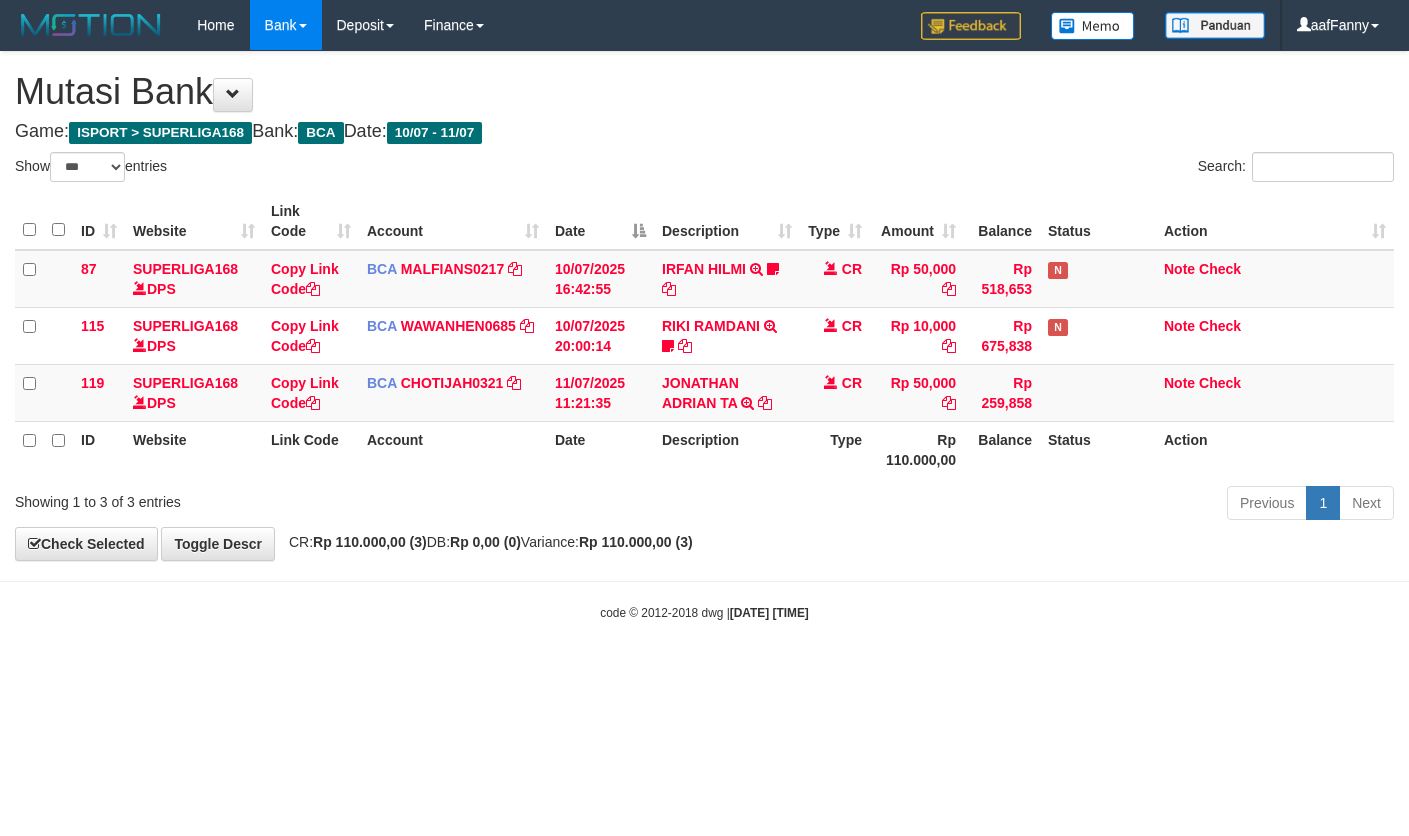 select on "***" 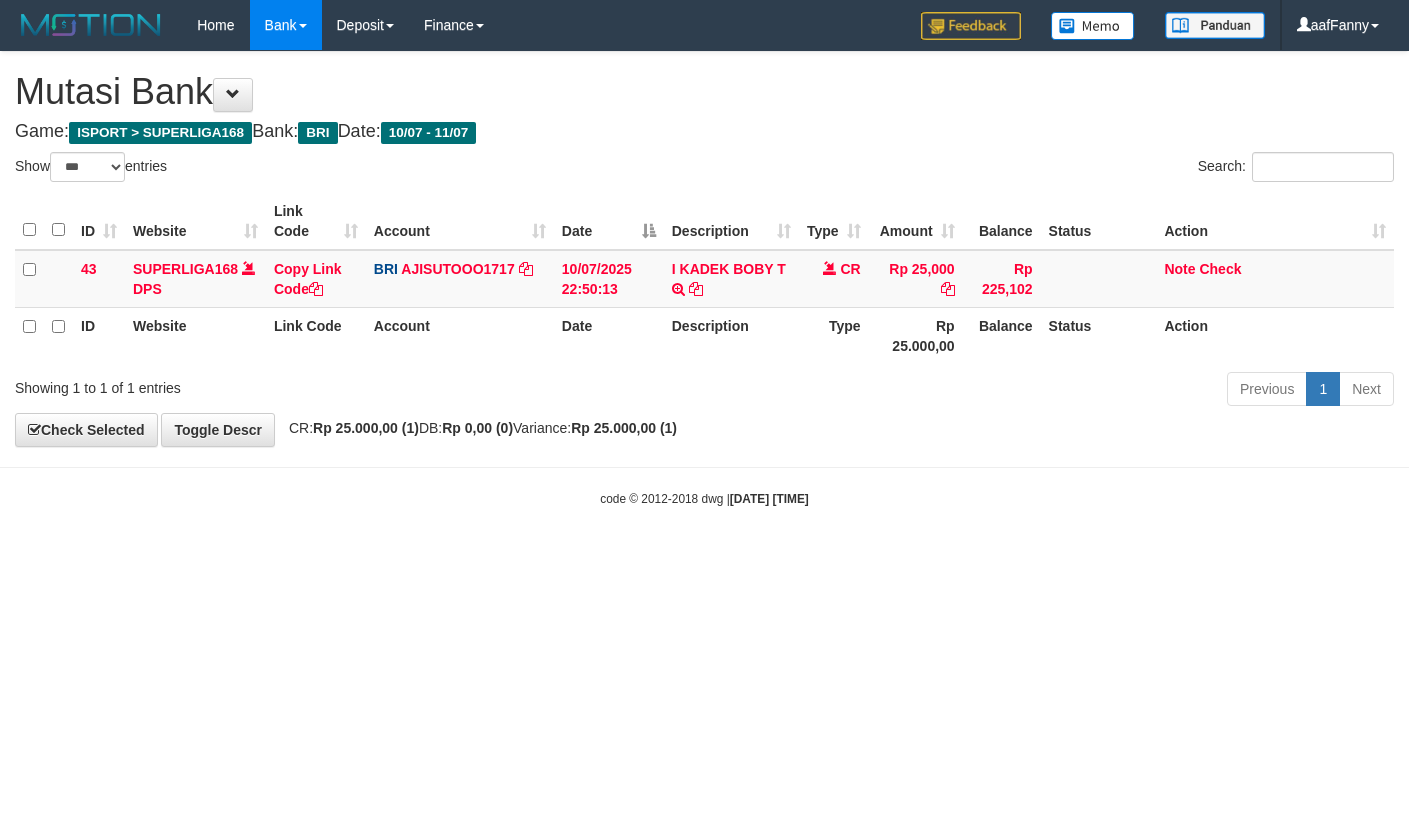 select on "***" 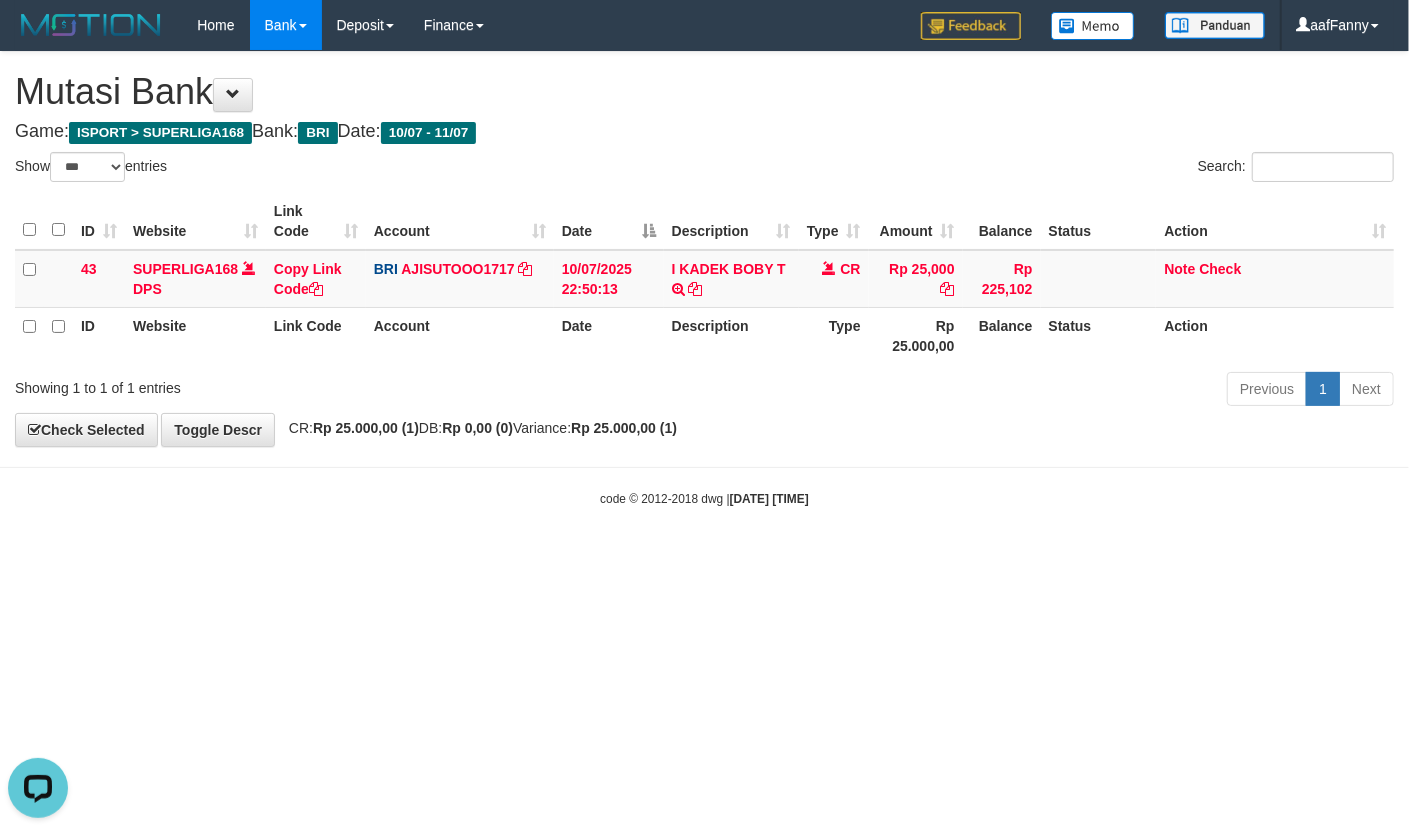 scroll, scrollTop: 0, scrollLeft: 0, axis: both 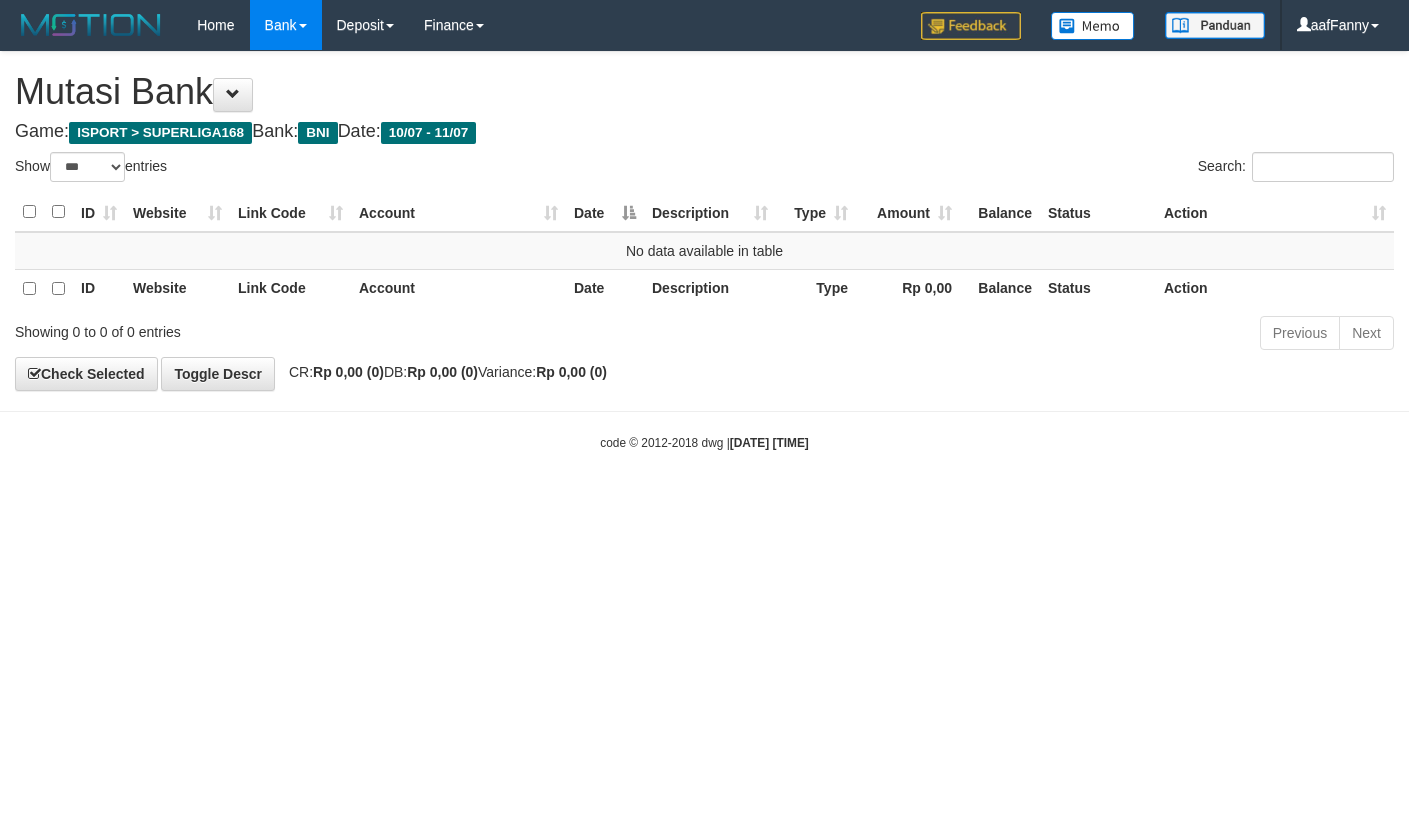 select on "***" 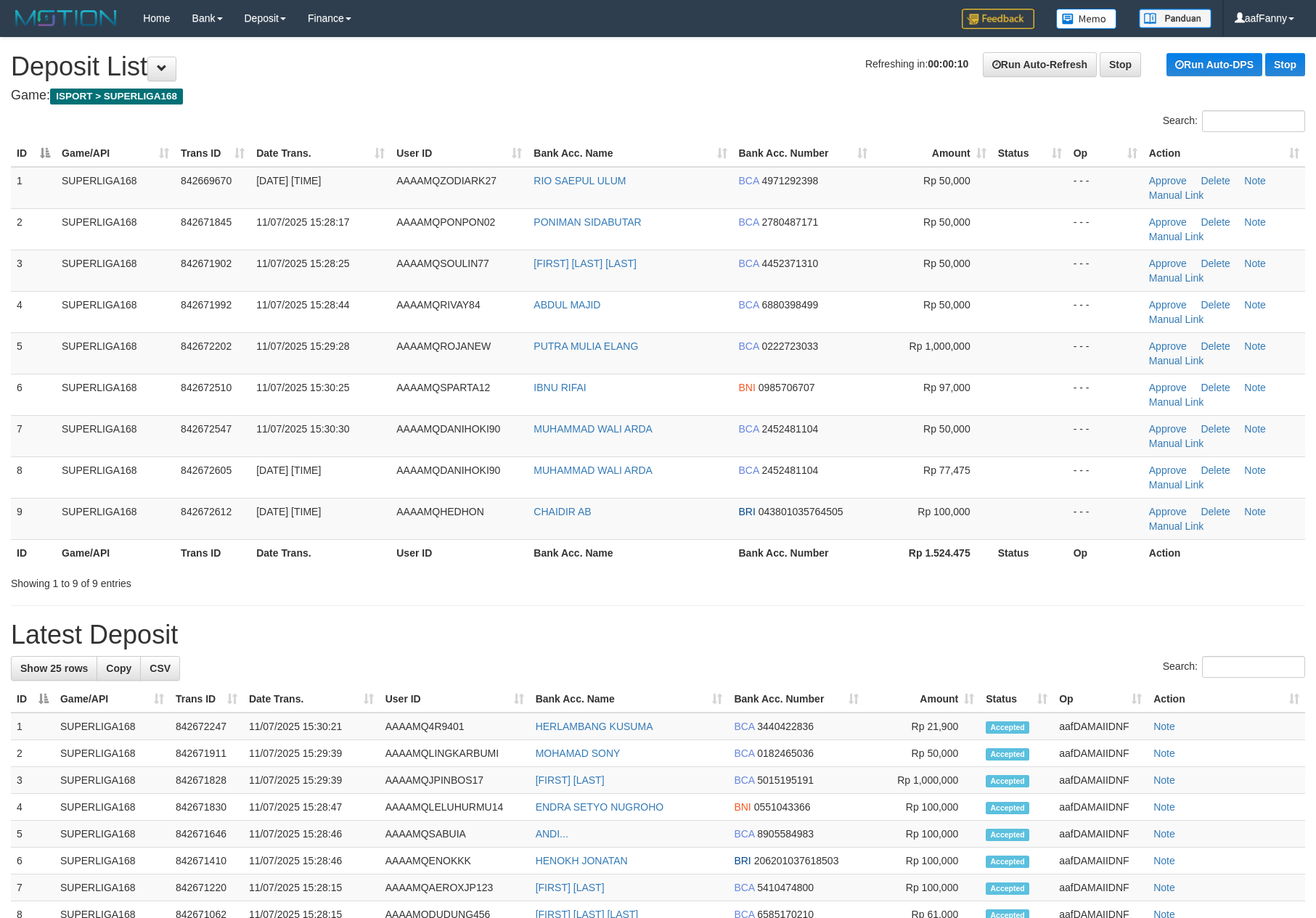 scroll, scrollTop: 0, scrollLeft: 0, axis: both 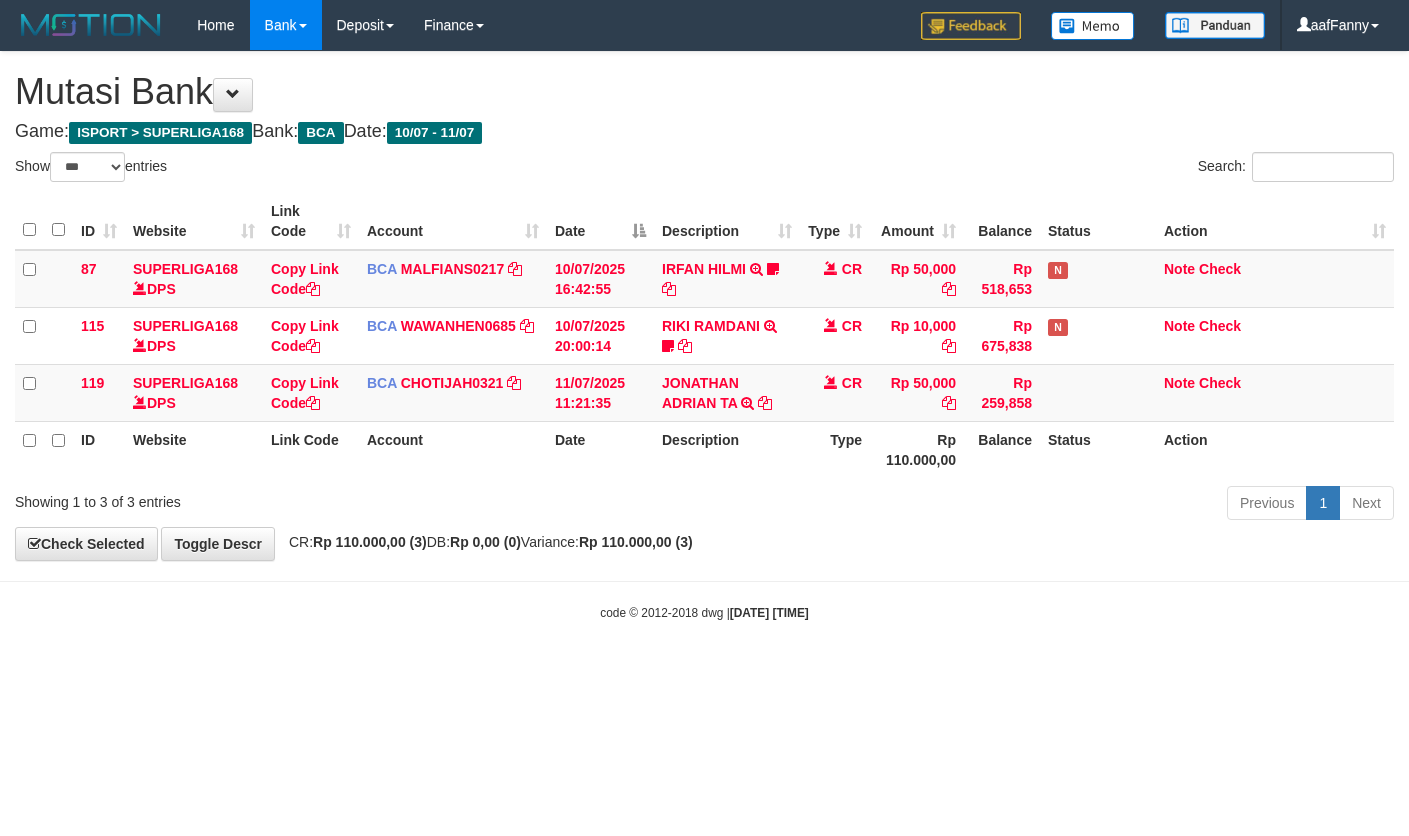 select on "***" 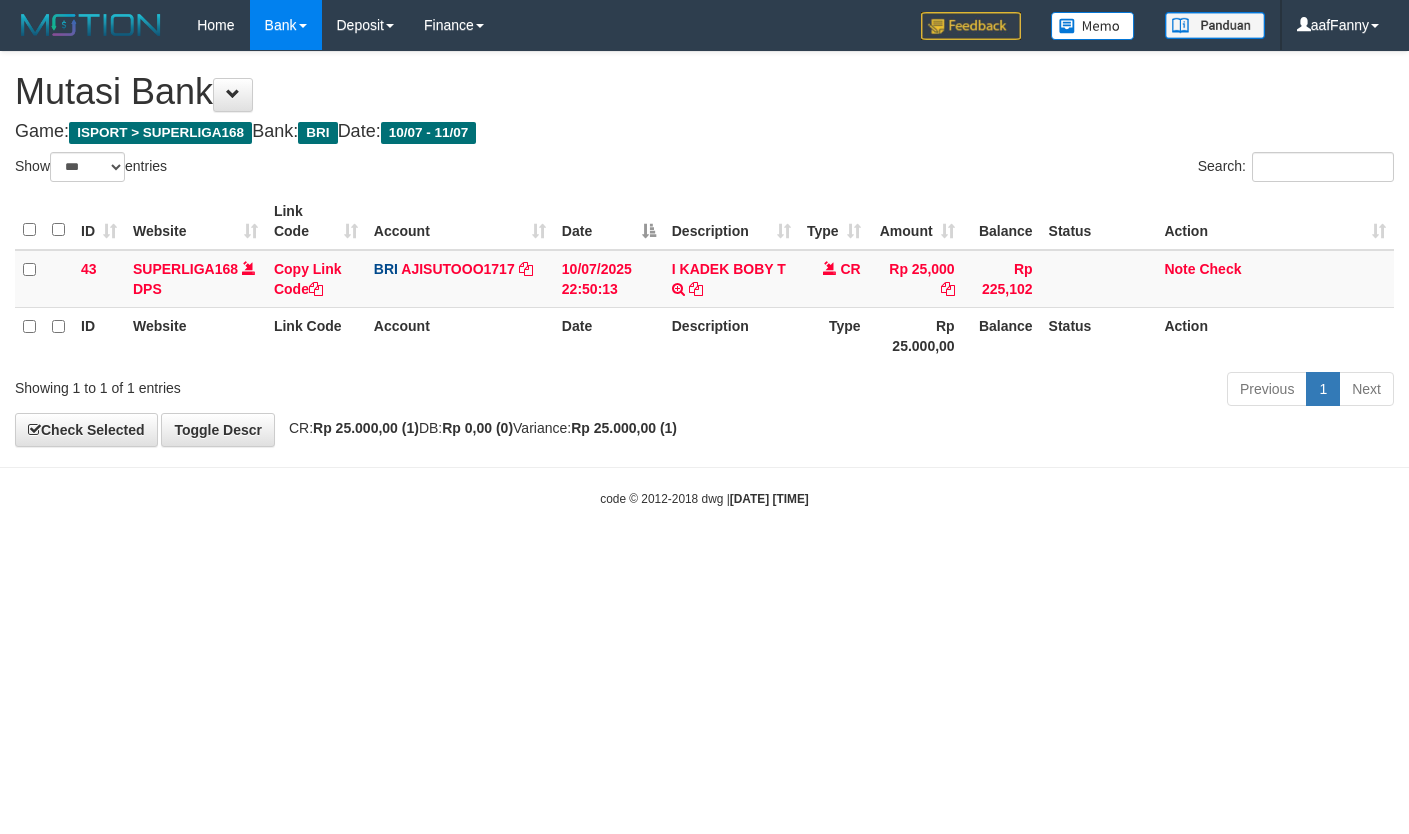 select on "***" 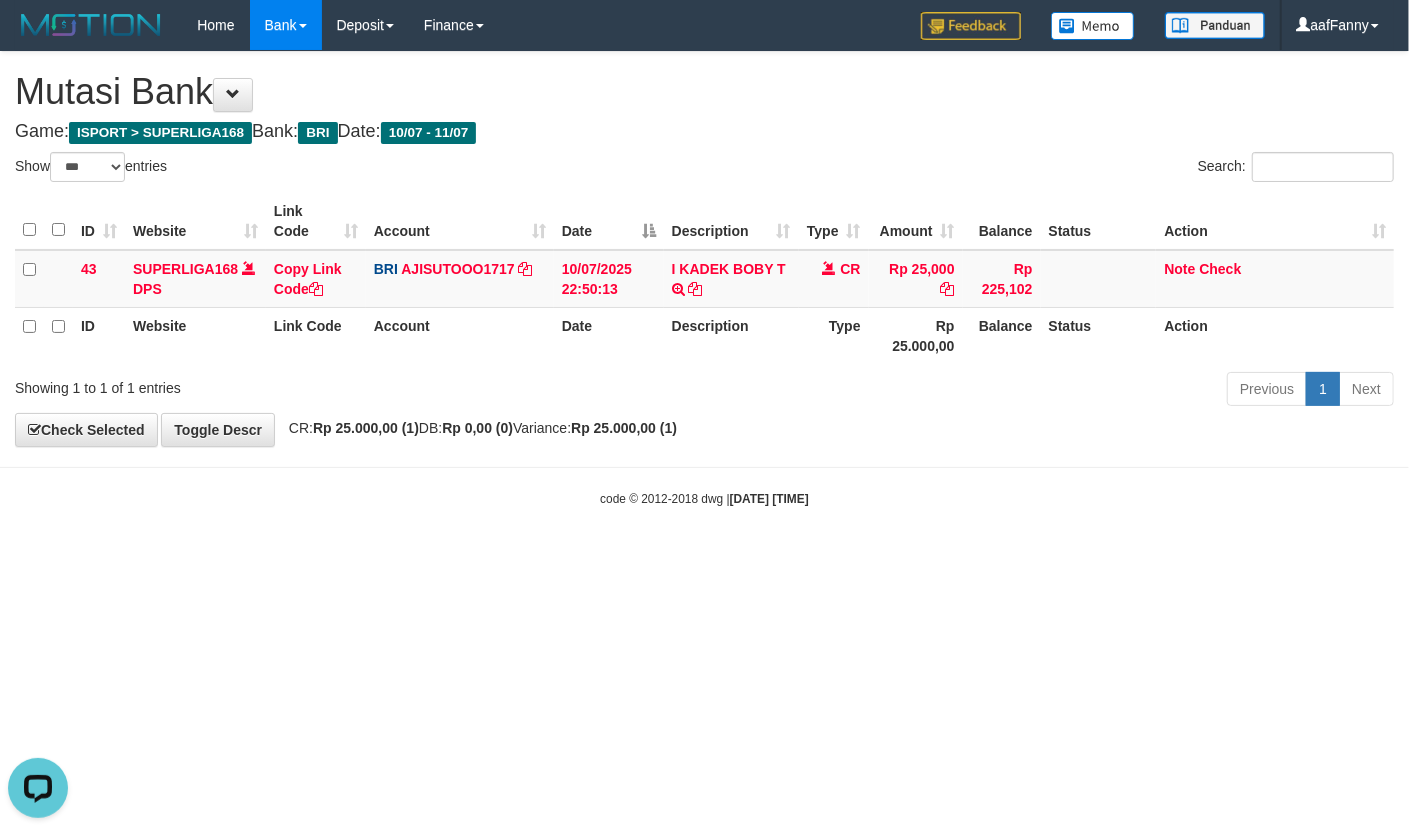 scroll, scrollTop: 0, scrollLeft: 0, axis: both 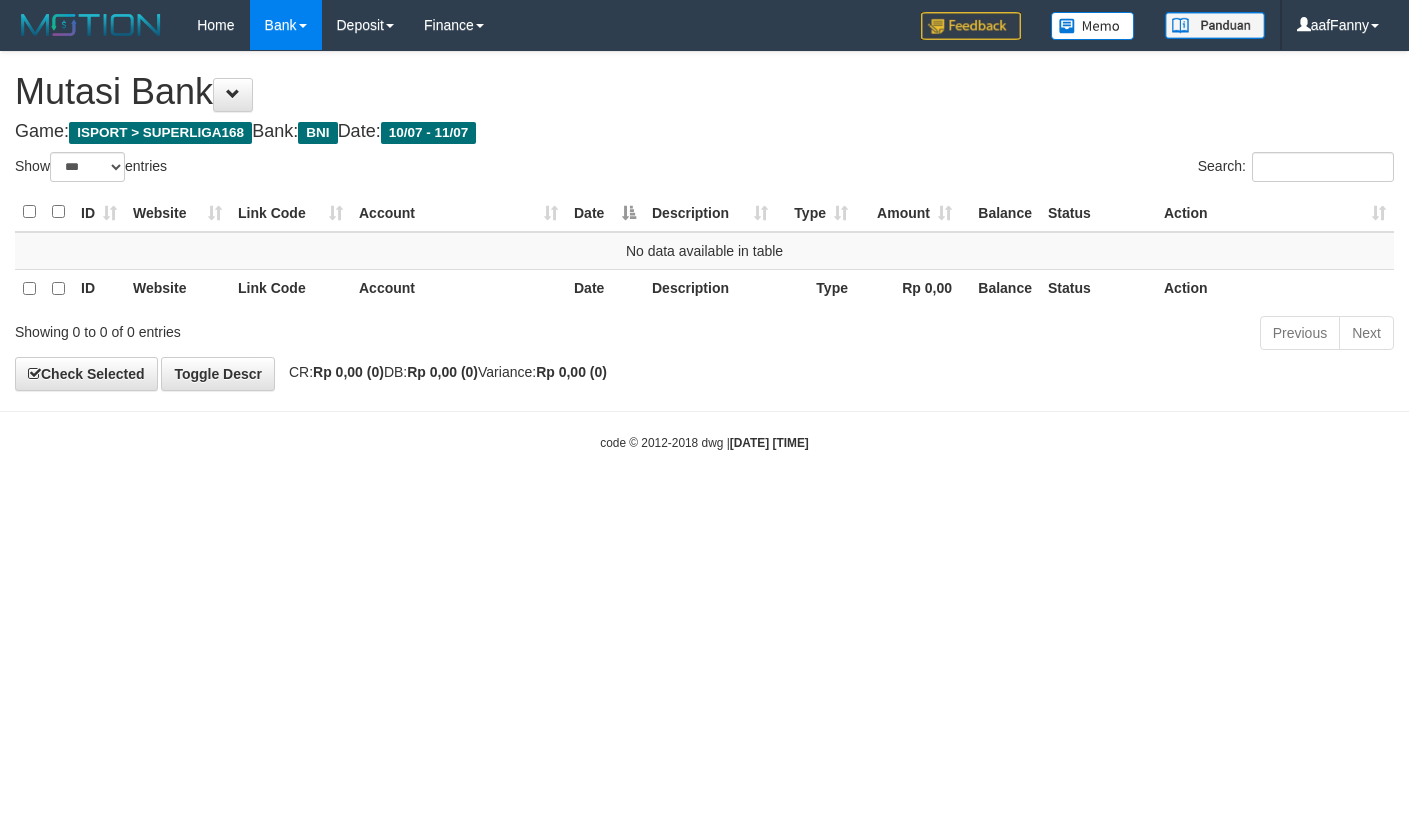 select on "***" 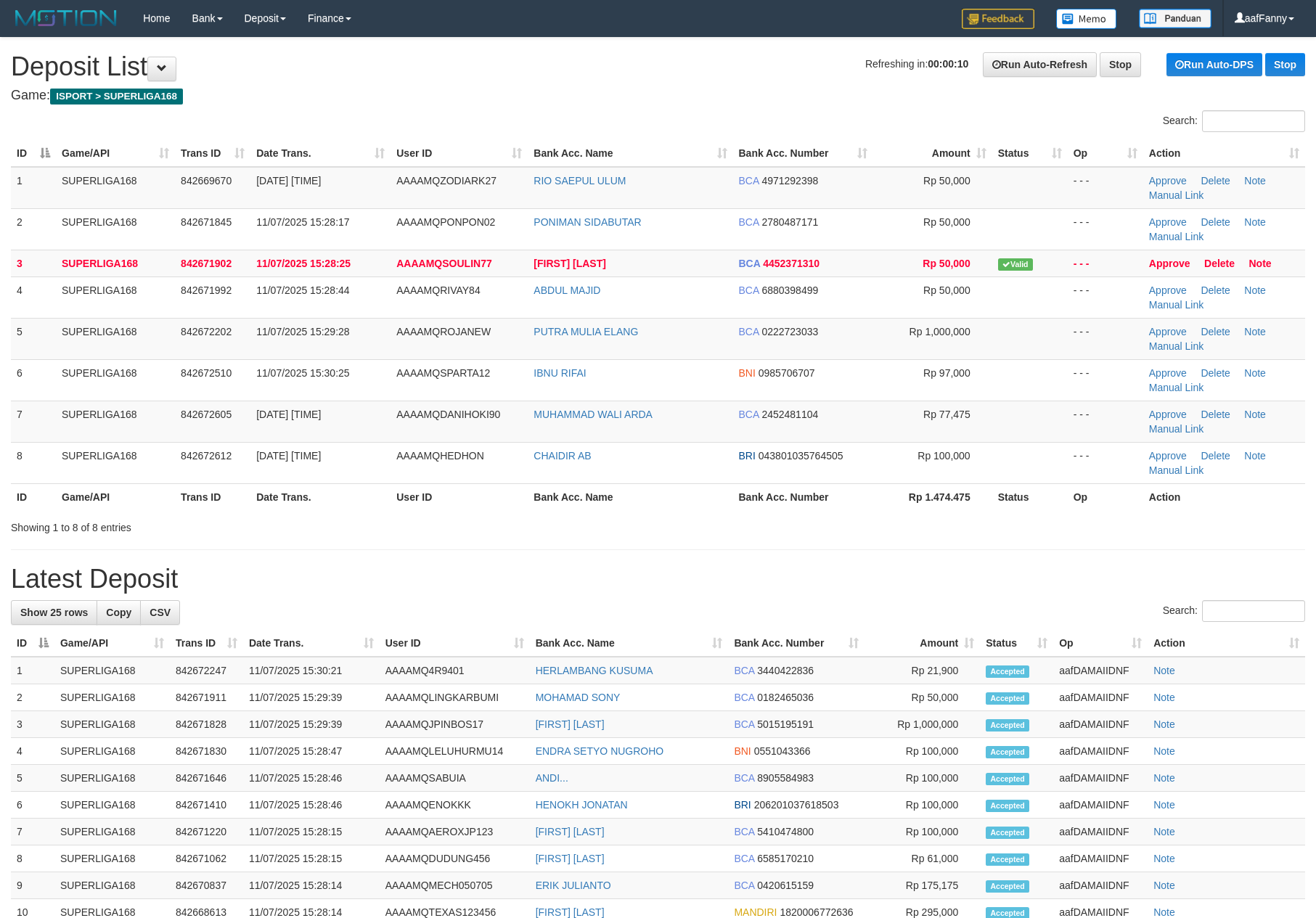 scroll, scrollTop: 0, scrollLeft: 0, axis: both 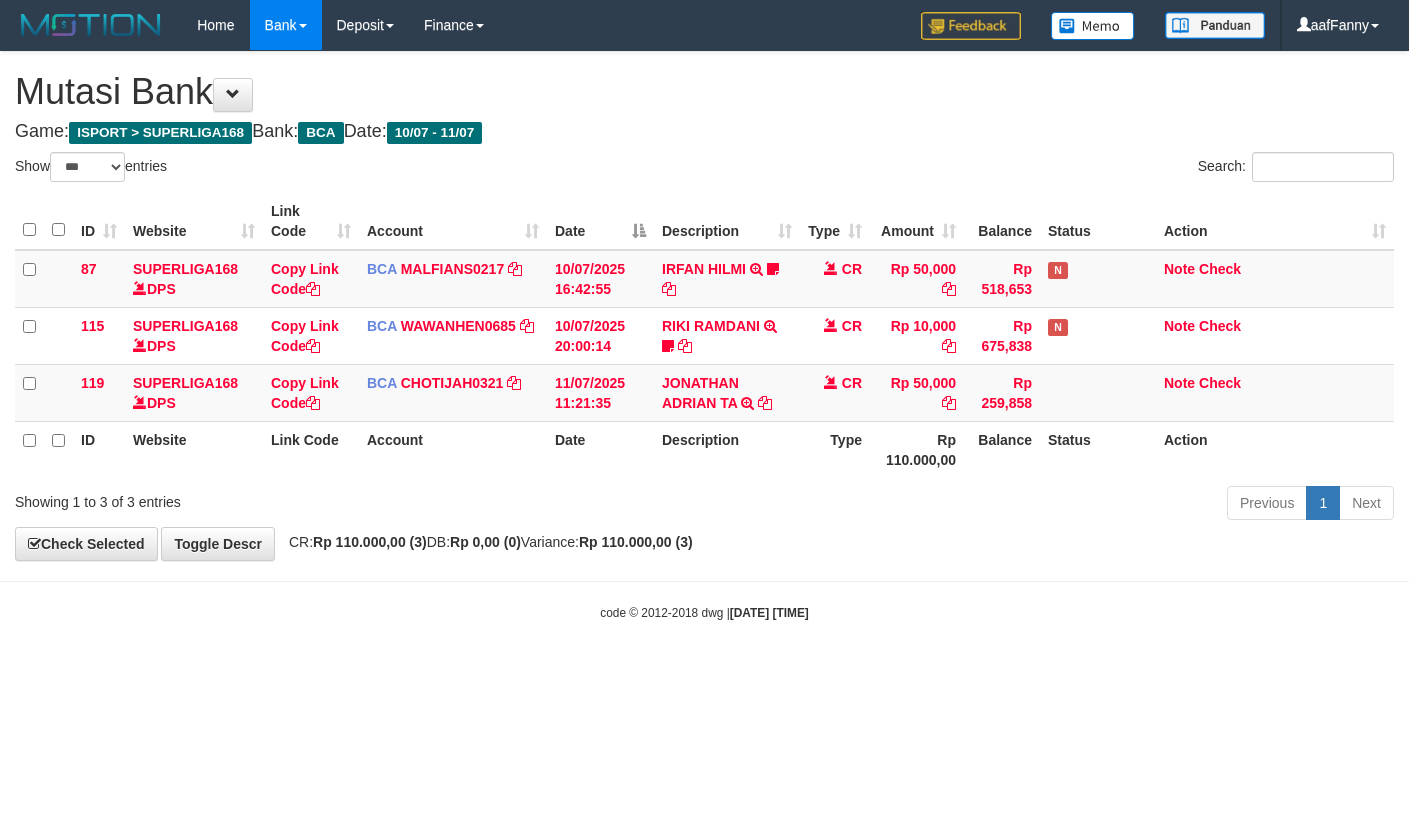 select on "***" 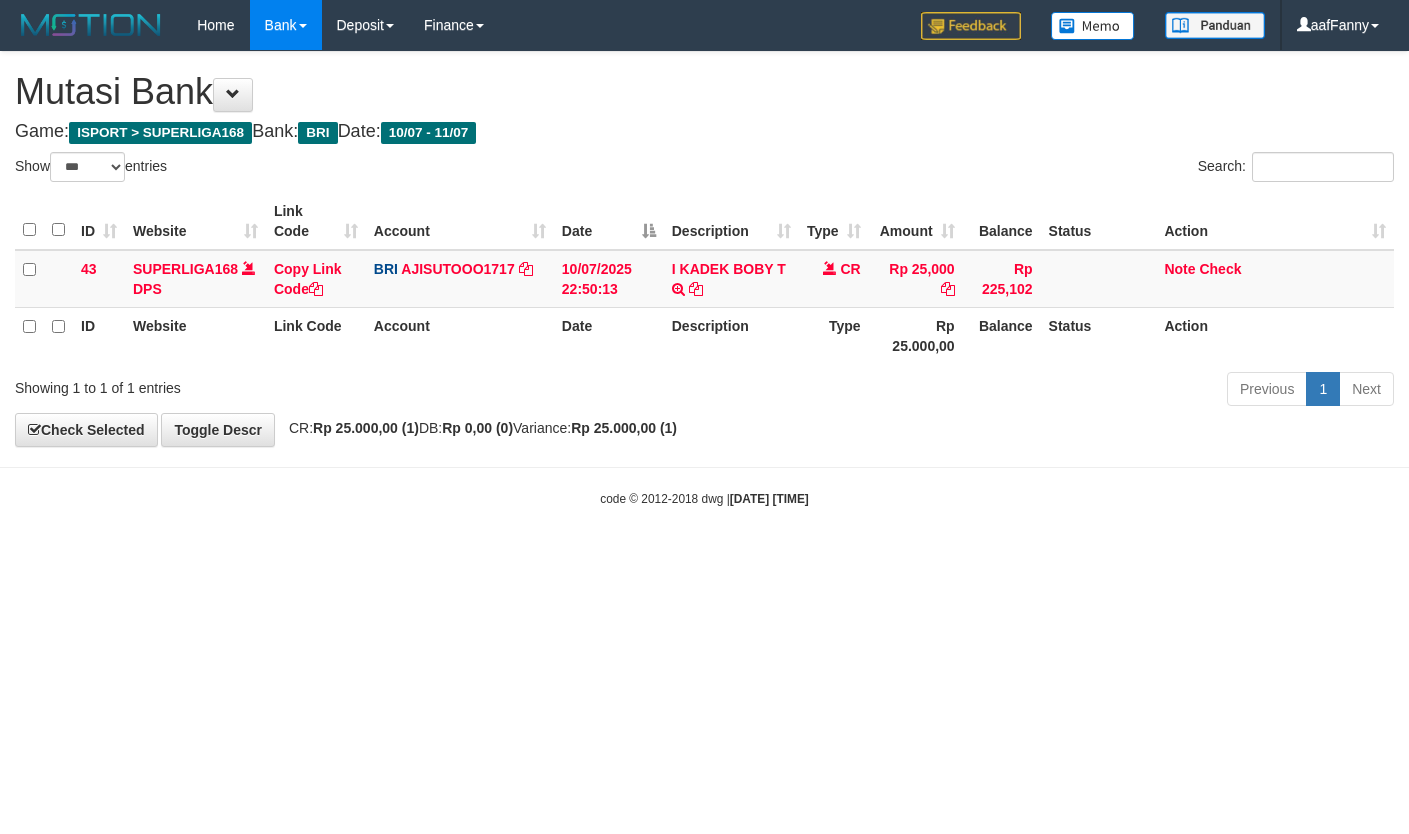 select on "***" 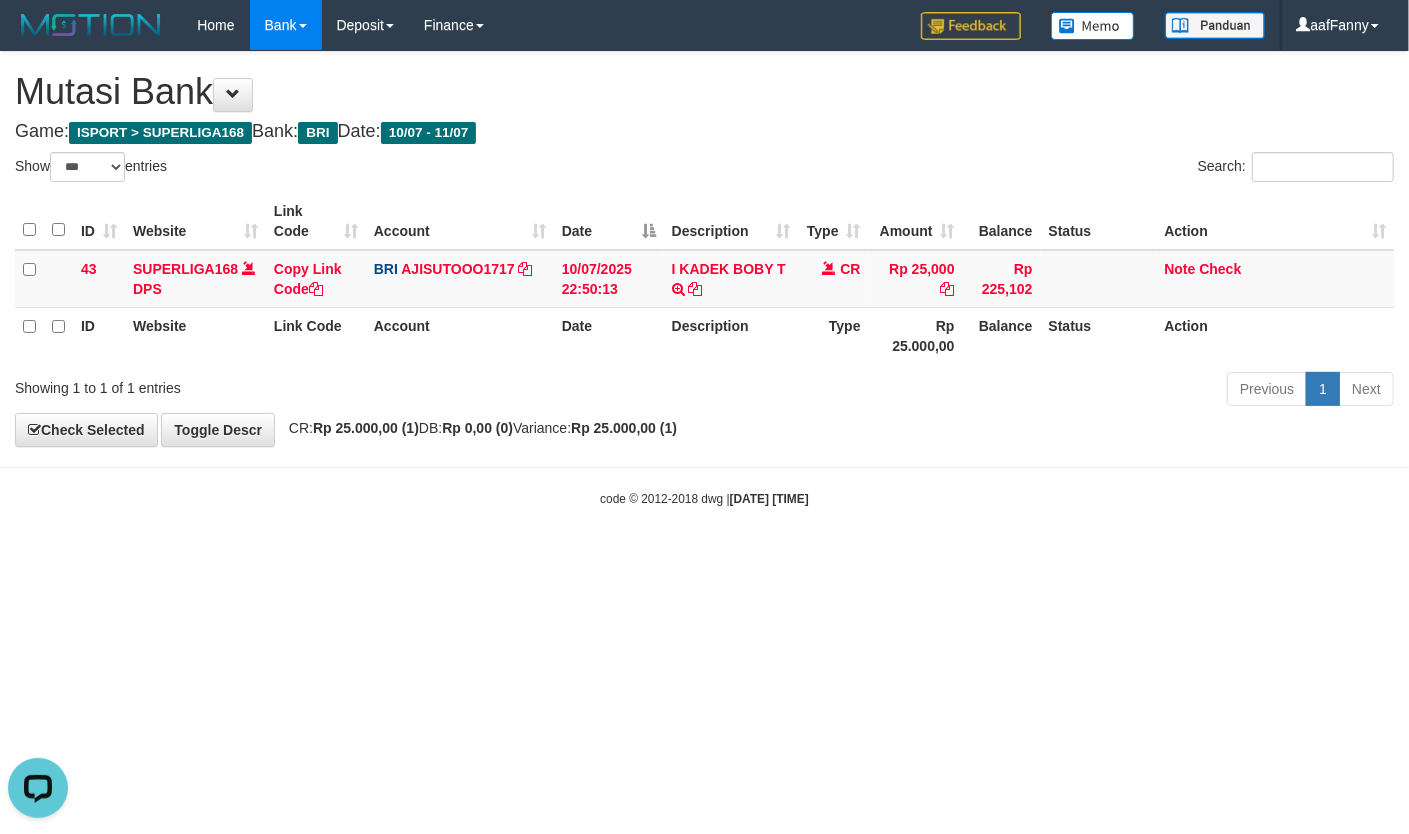 scroll, scrollTop: 0, scrollLeft: 0, axis: both 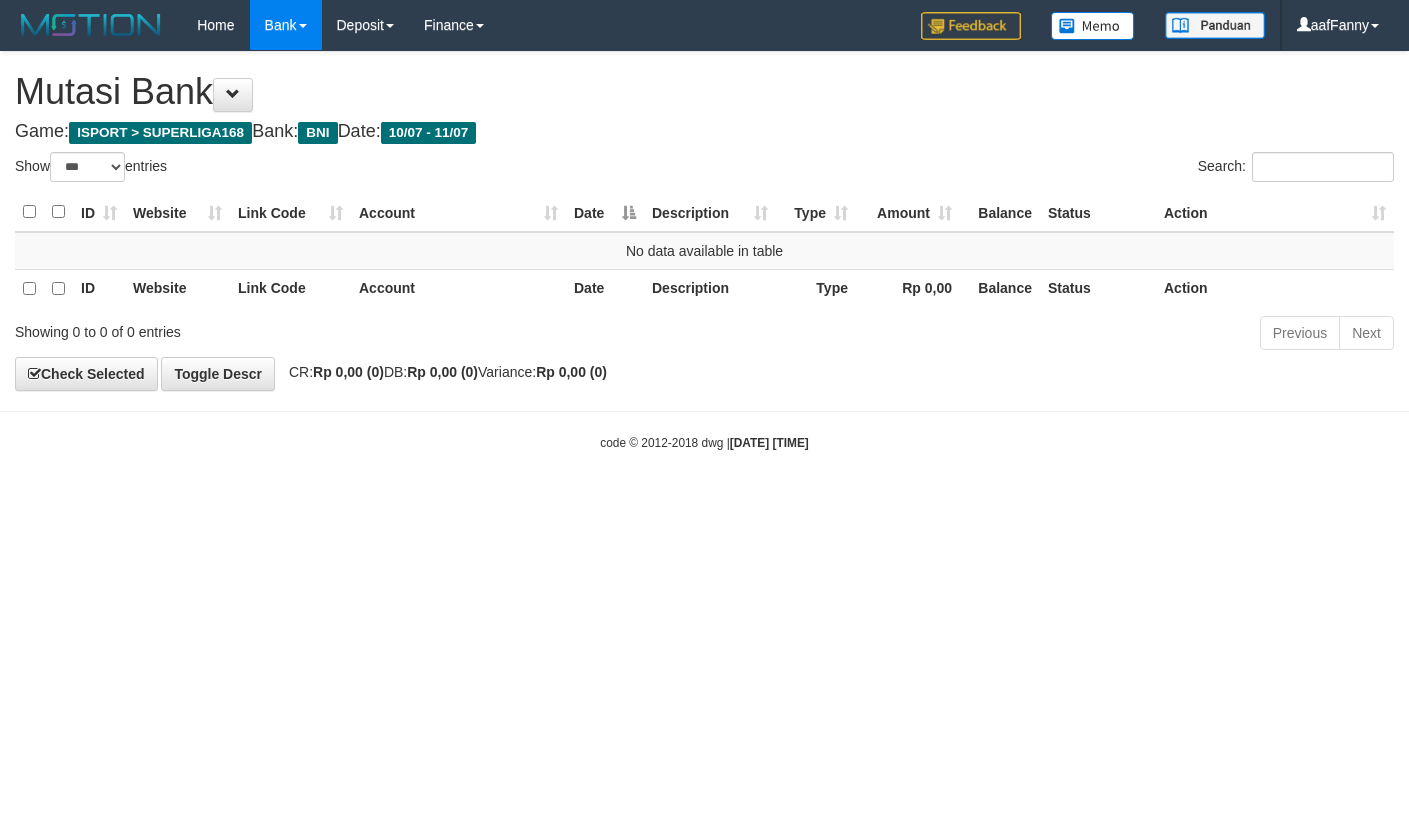 select on "***" 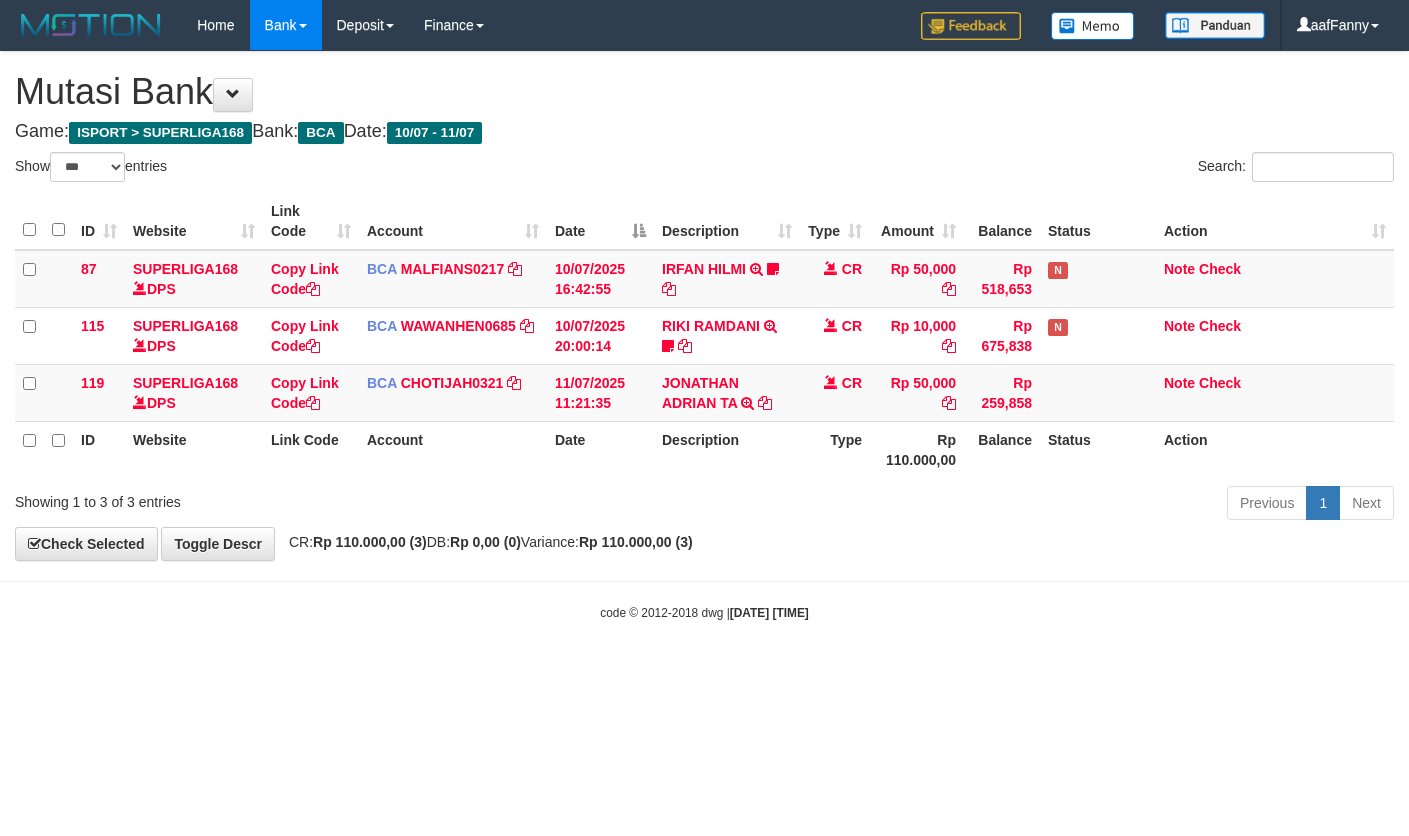 select on "***" 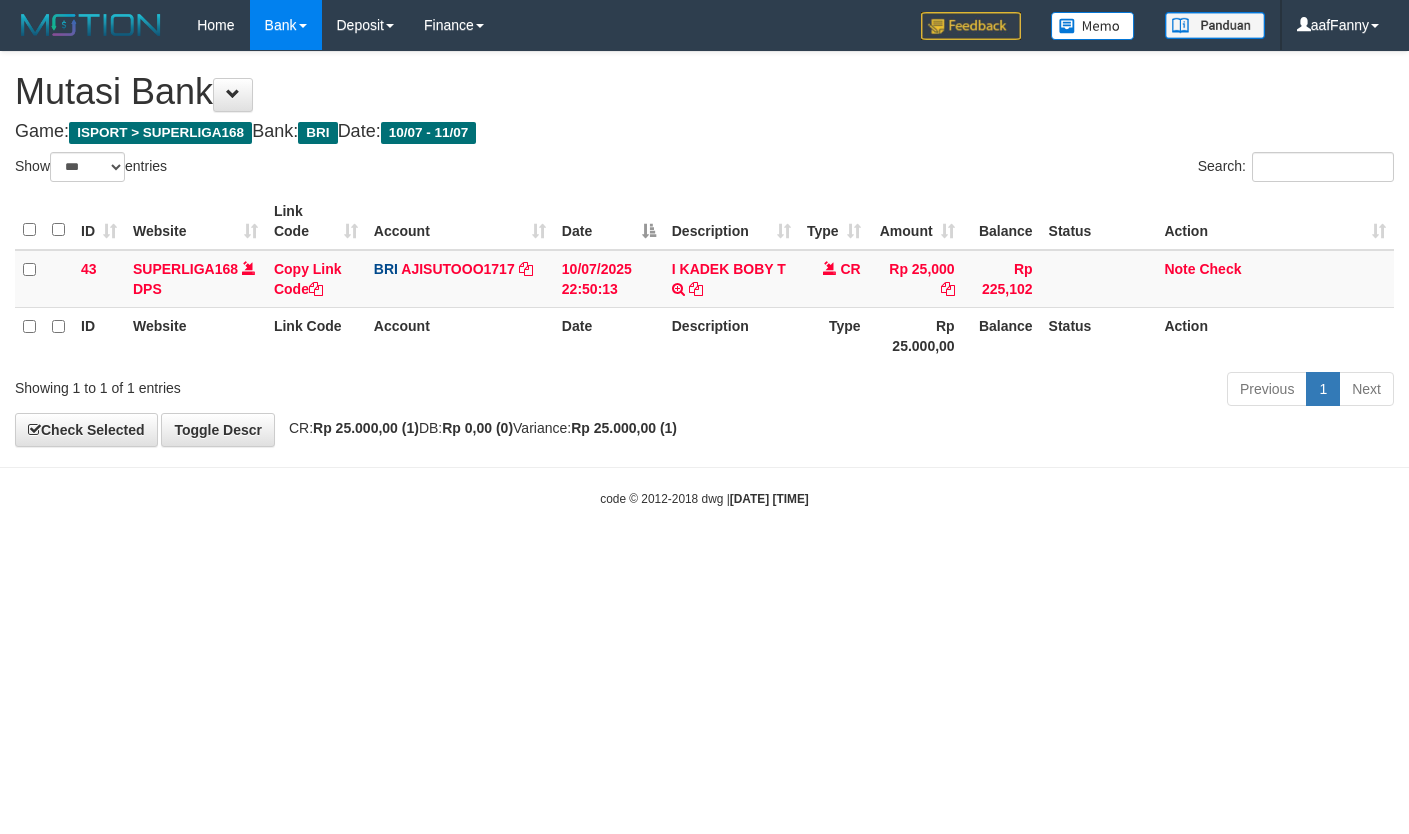 select on "***" 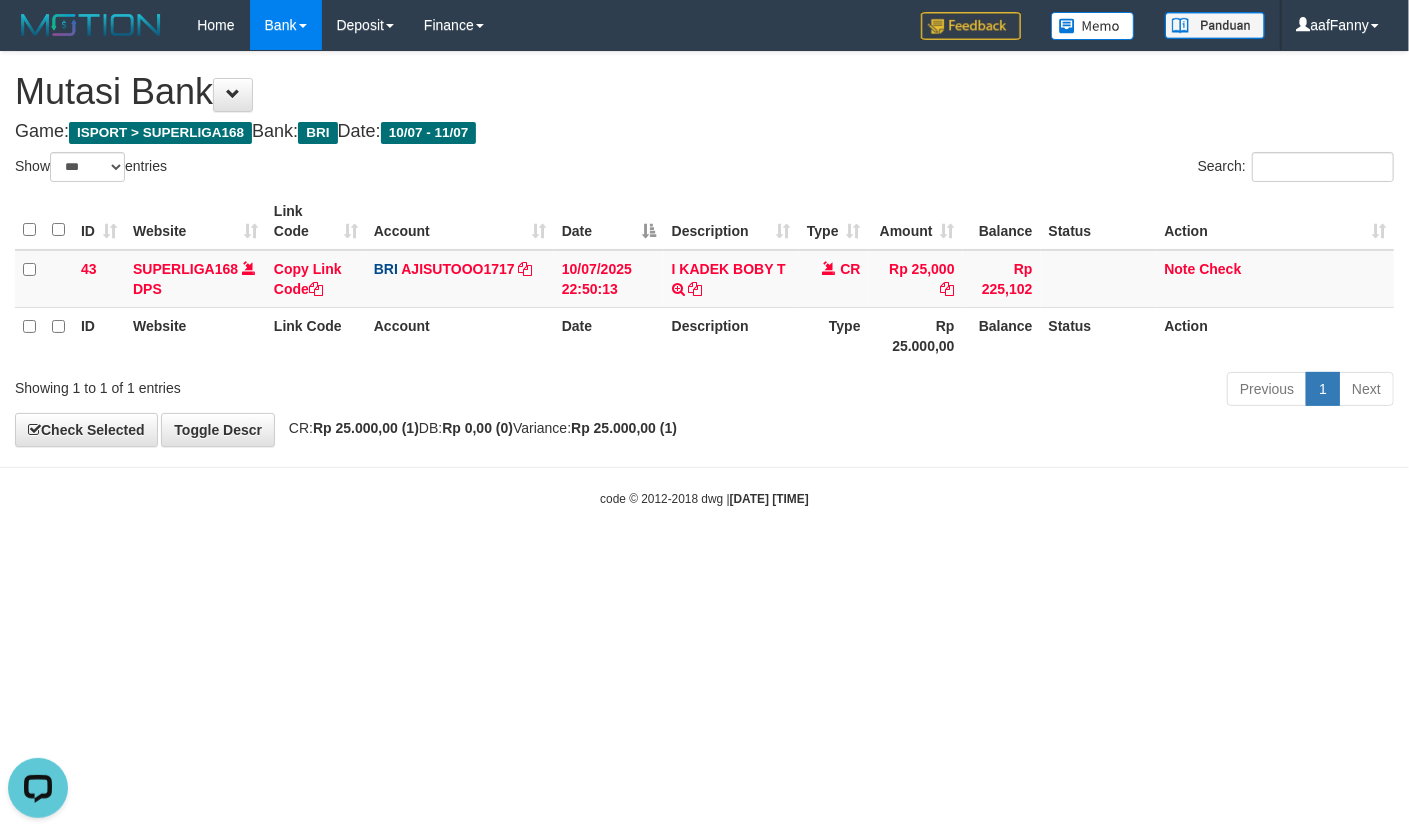 scroll, scrollTop: 0, scrollLeft: 0, axis: both 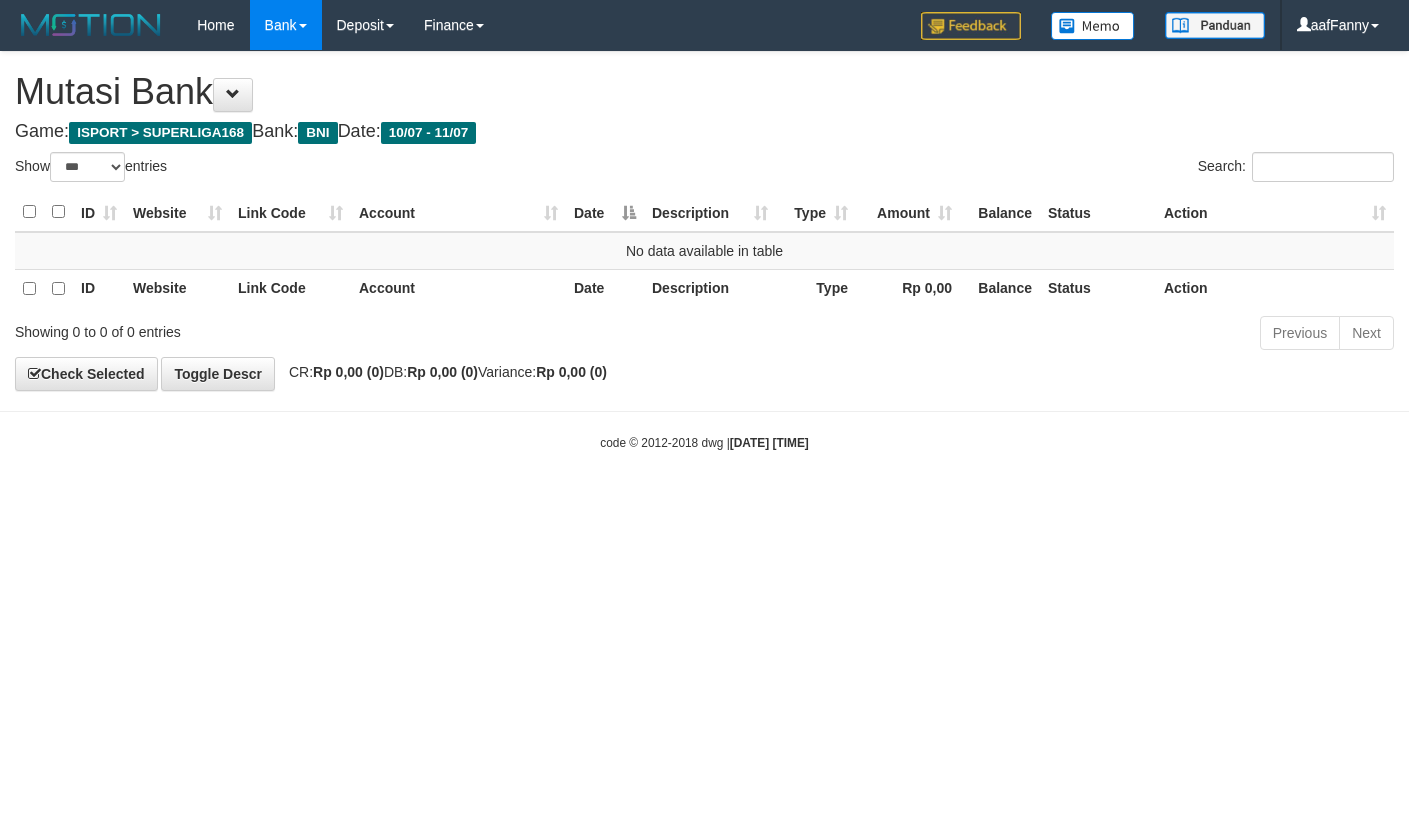 select on "***" 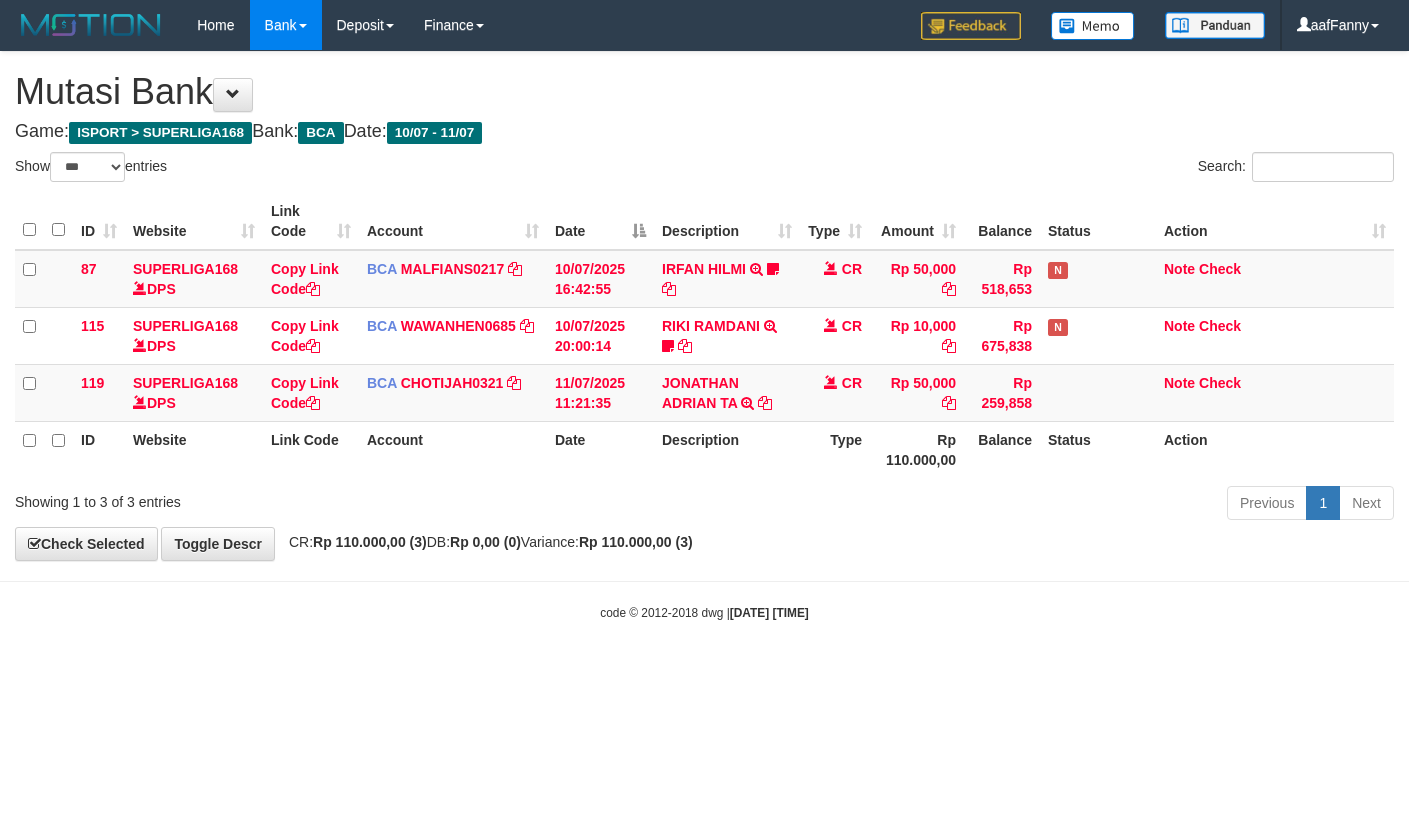 select on "***" 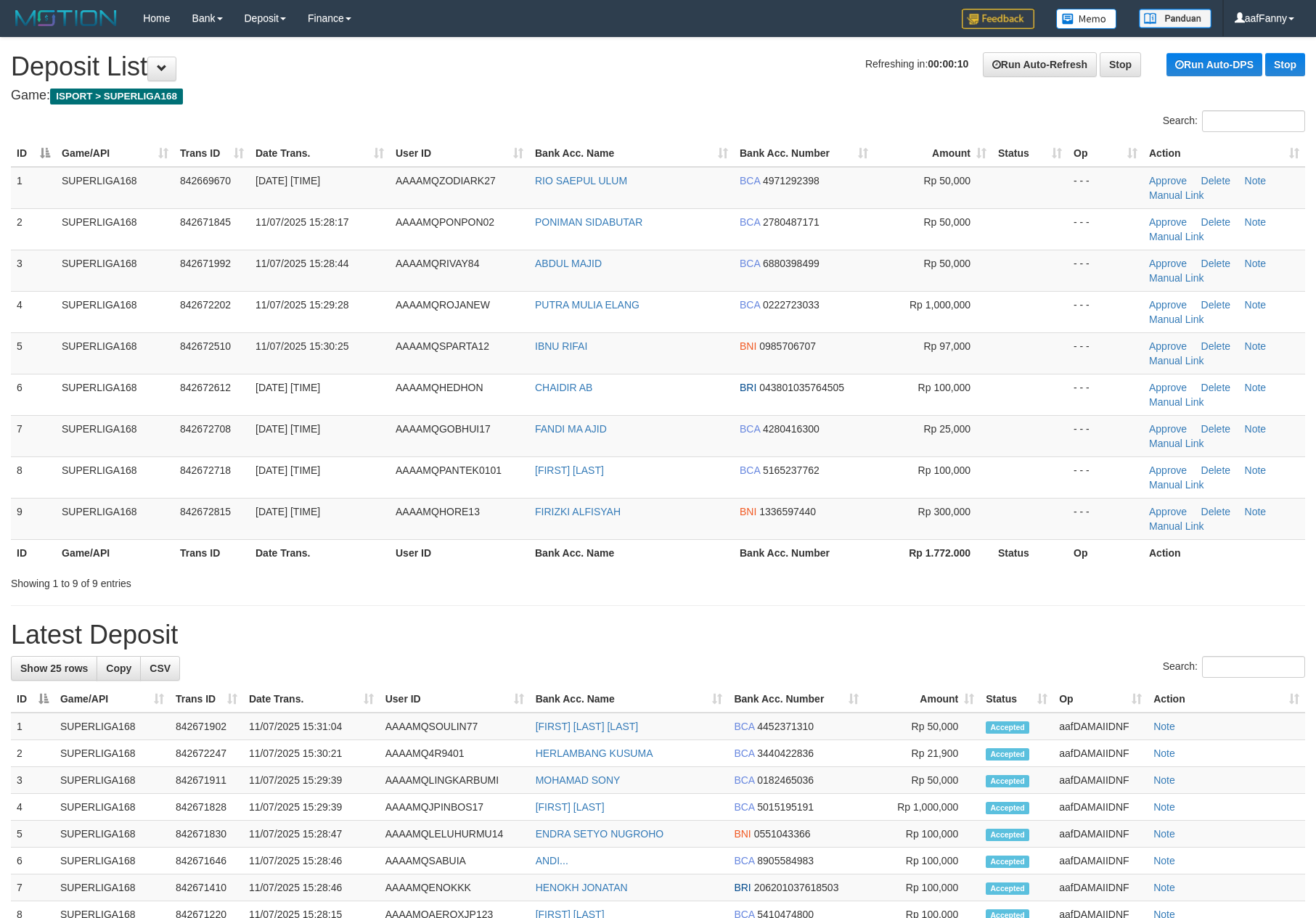 scroll, scrollTop: 0, scrollLeft: 0, axis: both 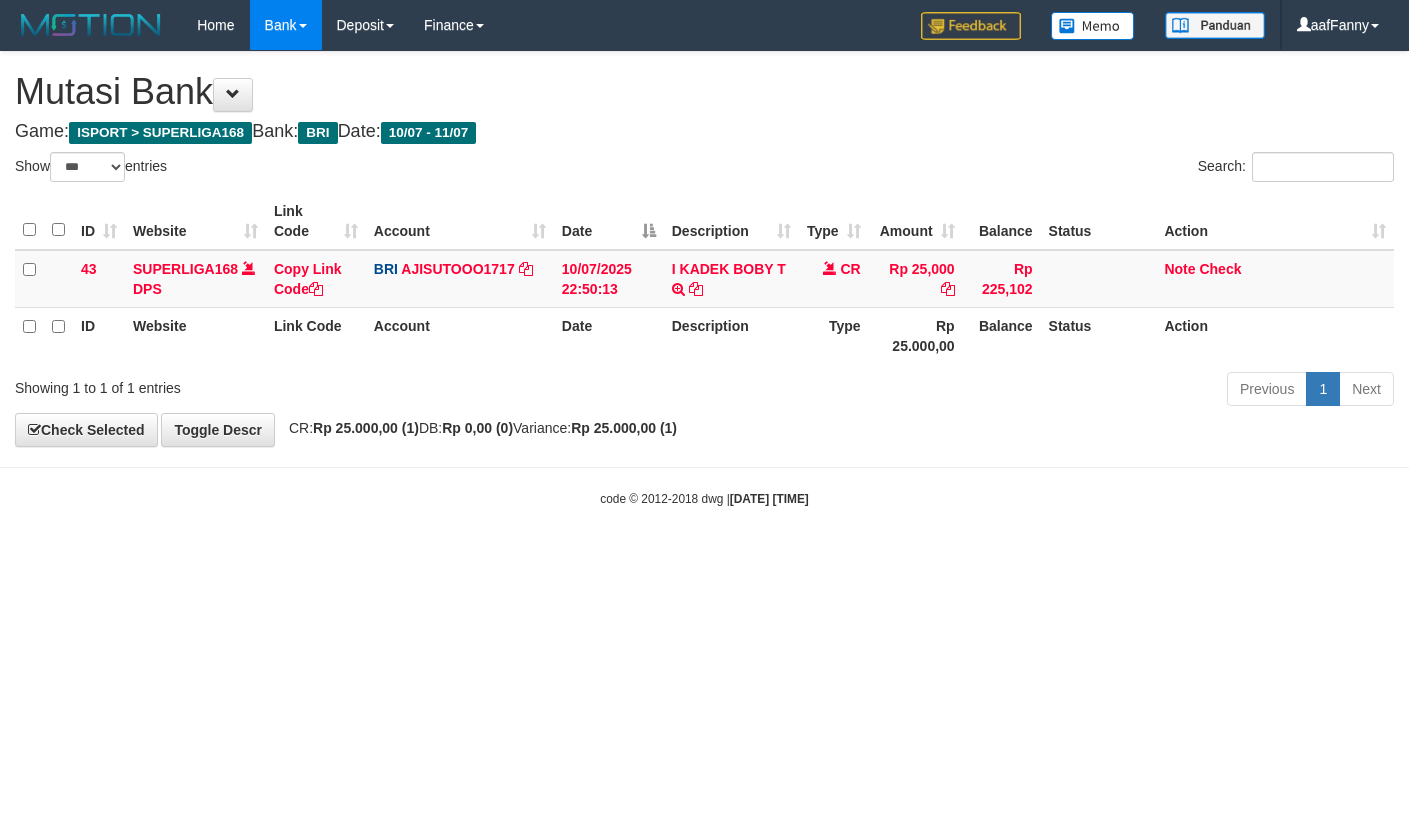 select on "***" 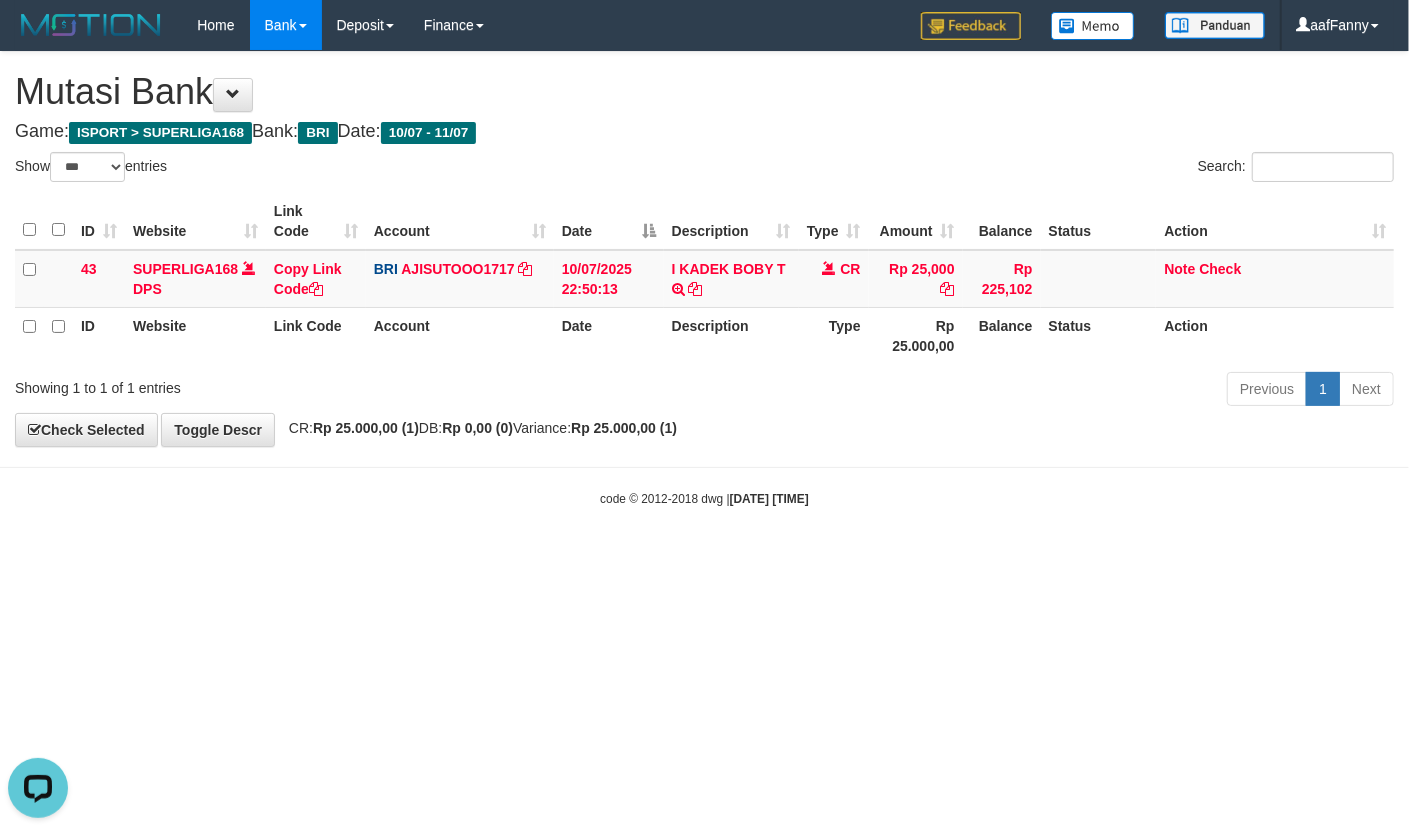 scroll, scrollTop: 0, scrollLeft: 0, axis: both 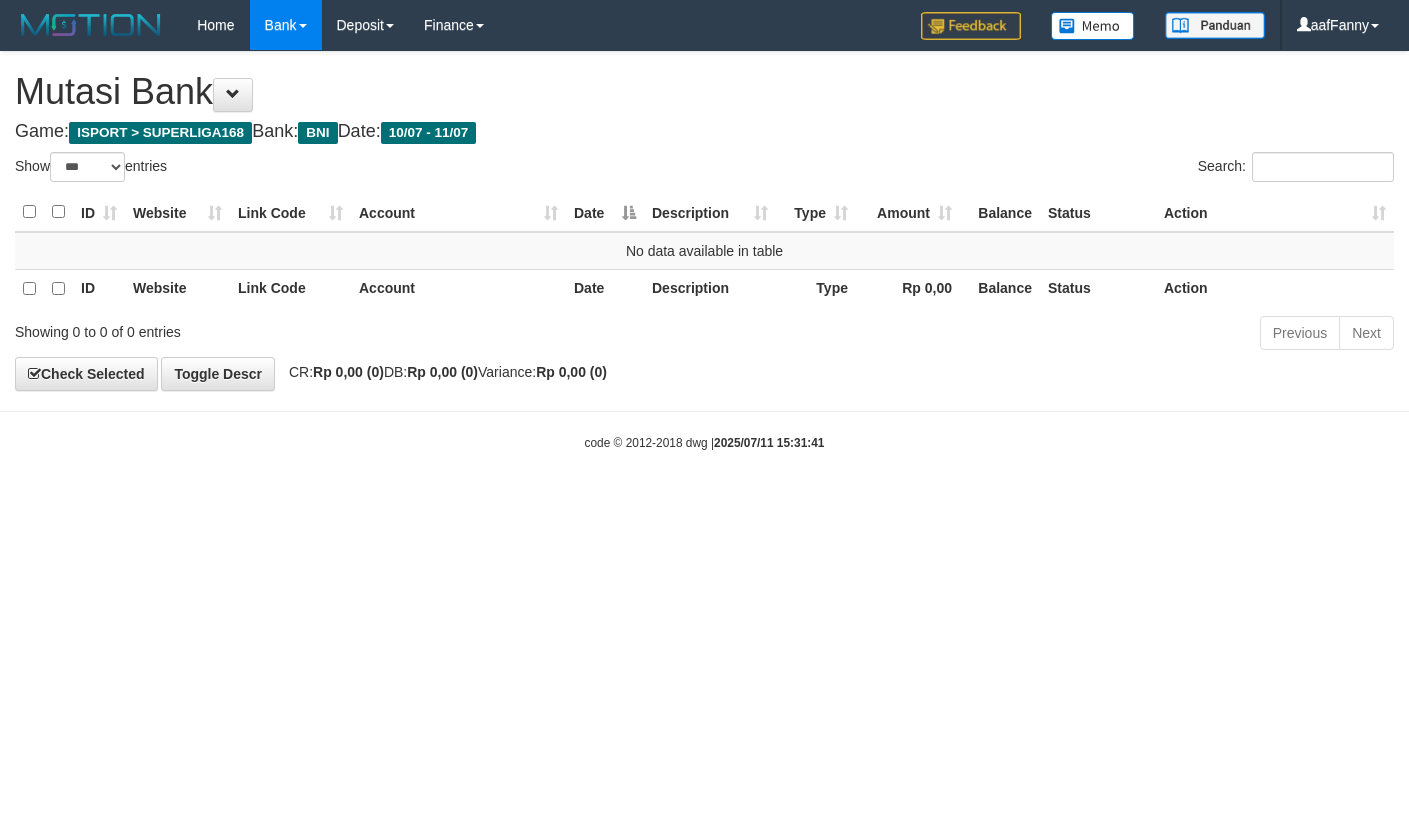 select on "***" 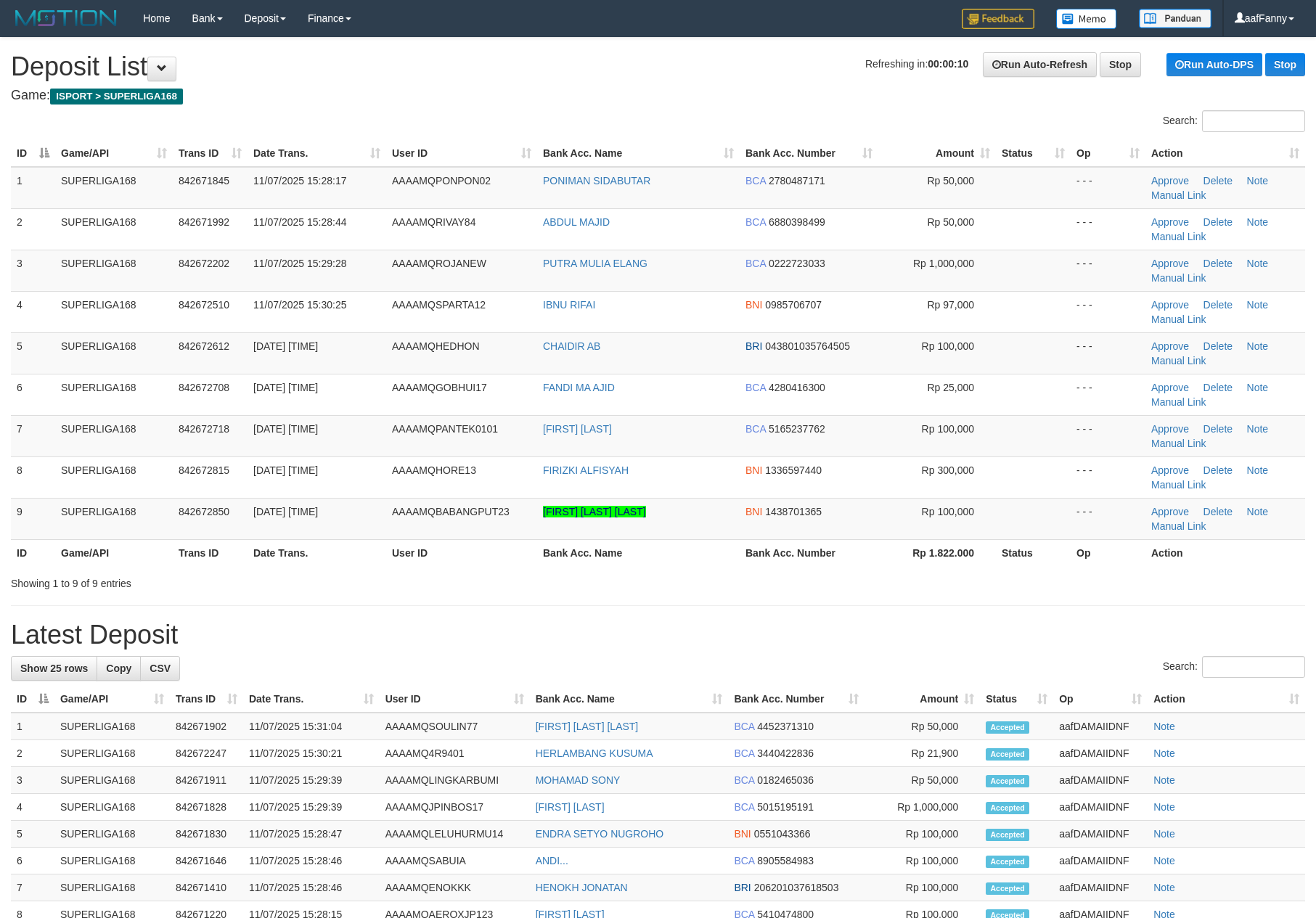 scroll, scrollTop: 0, scrollLeft: 0, axis: both 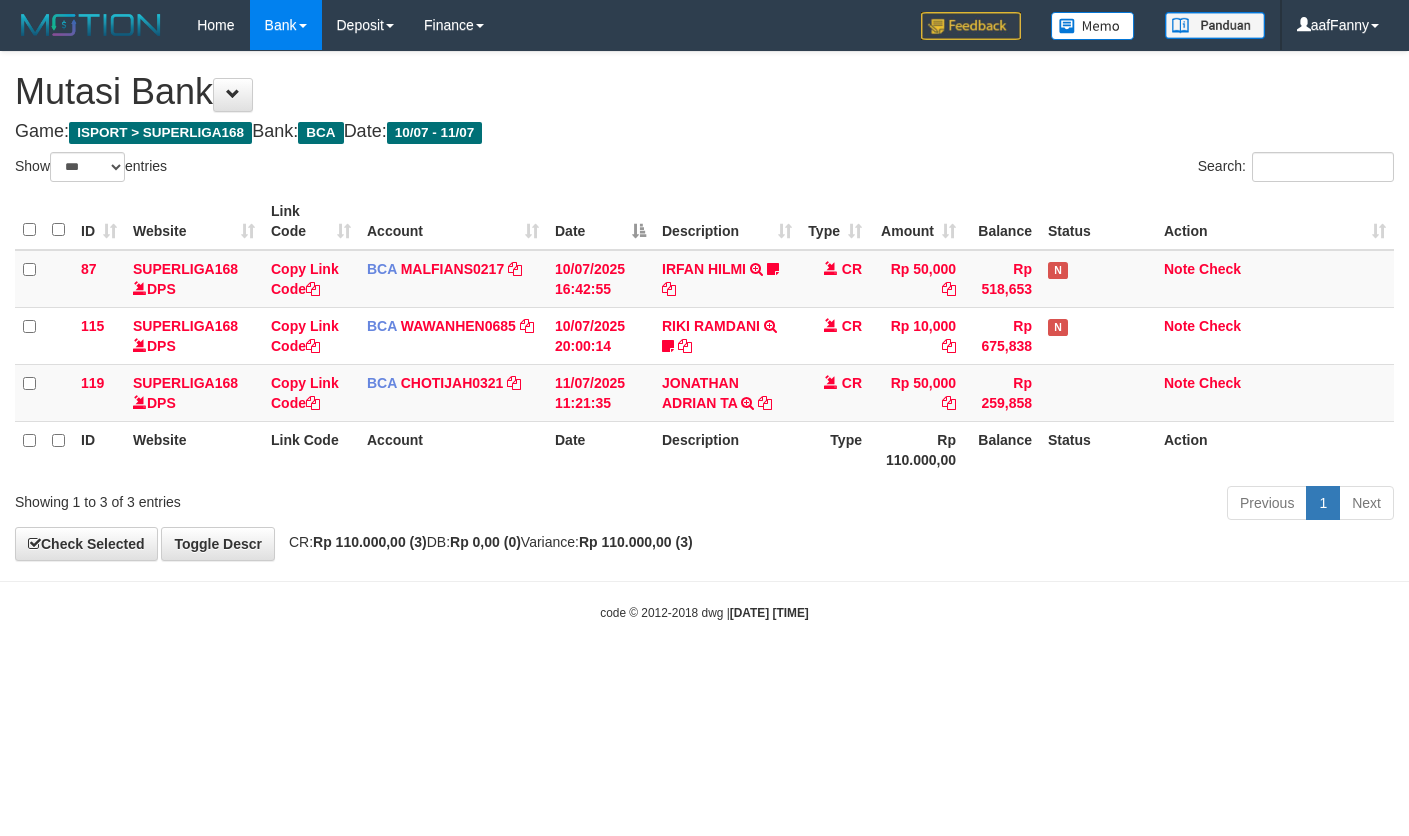 select on "***" 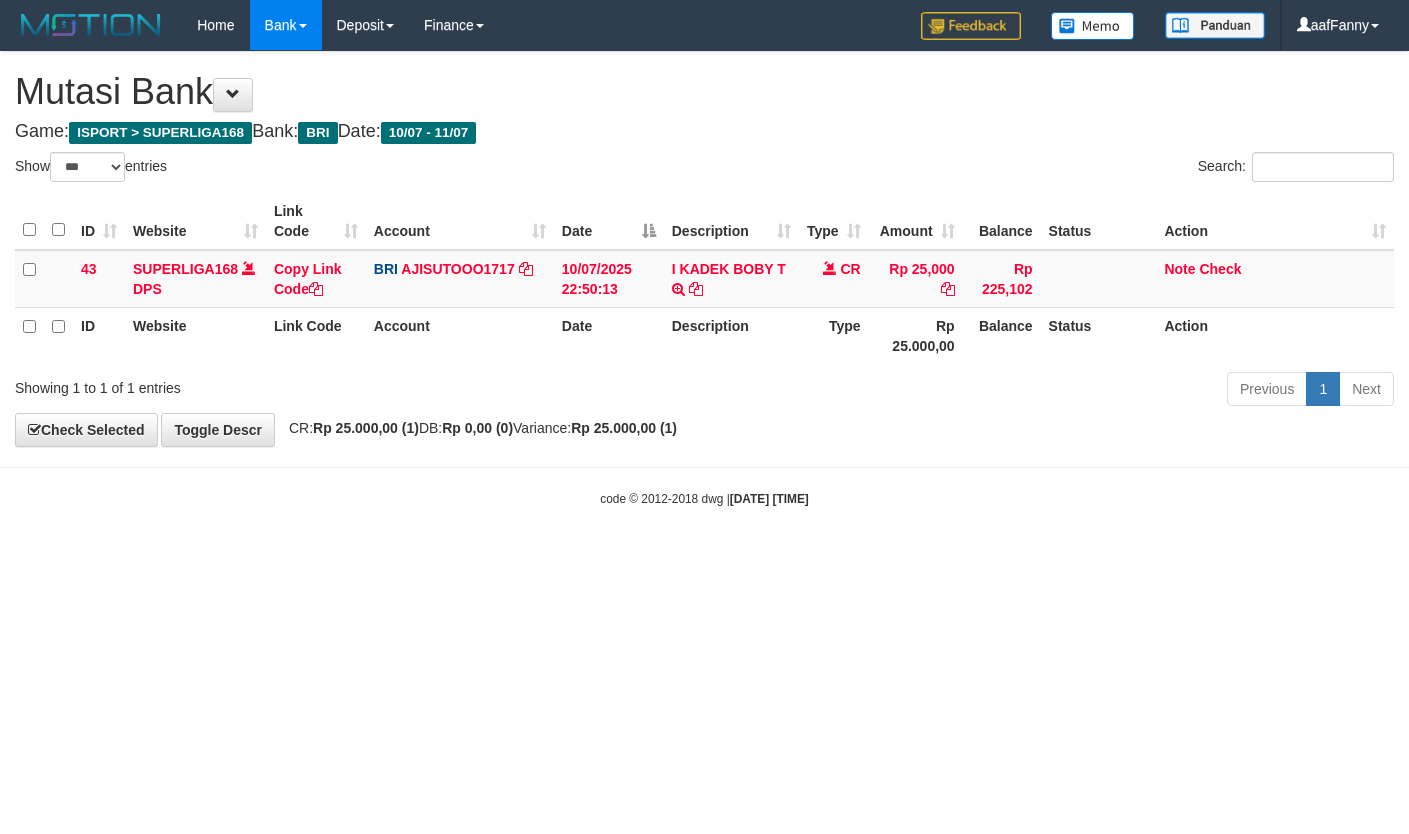 select on "***" 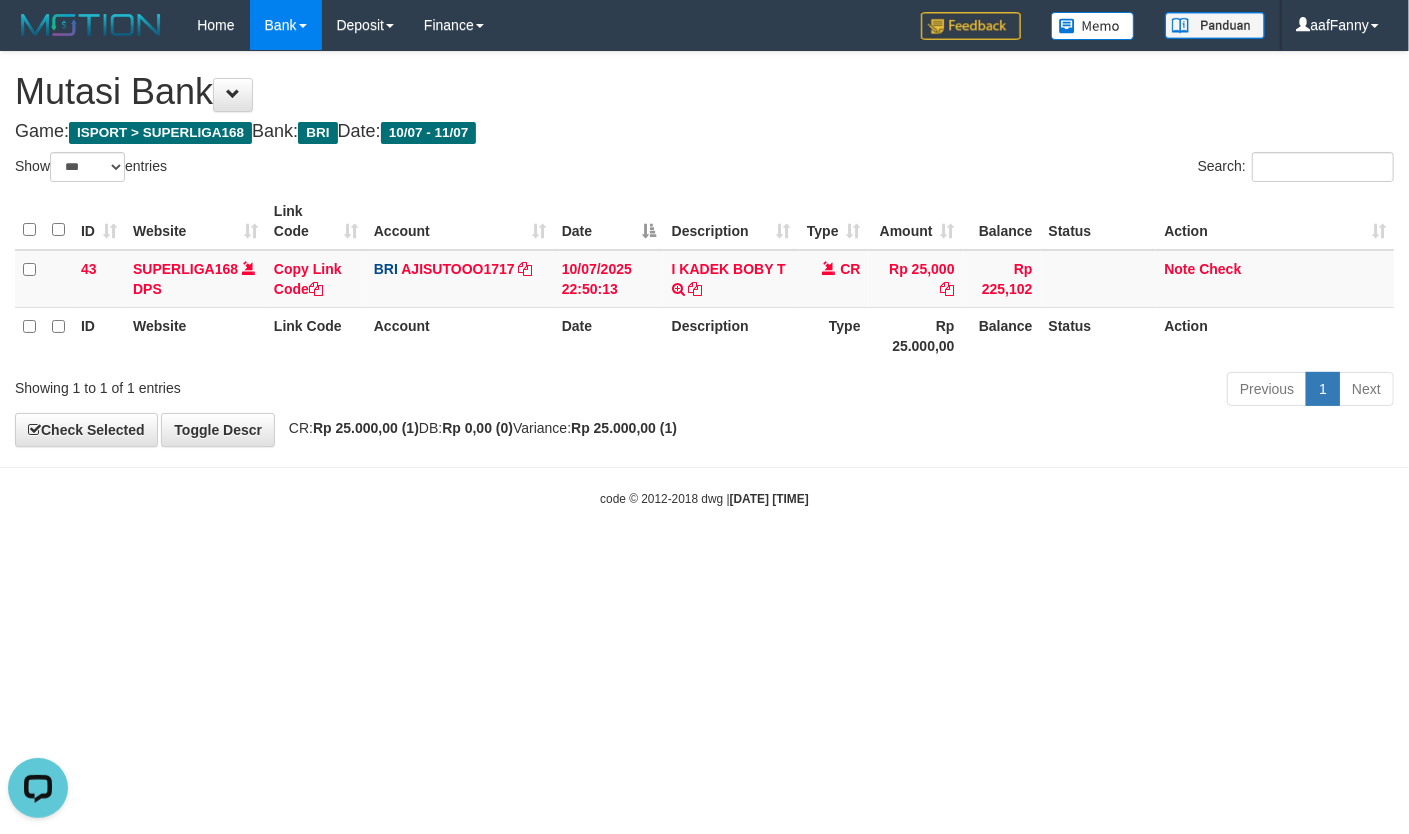 scroll, scrollTop: 0, scrollLeft: 0, axis: both 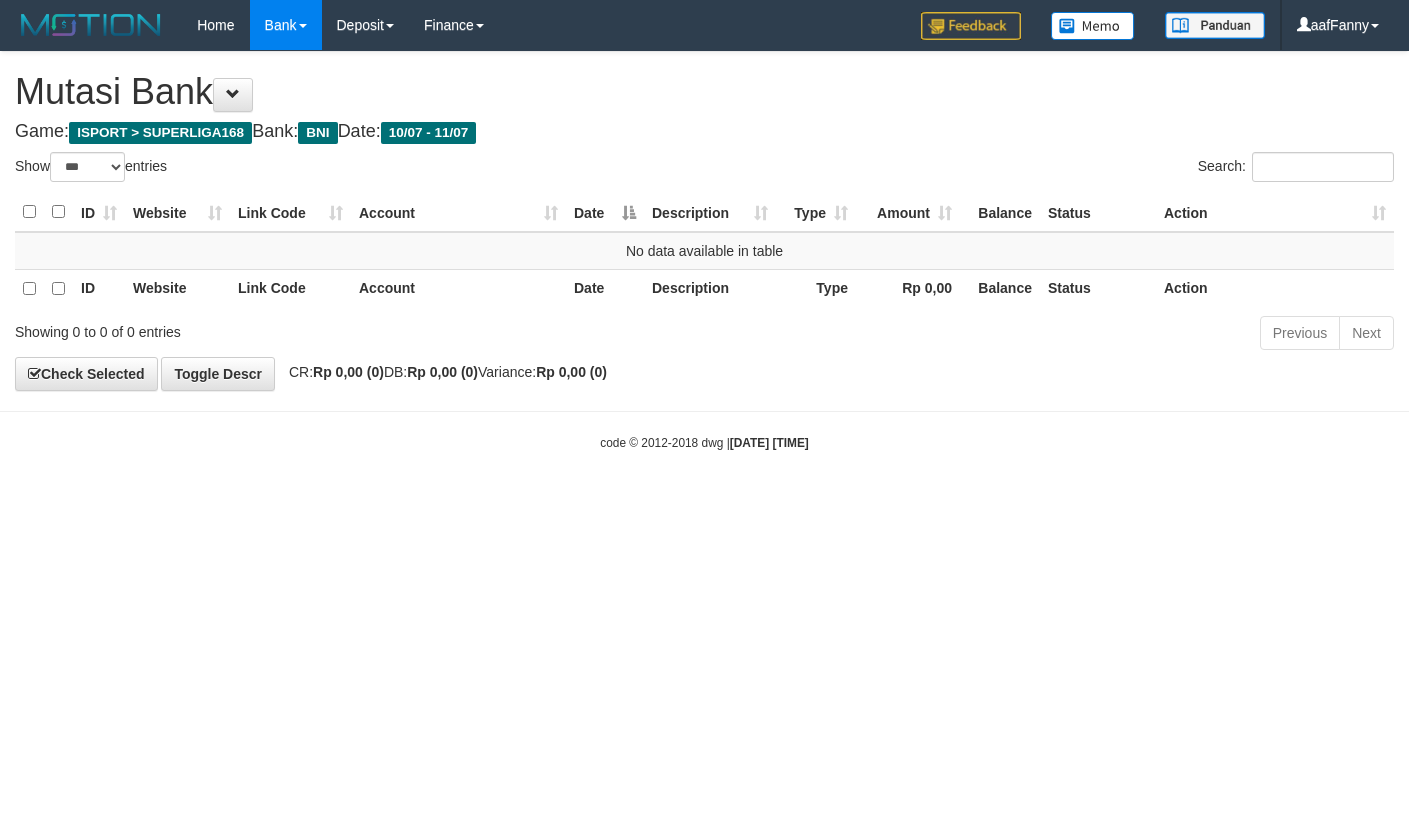 select on "***" 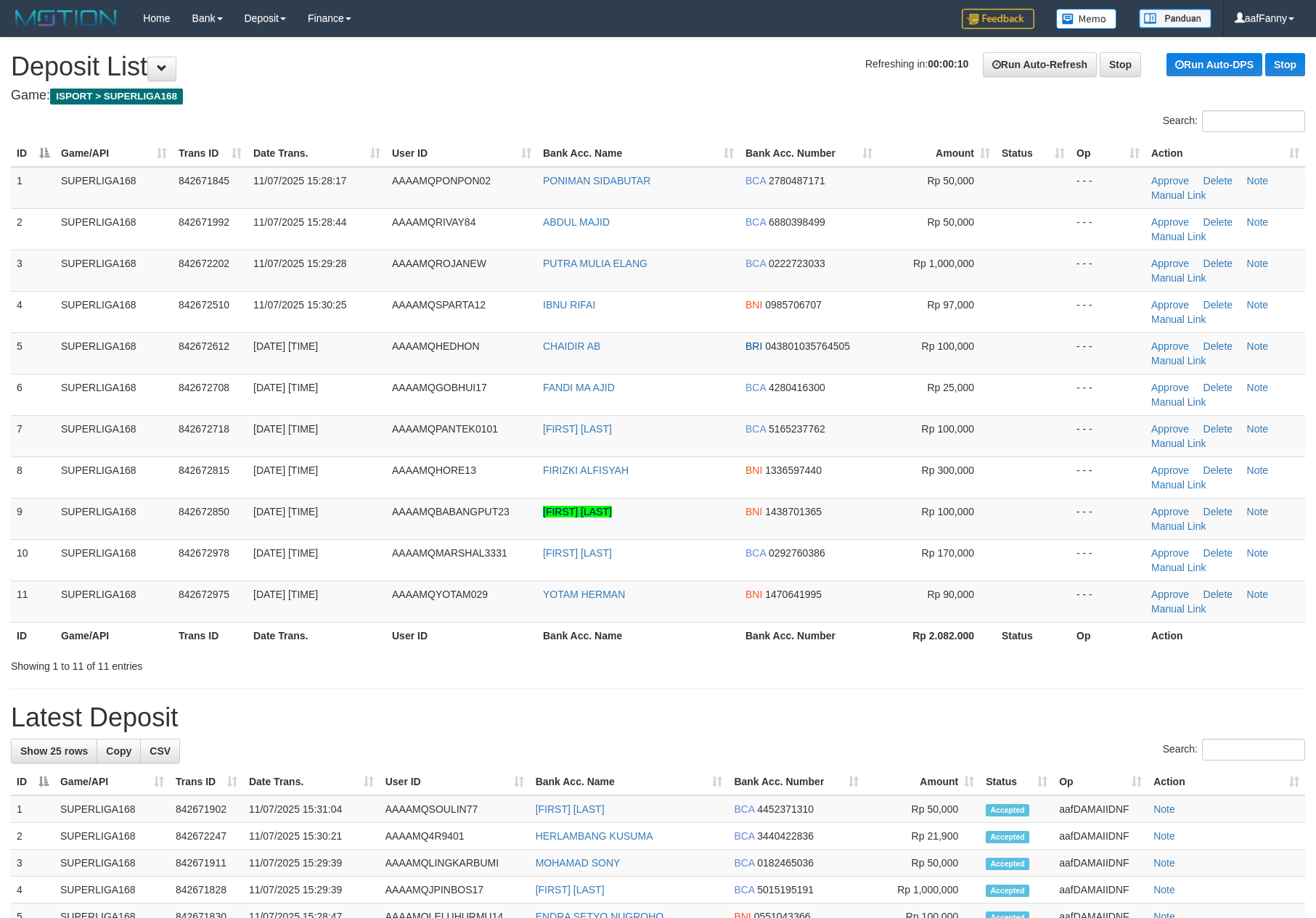 scroll, scrollTop: 0, scrollLeft: 0, axis: both 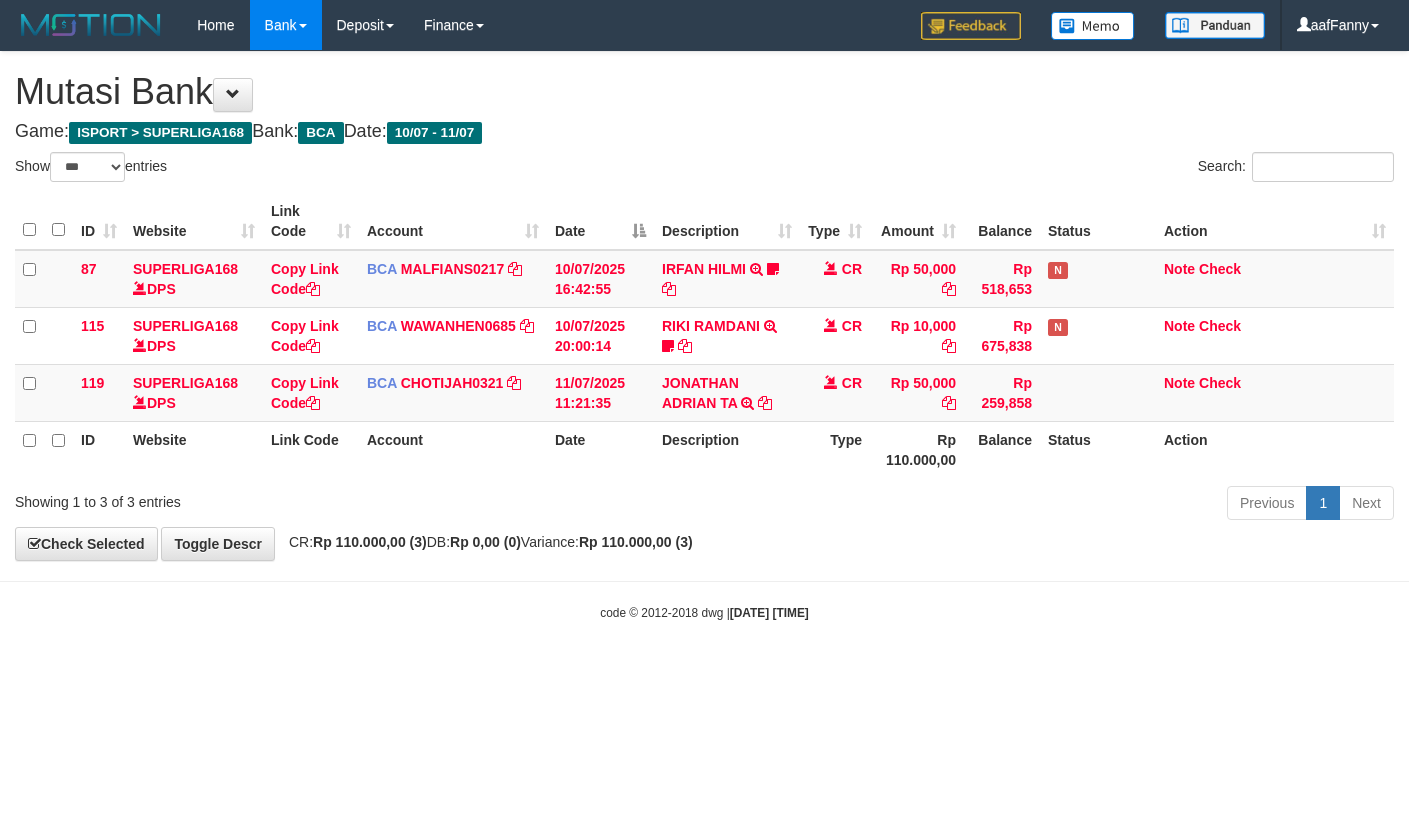 select on "***" 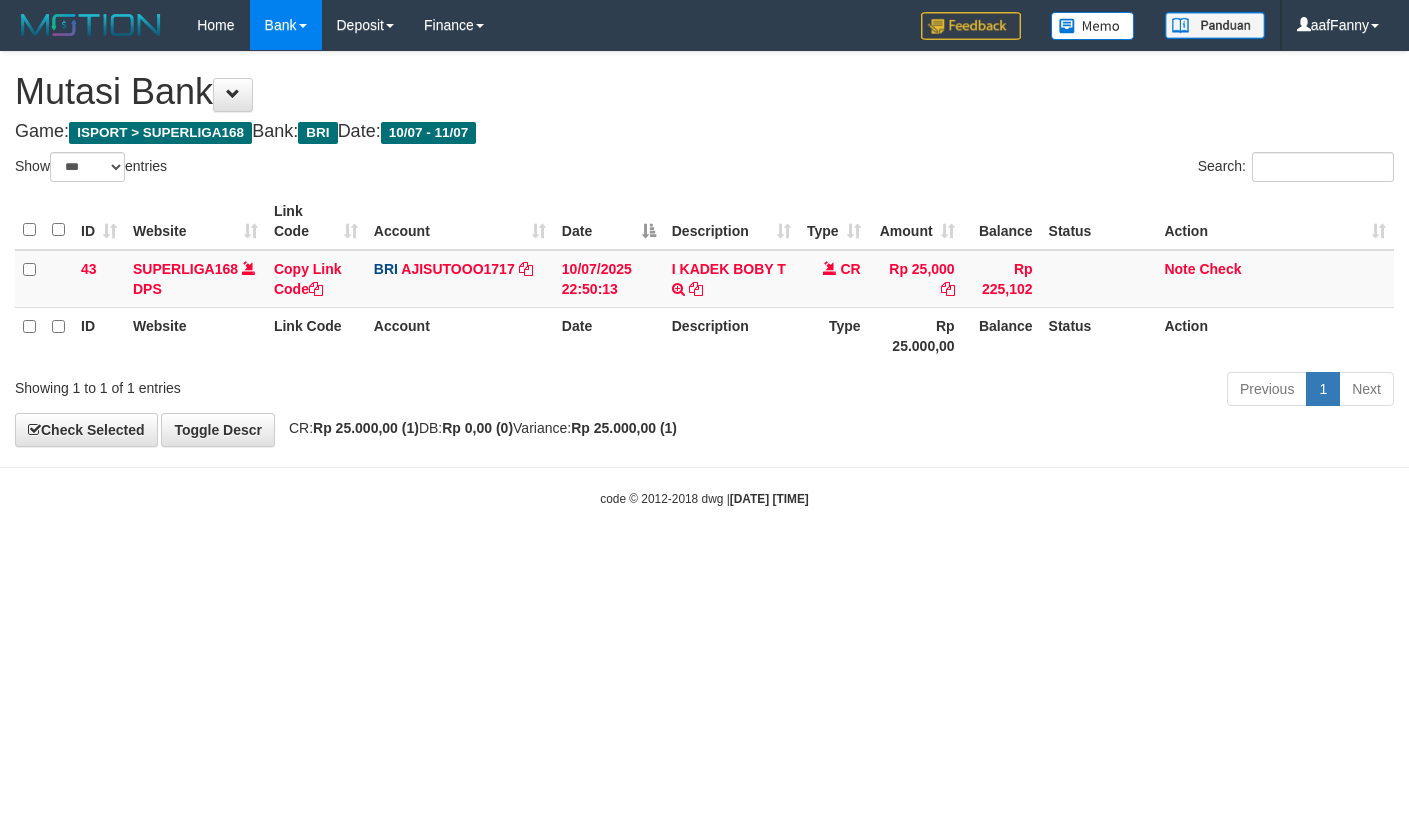 select on "***" 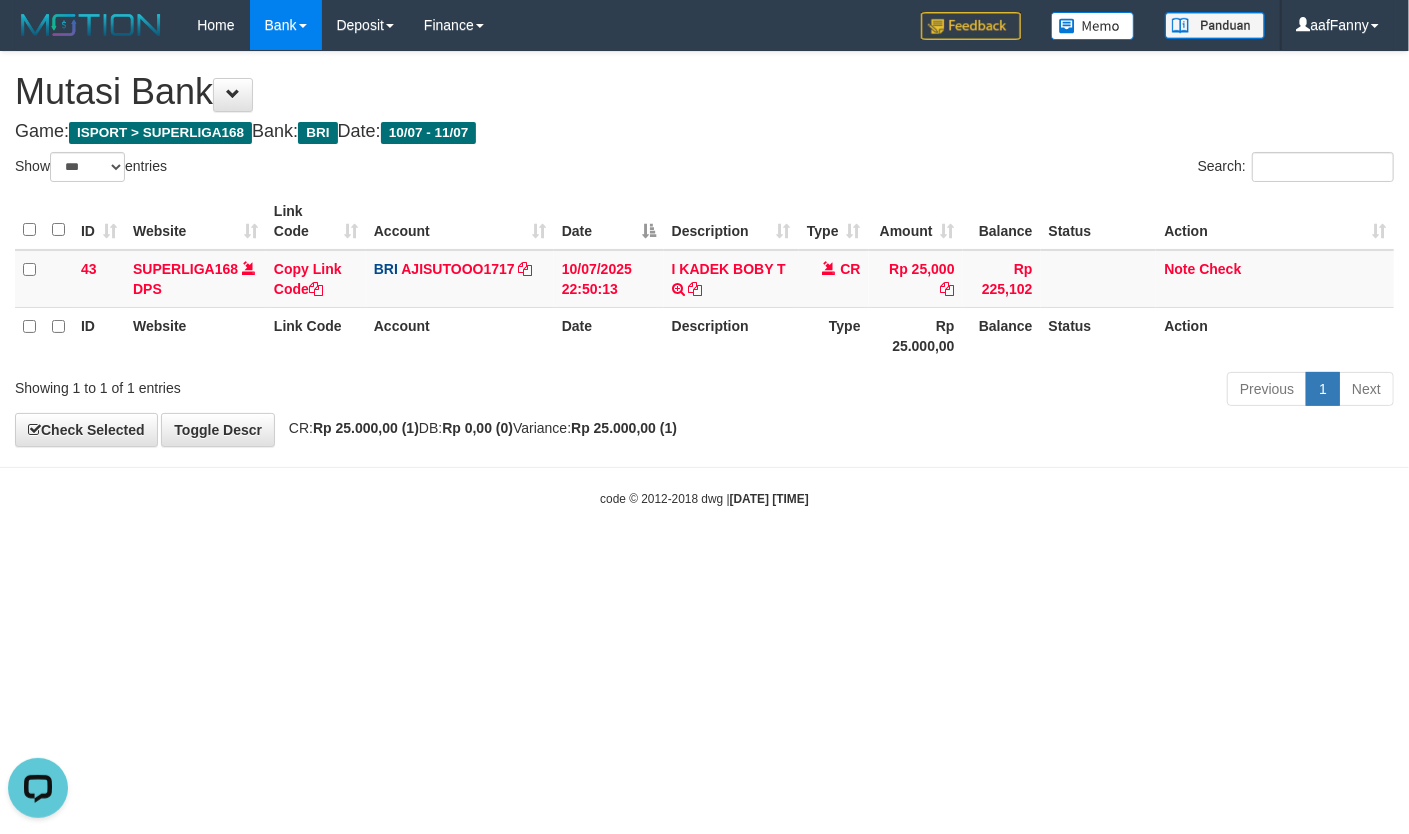 scroll, scrollTop: 0, scrollLeft: 0, axis: both 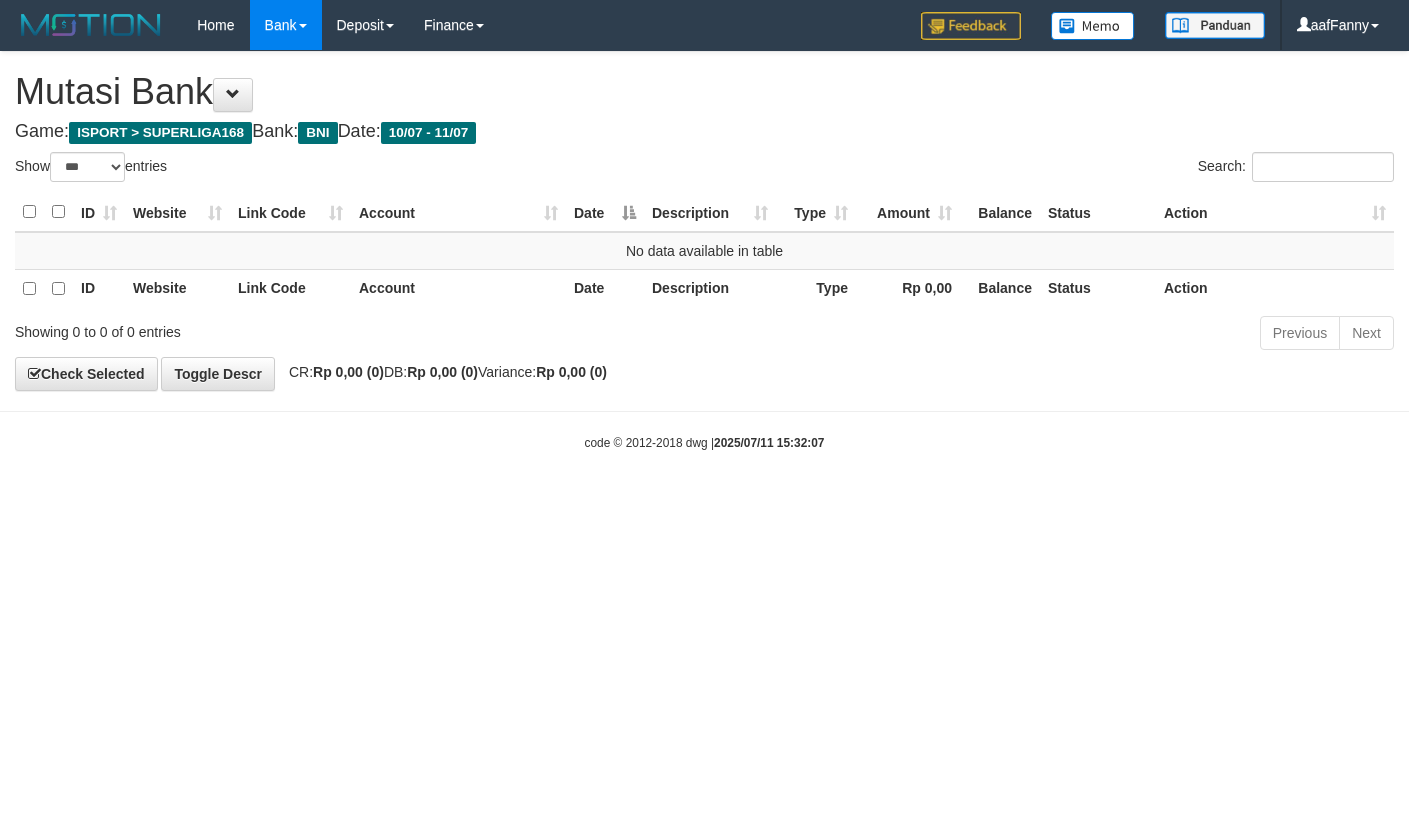 select on "***" 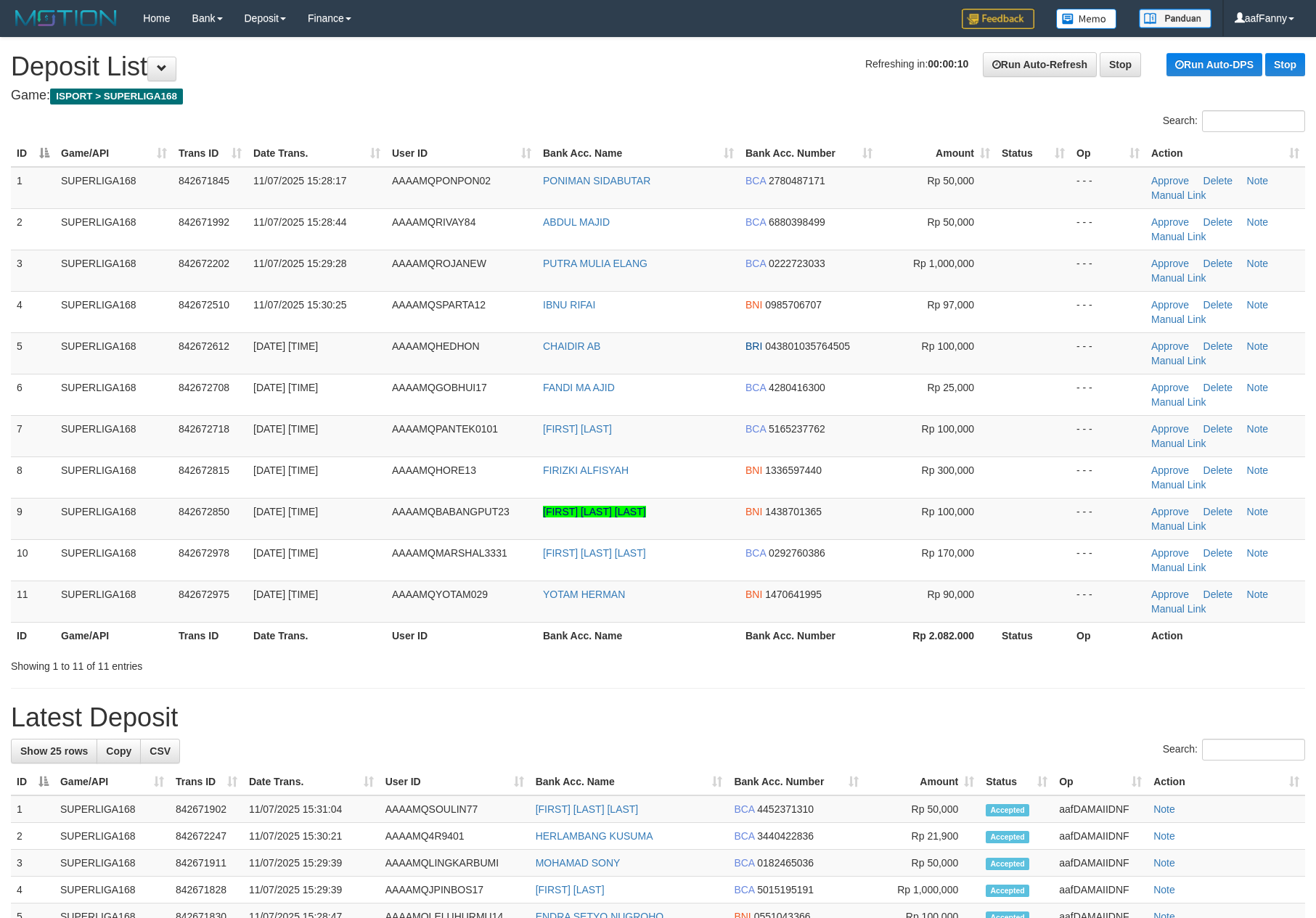 scroll, scrollTop: 0, scrollLeft: 0, axis: both 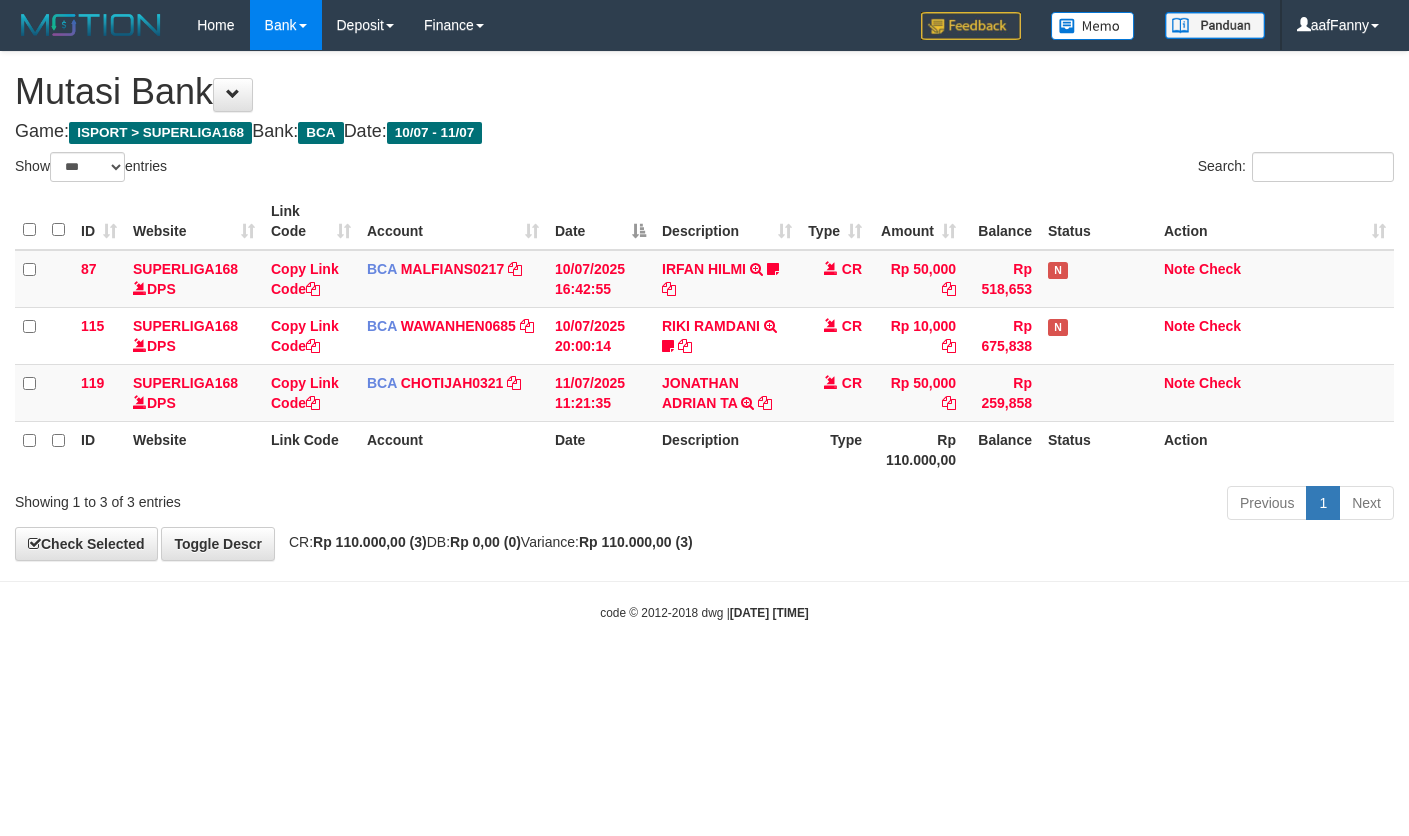 select on "***" 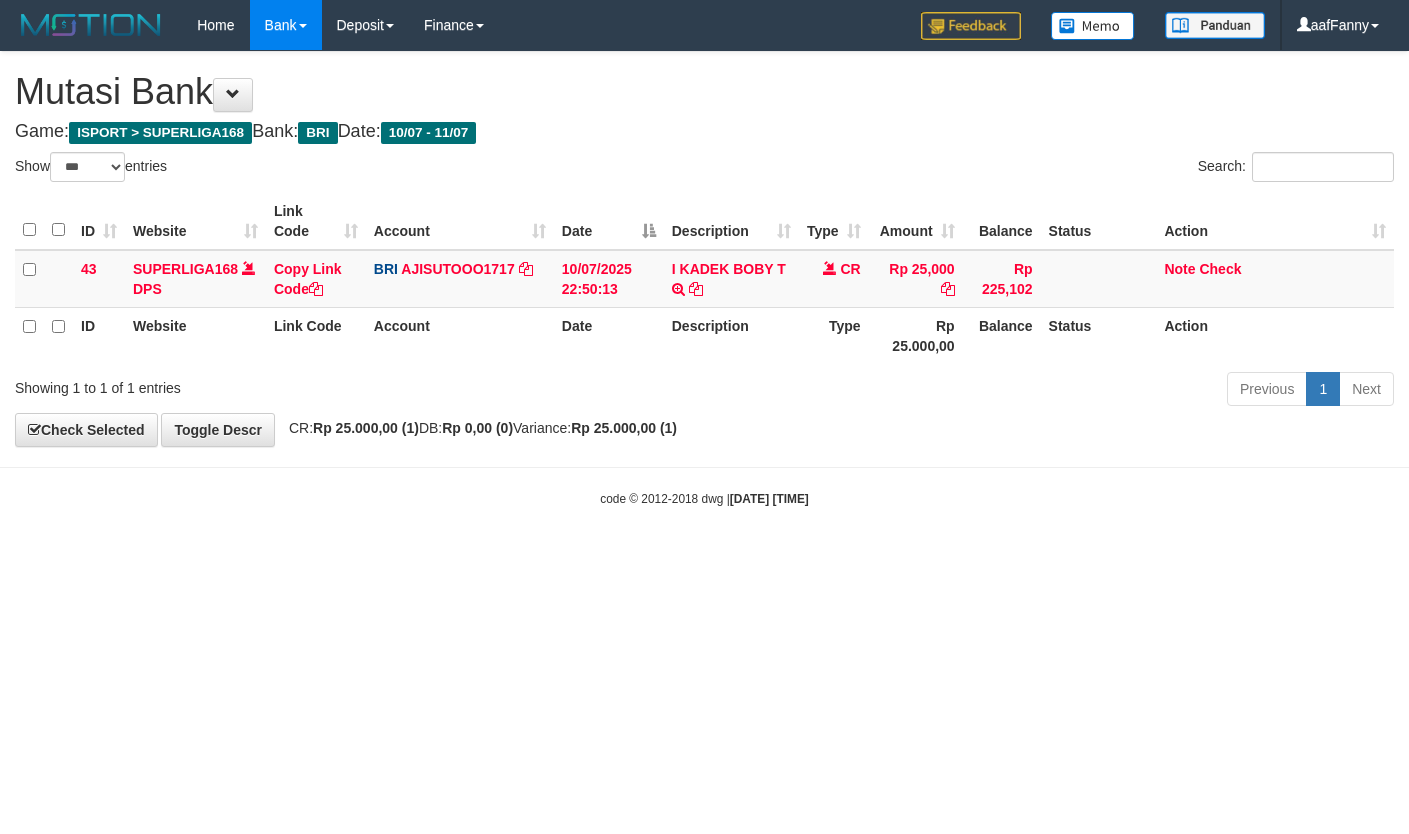 select on "***" 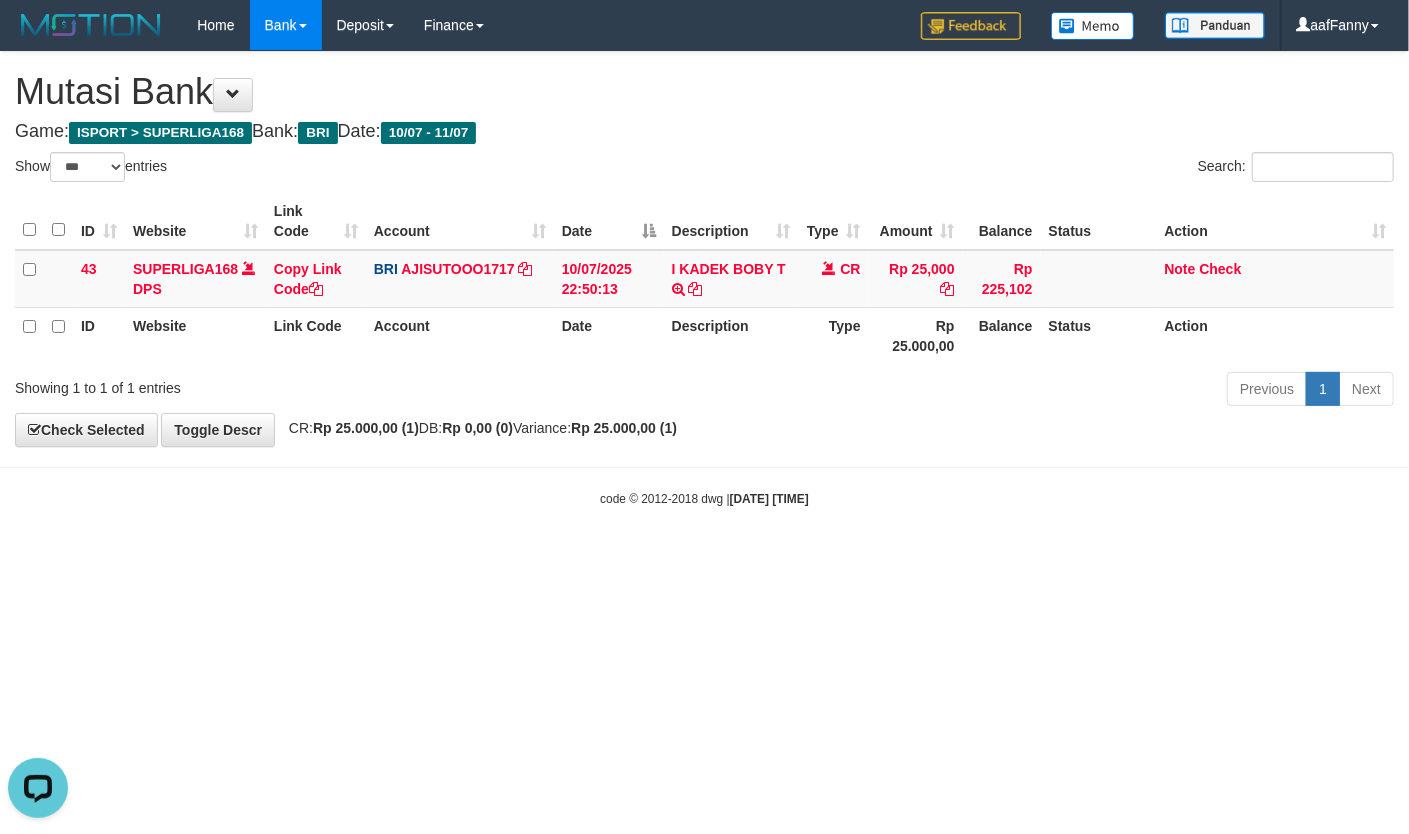scroll, scrollTop: 0, scrollLeft: 0, axis: both 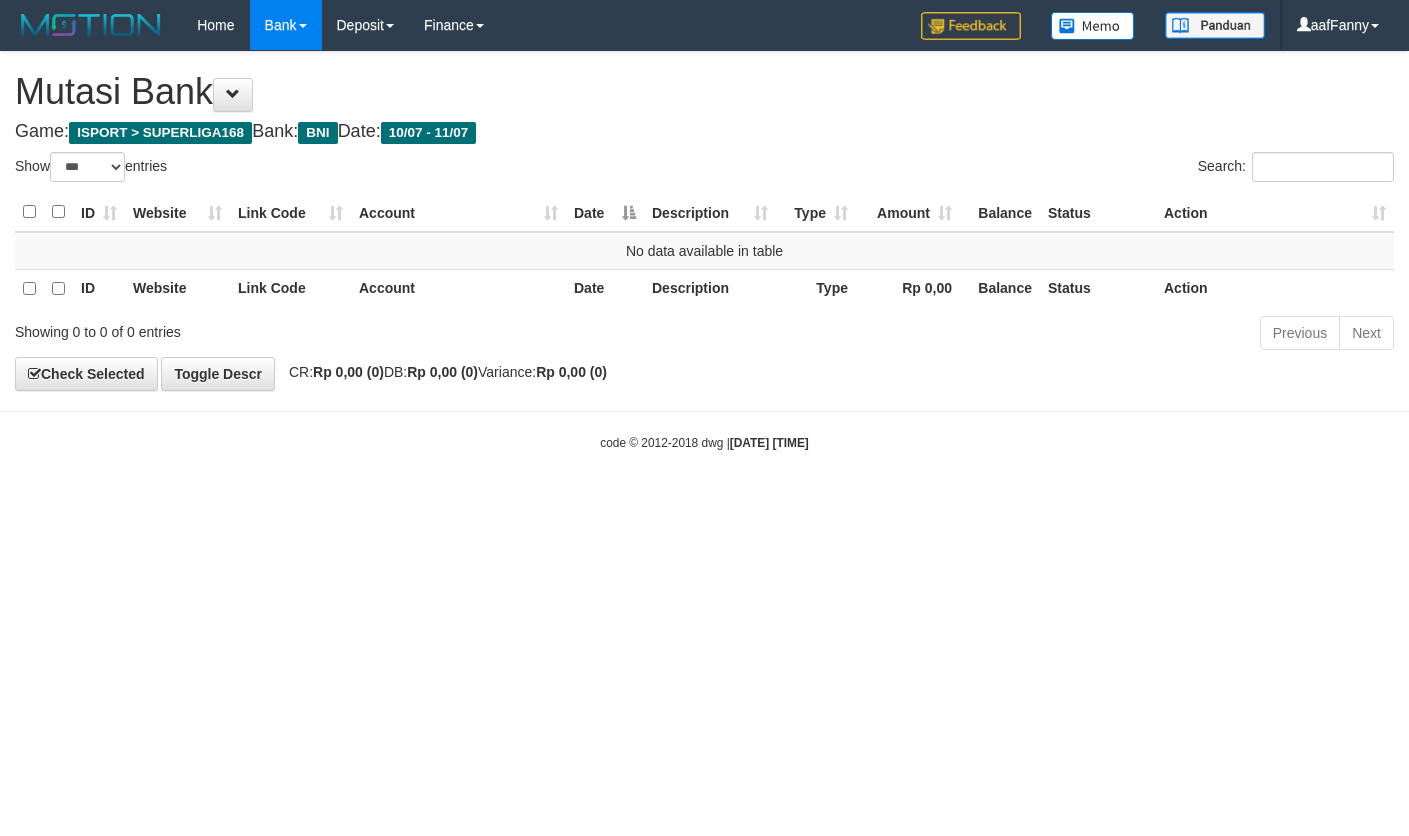 select on "***" 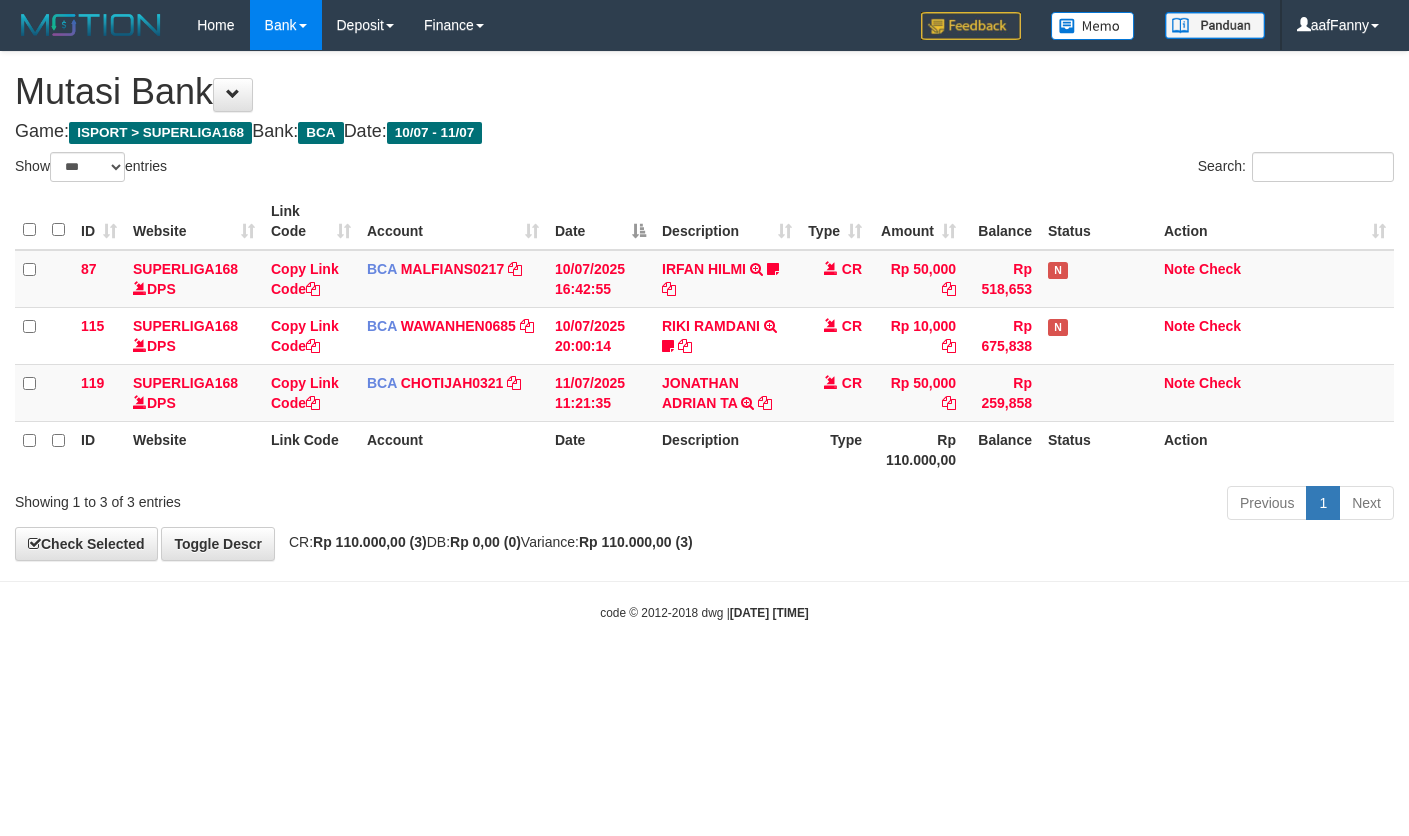 select on "***" 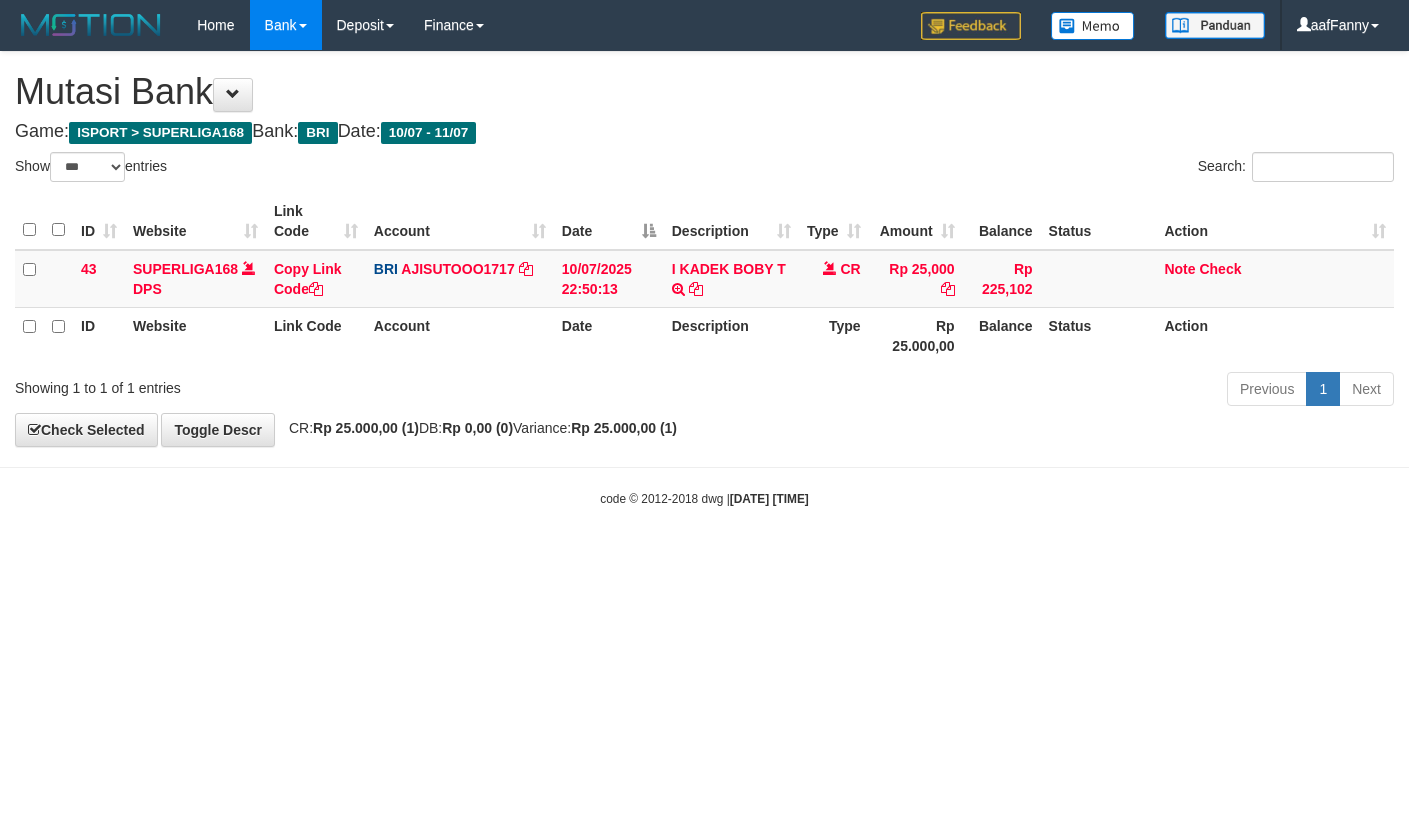 select on "***" 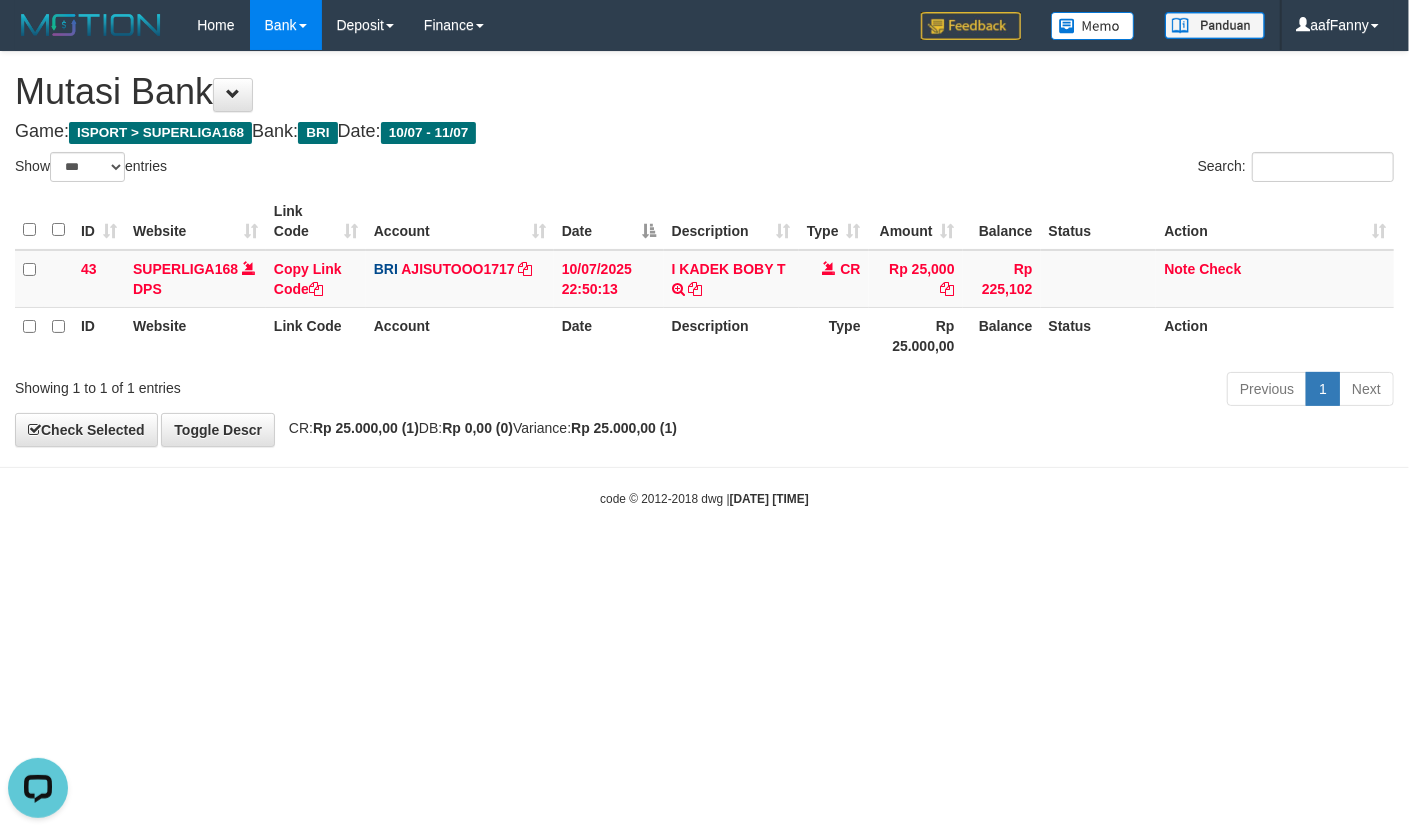 scroll, scrollTop: 0, scrollLeft: 0, axis: both 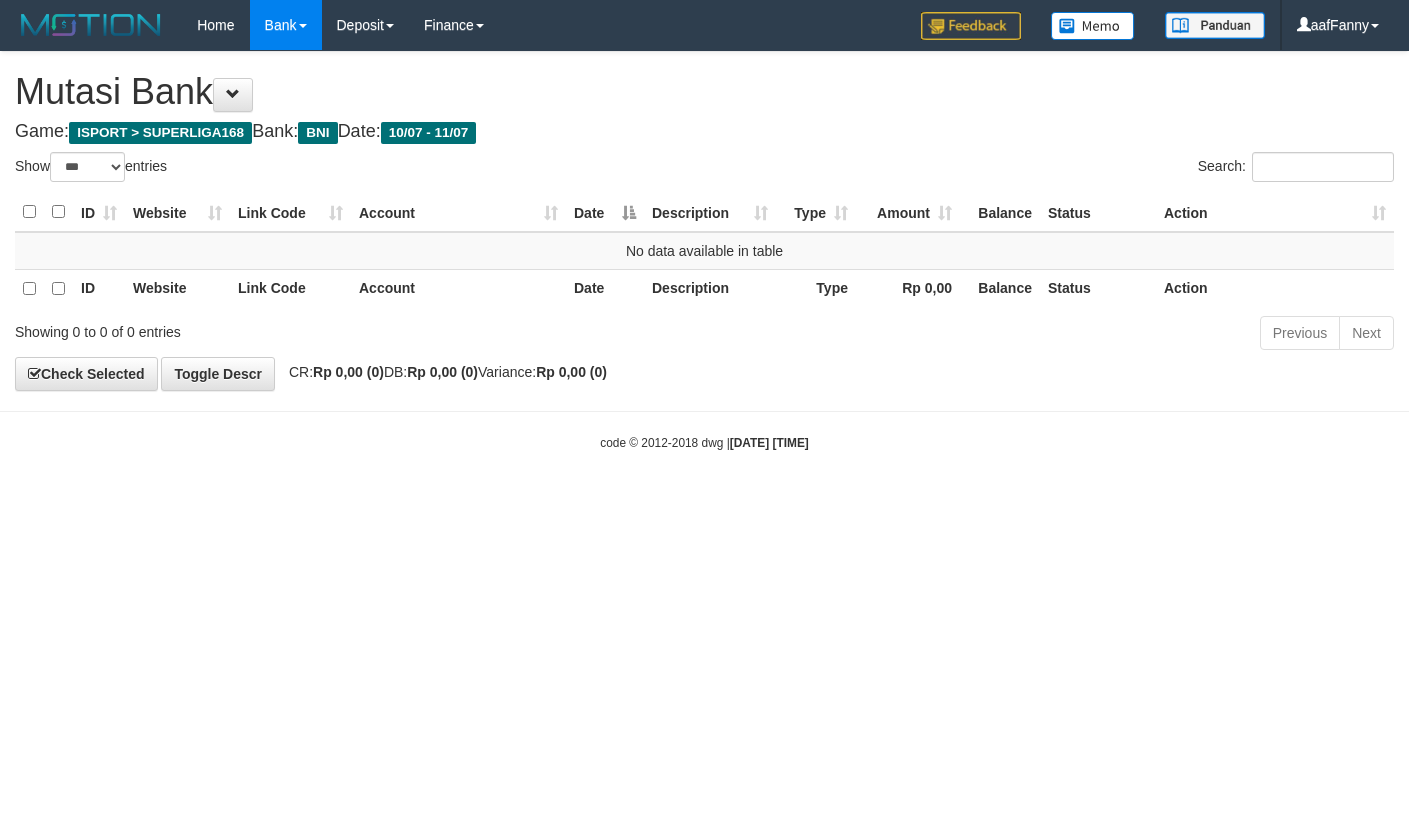select on "***" 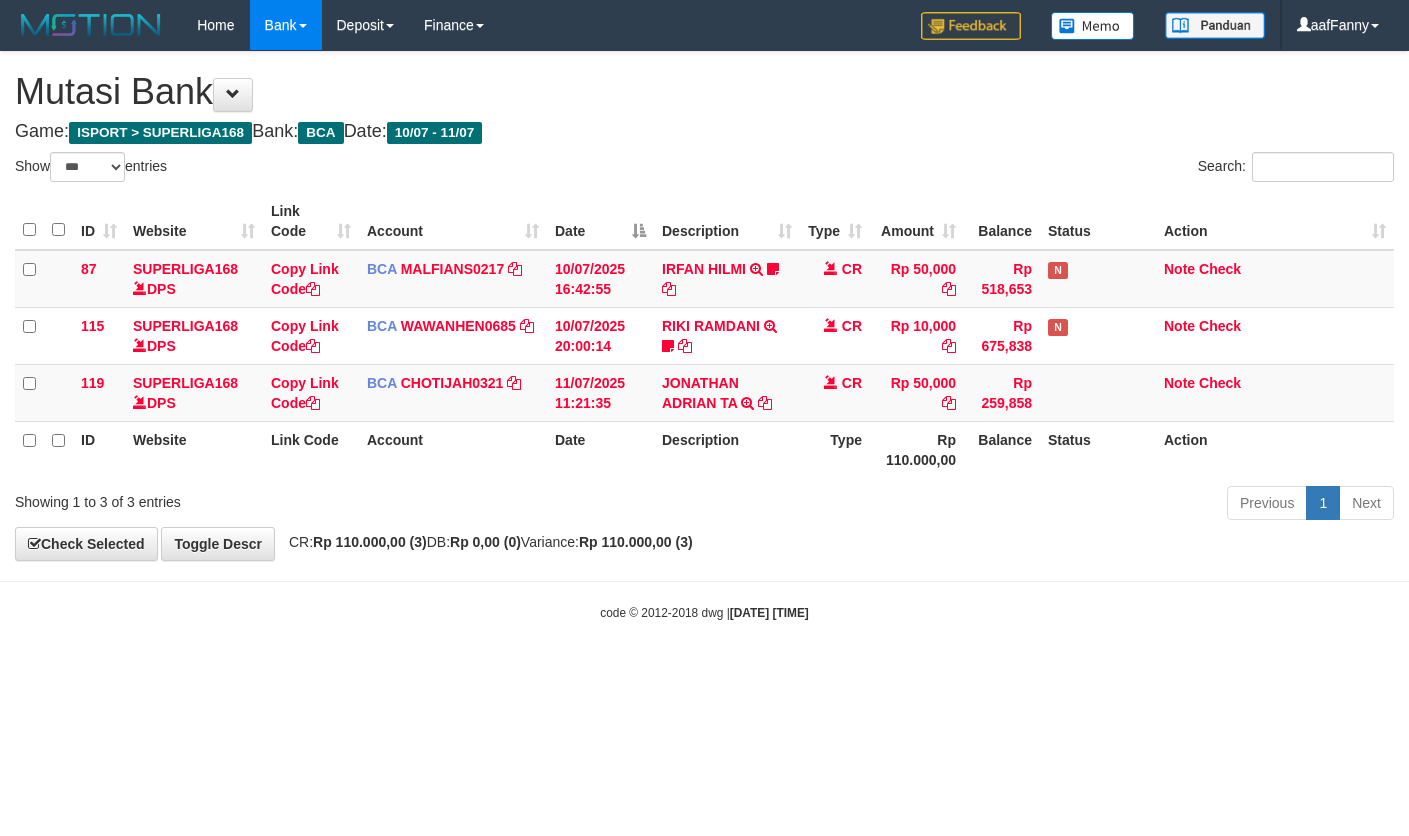 select on "***" 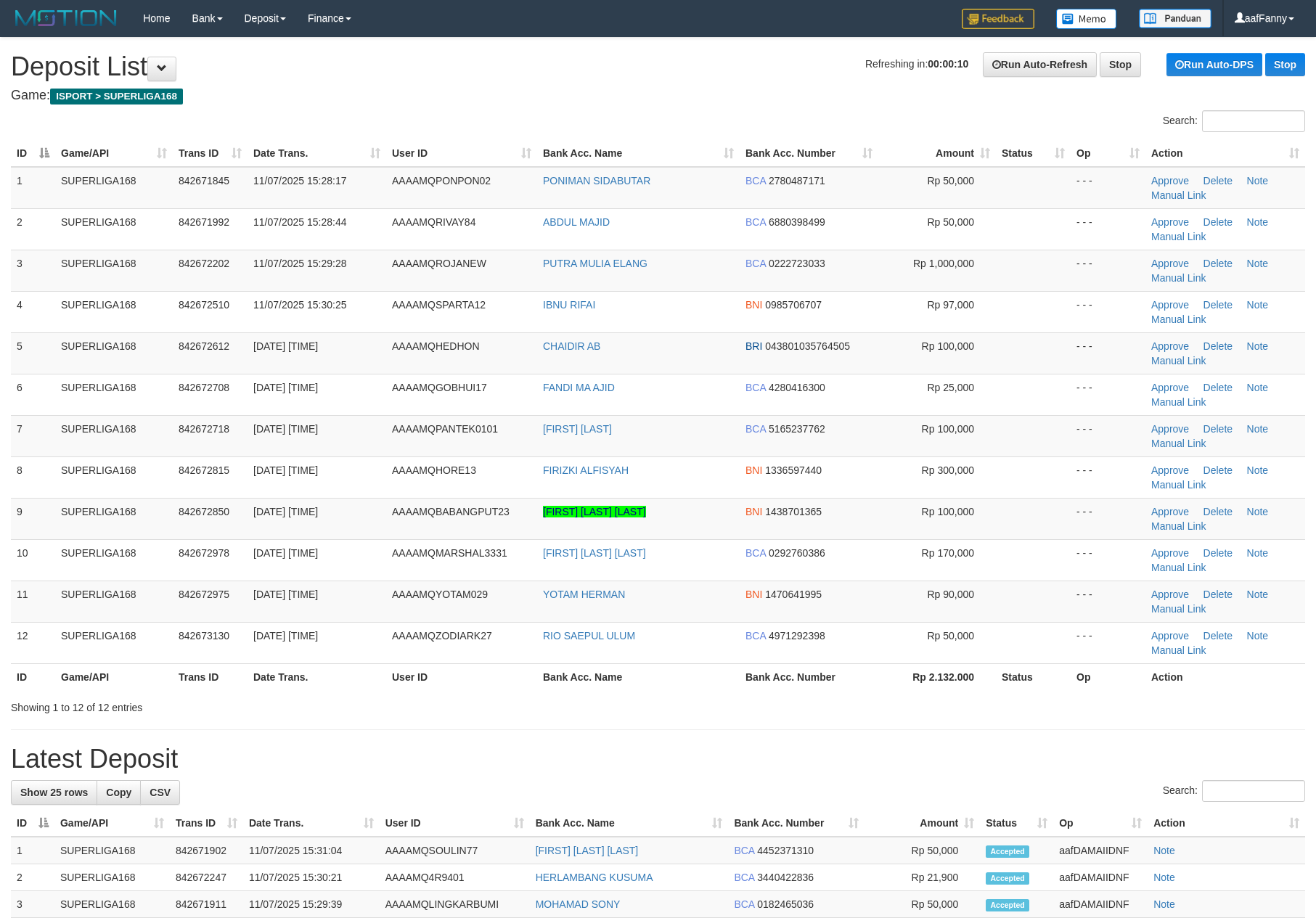scroll, scrollTop: 0, scrollLeft: 0, axis: both 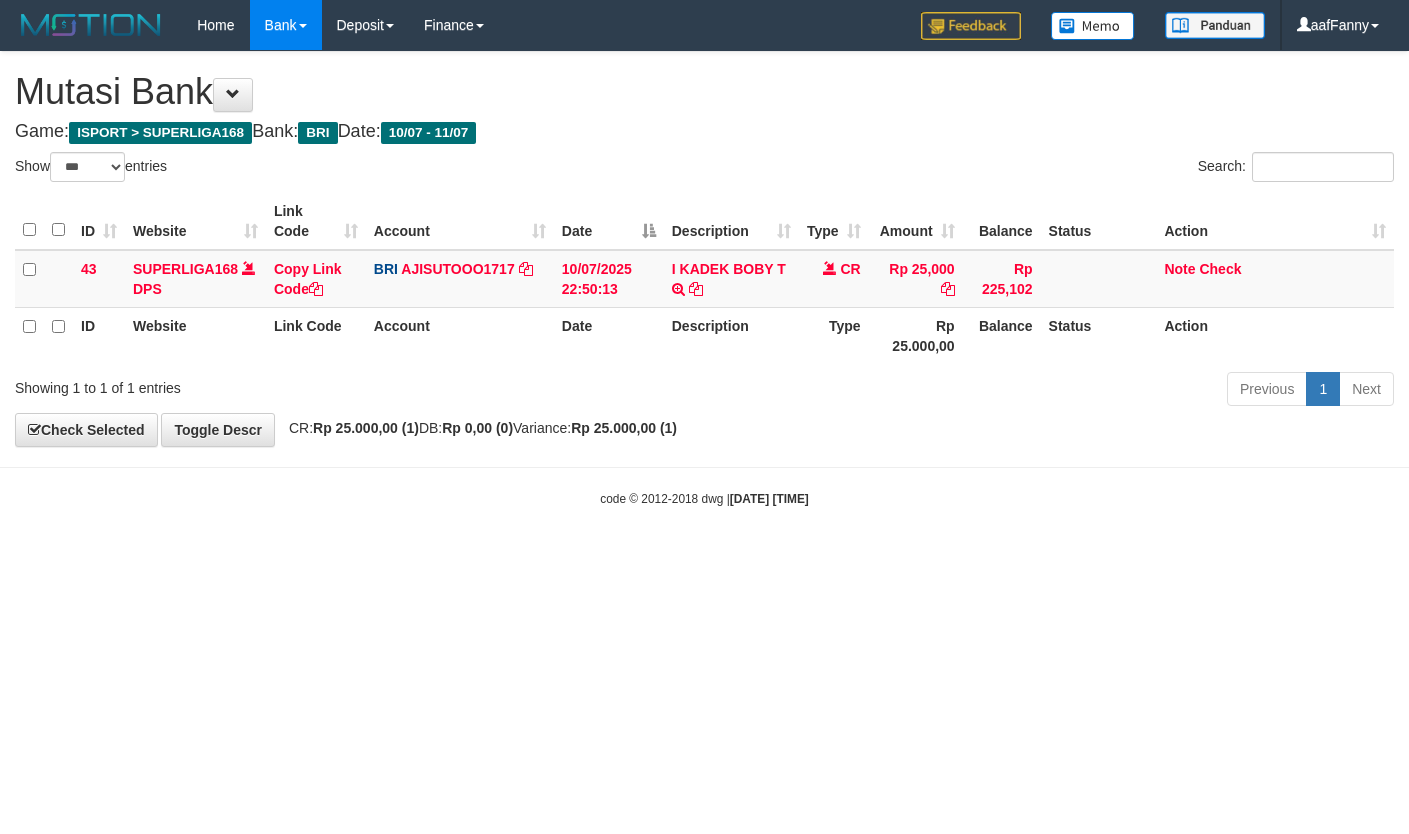 select on "***" 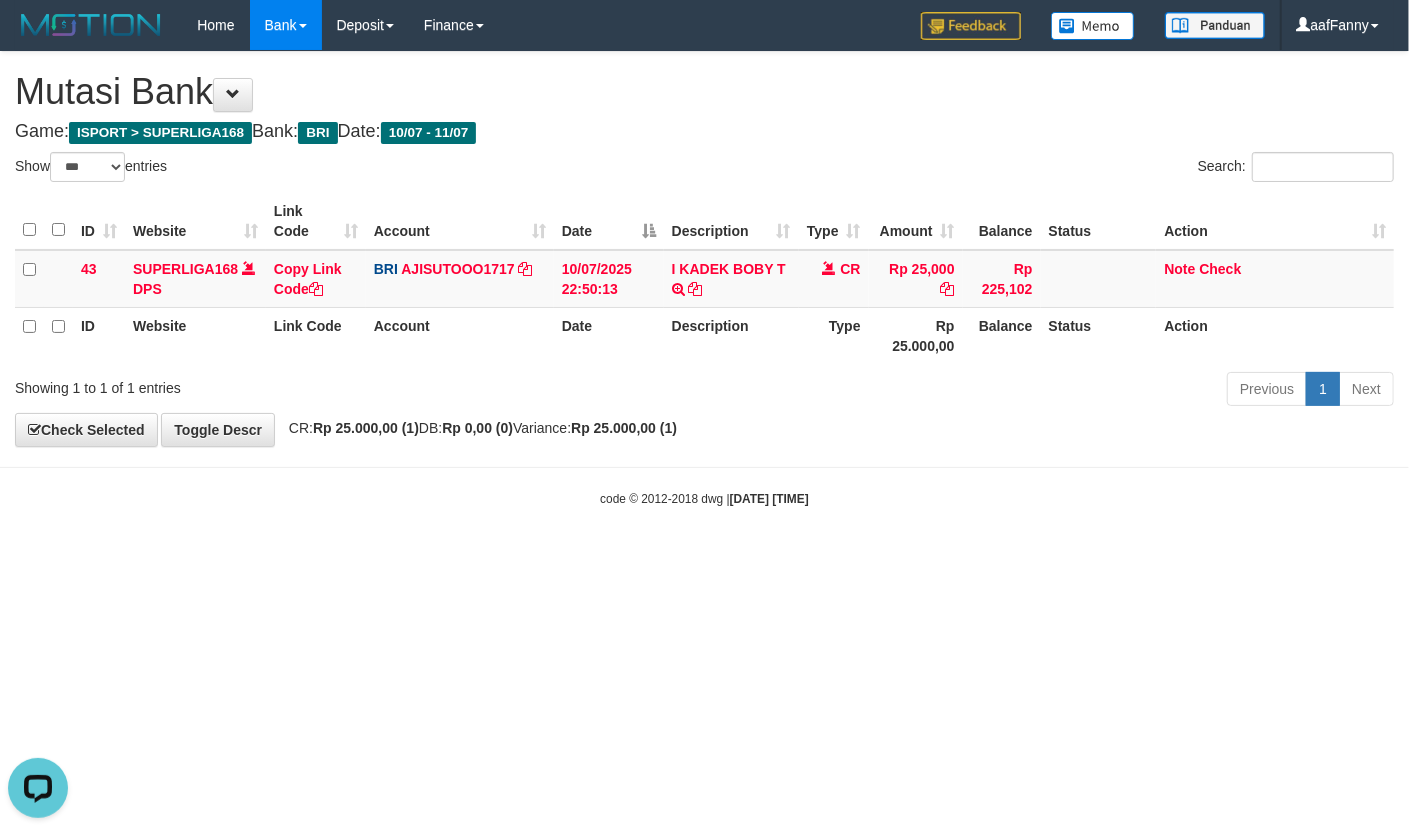 scroll, scrollTop: 0, scrollLeft: 0, axis: both 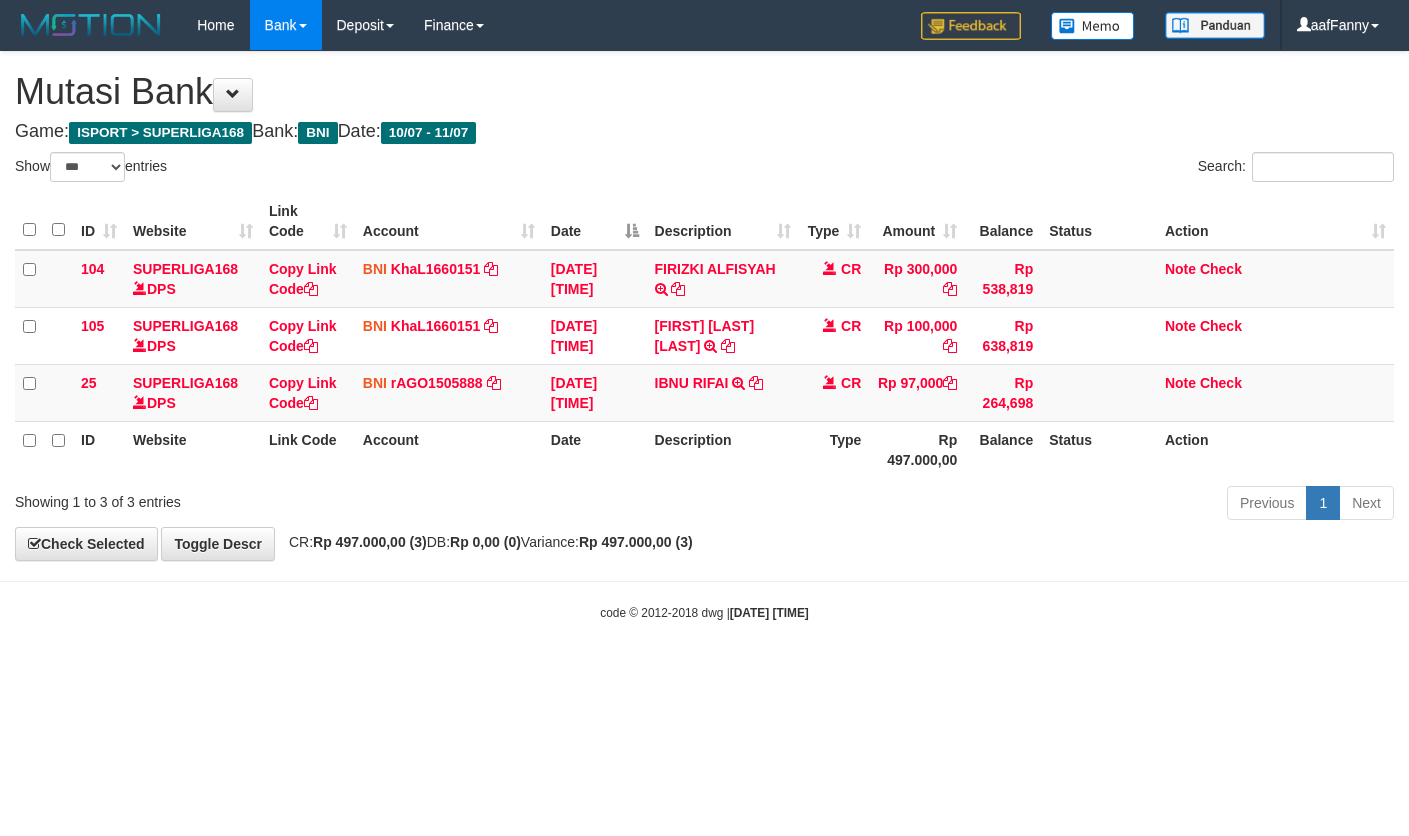 select on "***" 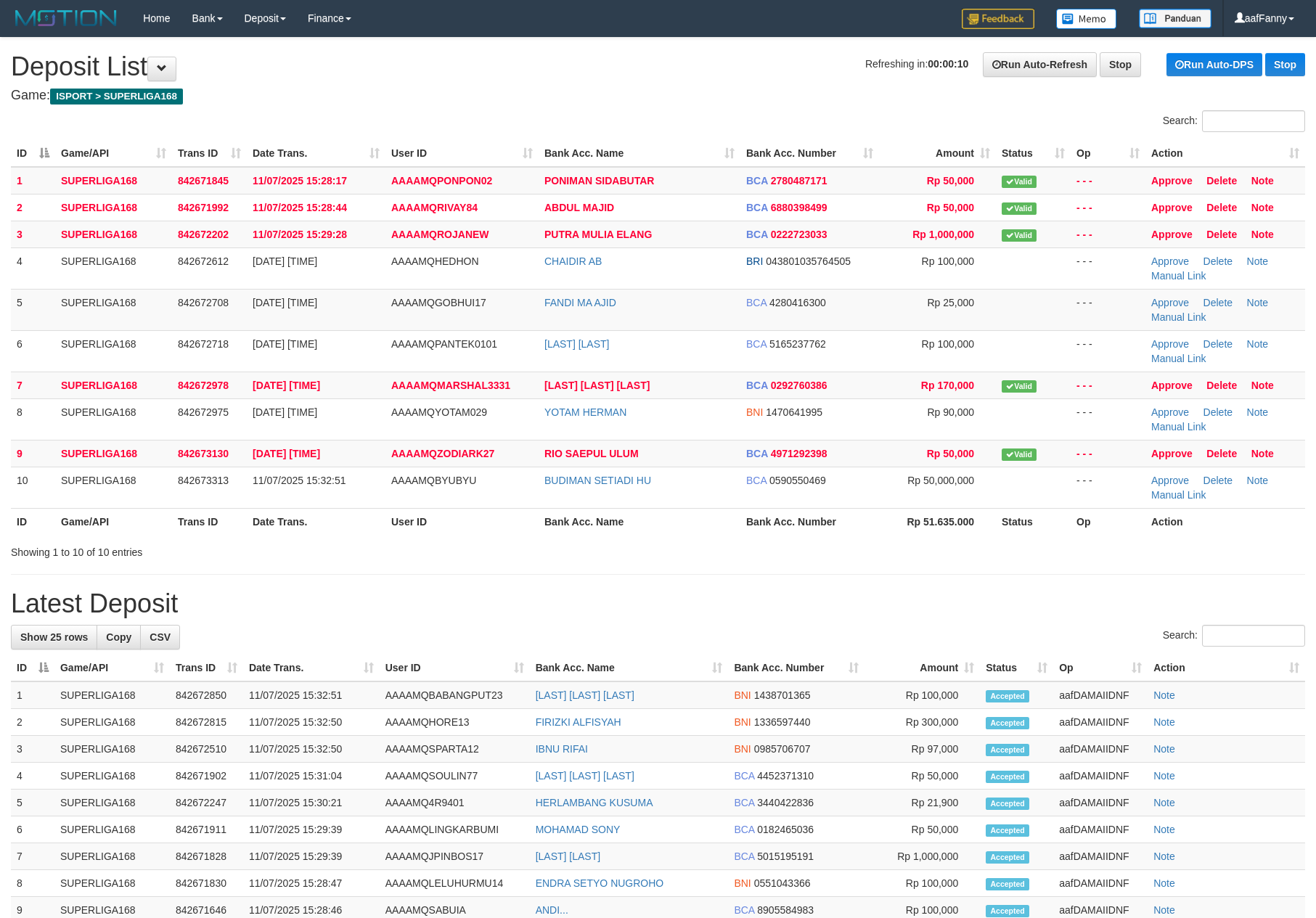 scroll, scrollTop: 0, scrollLeft: 0, axis: both 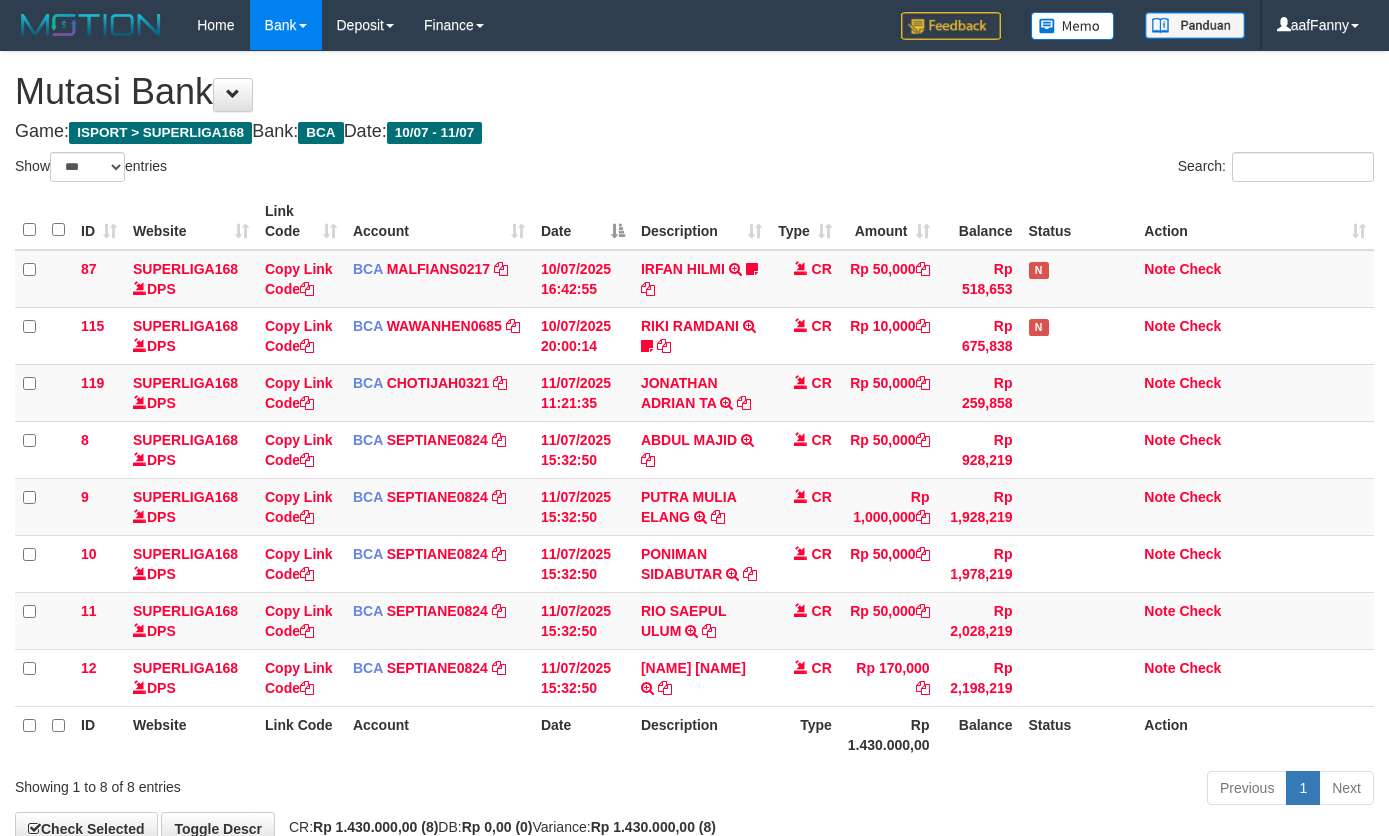 select on "***" 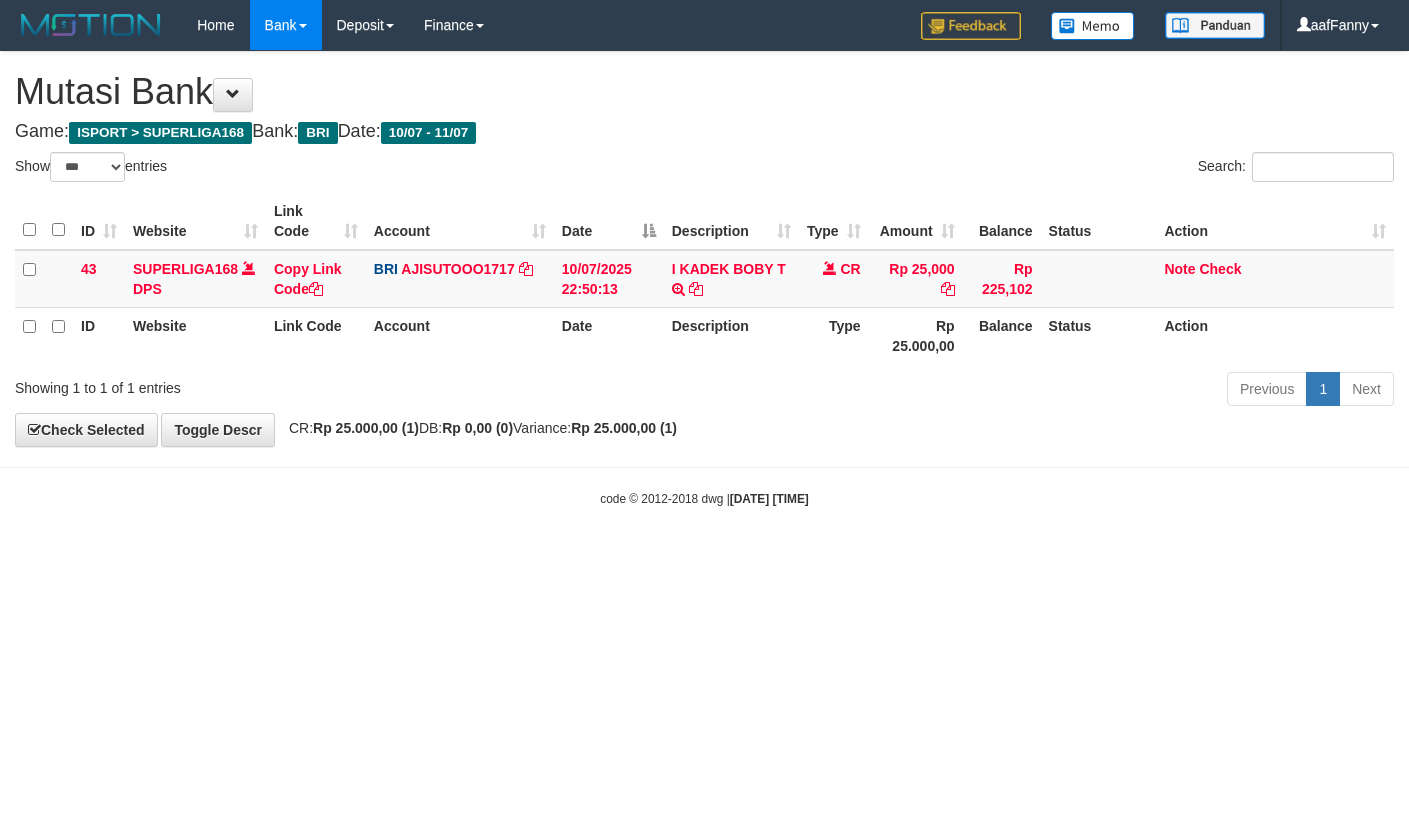 select on "***" 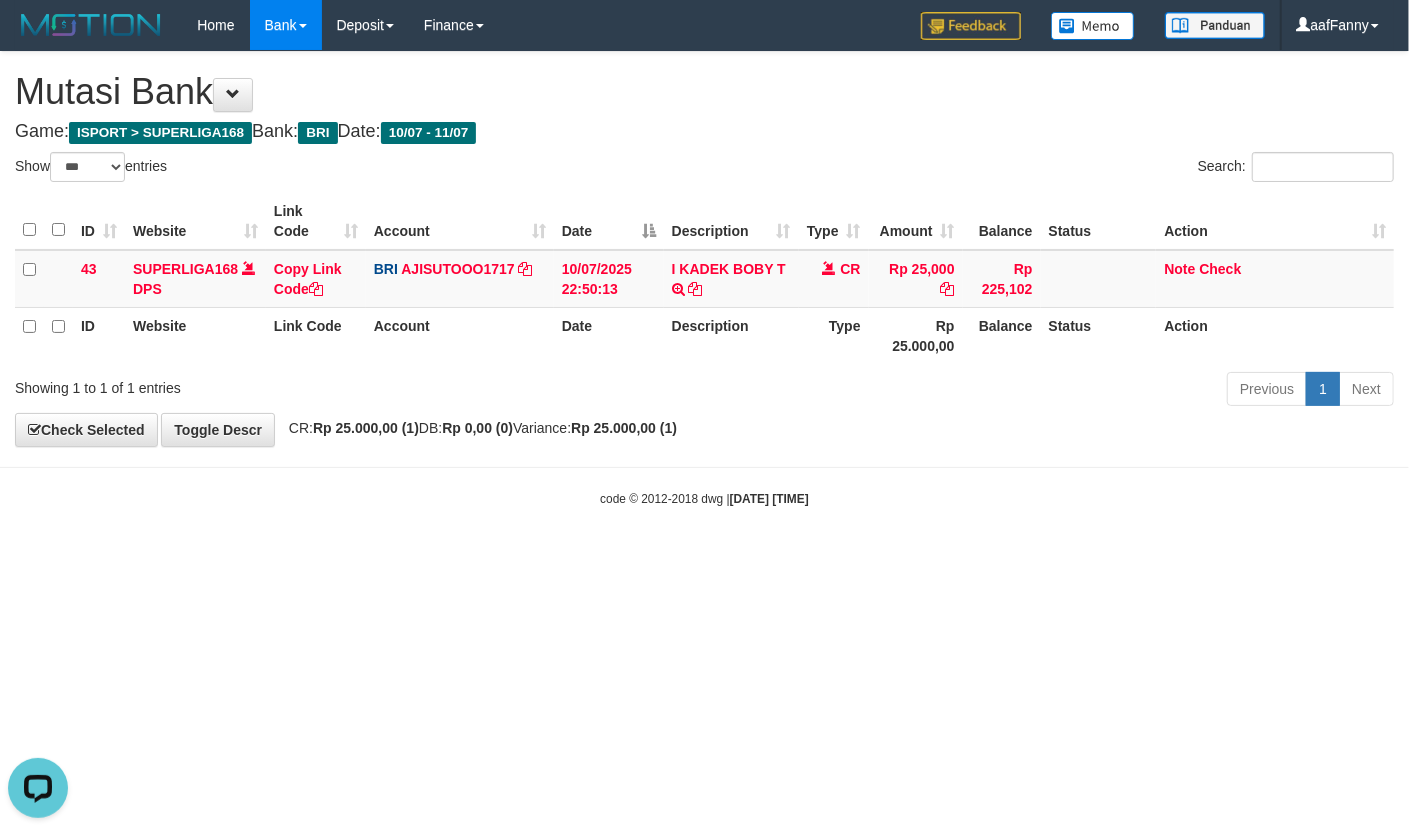 scroll, scrollTop: 0, scrollLeft: 0, axis: both 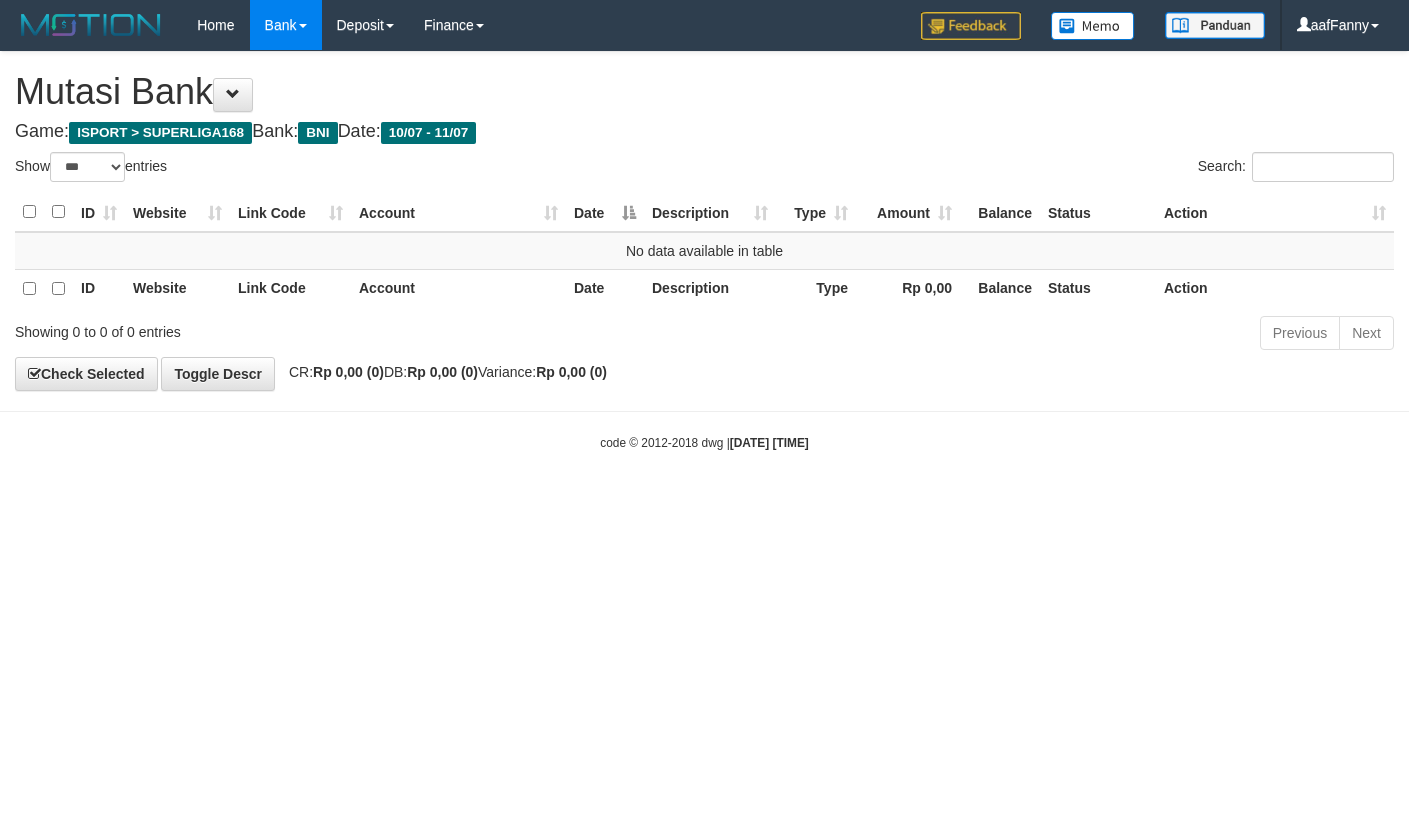 select on "***" 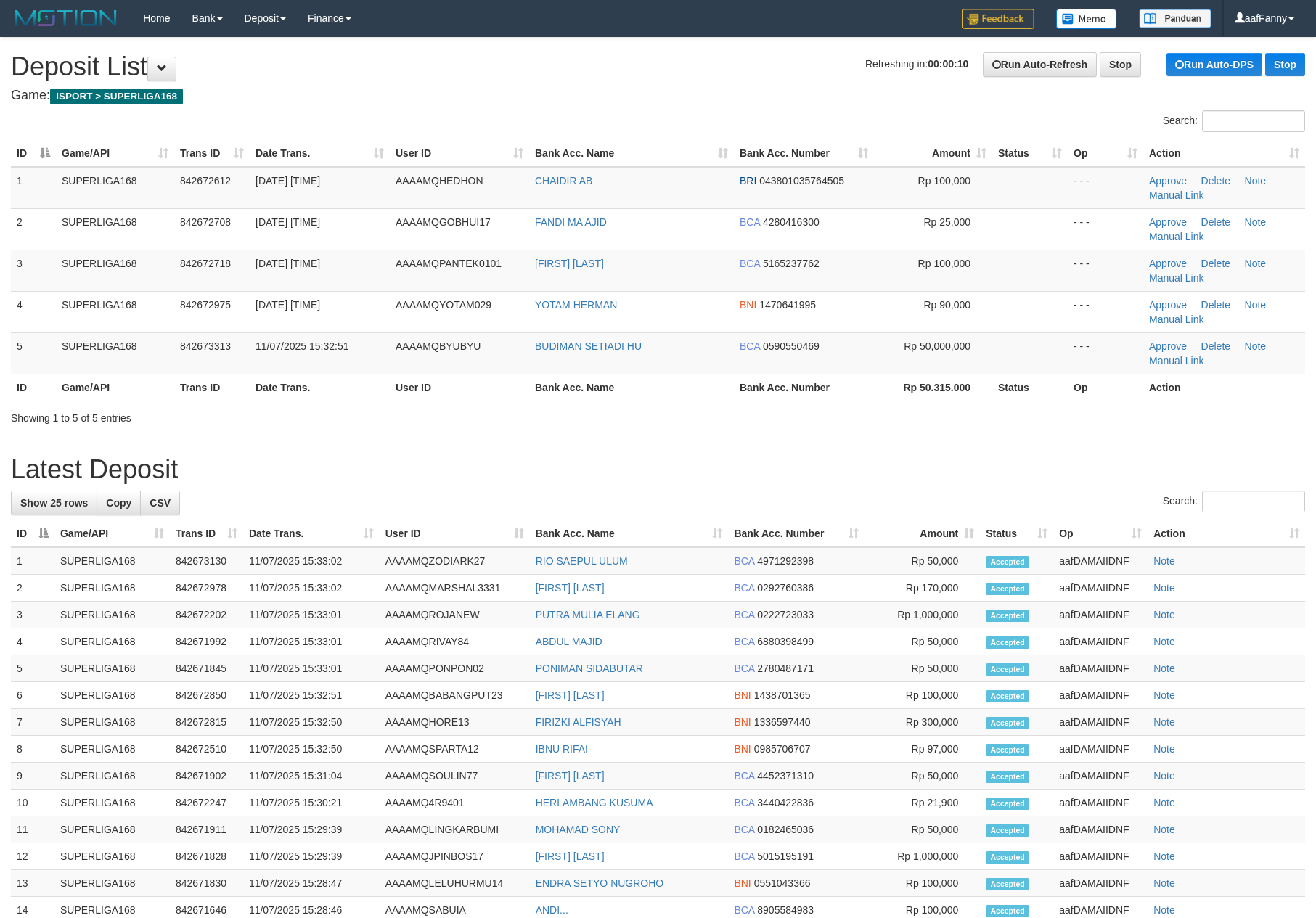 scroll, scrollTop: 0, scrollLeft: 0, axis: both 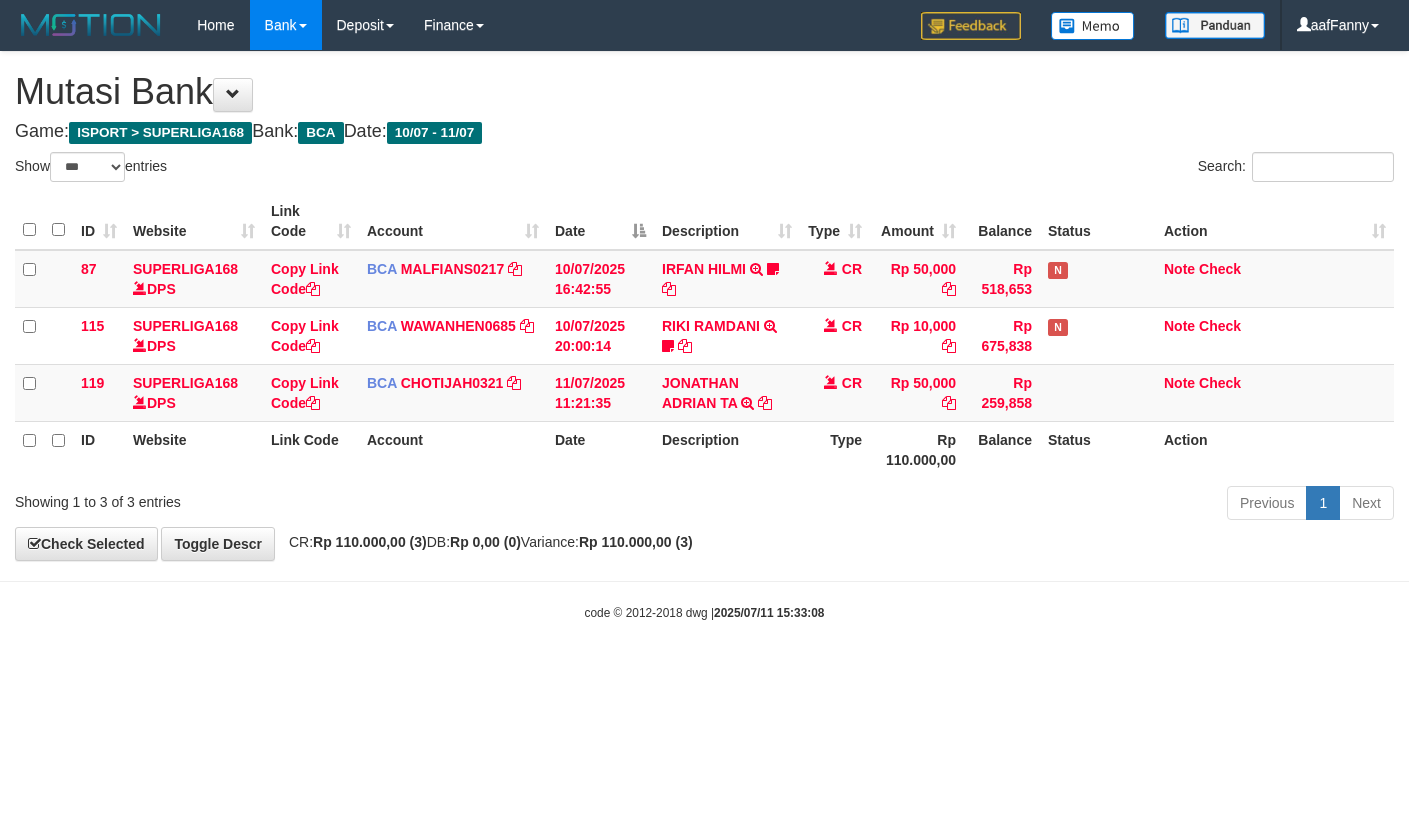 select on "***" 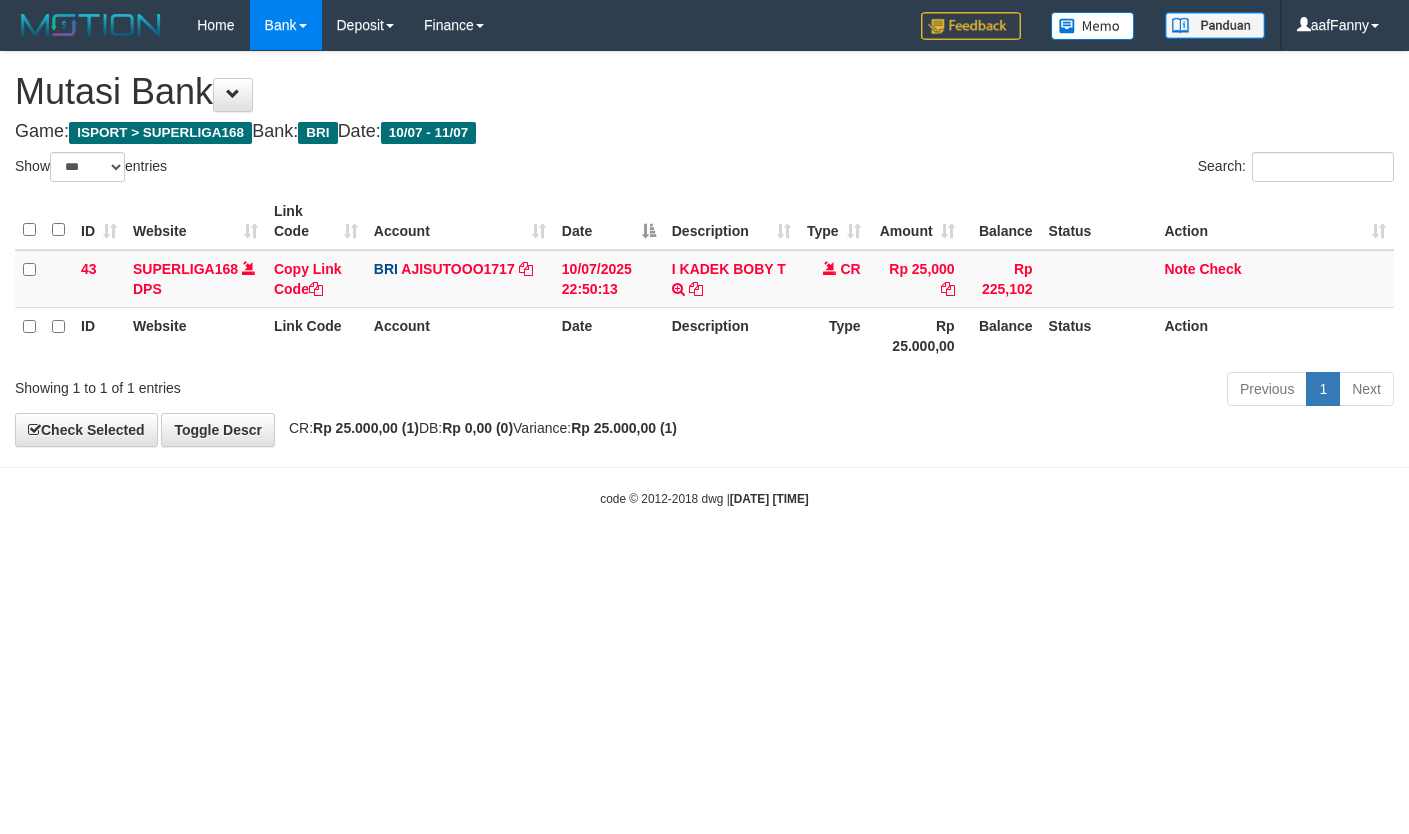 select on "***" 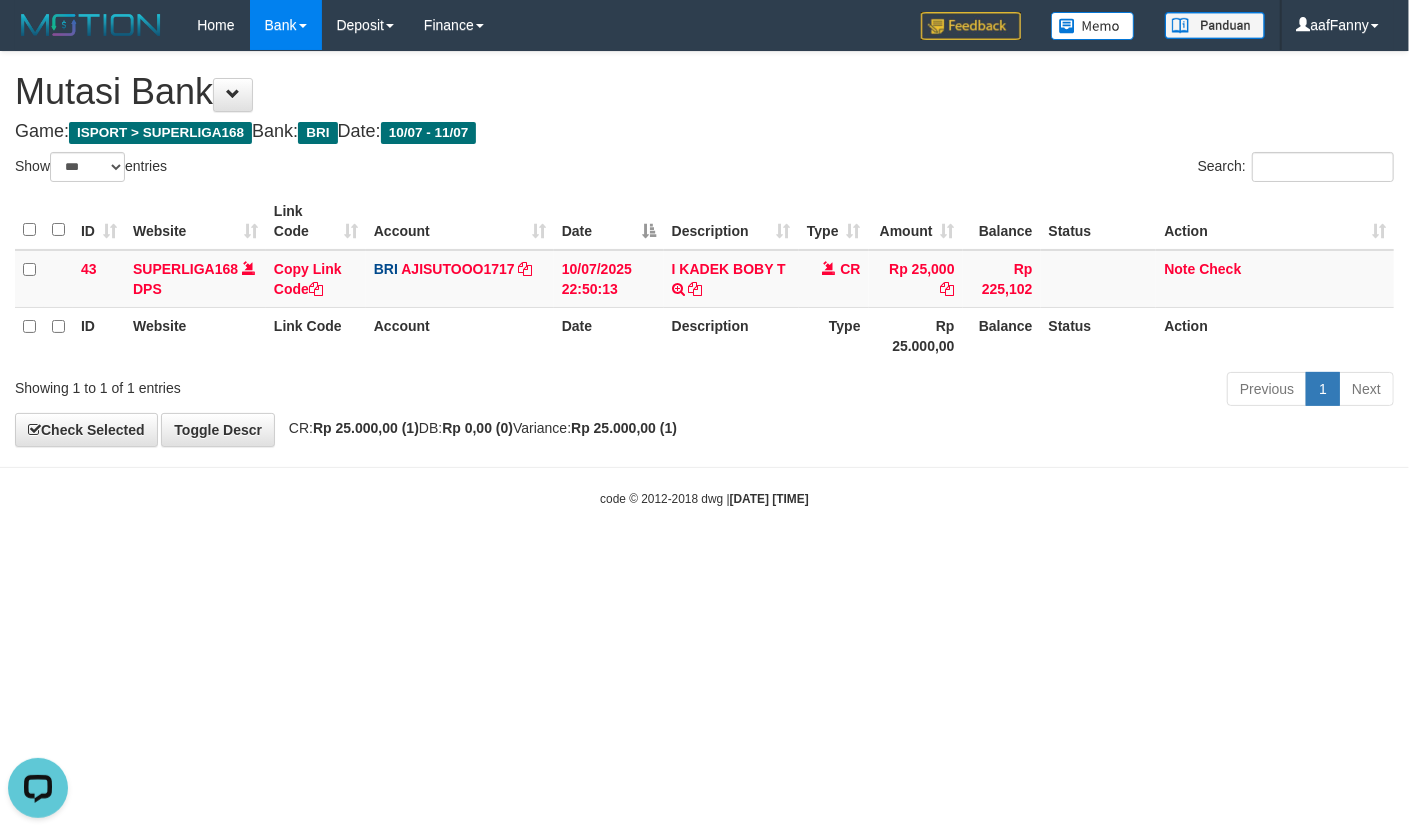 scroll, scrollTop: 0, scrollLeft: 0, axis: both 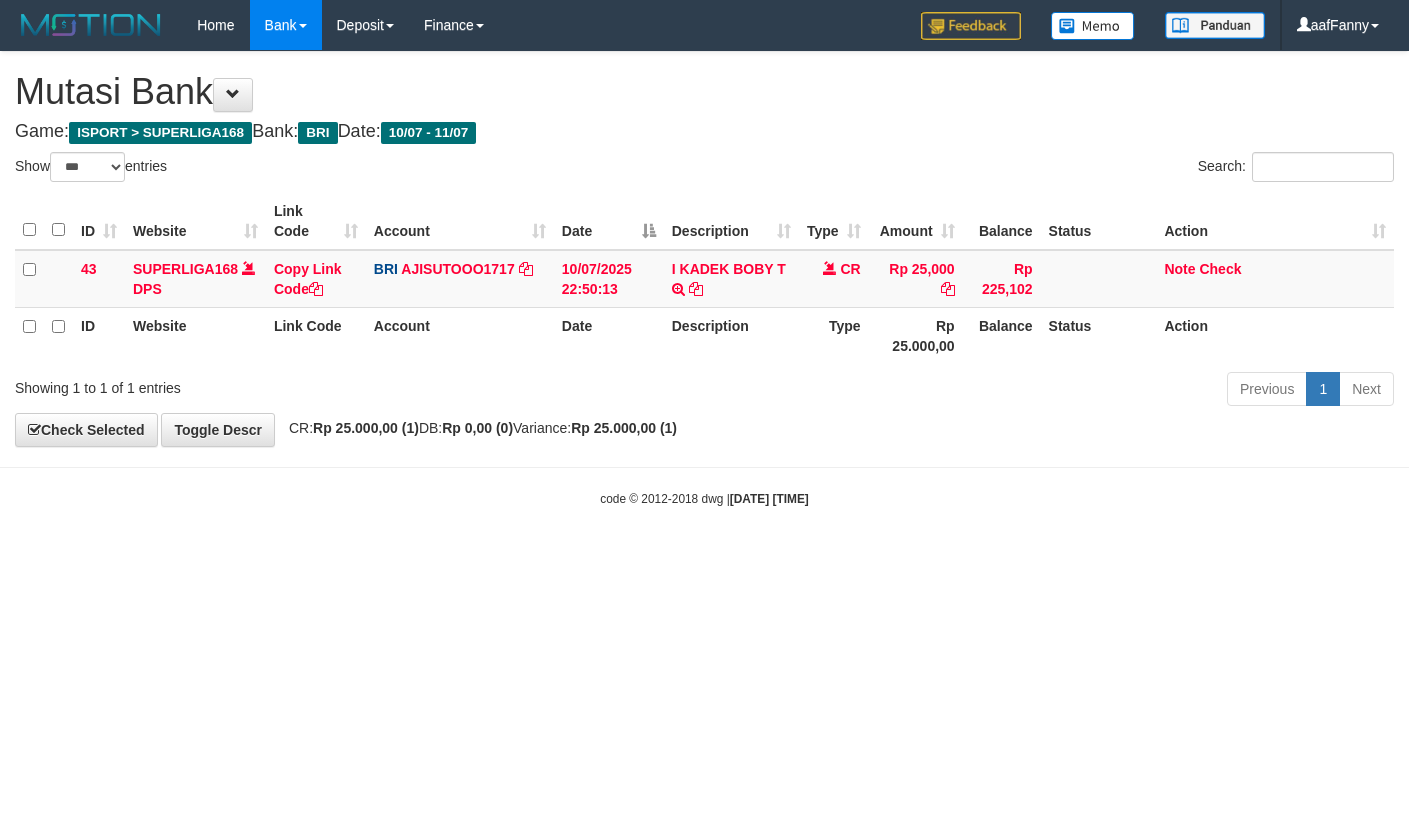 select on "***" 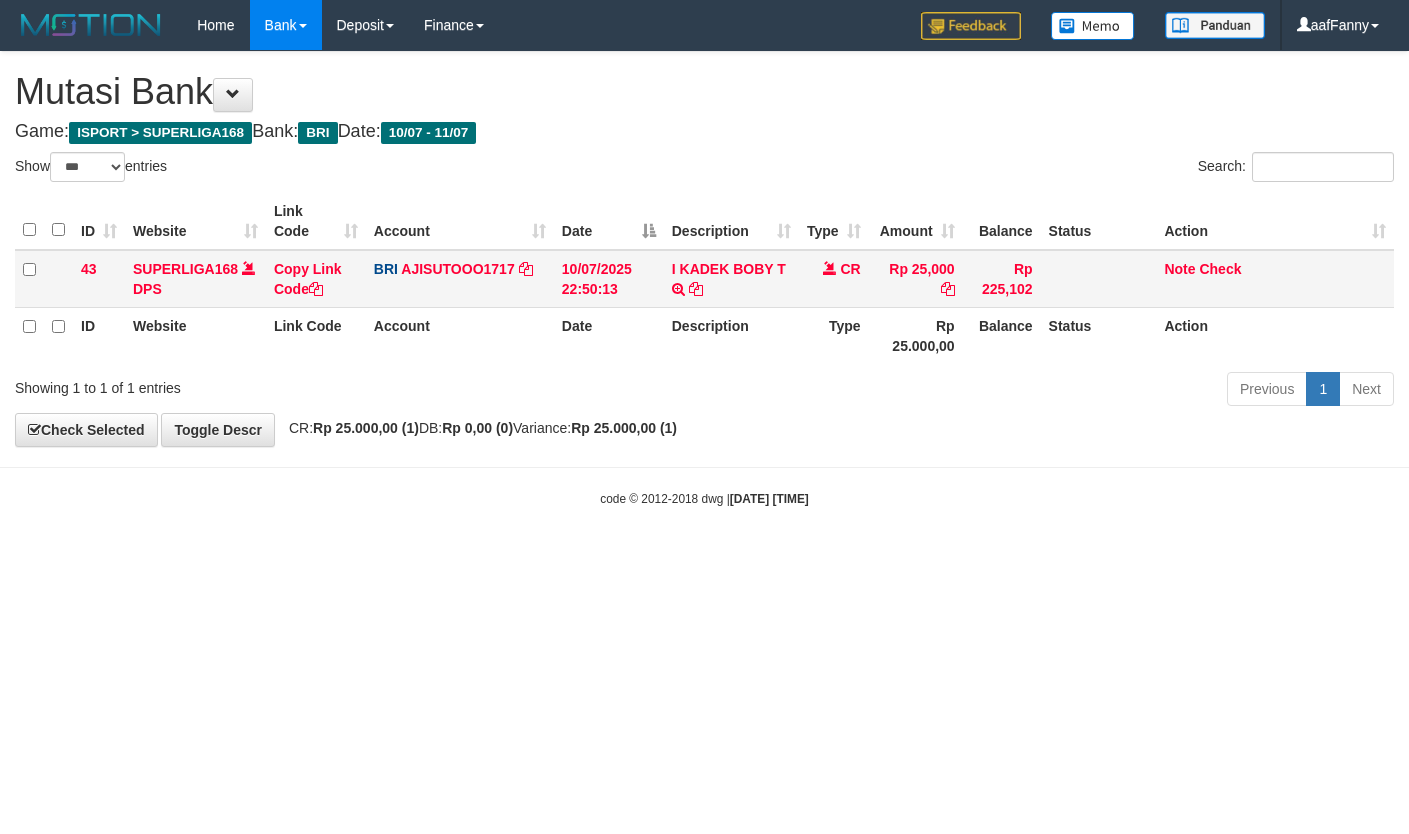 scroll, scrollTop: 0, scrollLeft: 0, axis: both 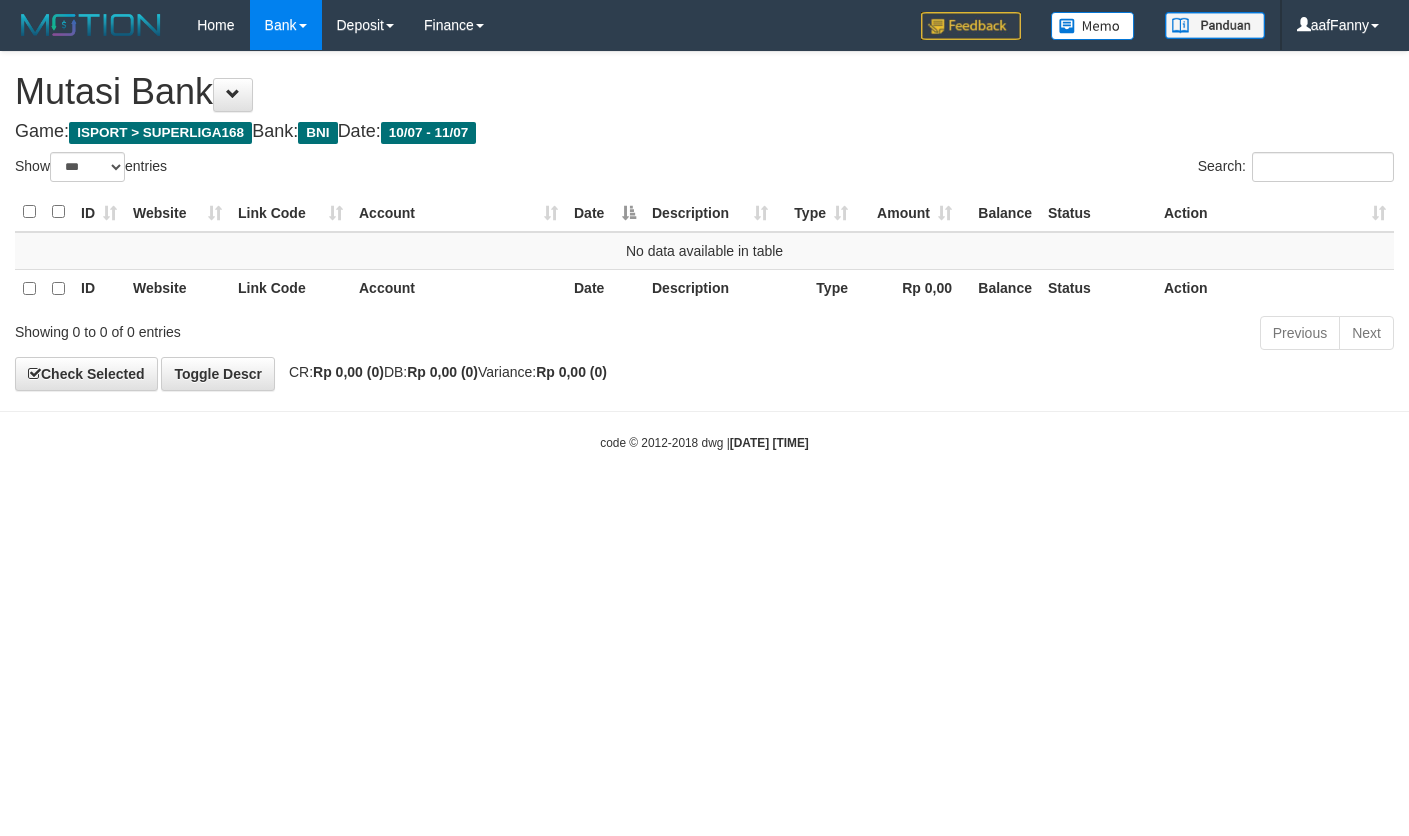 select on "***" 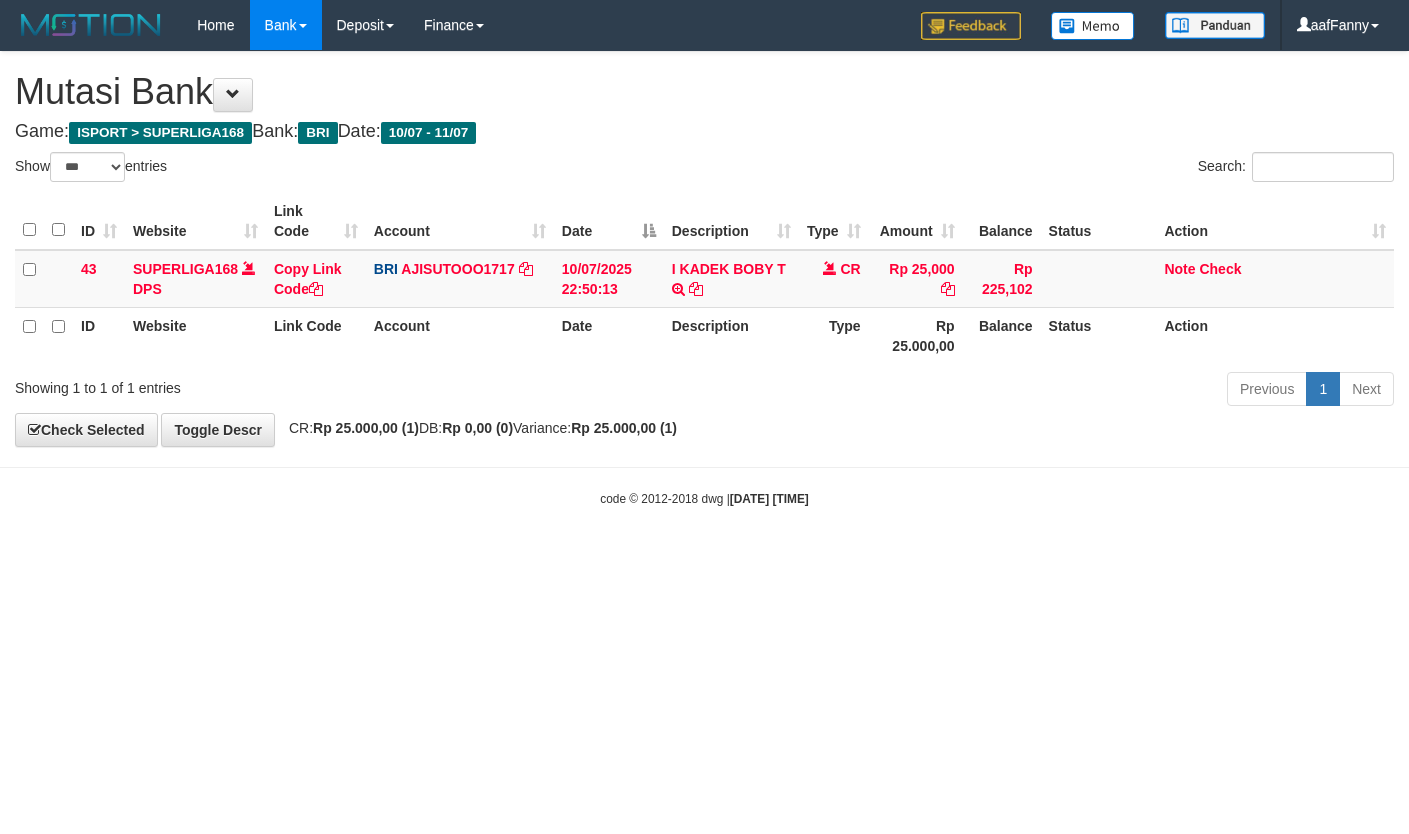 select on "***" 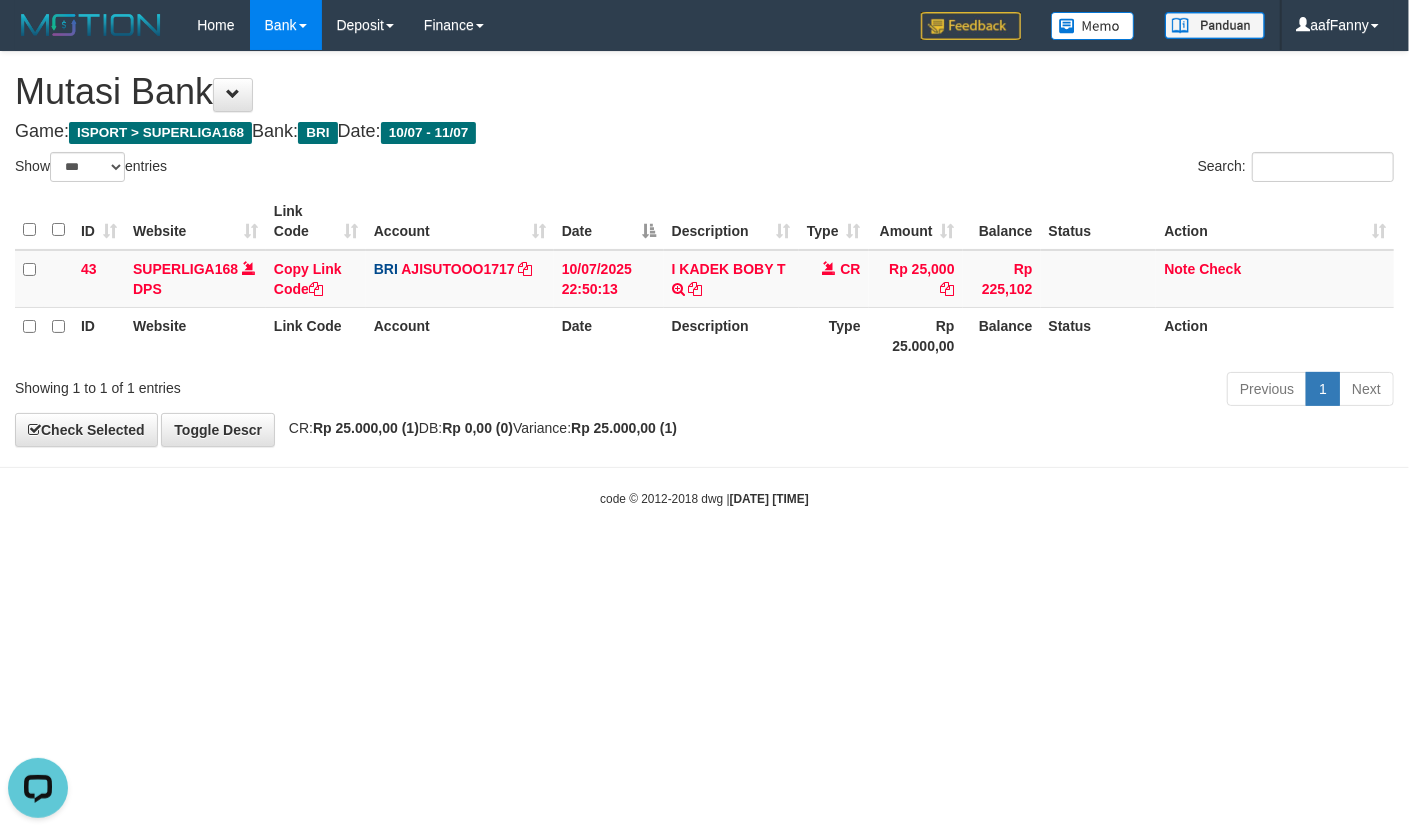 scroll, scrollTop: 0, scrollLeft: 0, axis: both 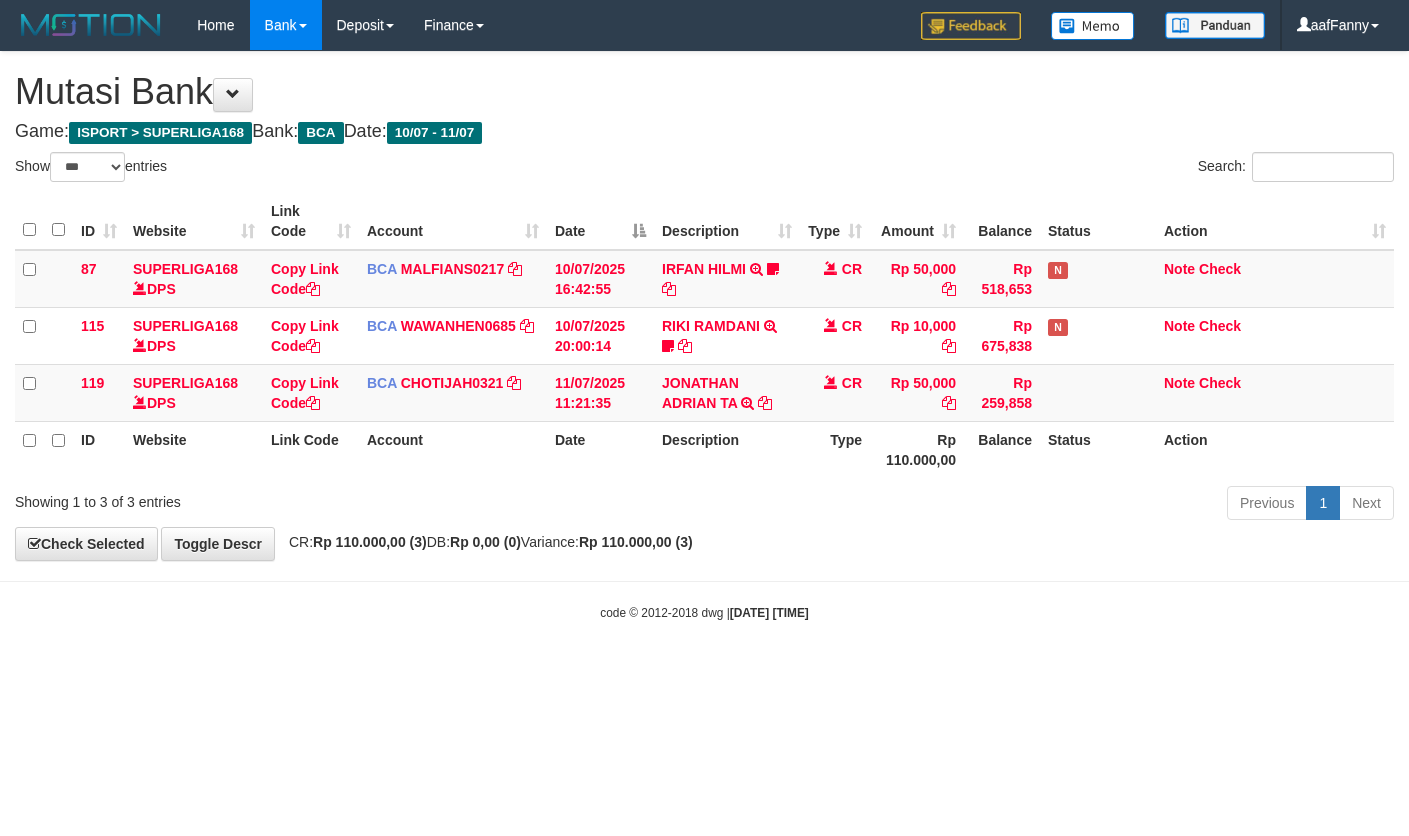 select on "***" 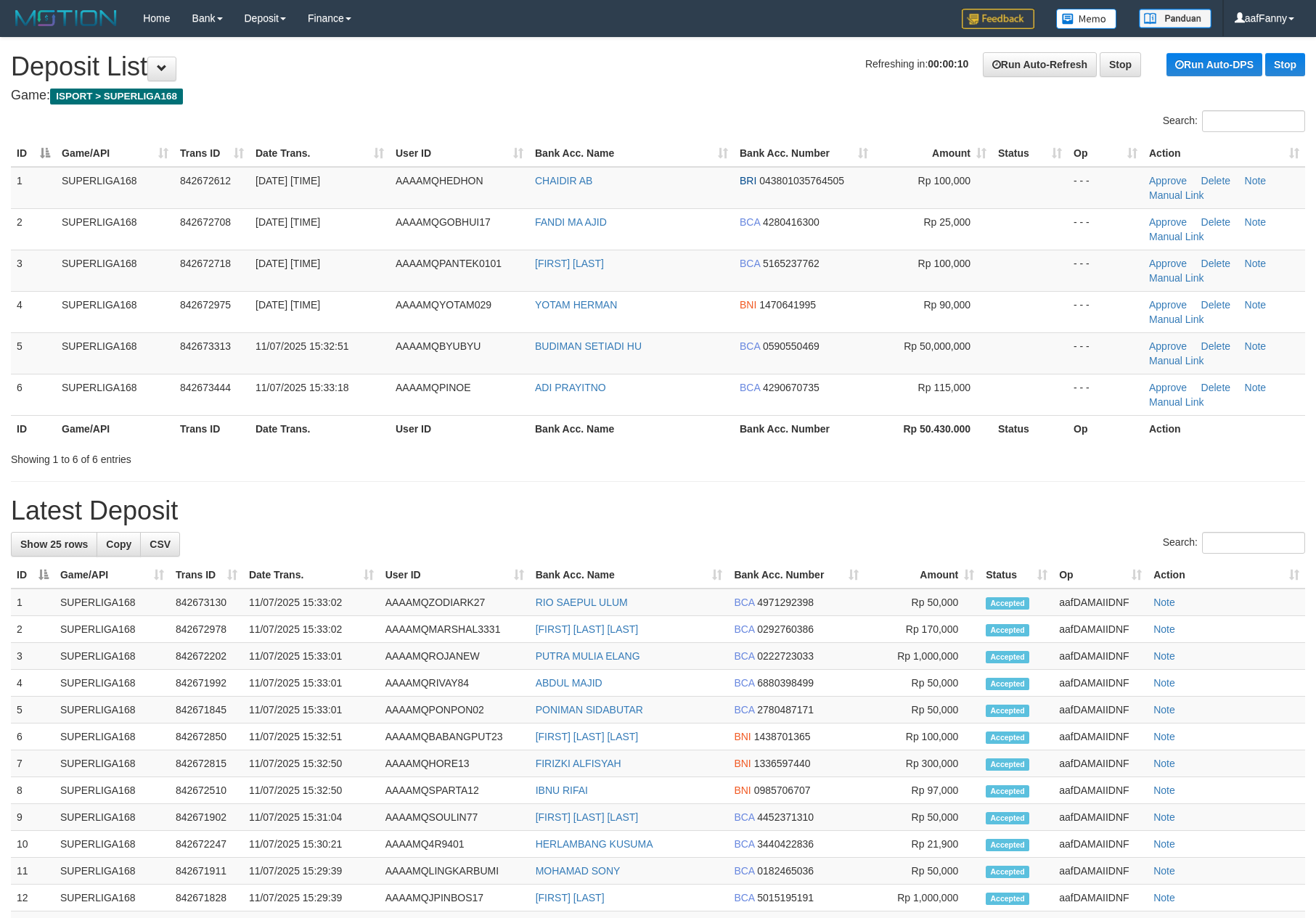 scroll, scrollTop: 0, scrollLeft: 0, axis: both 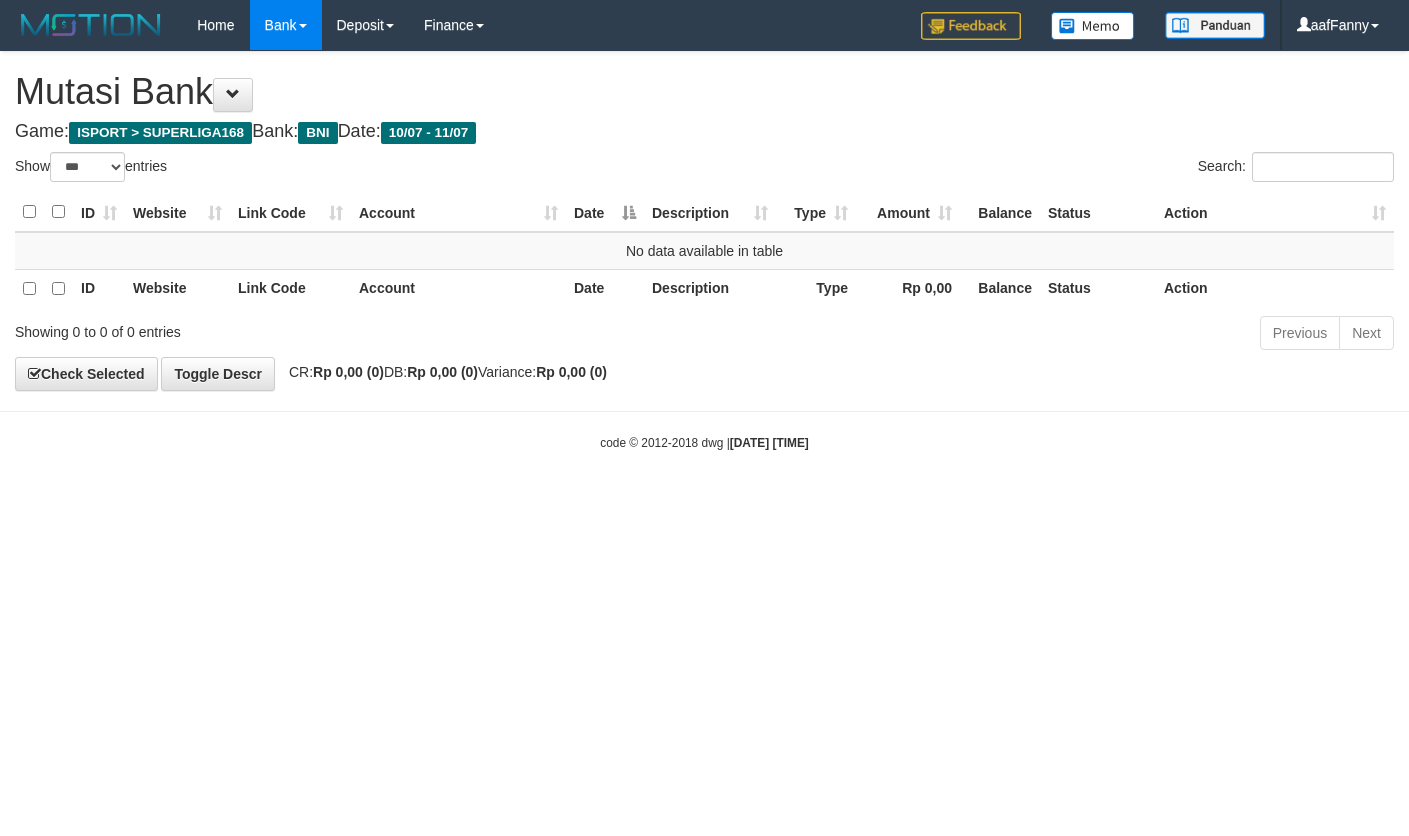 select on "***" 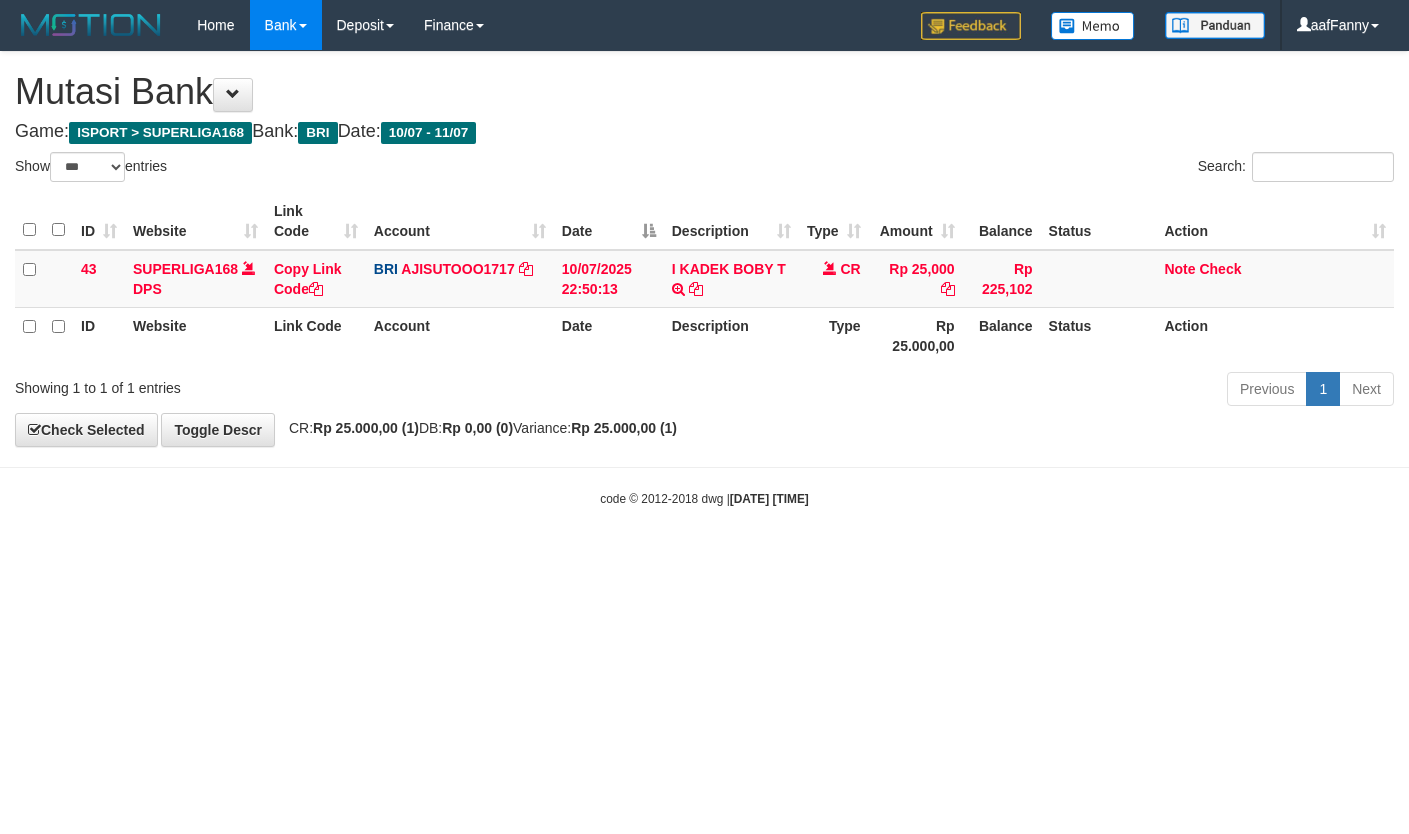 select on "***" 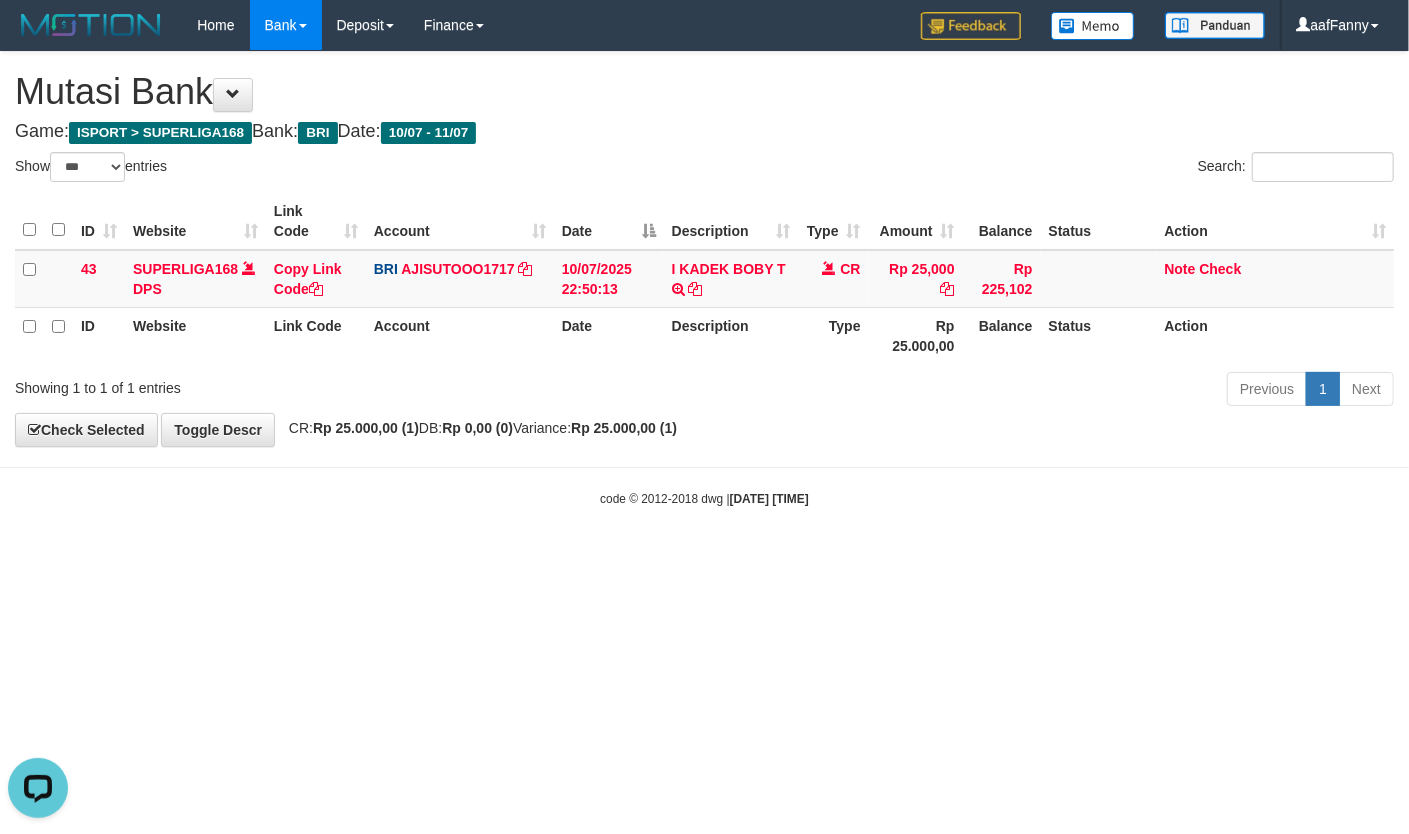 scroll, scrollTop: 0, scrollLeft: 0, axis: both 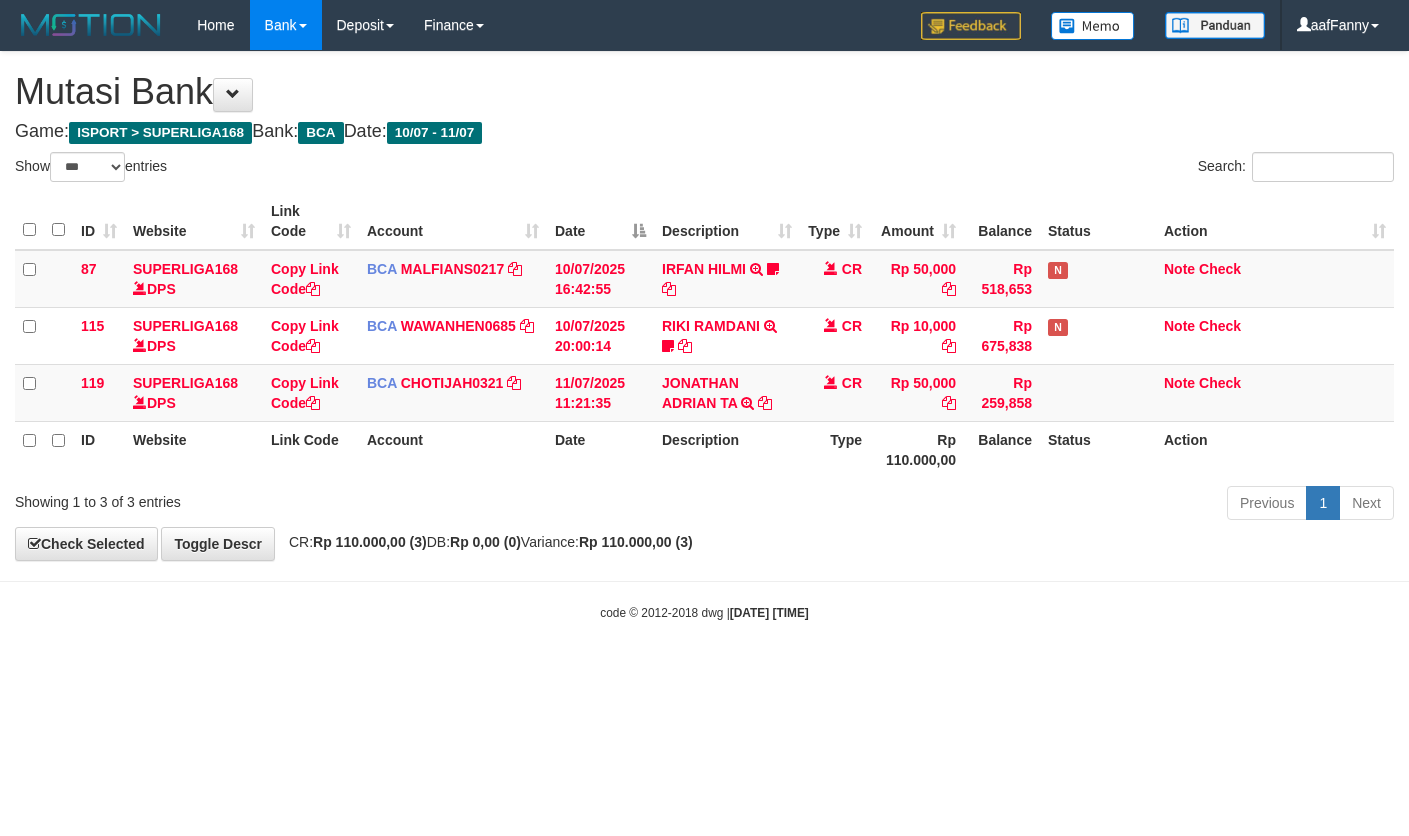 select on "***" 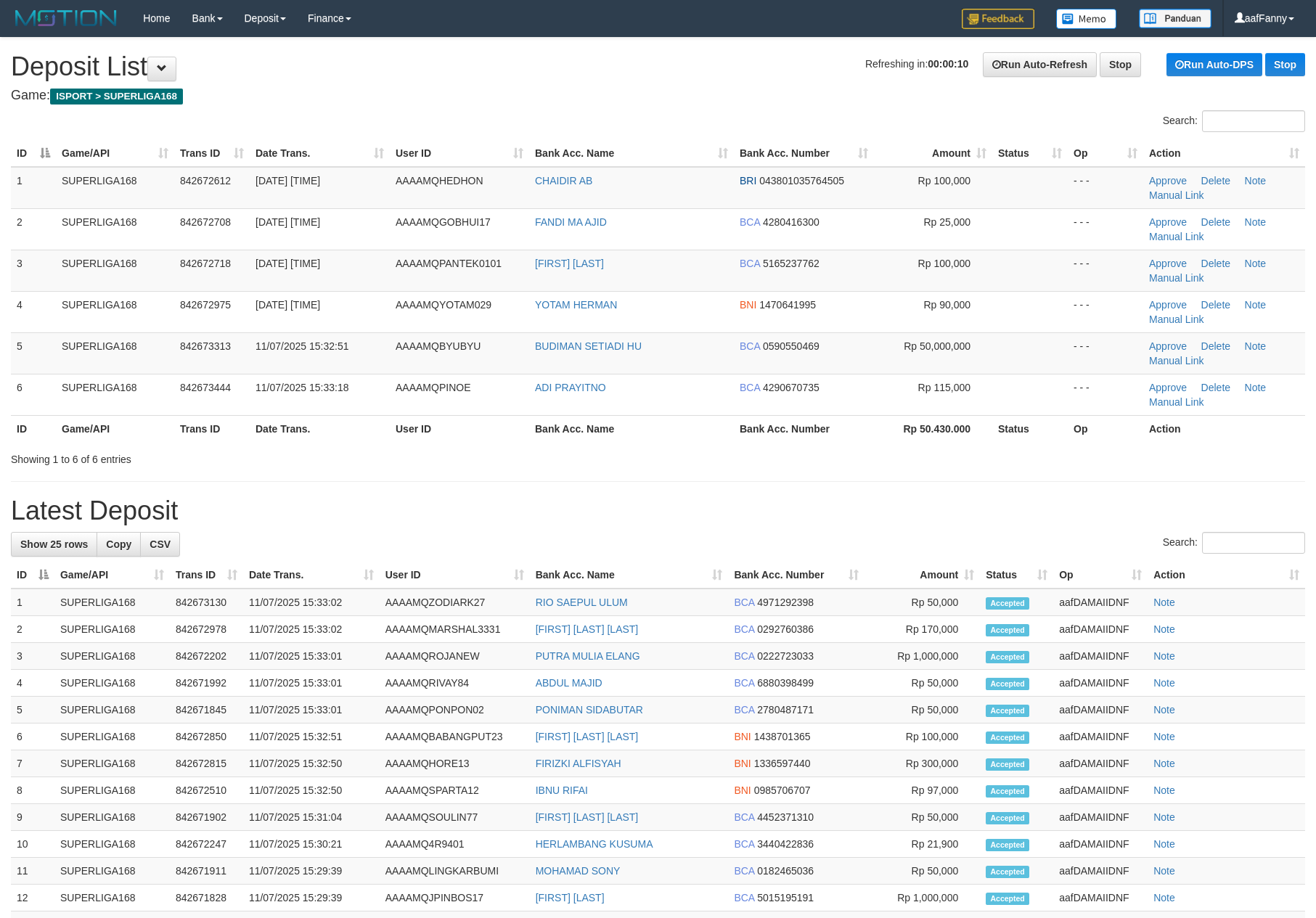 scroll, scrollTop: 0, scrollLeft: 0, axis: both 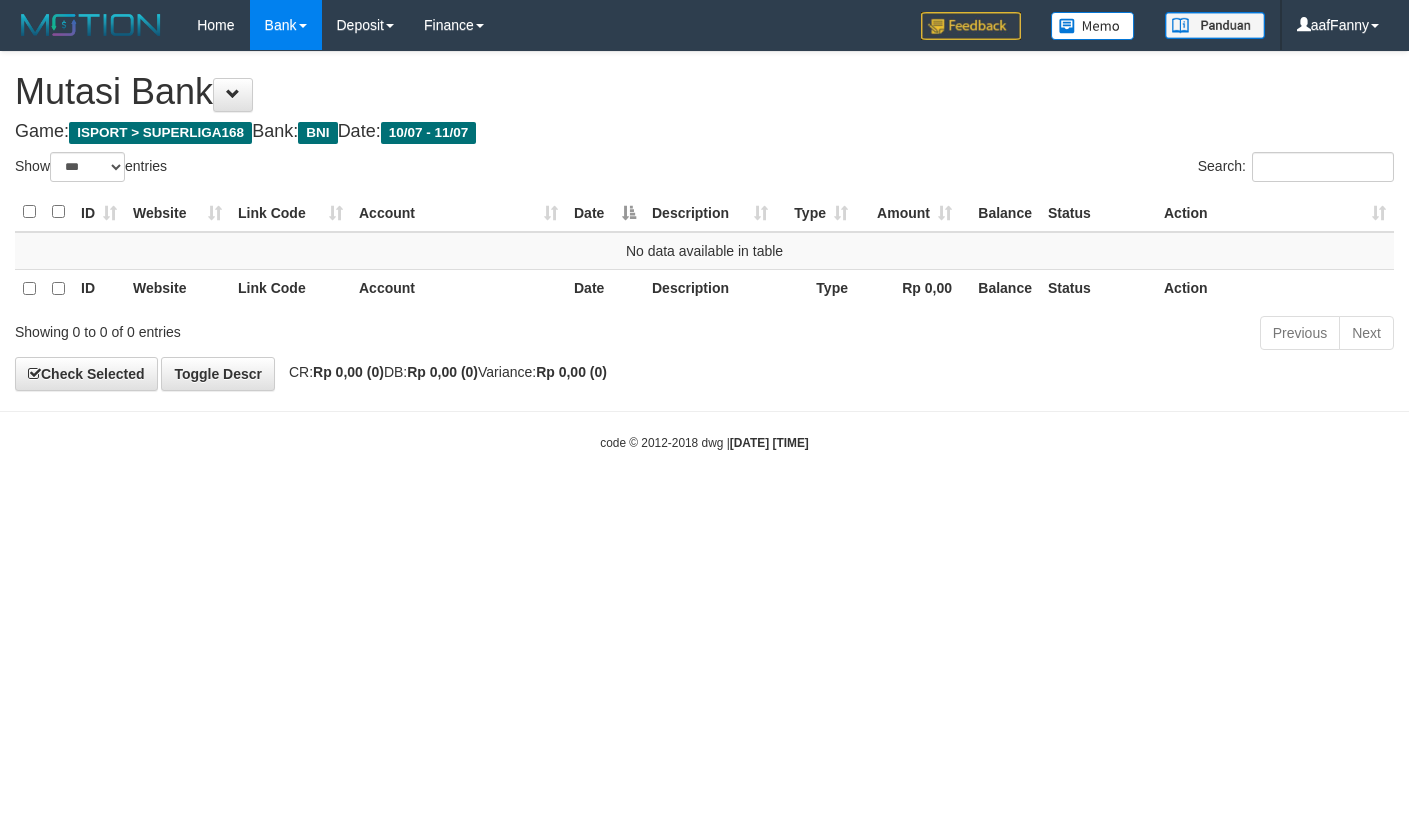 select on "***" 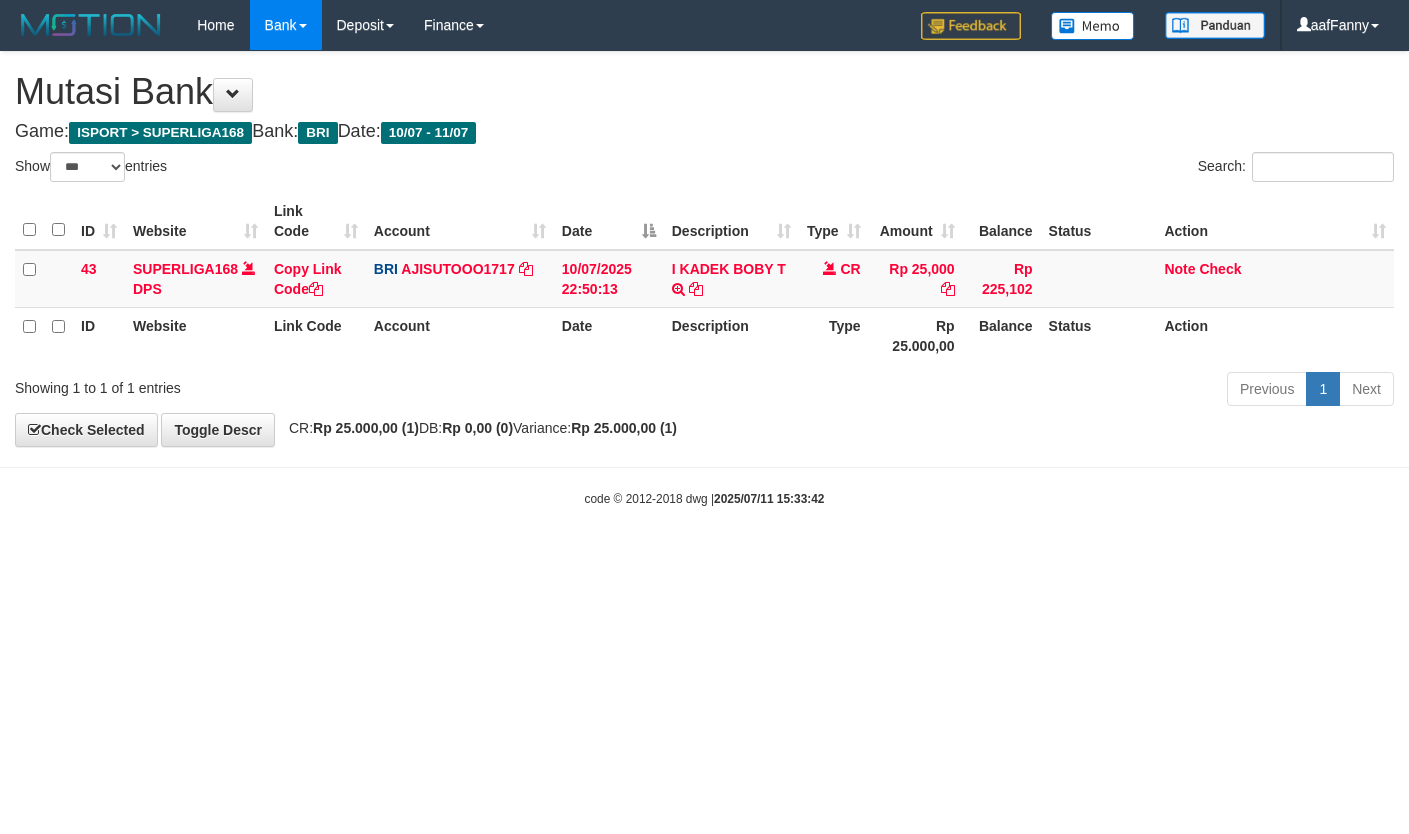 select on "***" 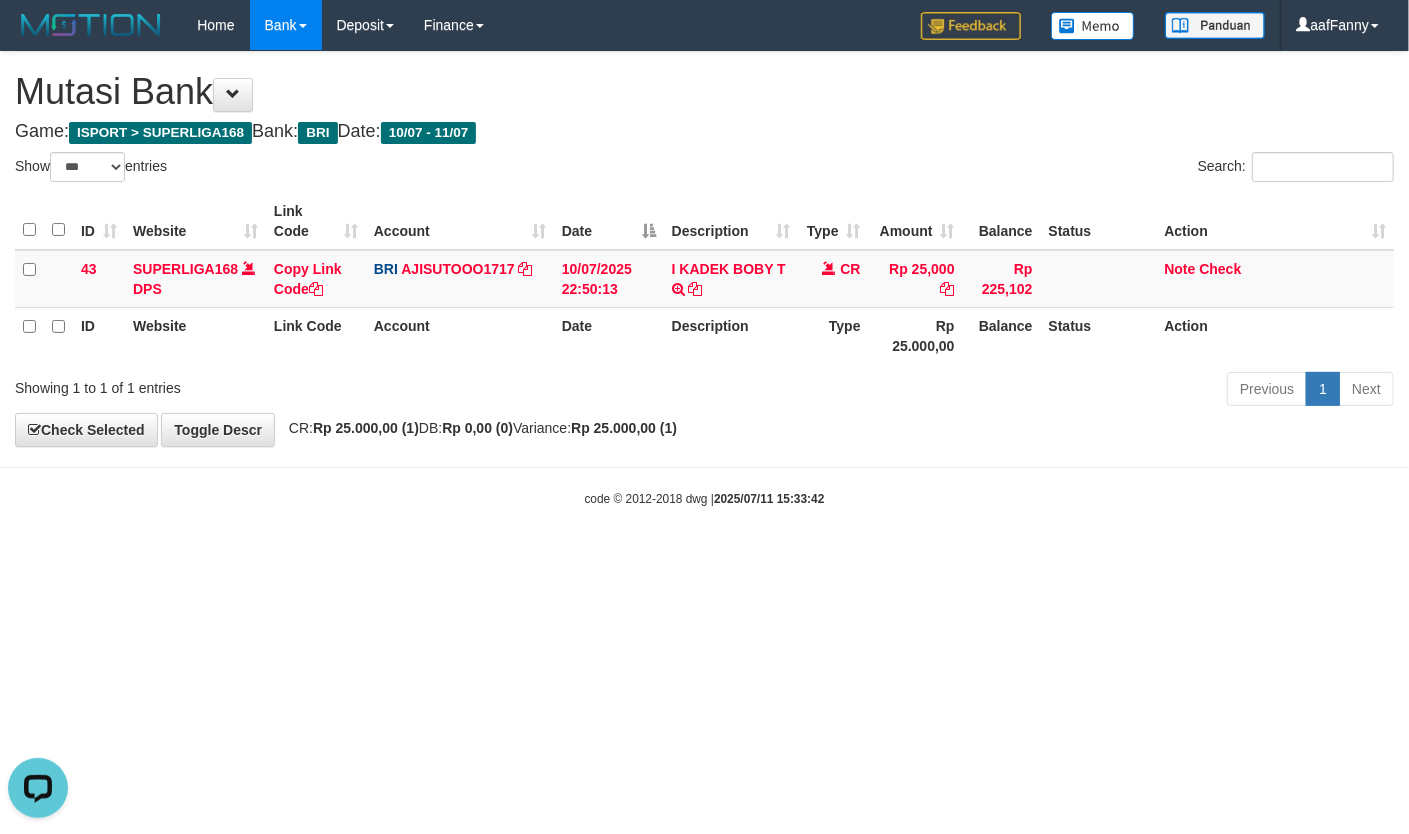 scroll, scrollTop: 0, scrollLeft: 0, axis: both 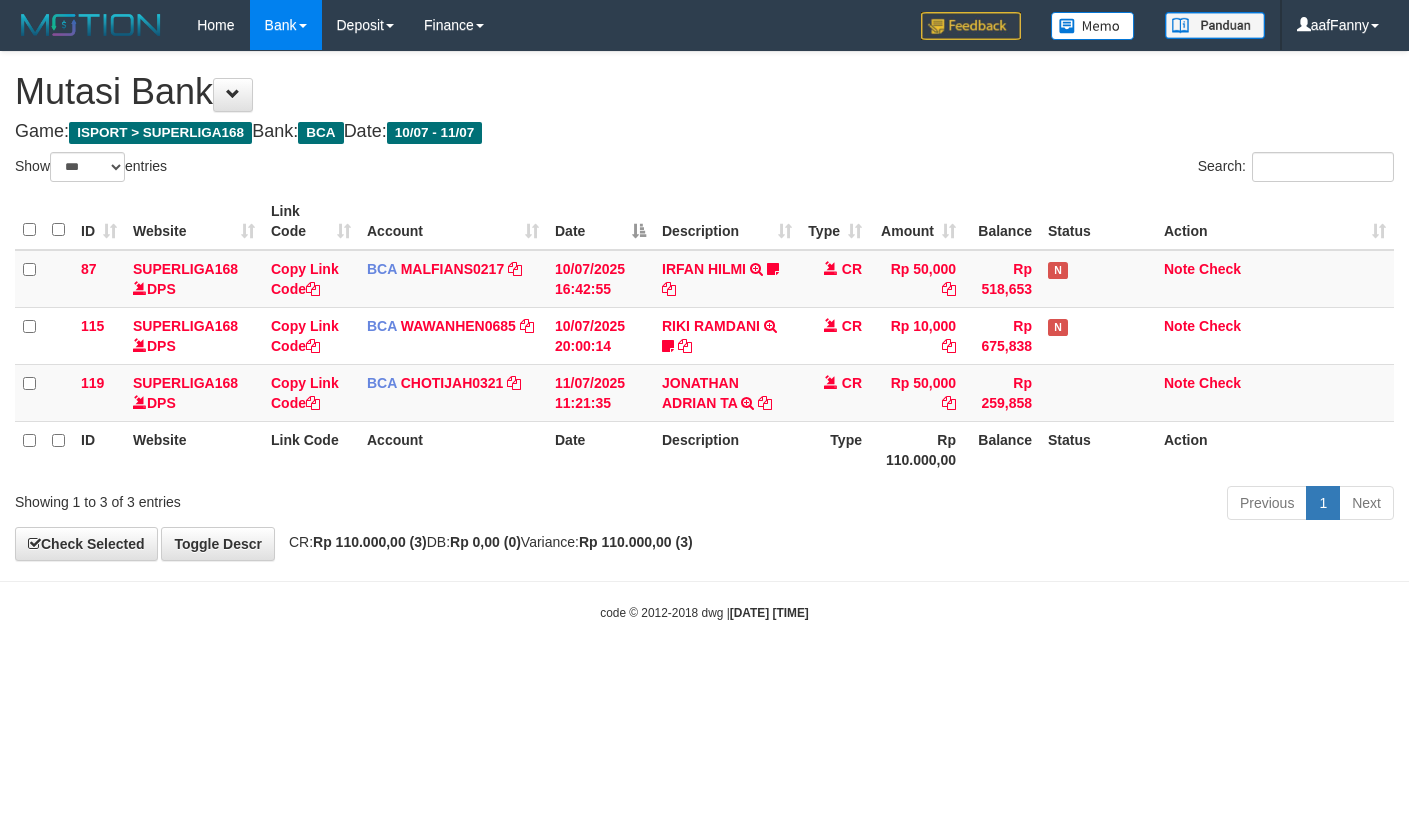 select on "***" 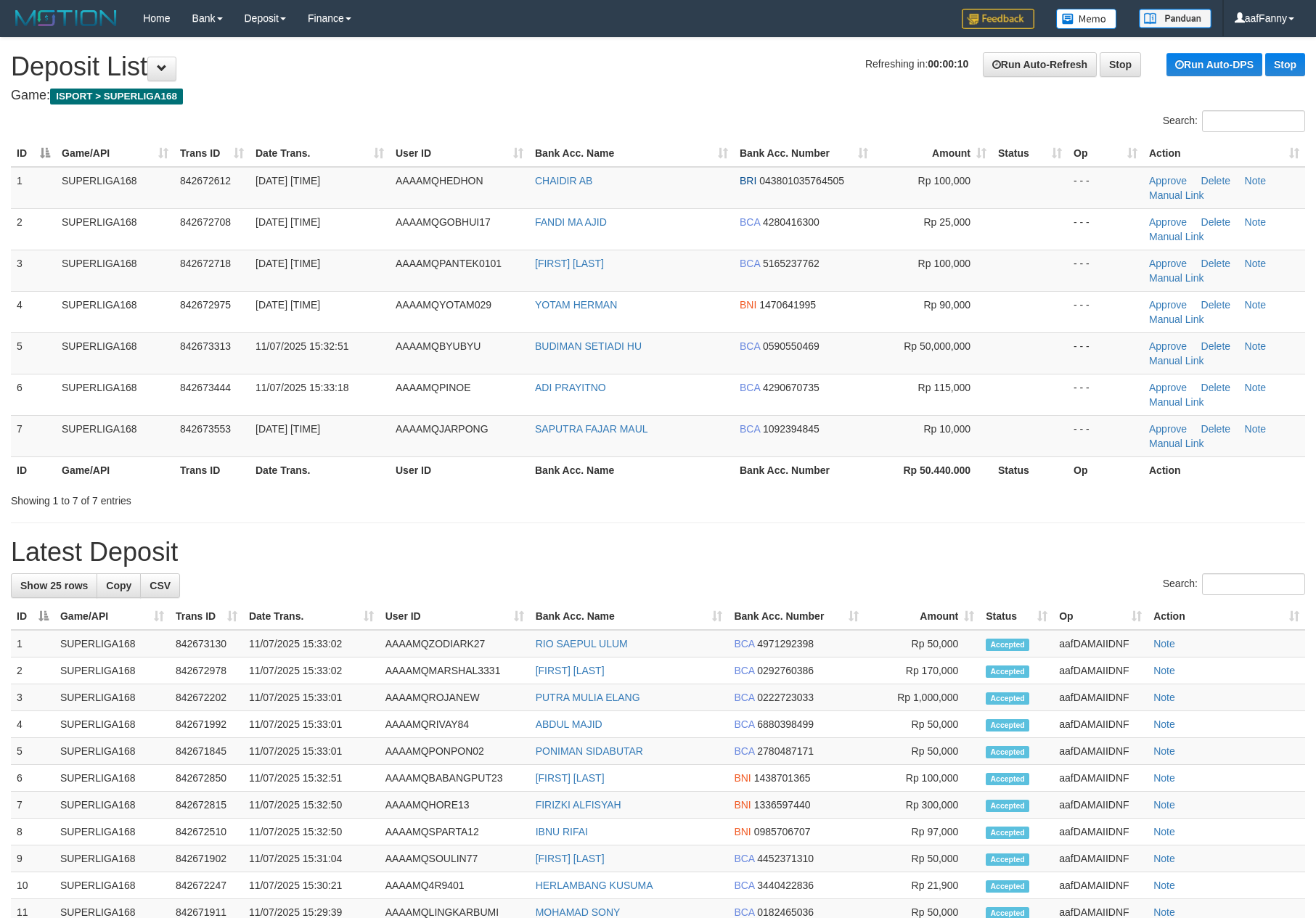 scroll, scrollTop: 0, scrollLeft: 0, axis: both 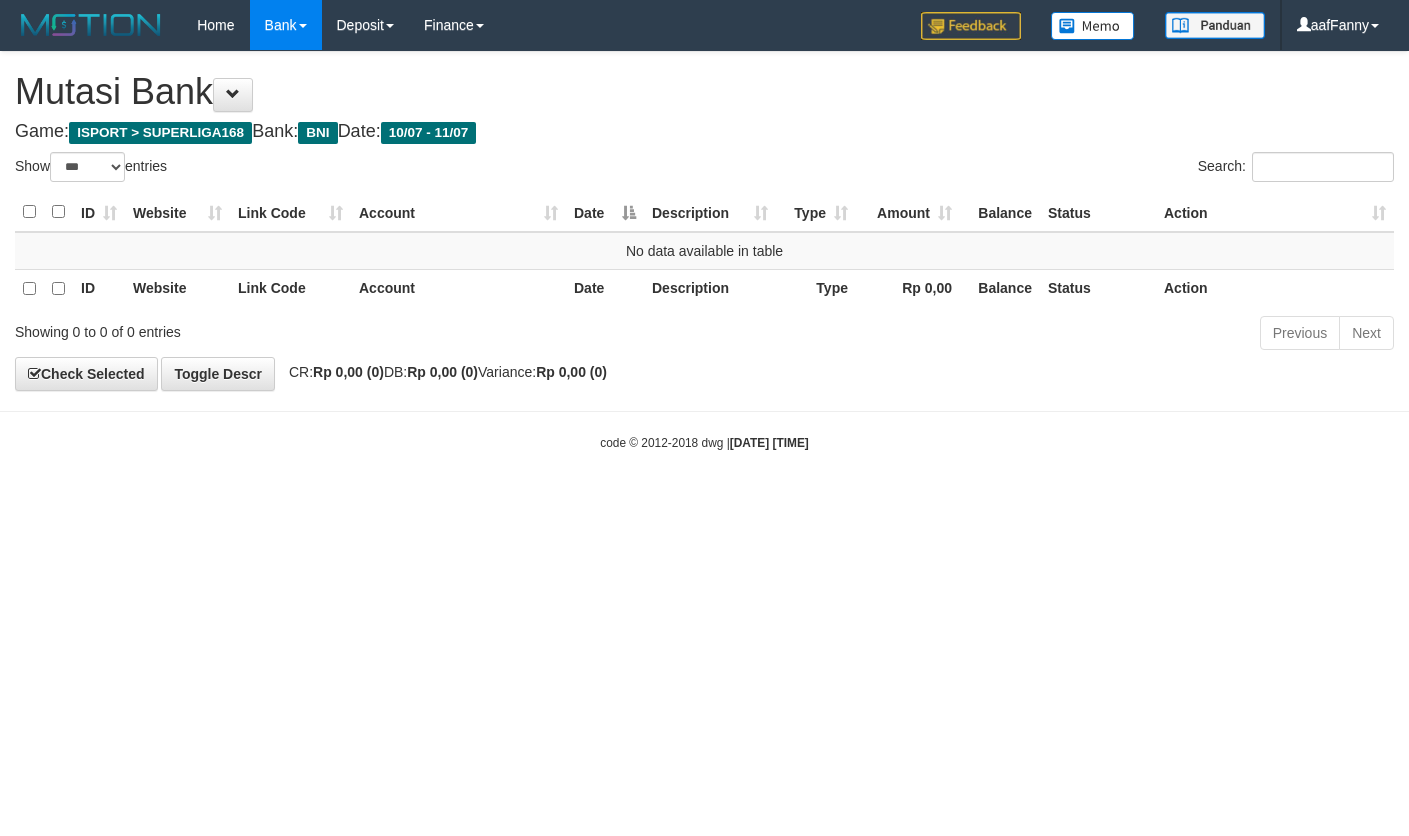 select on "***" 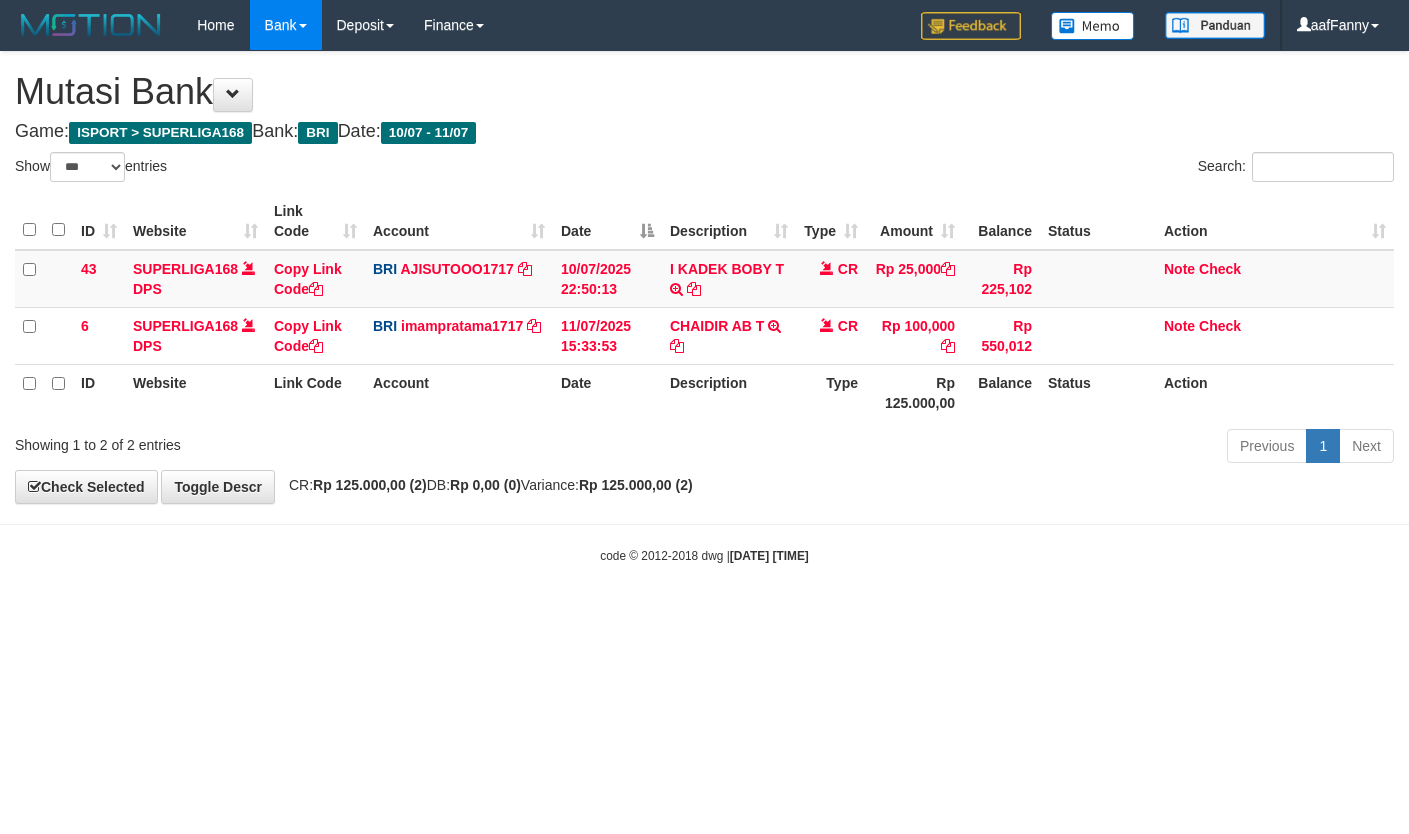 select on "***" 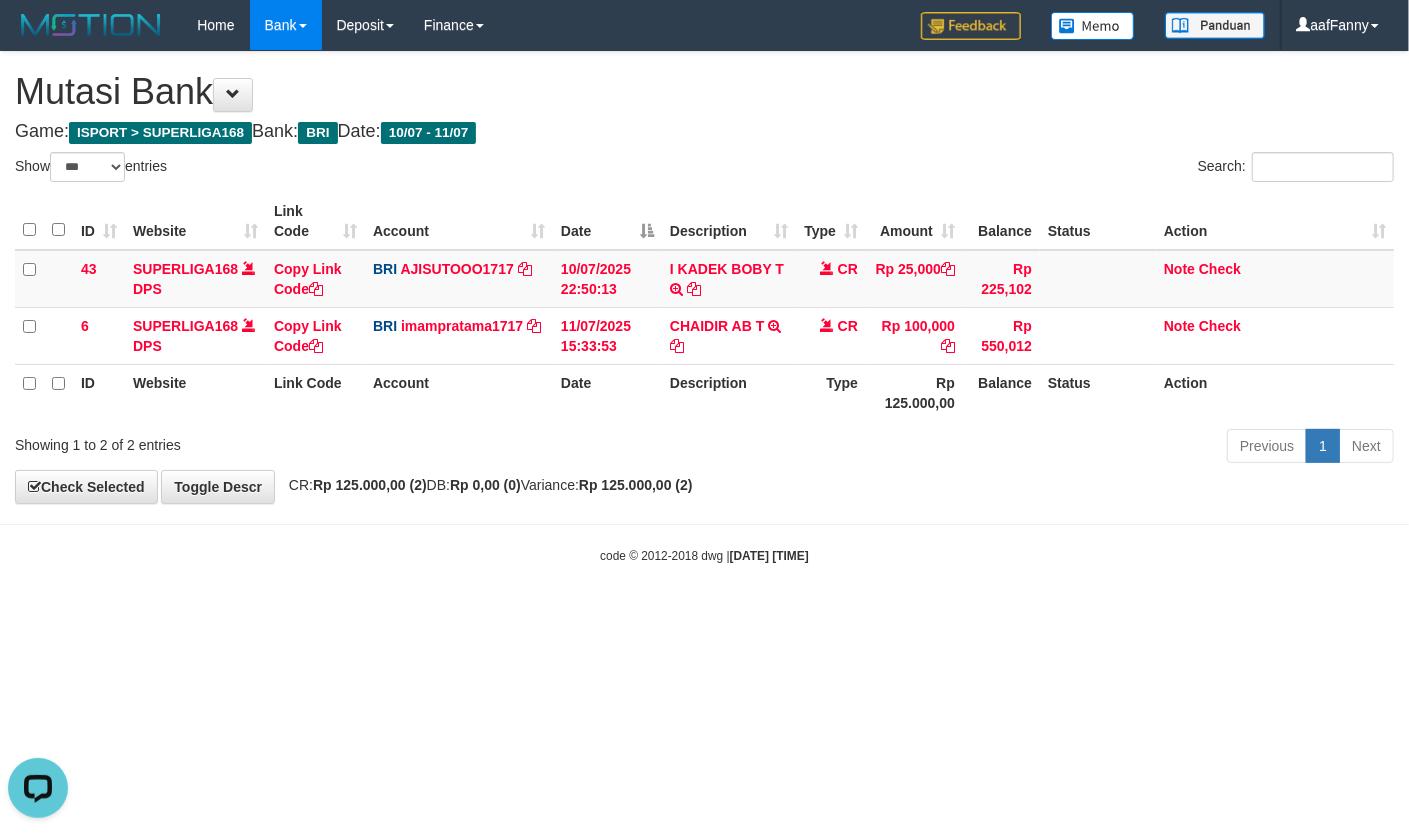 scroll, scrollTop: 0, scrollLeft: 0, axis: both 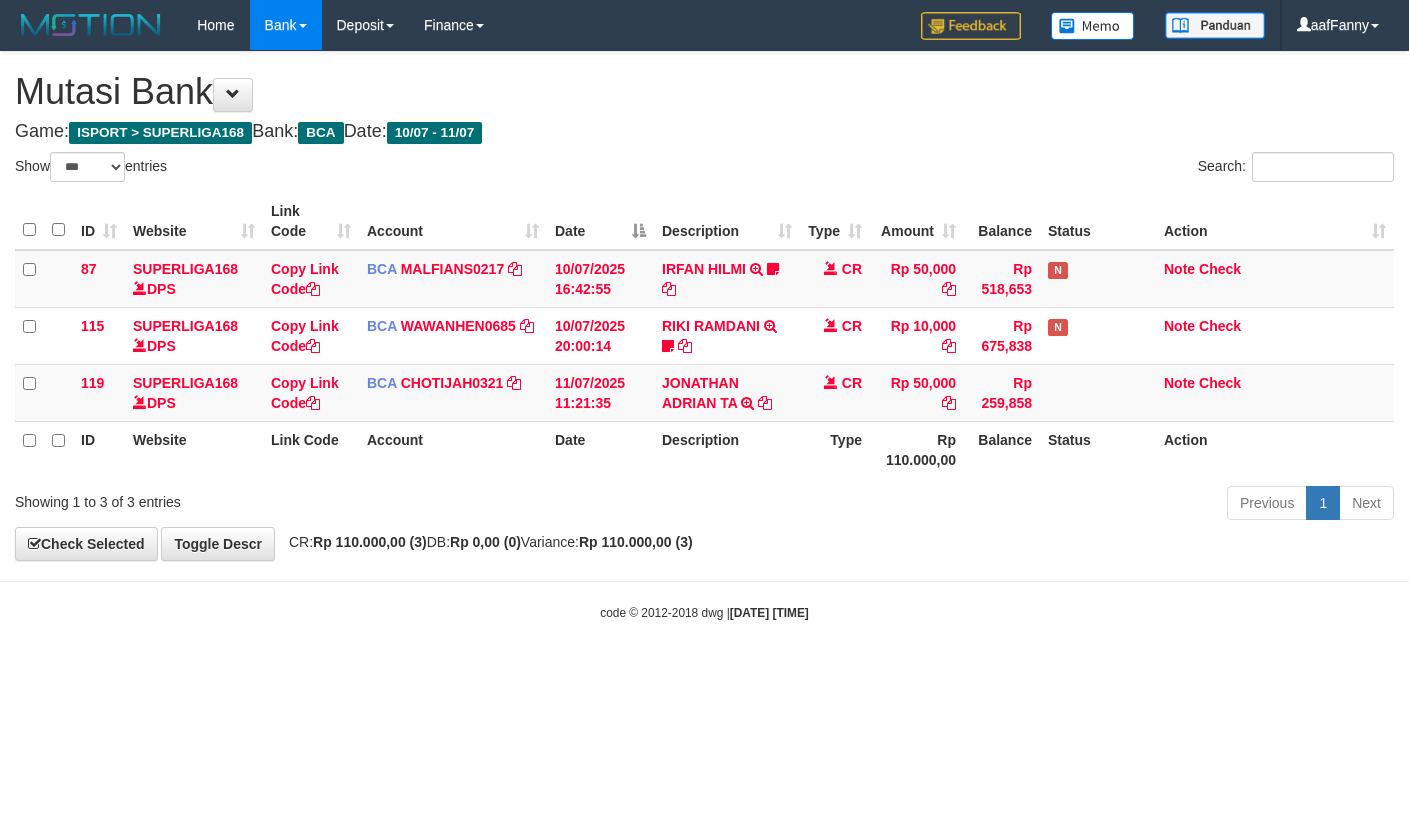 select on "***" 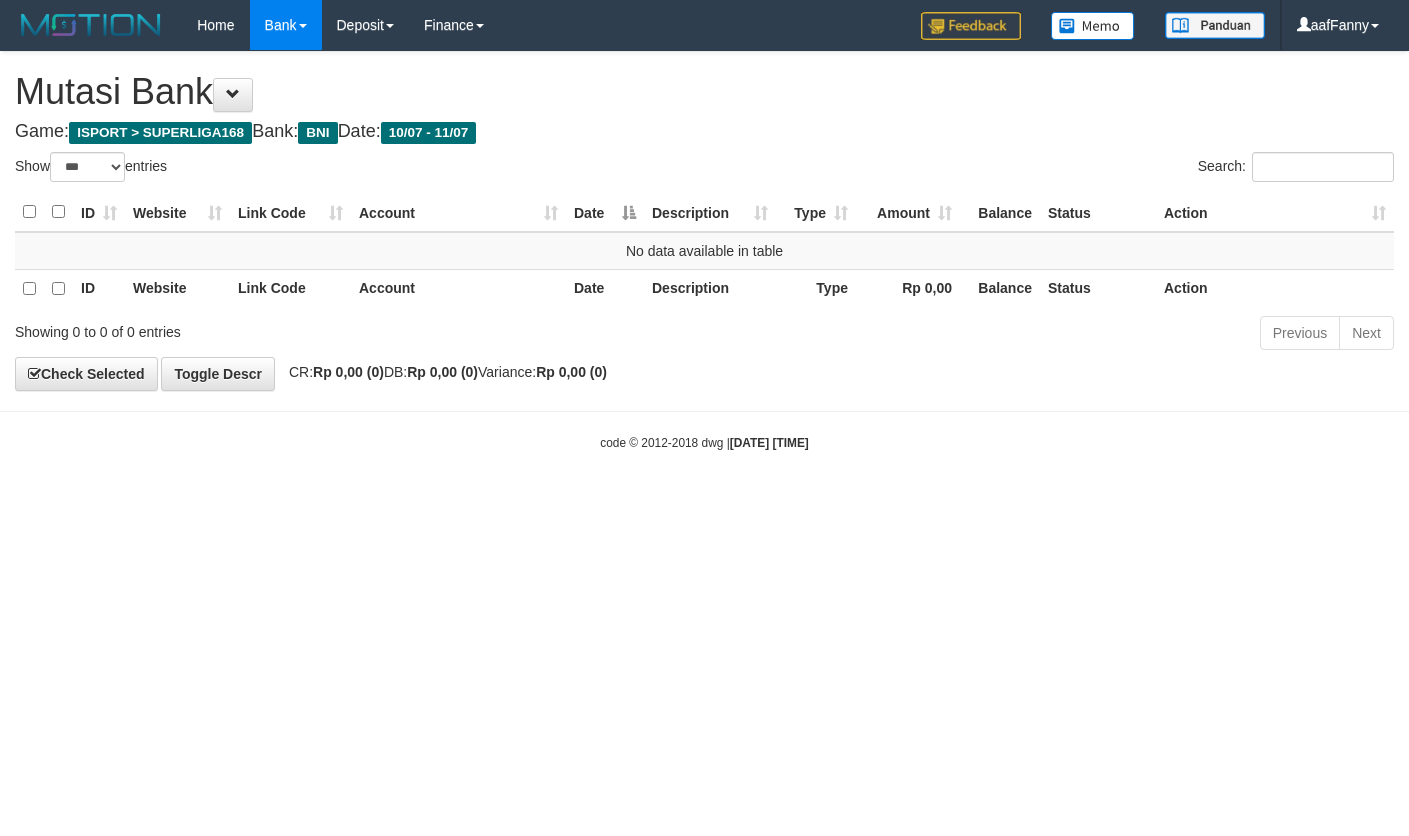 select on "***" 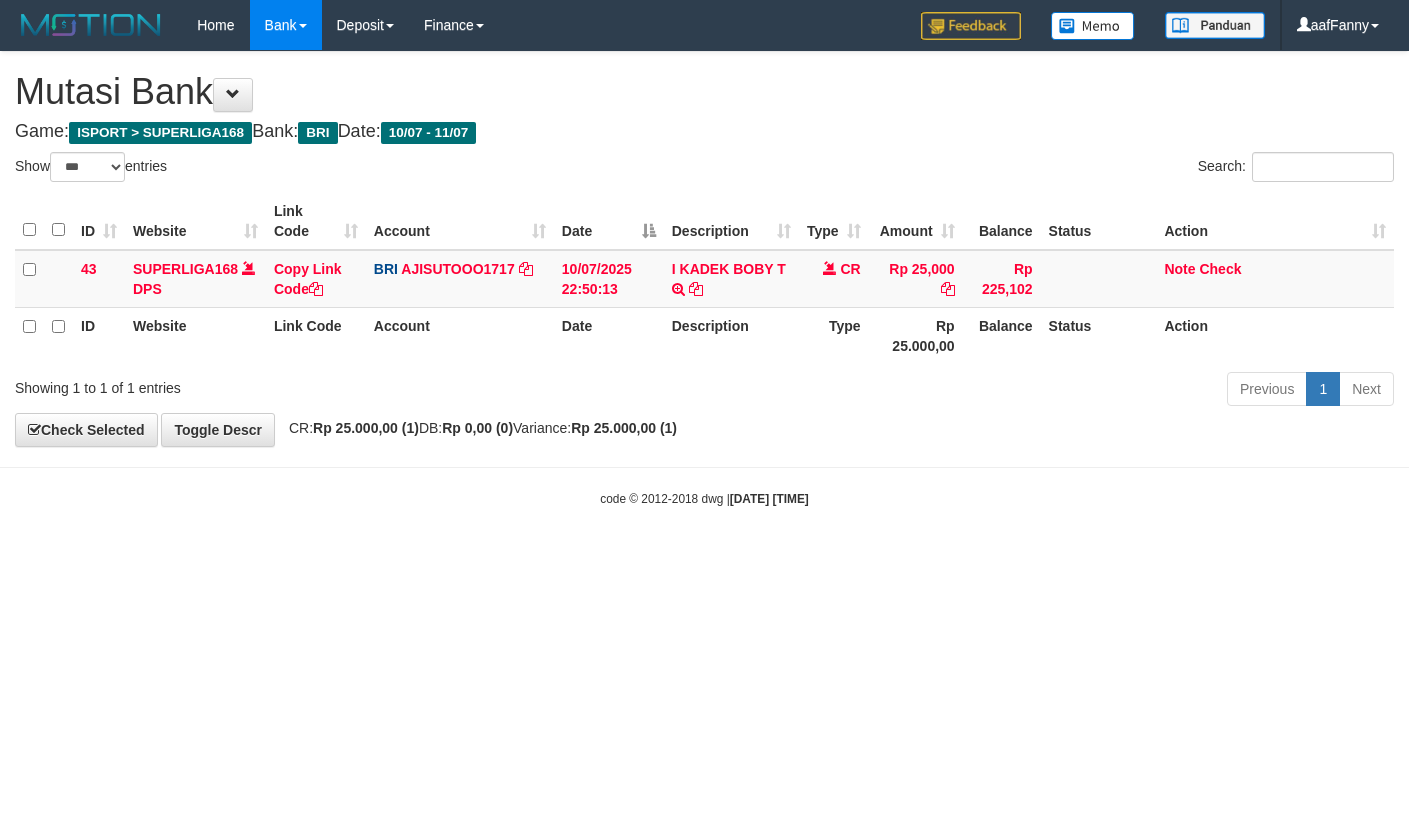 select on "***" 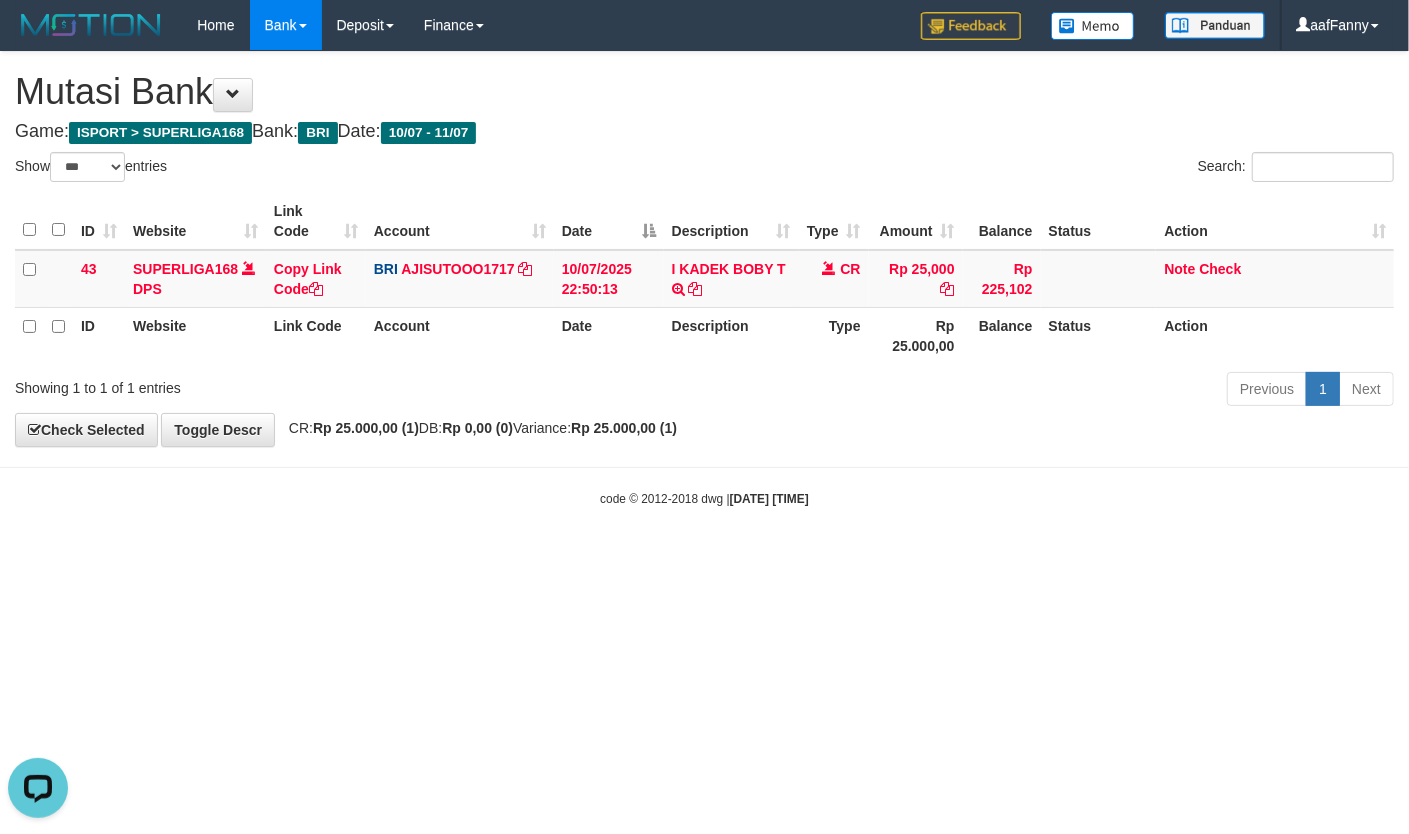 scroll, scrollTop: 0, scrollLeft: 0, axis: both 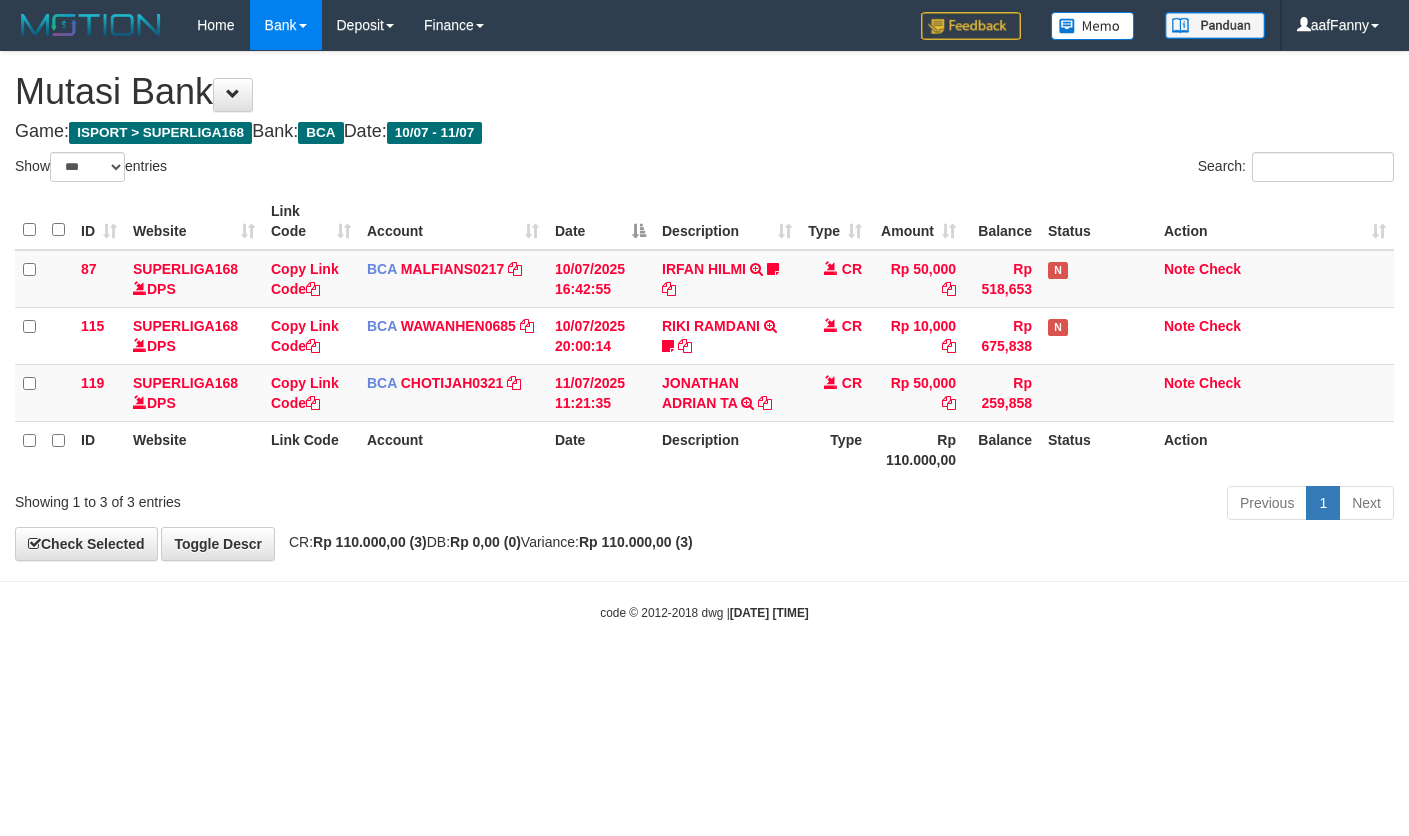 select on "***" 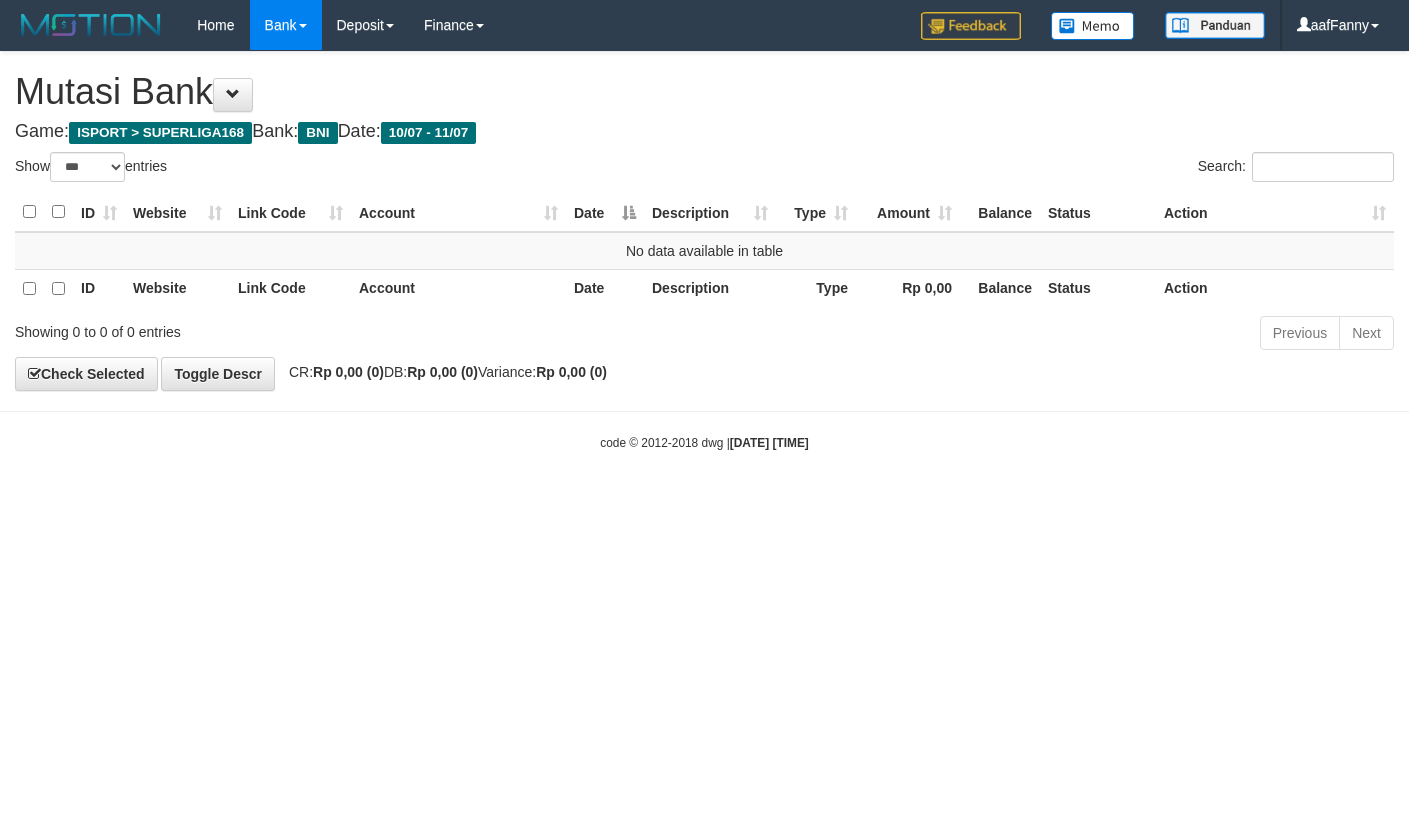 select on "***" 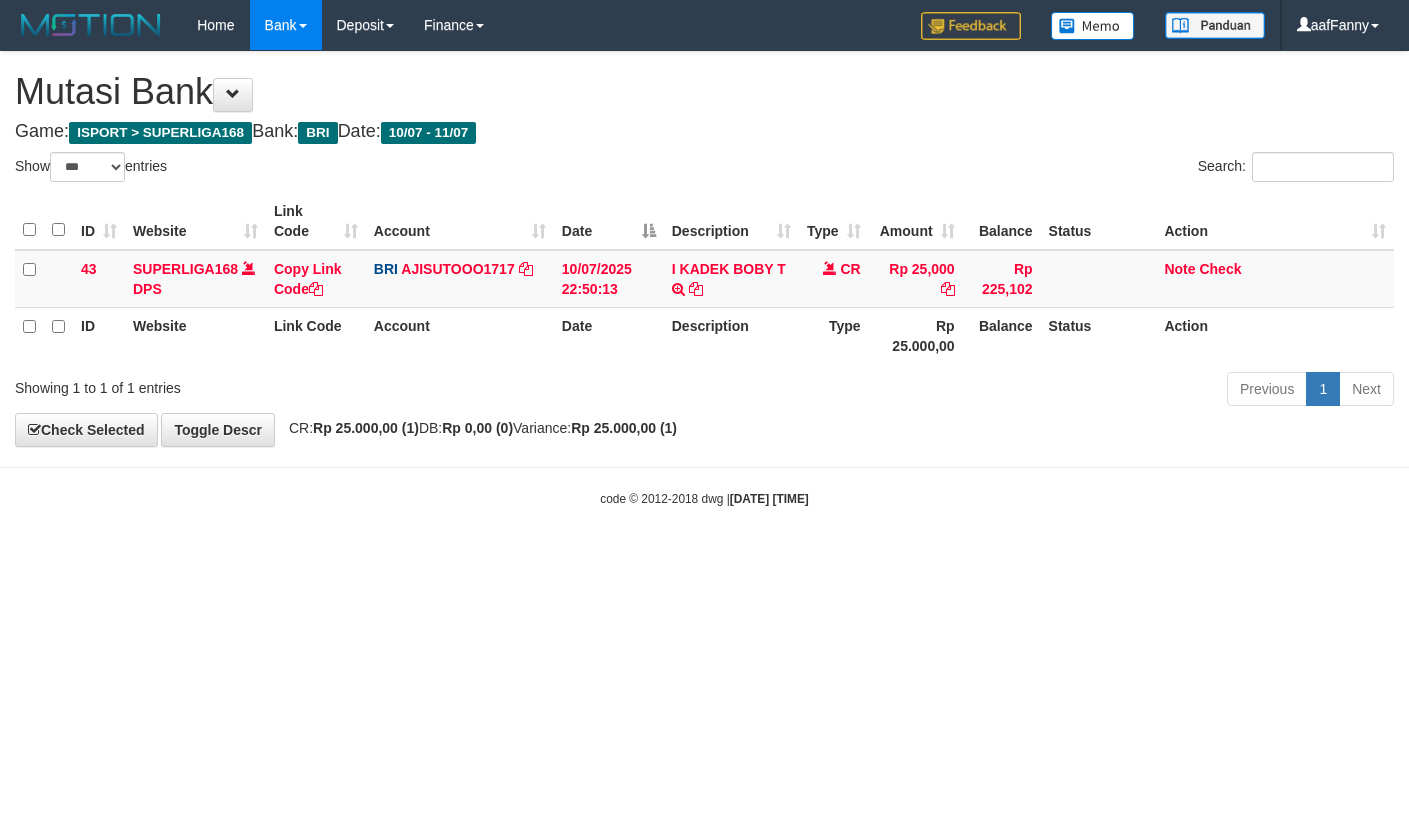 select on "***" 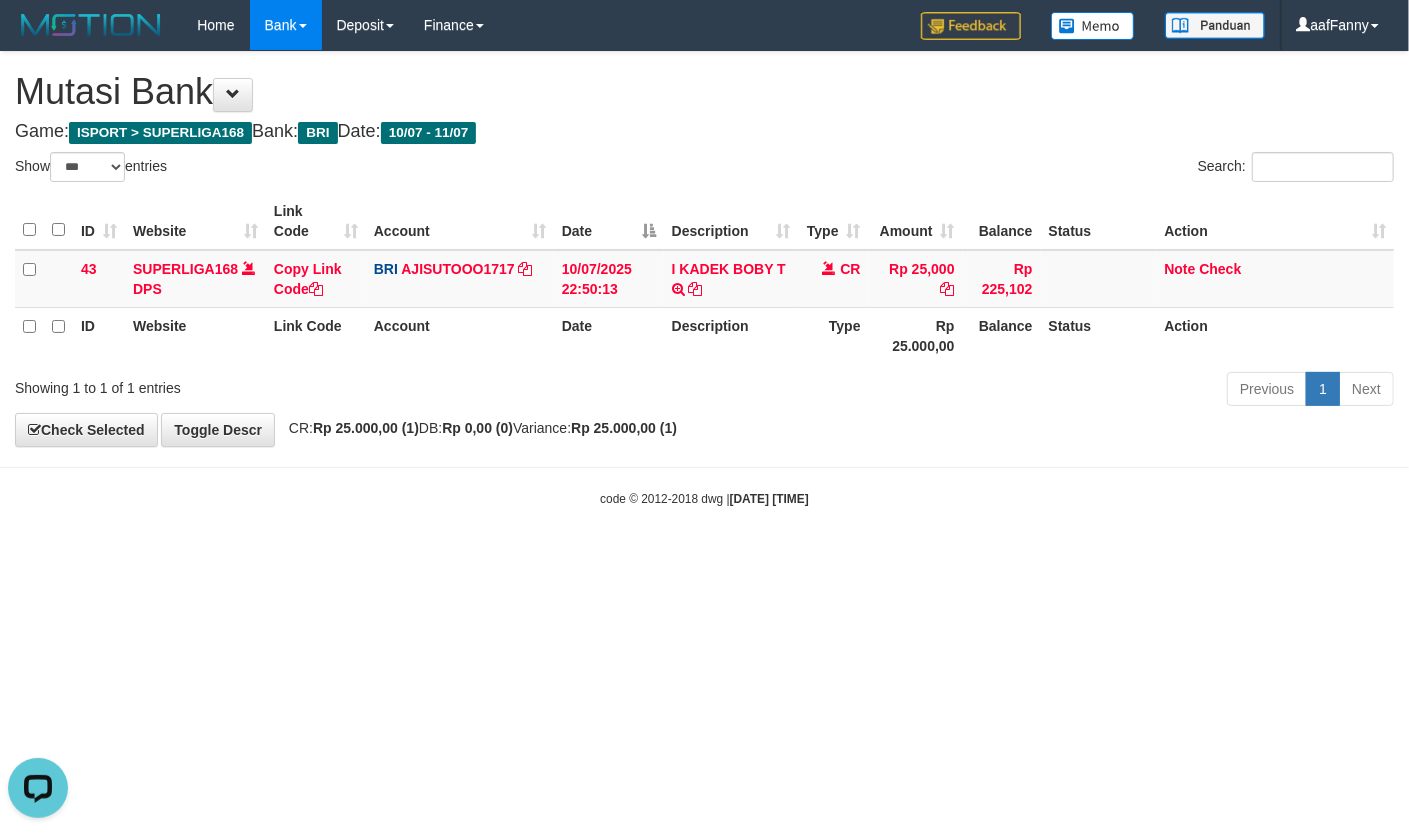 scroll, scrollTop: 0, scrollLeft: 0, axis: both 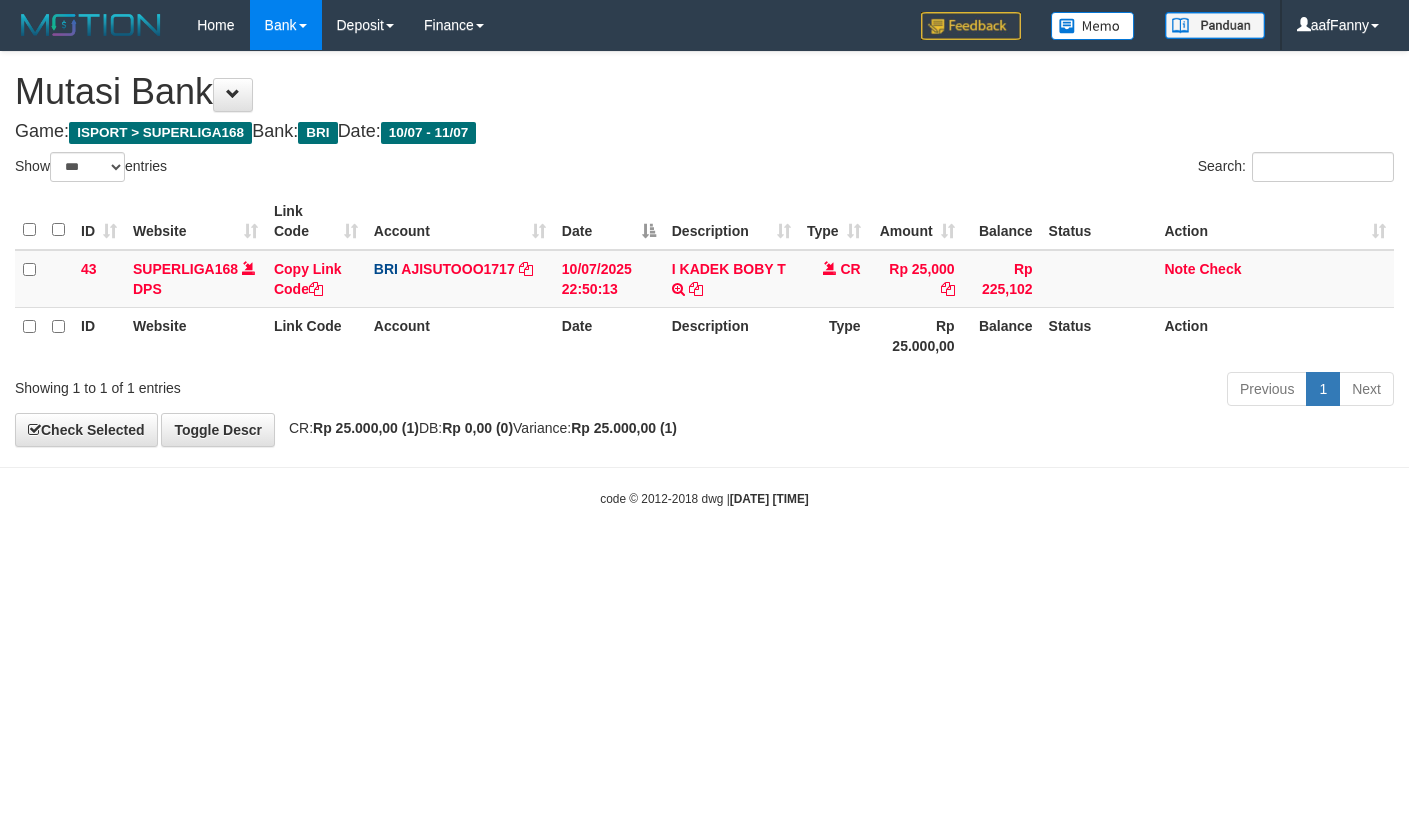 select on "***" 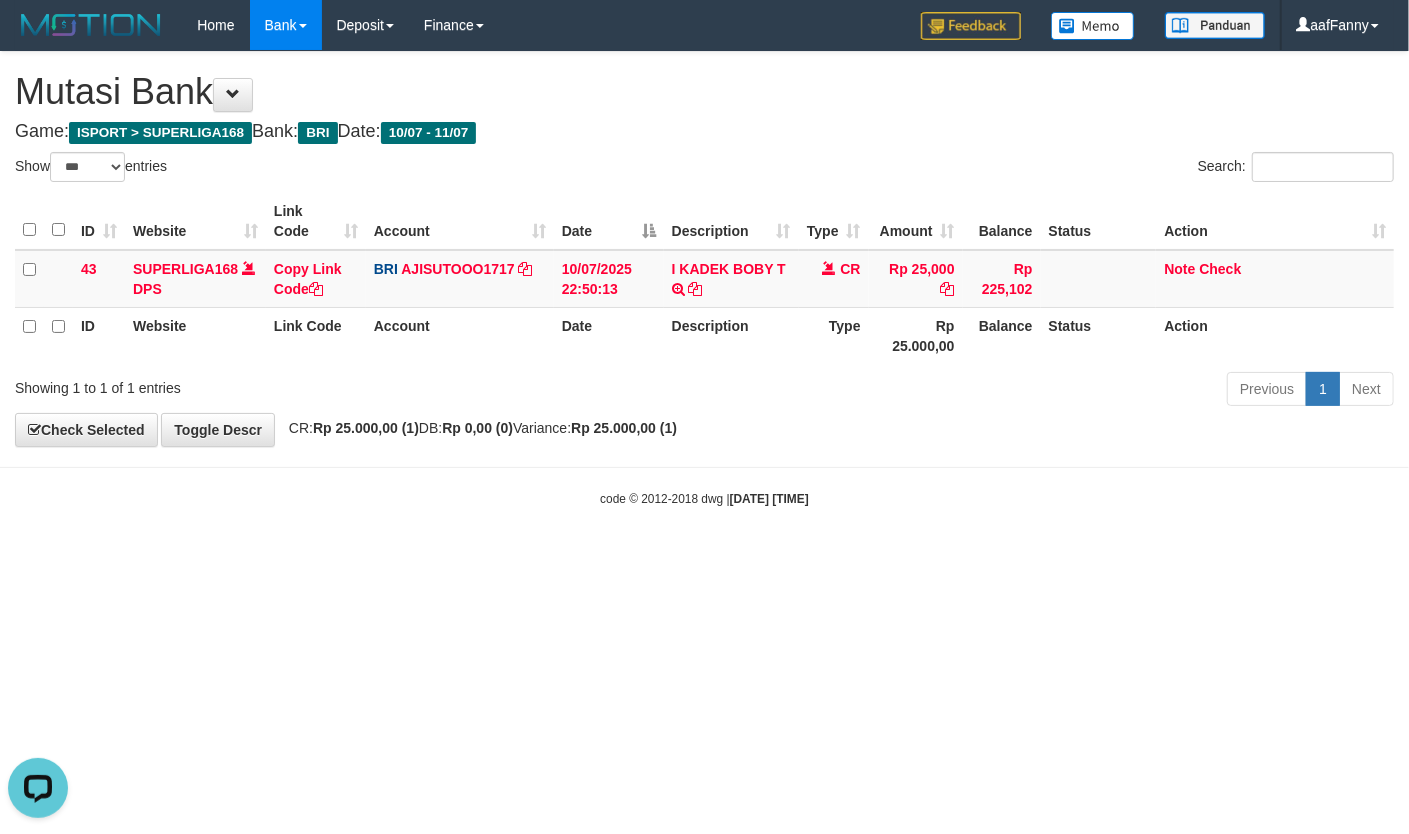 scroll, scrollTop: 0, scrollLeft: 0, axis: both 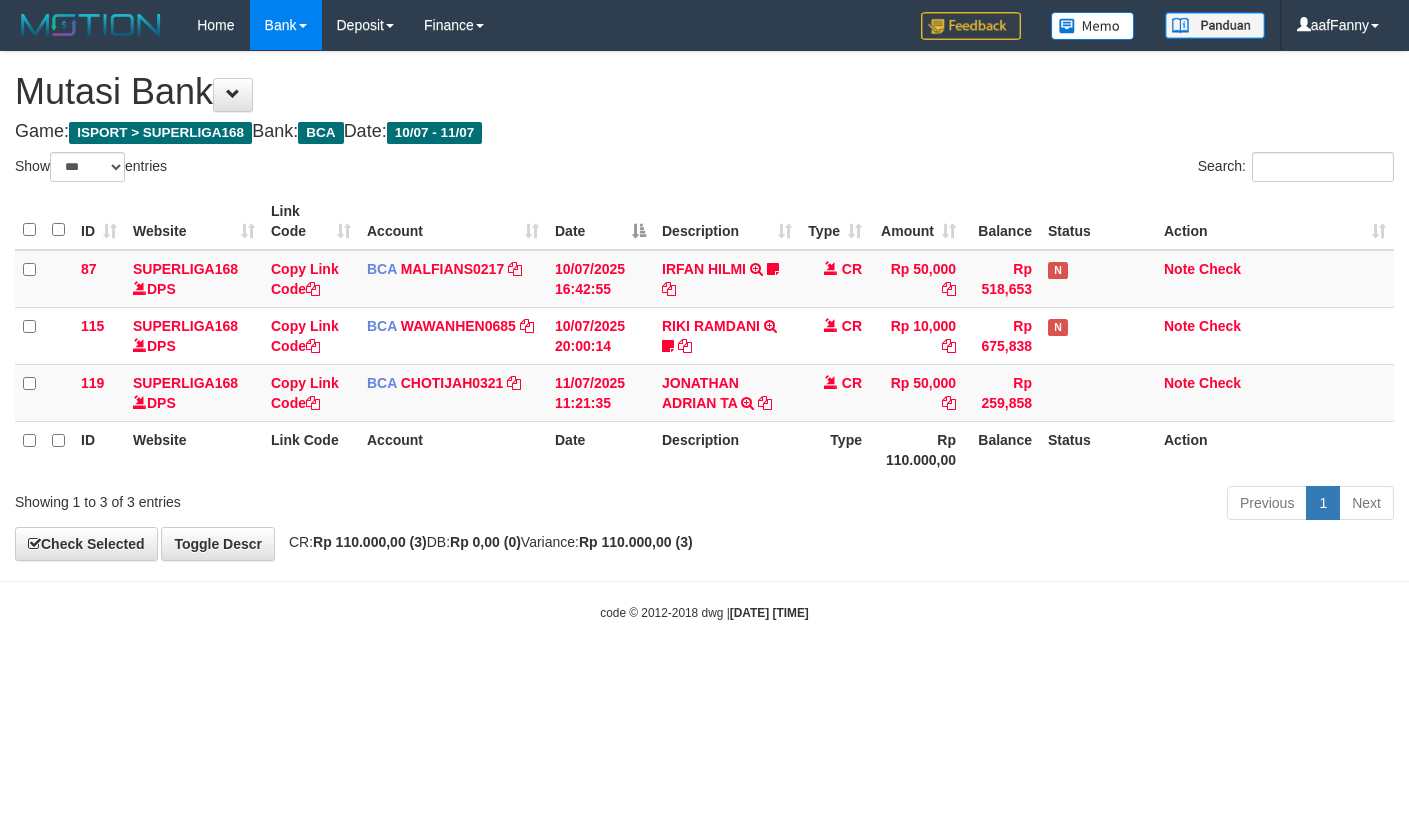 select on "***" 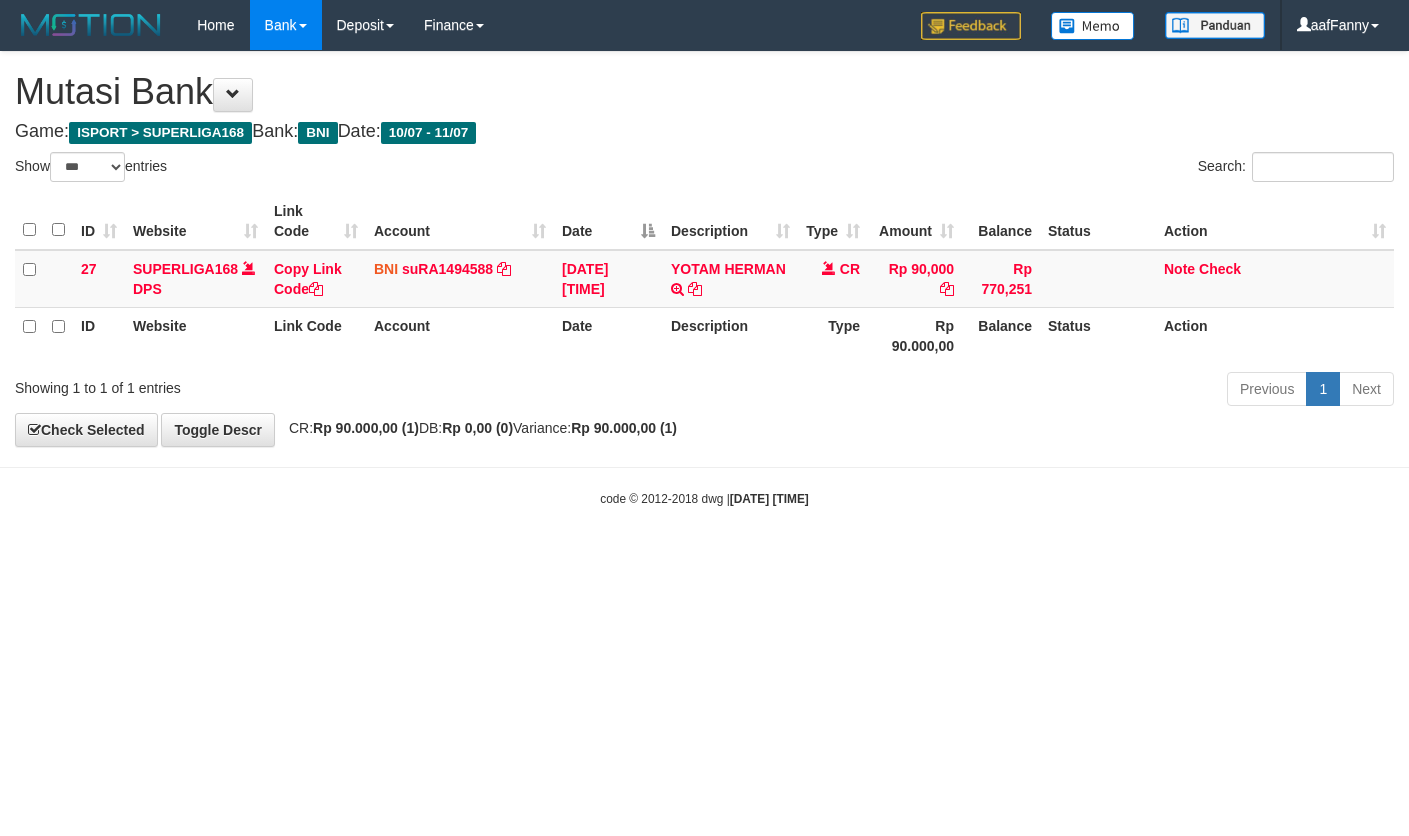 select on "***" 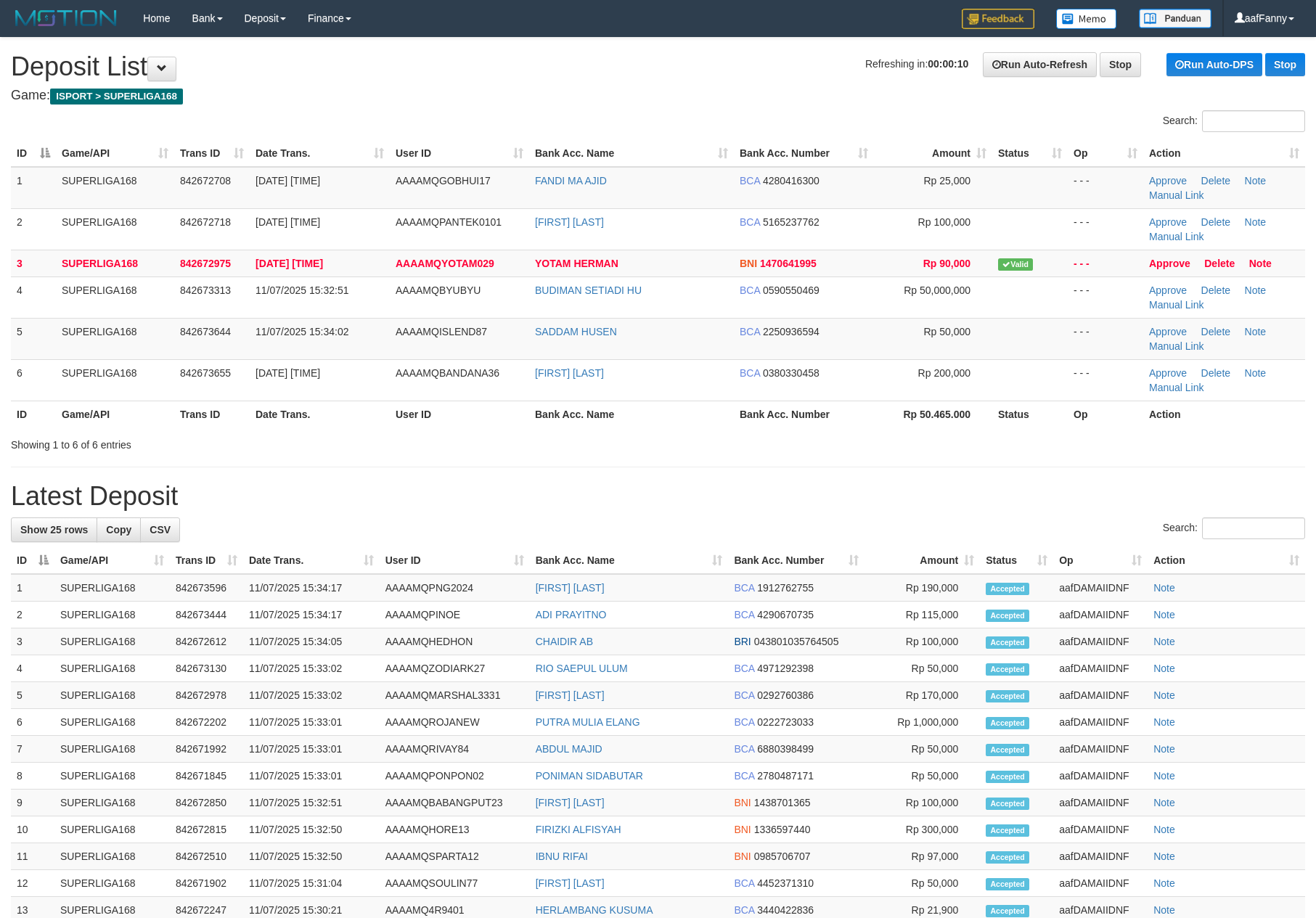 scroll, scrollTop: 0, scrollLeft: 0, axis: both 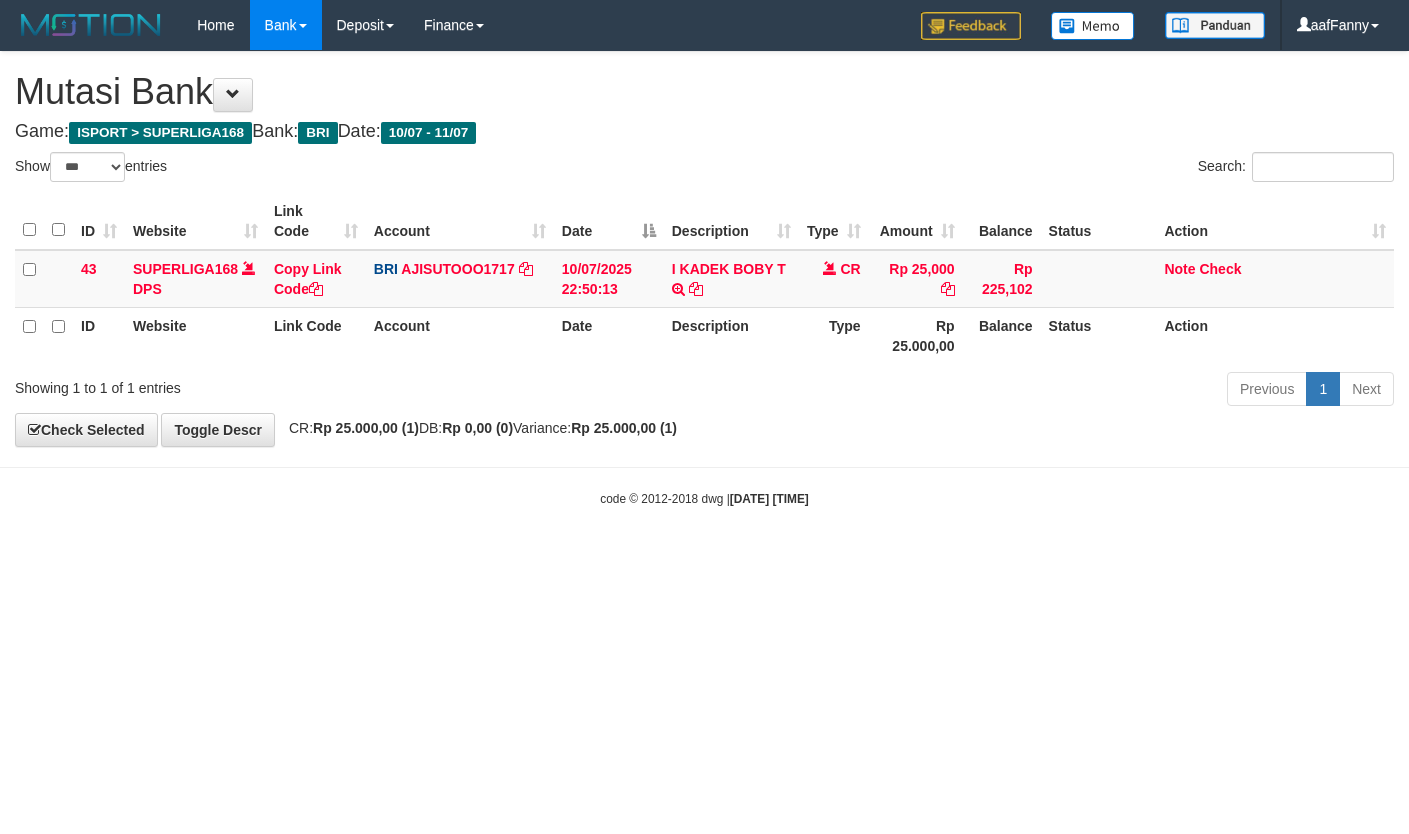 select on "***" 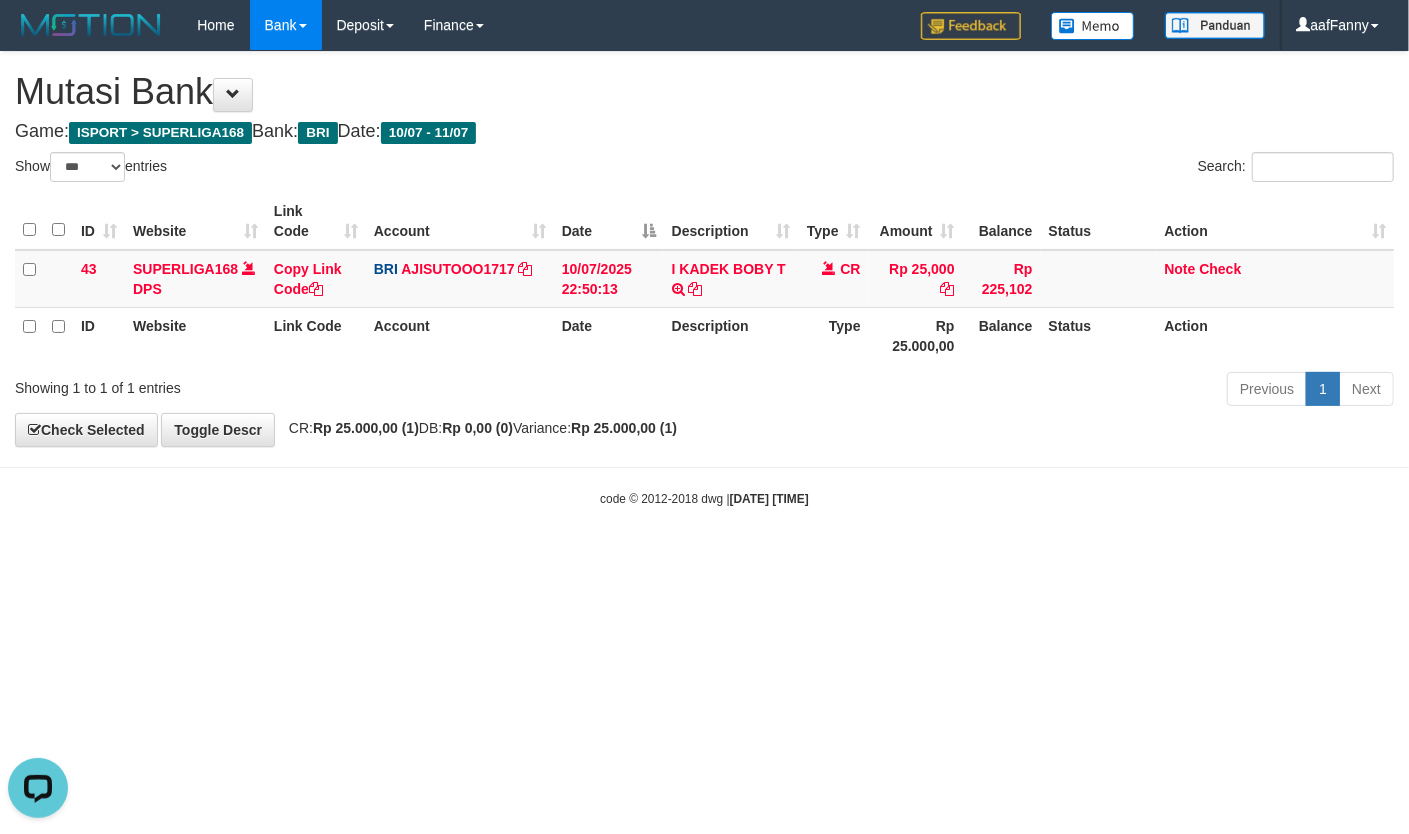 scroll, scrollTop: 0, scrollLeft: 0, axis: both 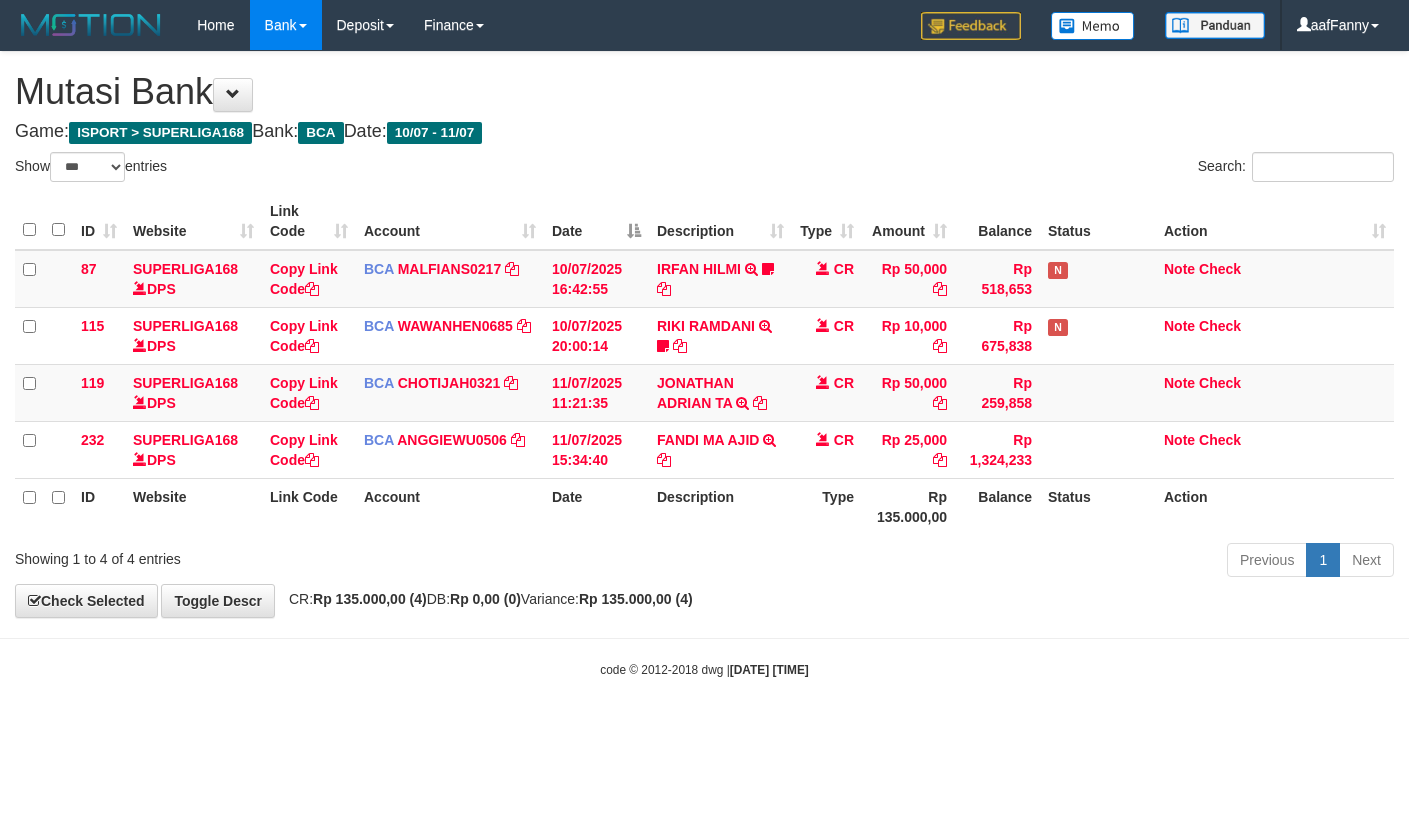 select on "***" 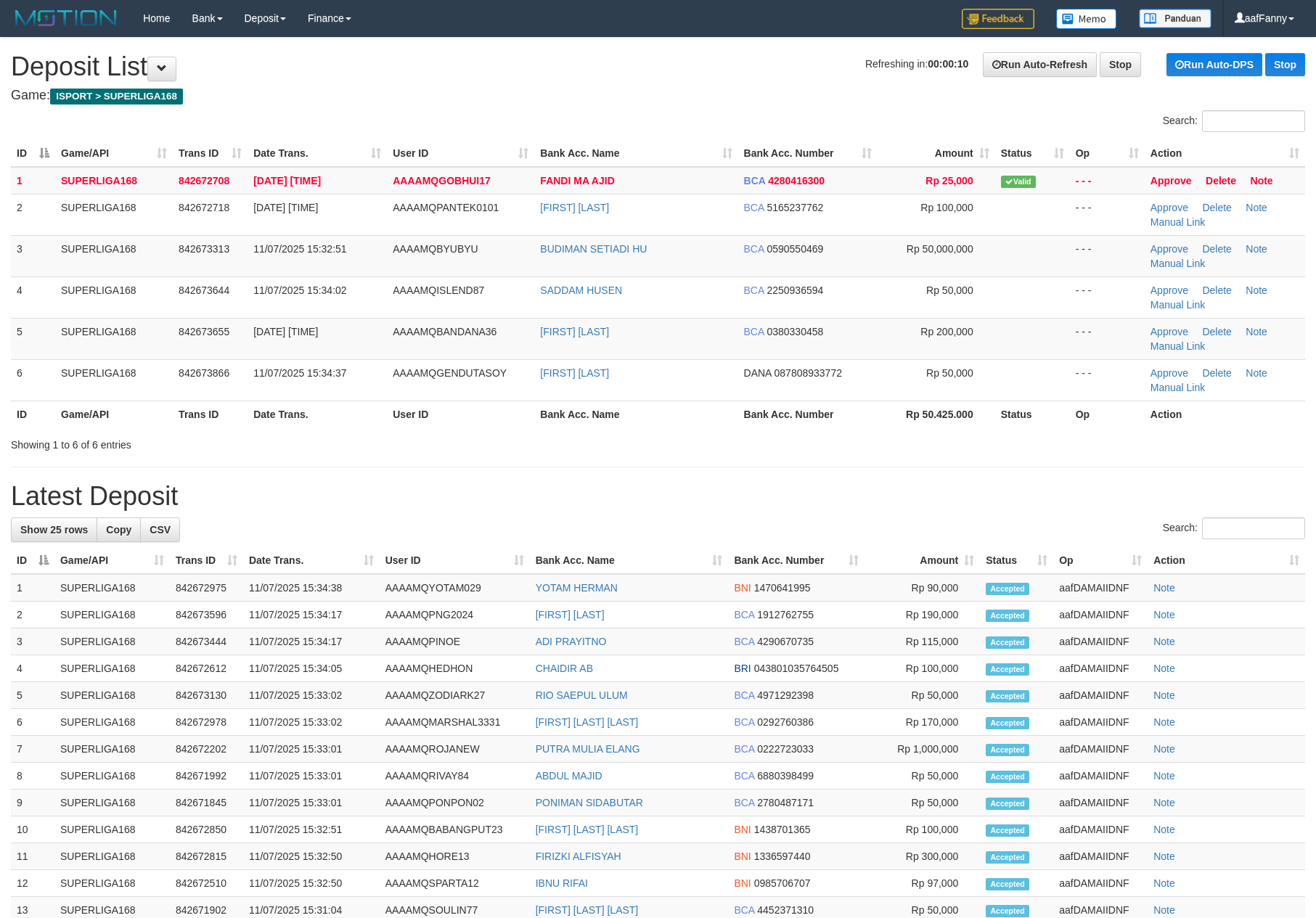 scroll, scrollTop: 0, scrollLeft: 0, axis: both 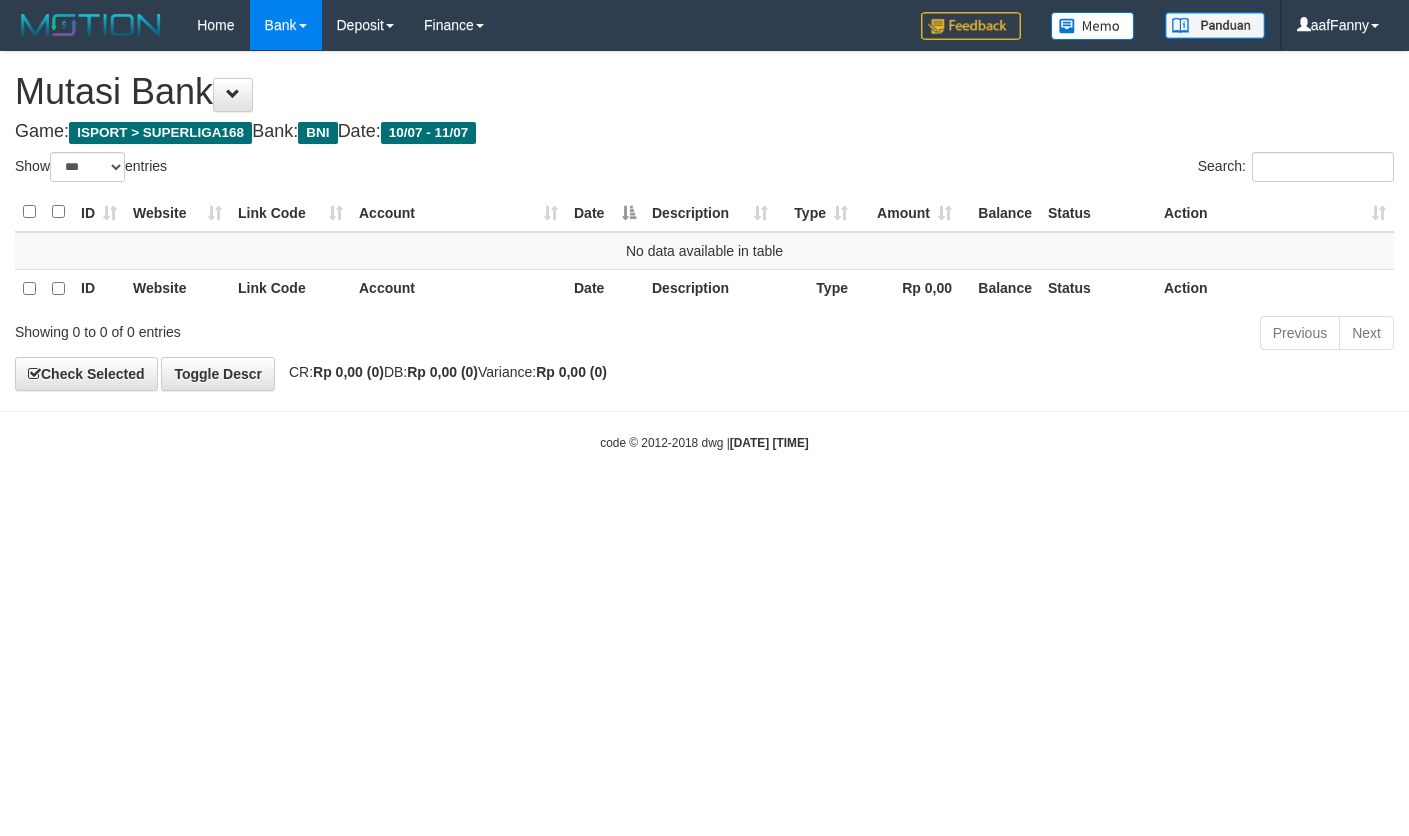 select on "***" 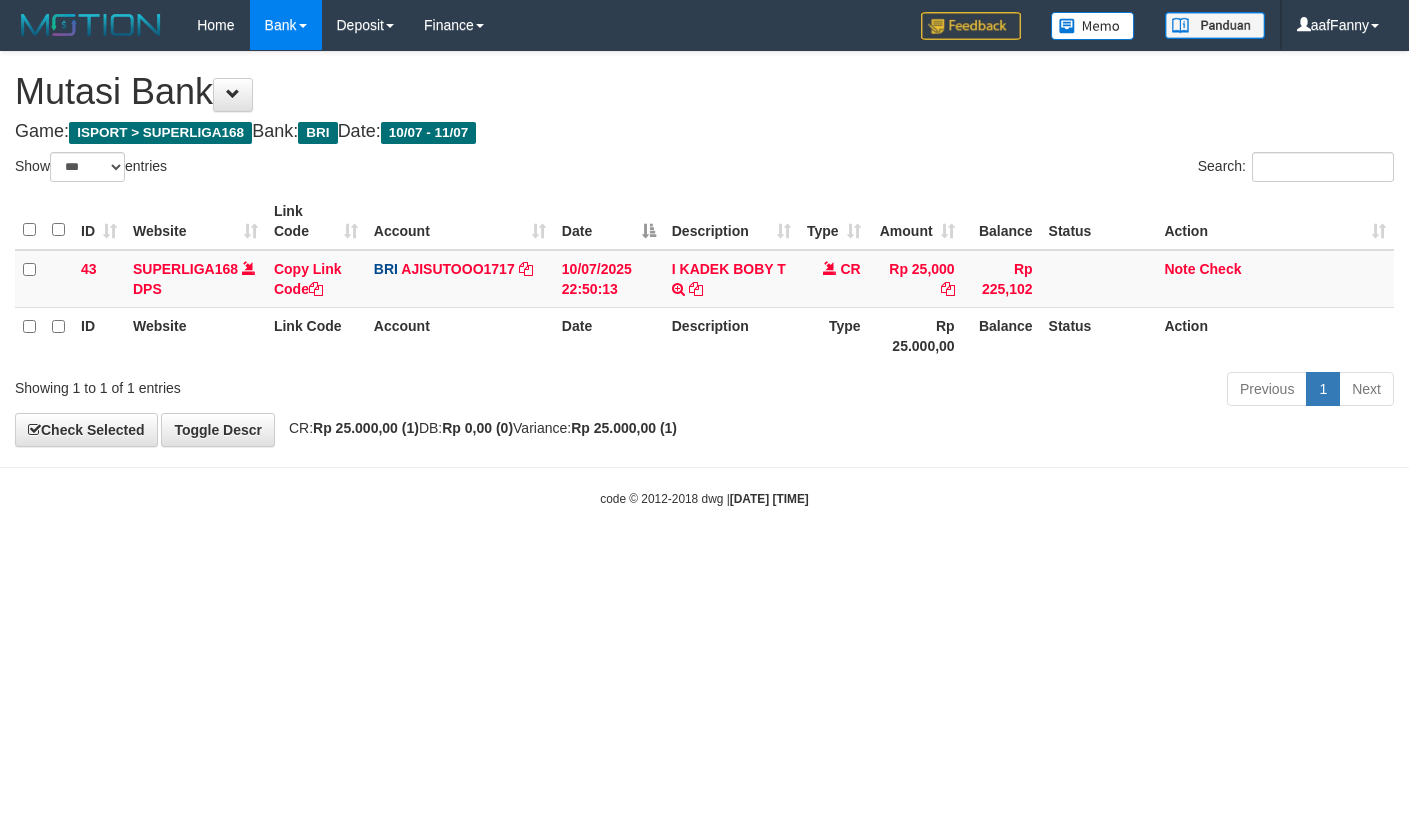 select on "***" 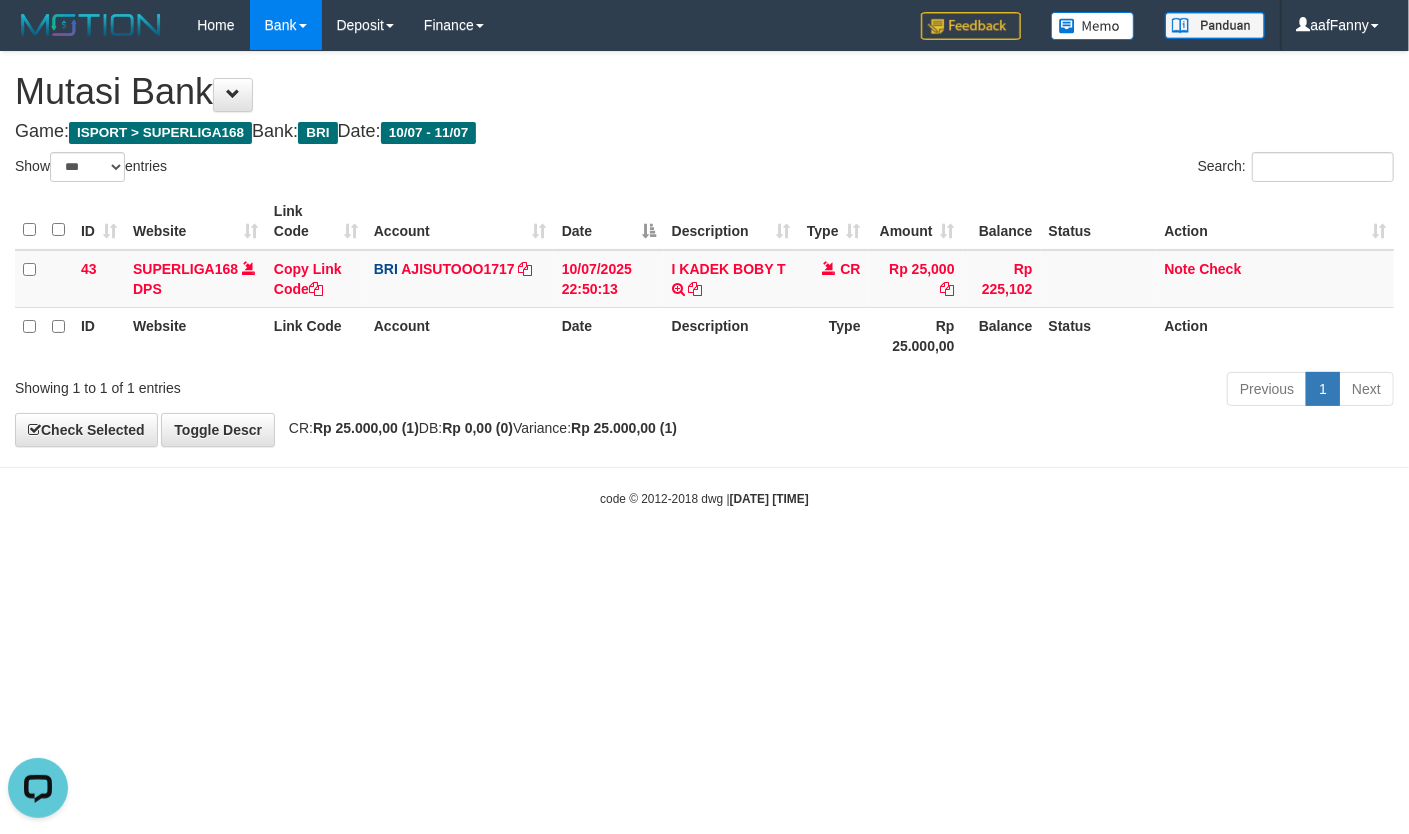 scroll, scrollTop: 0, scrollLeft: 0, axis: both 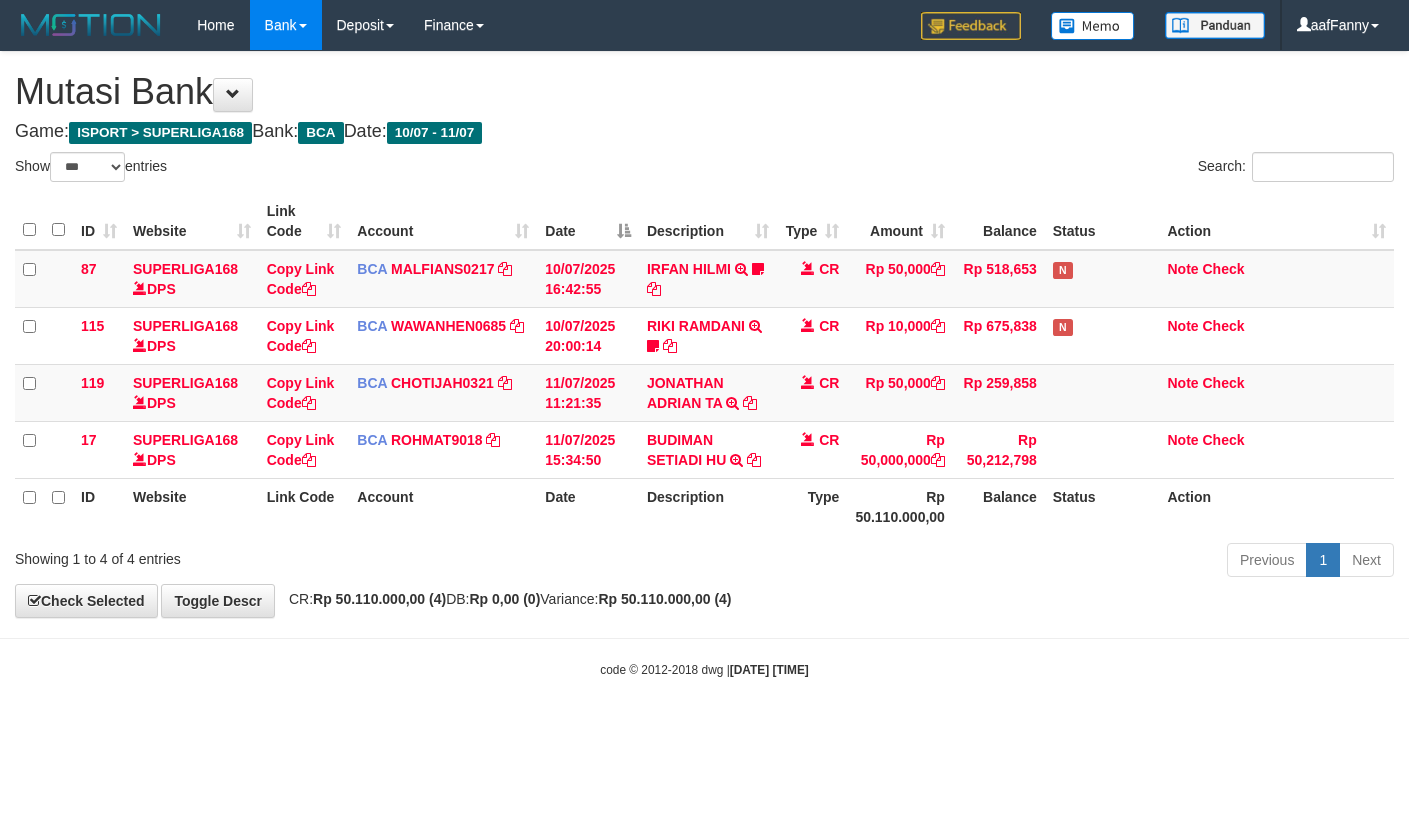 select on "***" 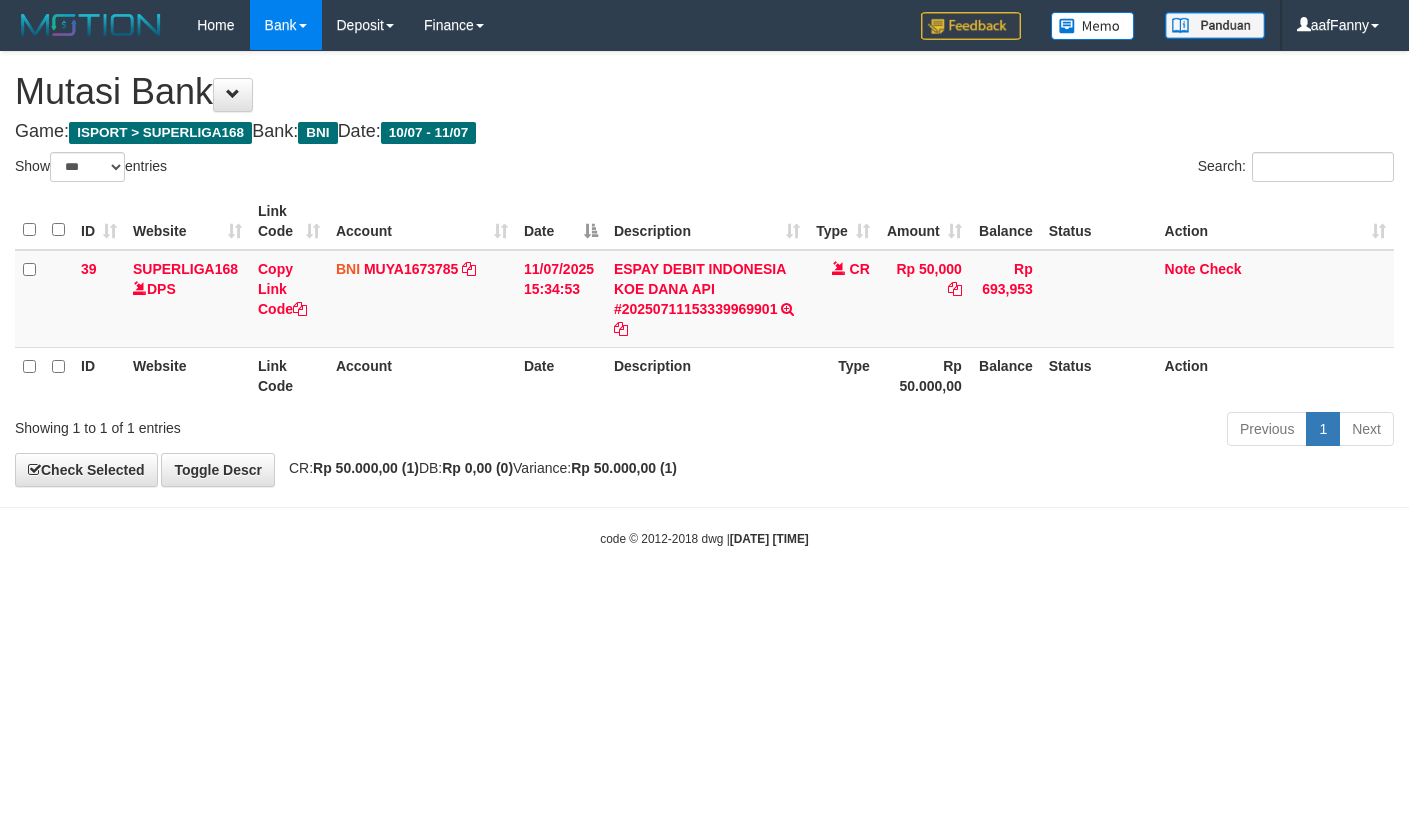 select on "***" 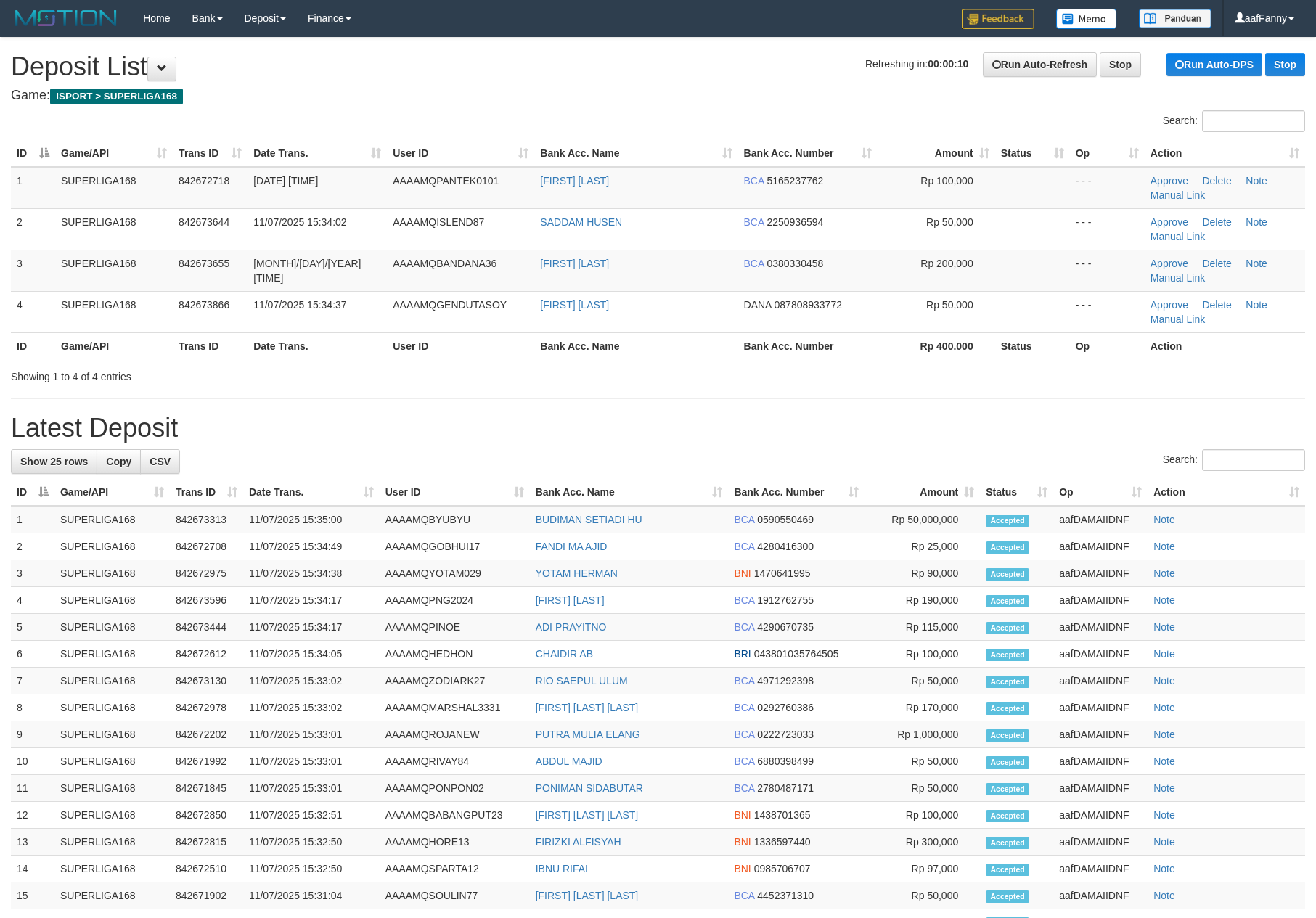scroll, scrollTop: 0, scrollLeft: 0, axis: both 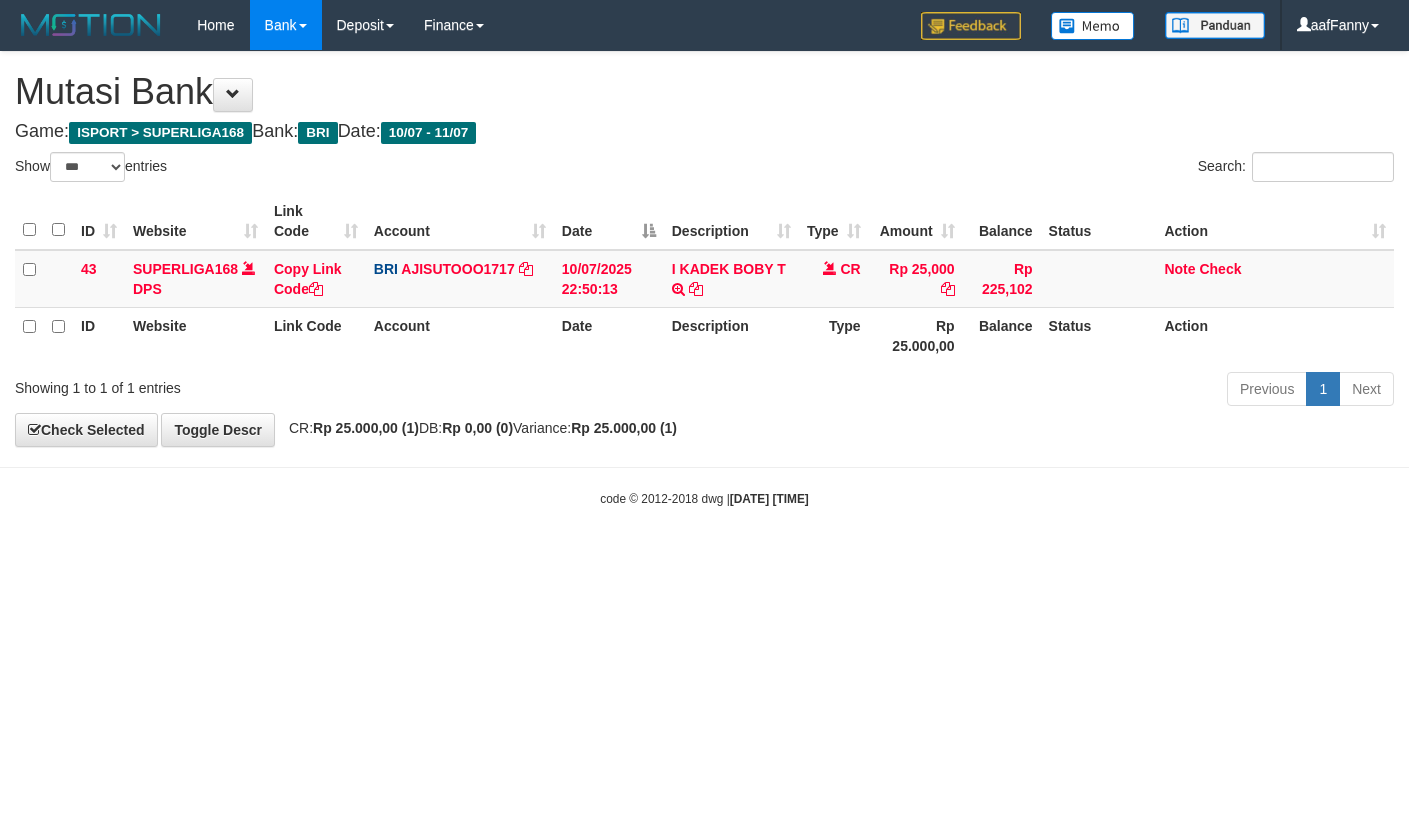 select on "***" 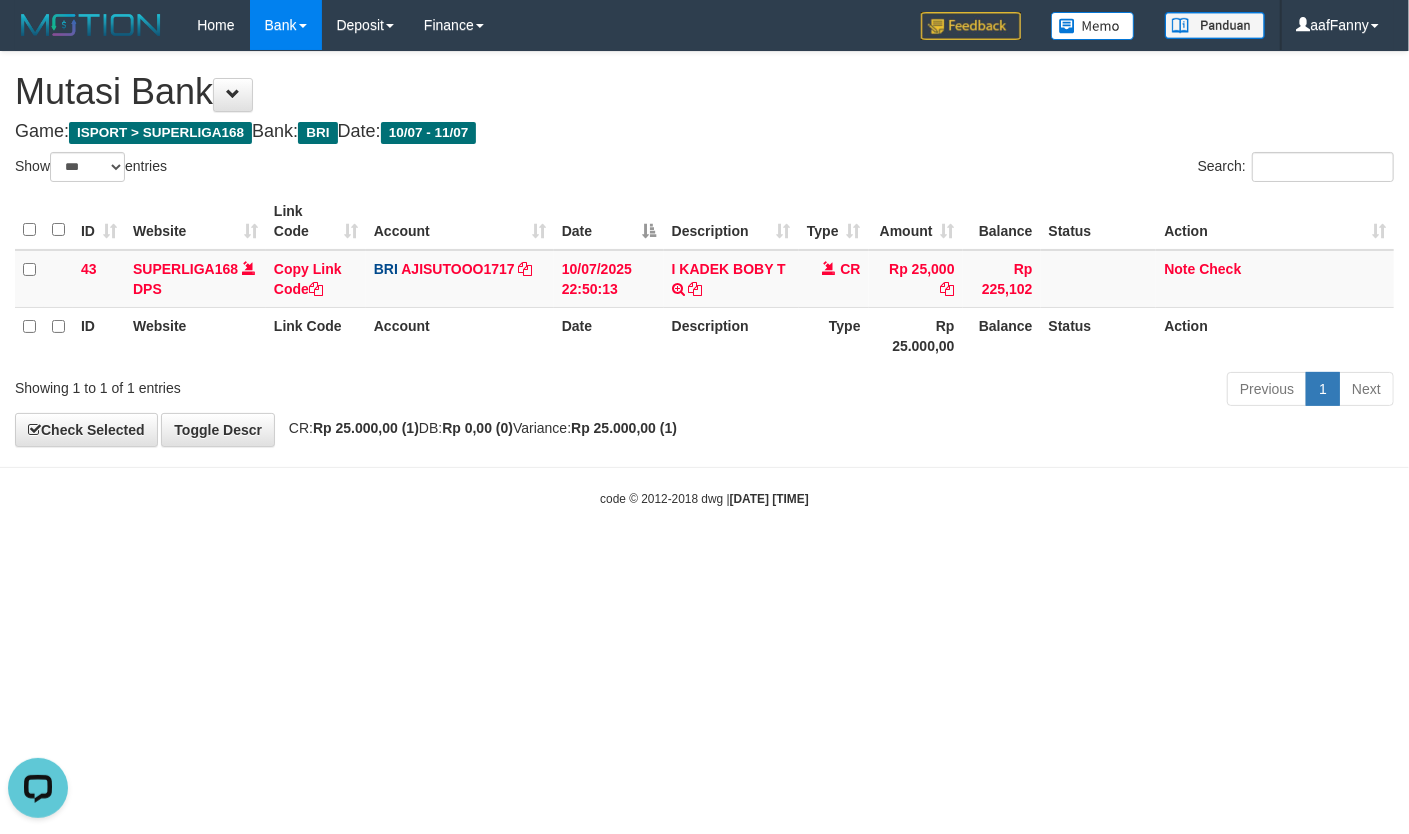 scroll, scrollTop: 0, scrollLeft: 0, axis: both 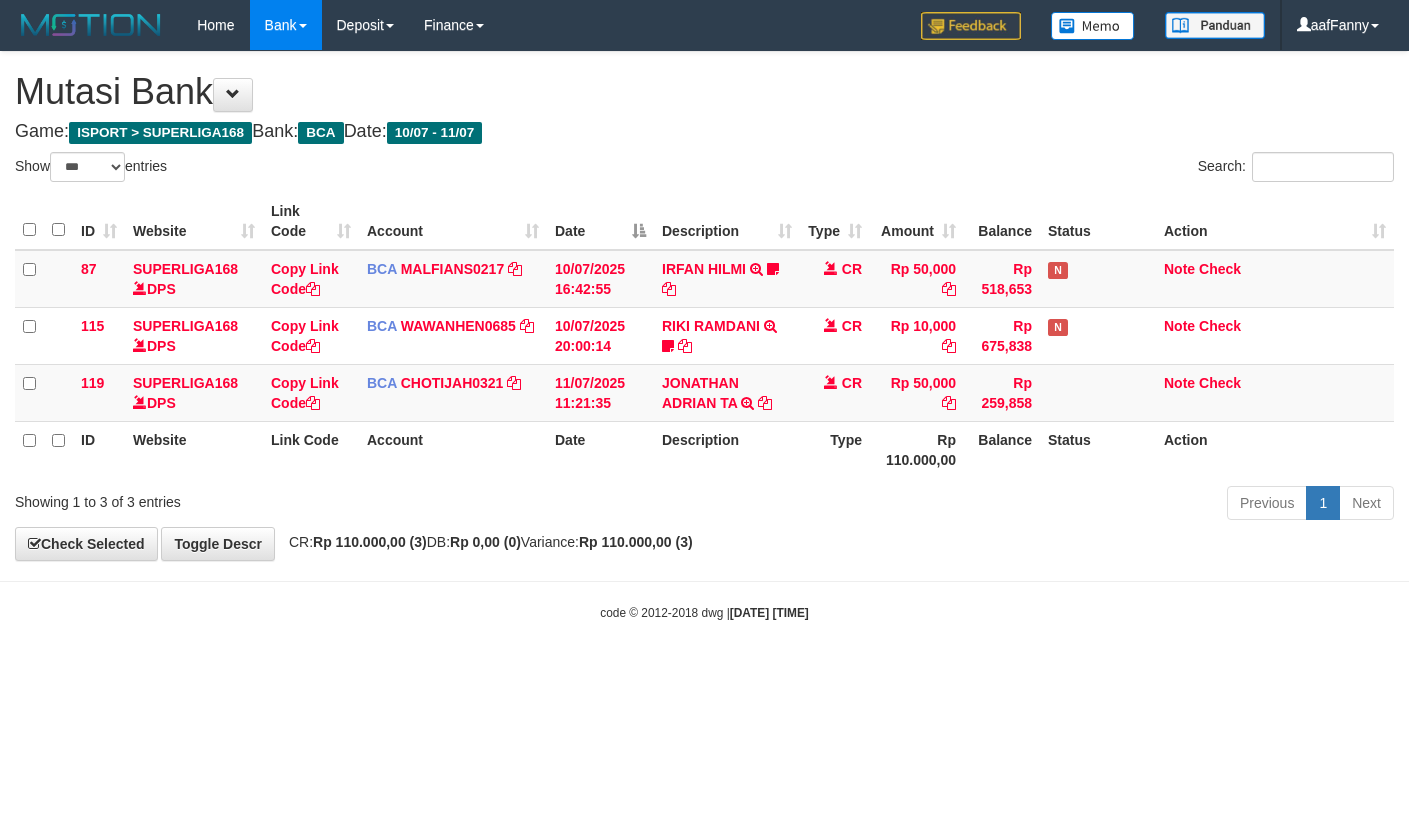 select on "***" 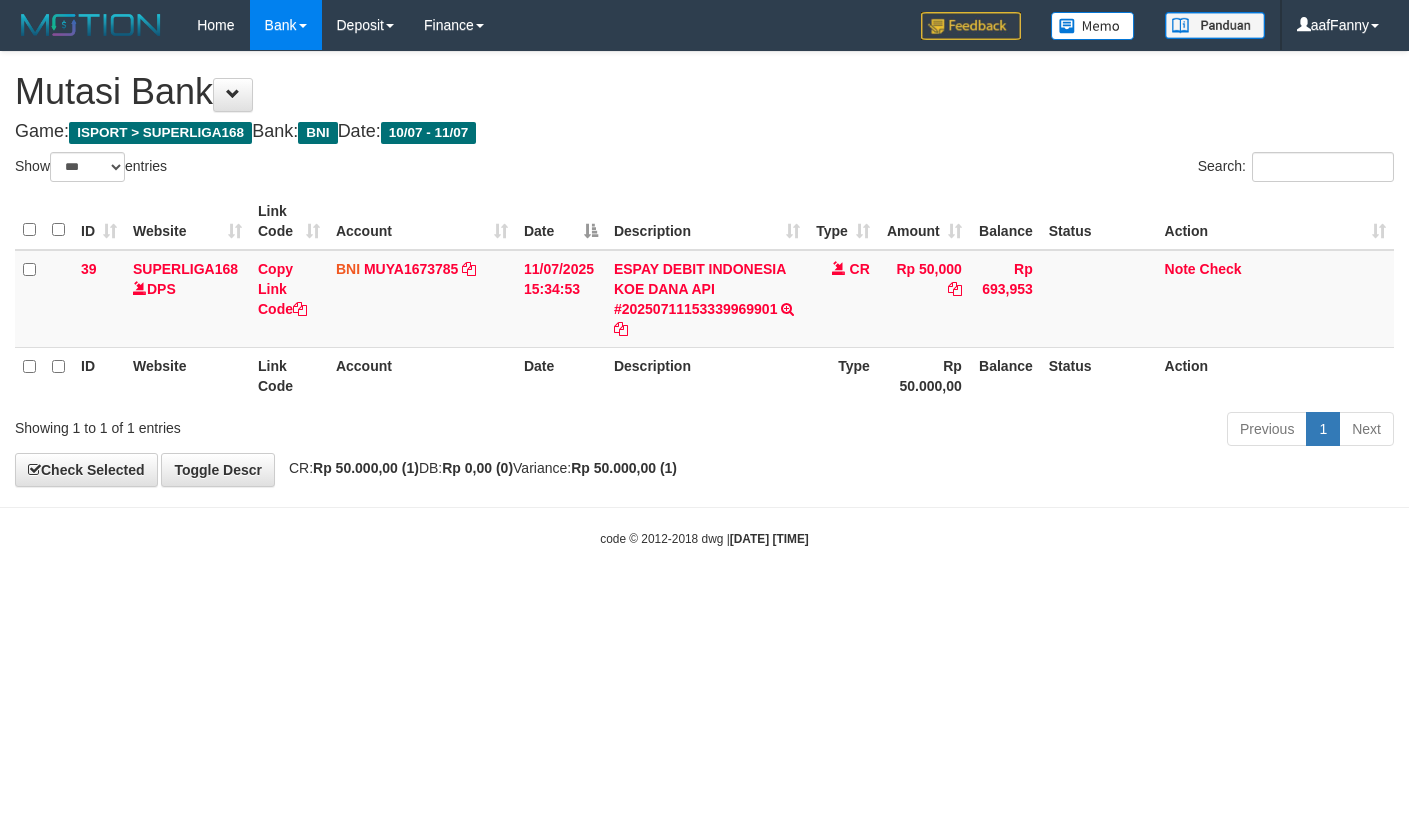 select on "***" 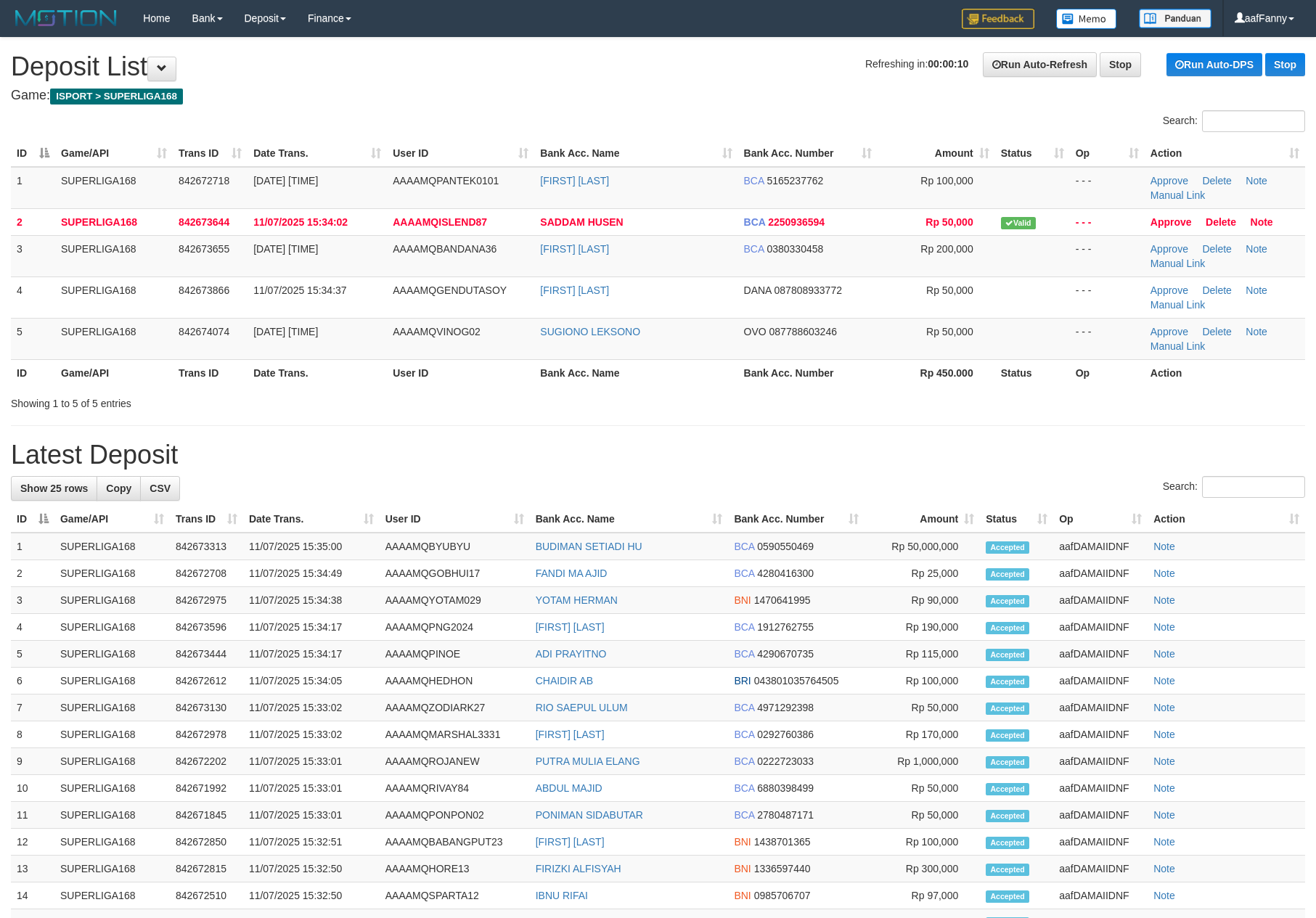 scroll, scrollTop: 0, scrollLeft: 0, axis: both 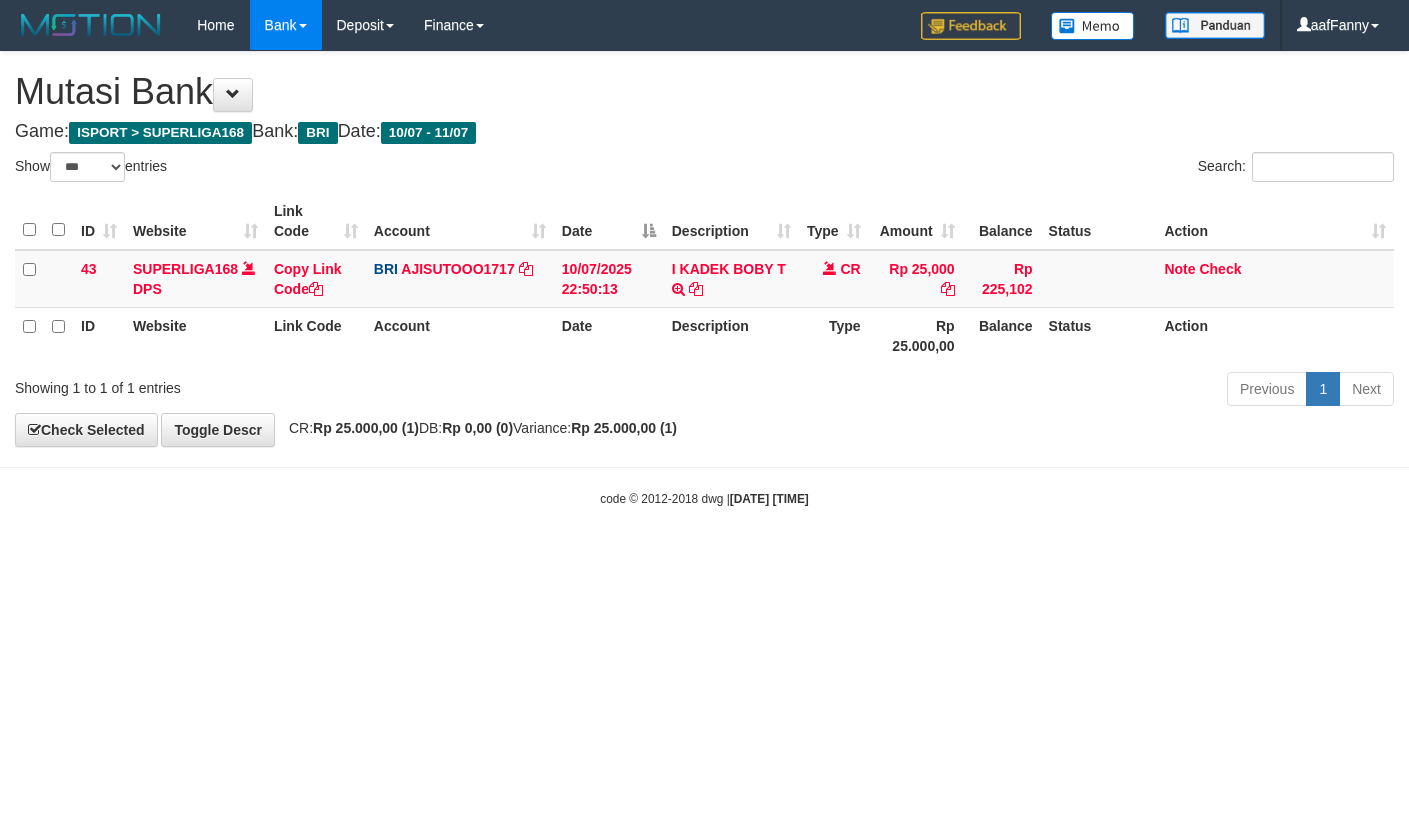 select on "***" 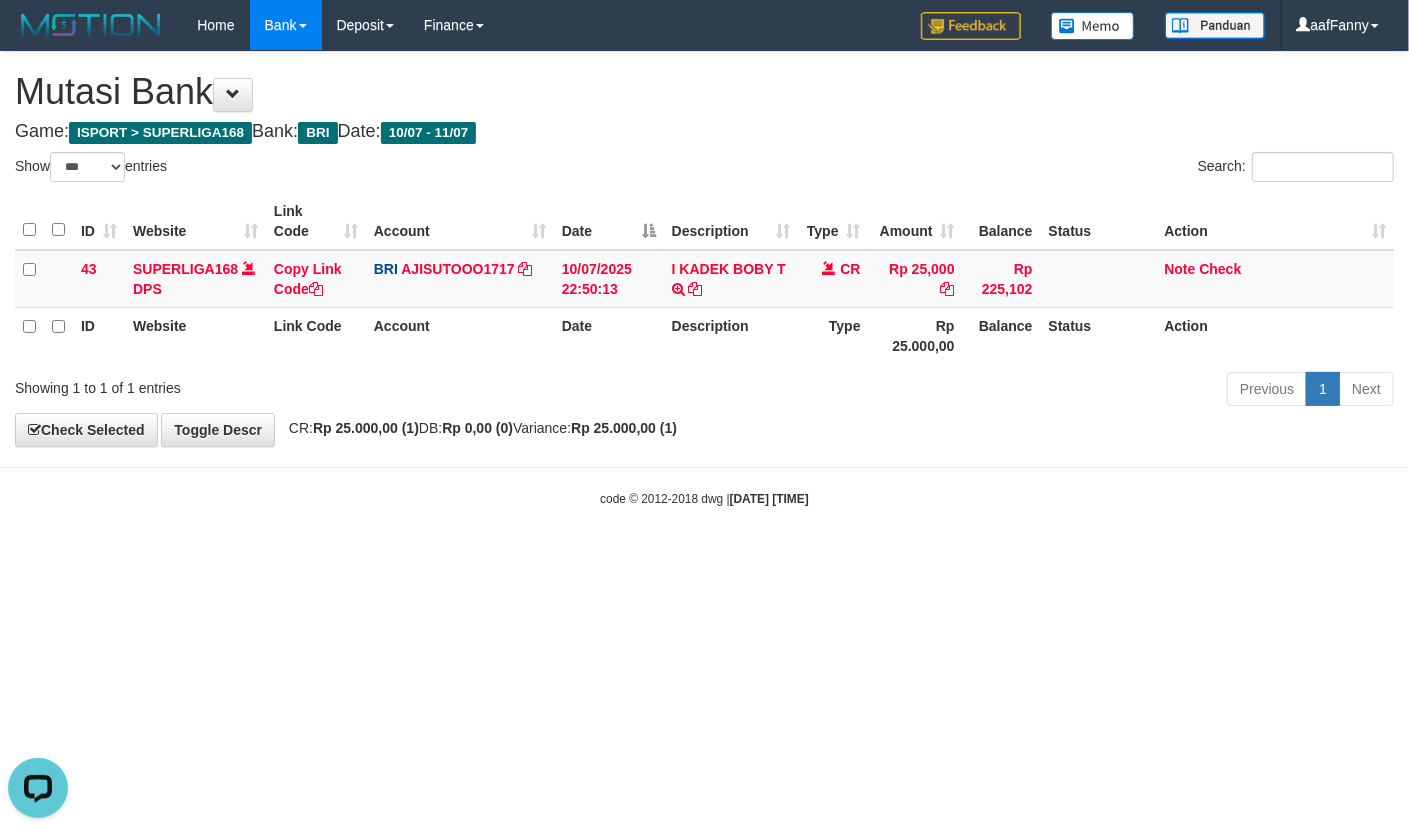 scroll, scrollTop: 0, scrollLeft: 0, axis: both 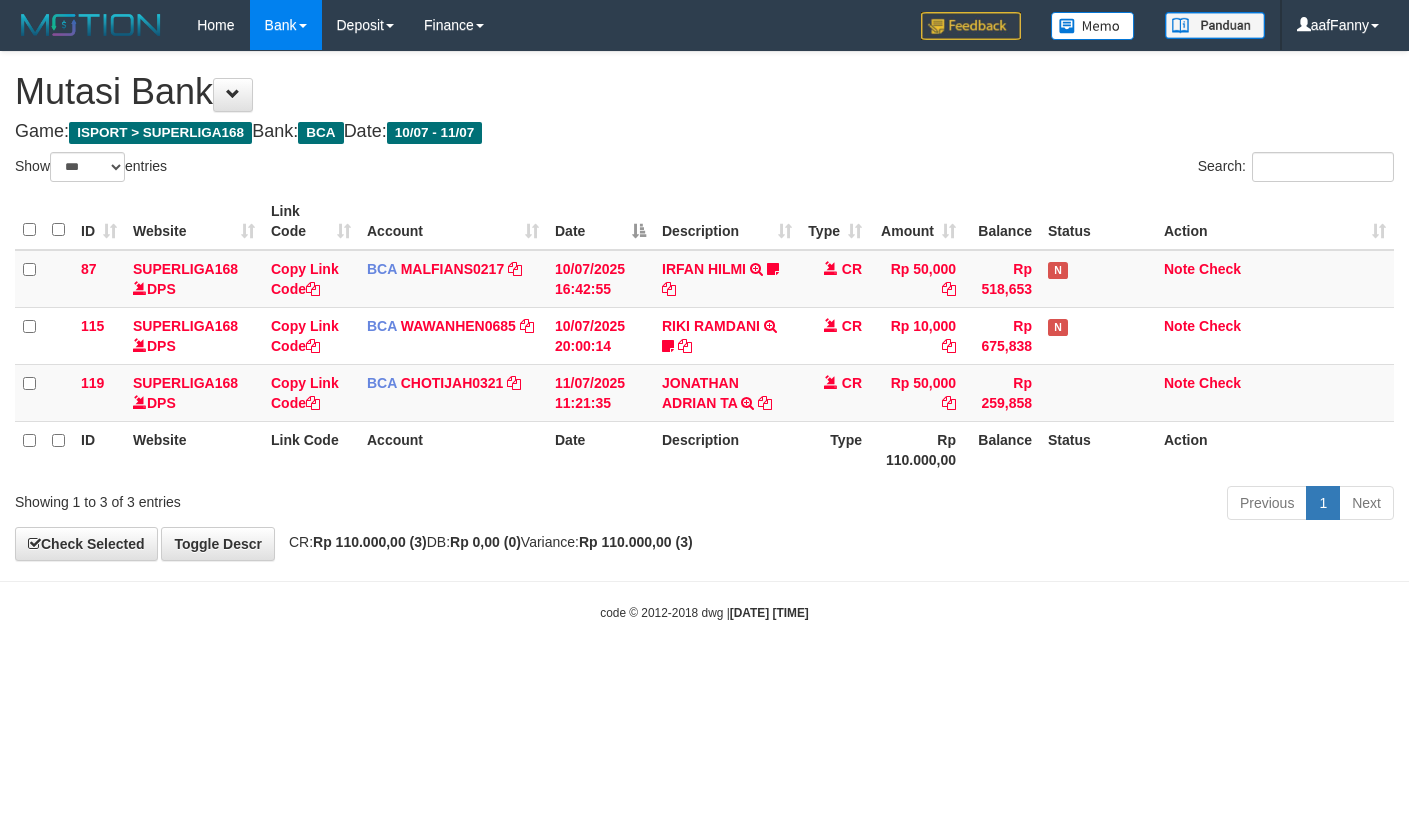select on "***" 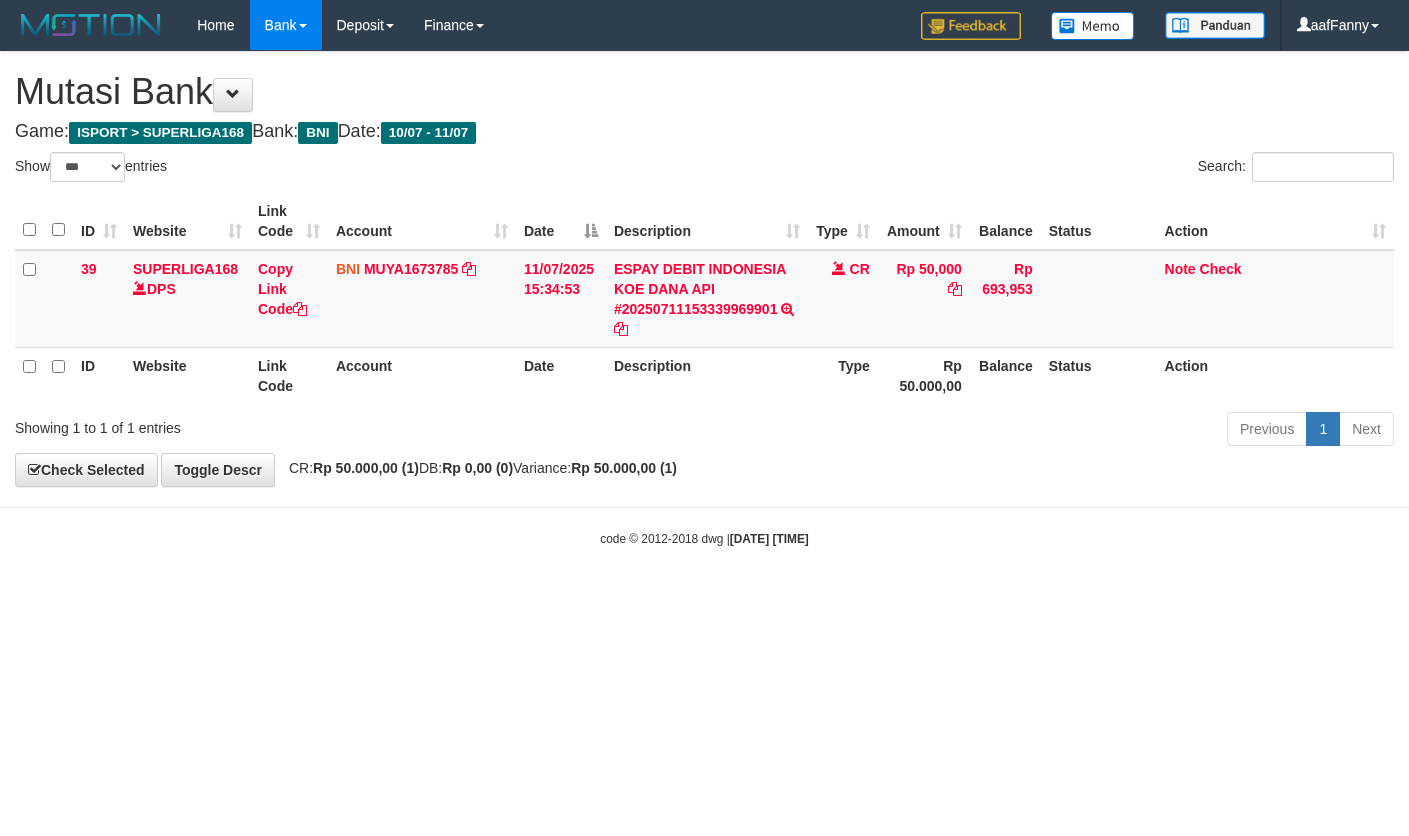 select on "***" 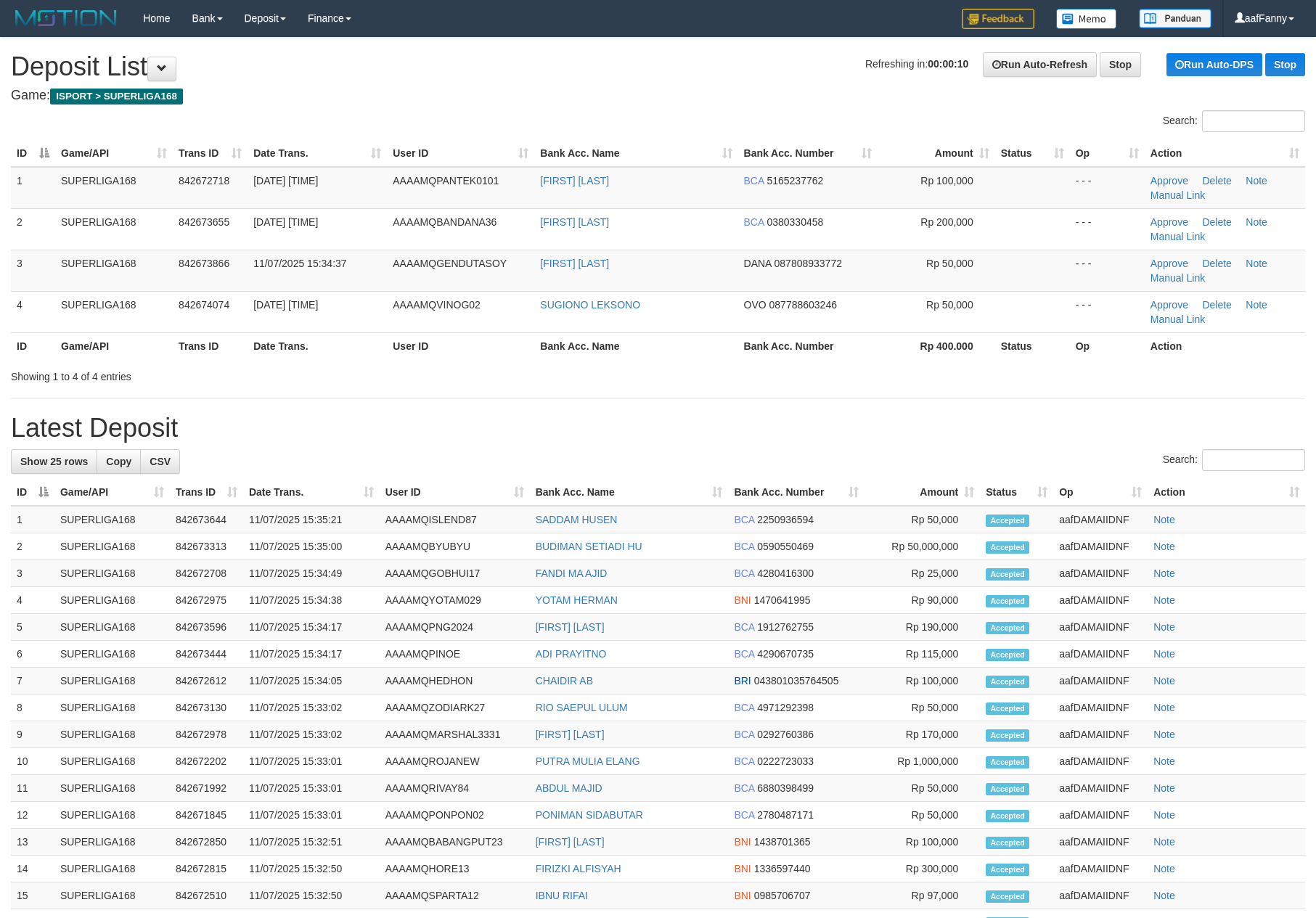 scroll, scrollTop: 0, scrollLeft: 0, axis: both 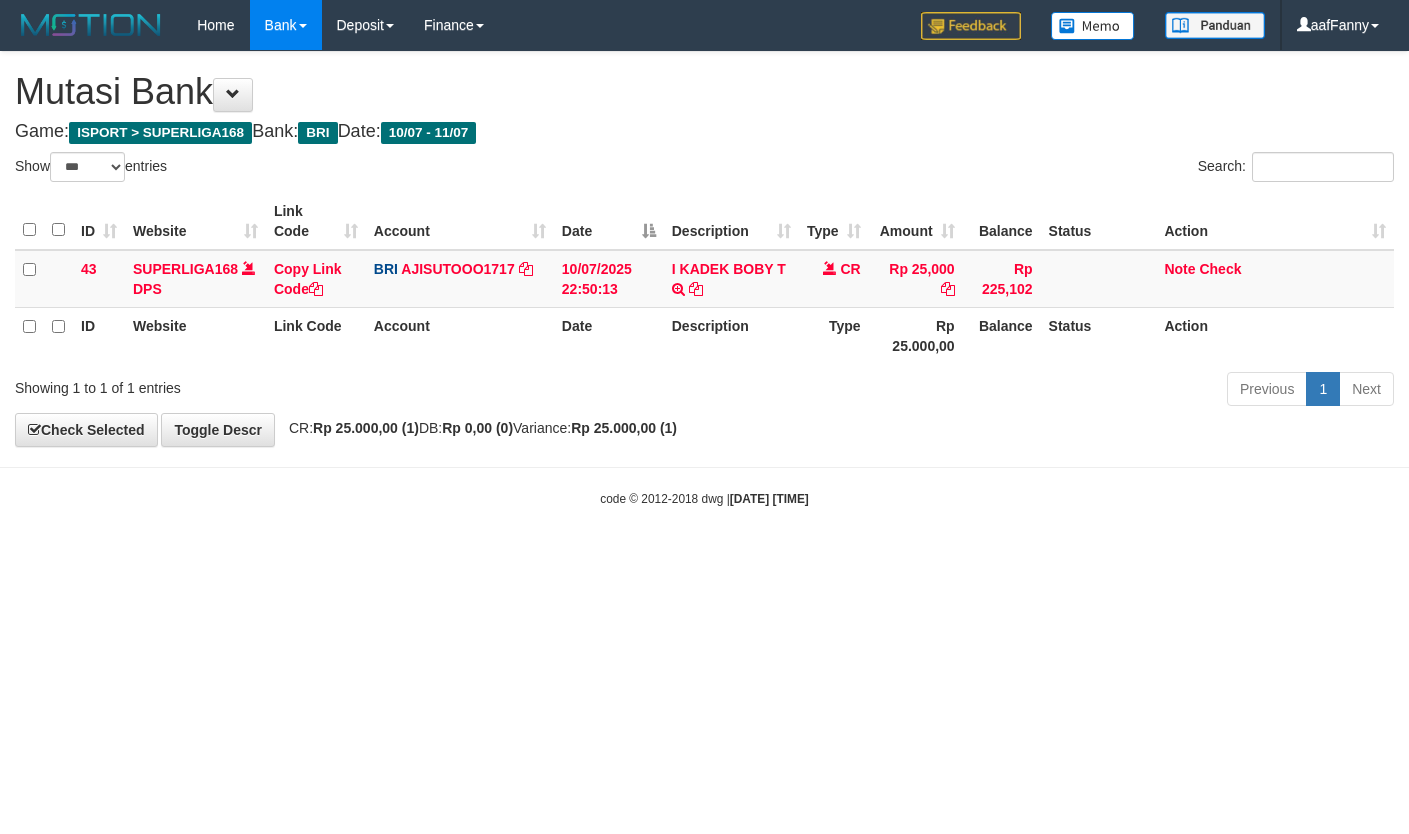 select on "***" 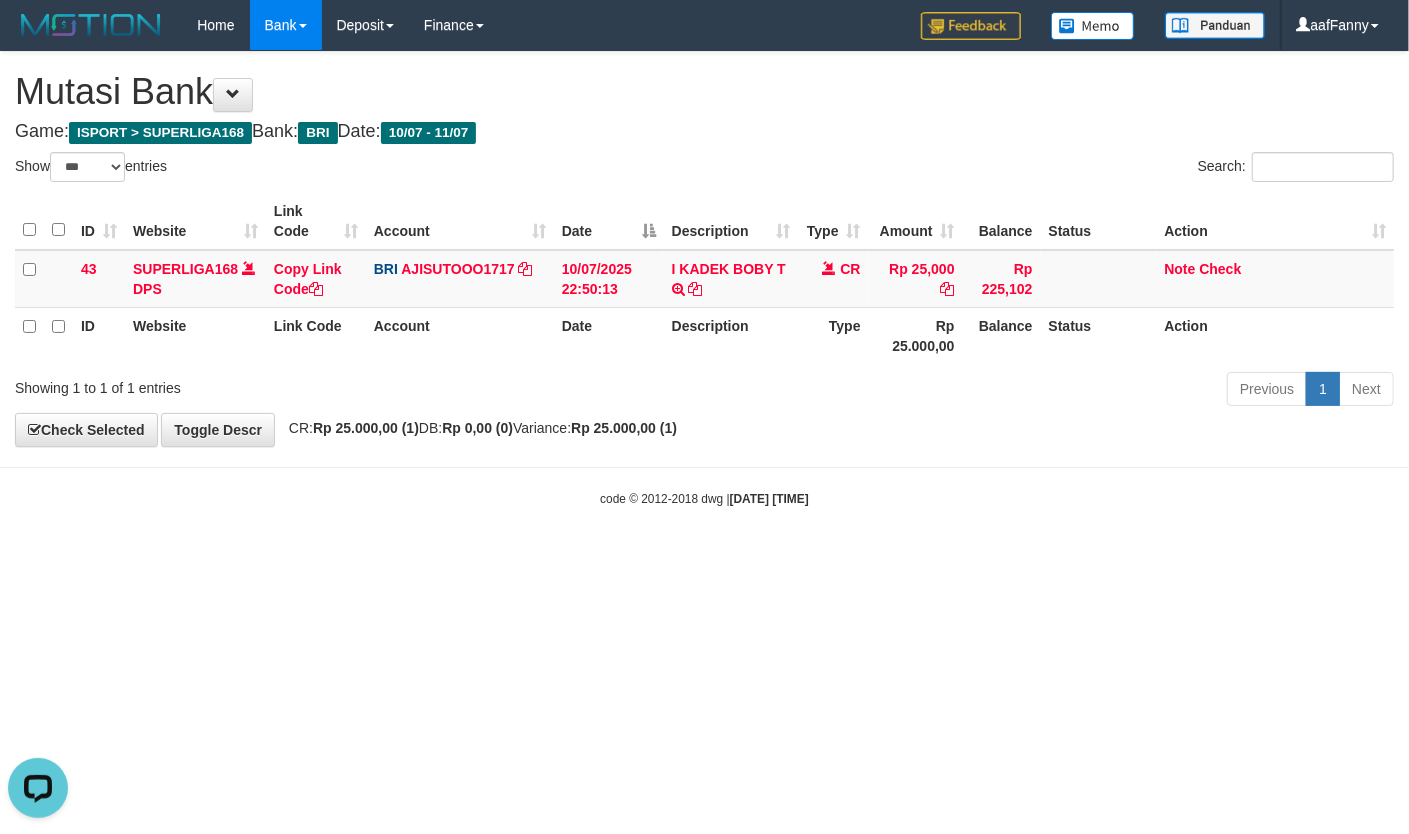 scroll, scrollTop: 0, scrollLeft: 0, axis: both 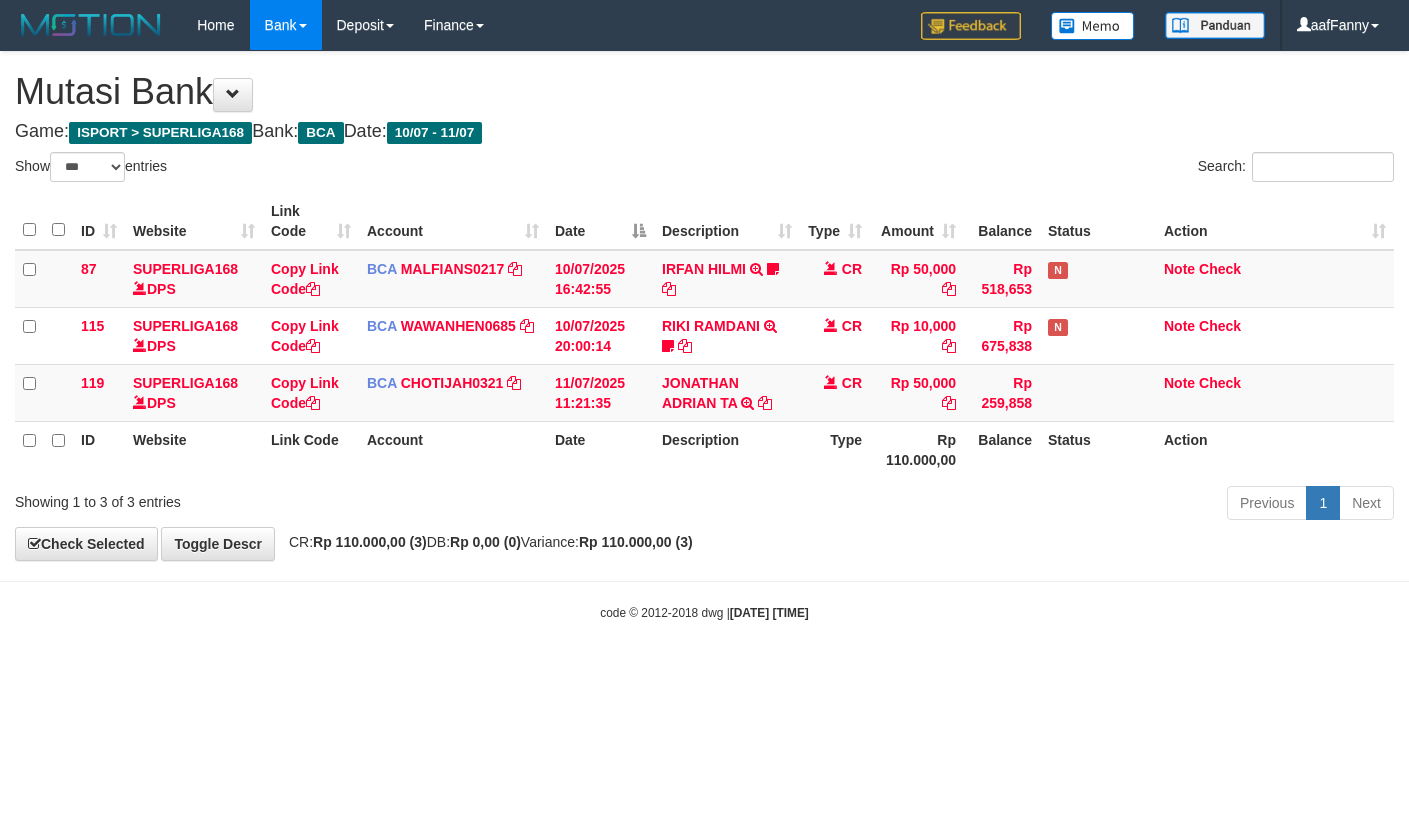select on "***" 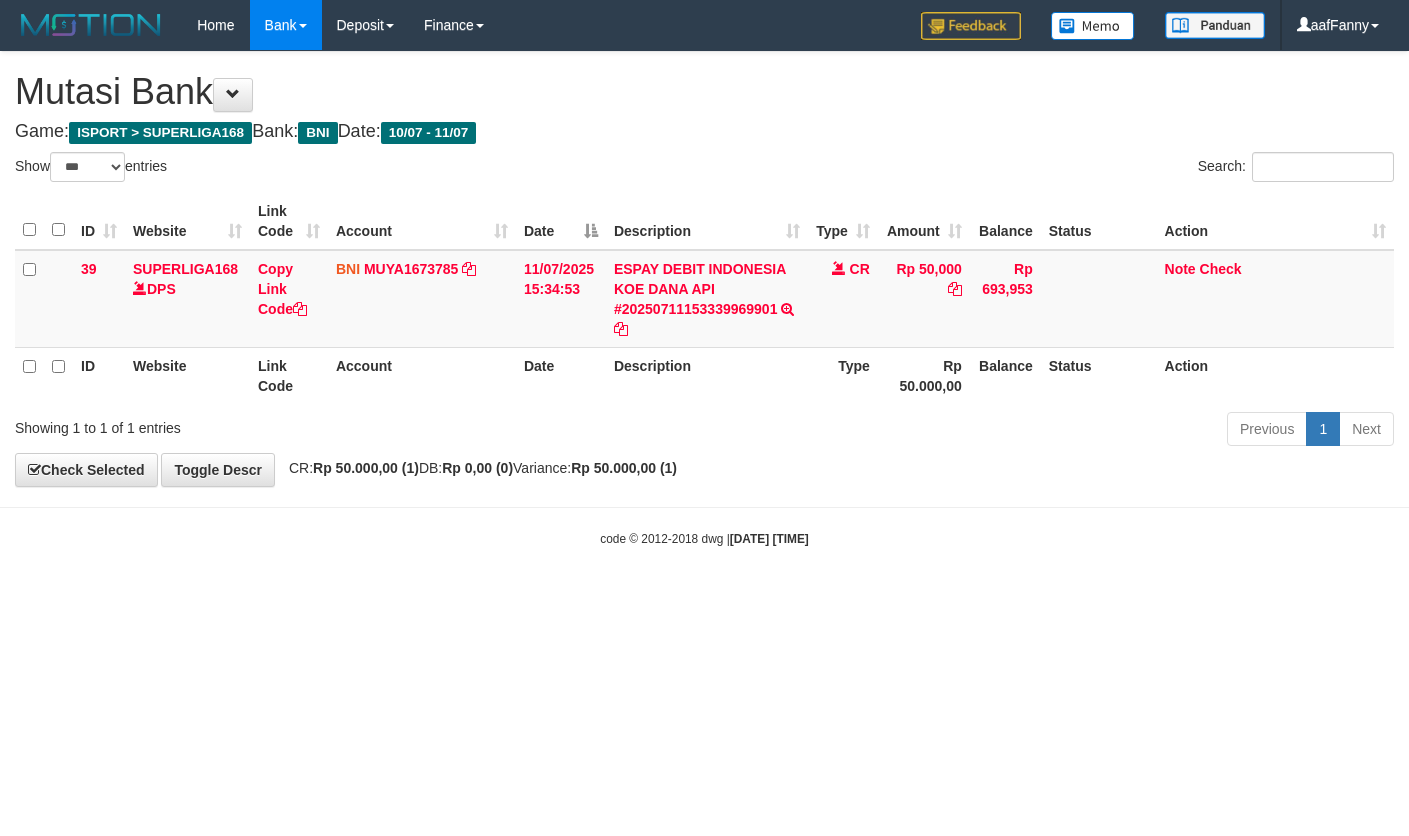 select on "***" 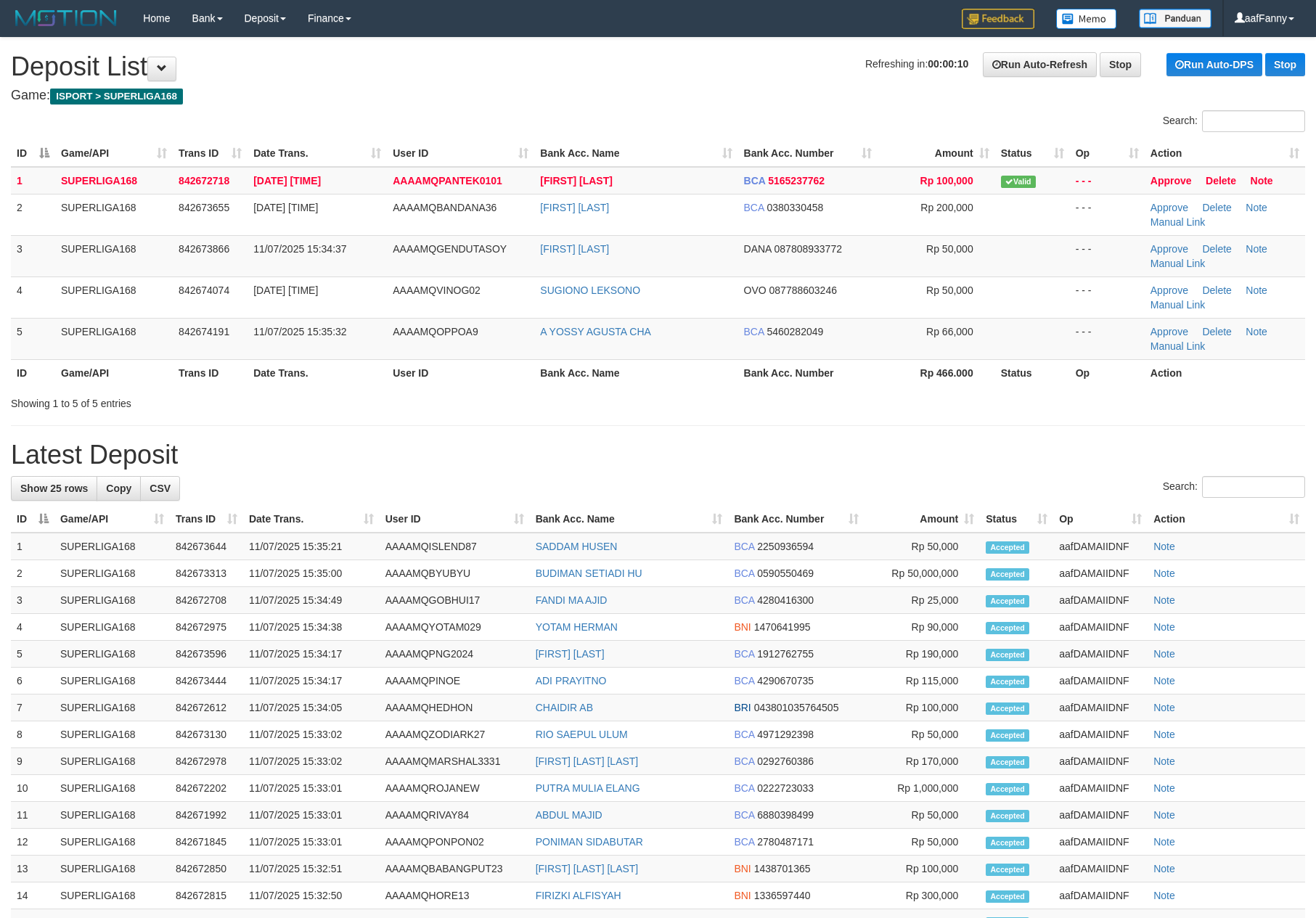 scroll, scrollTop: 0, scrollLeft: 0, axis: both 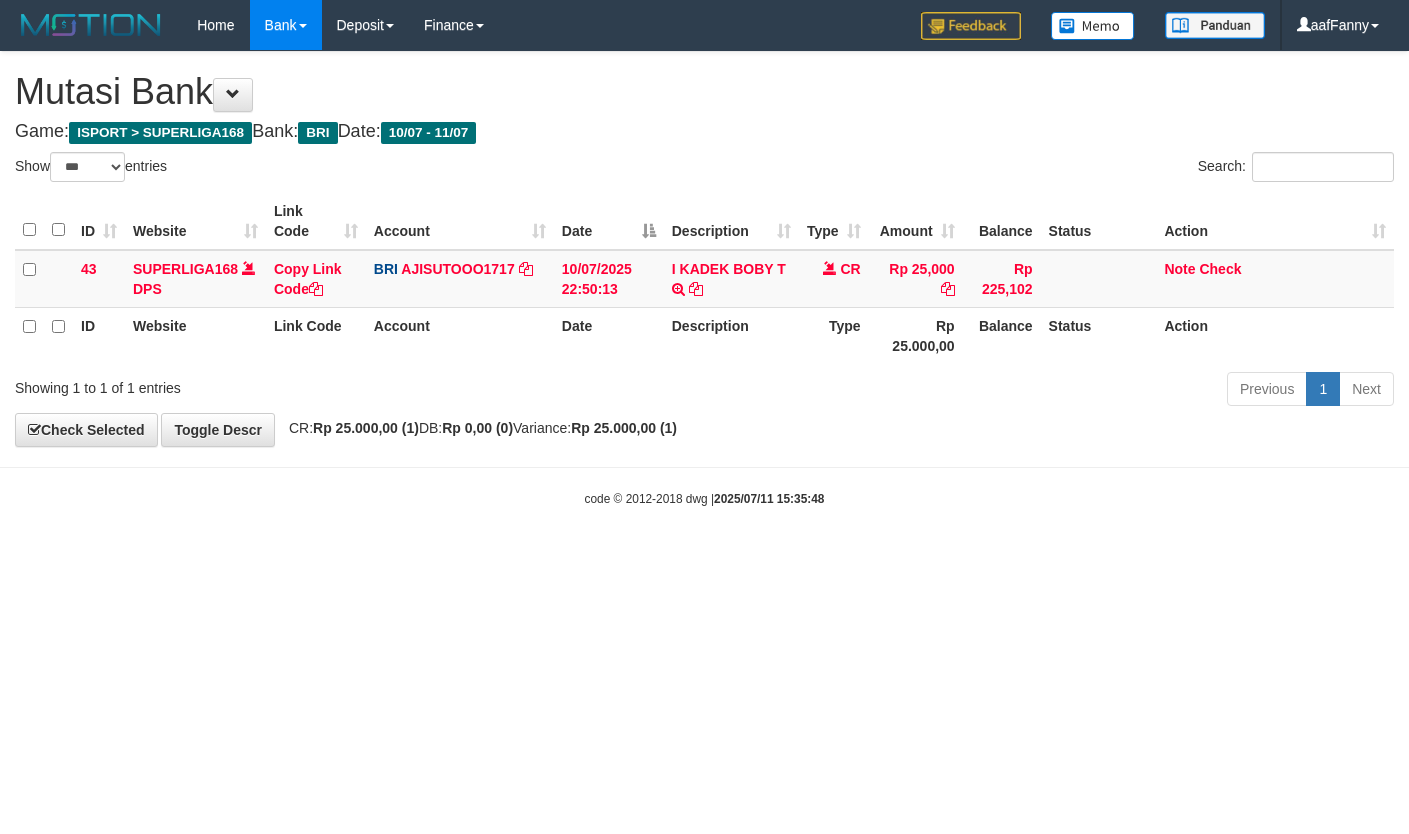 select on "***" 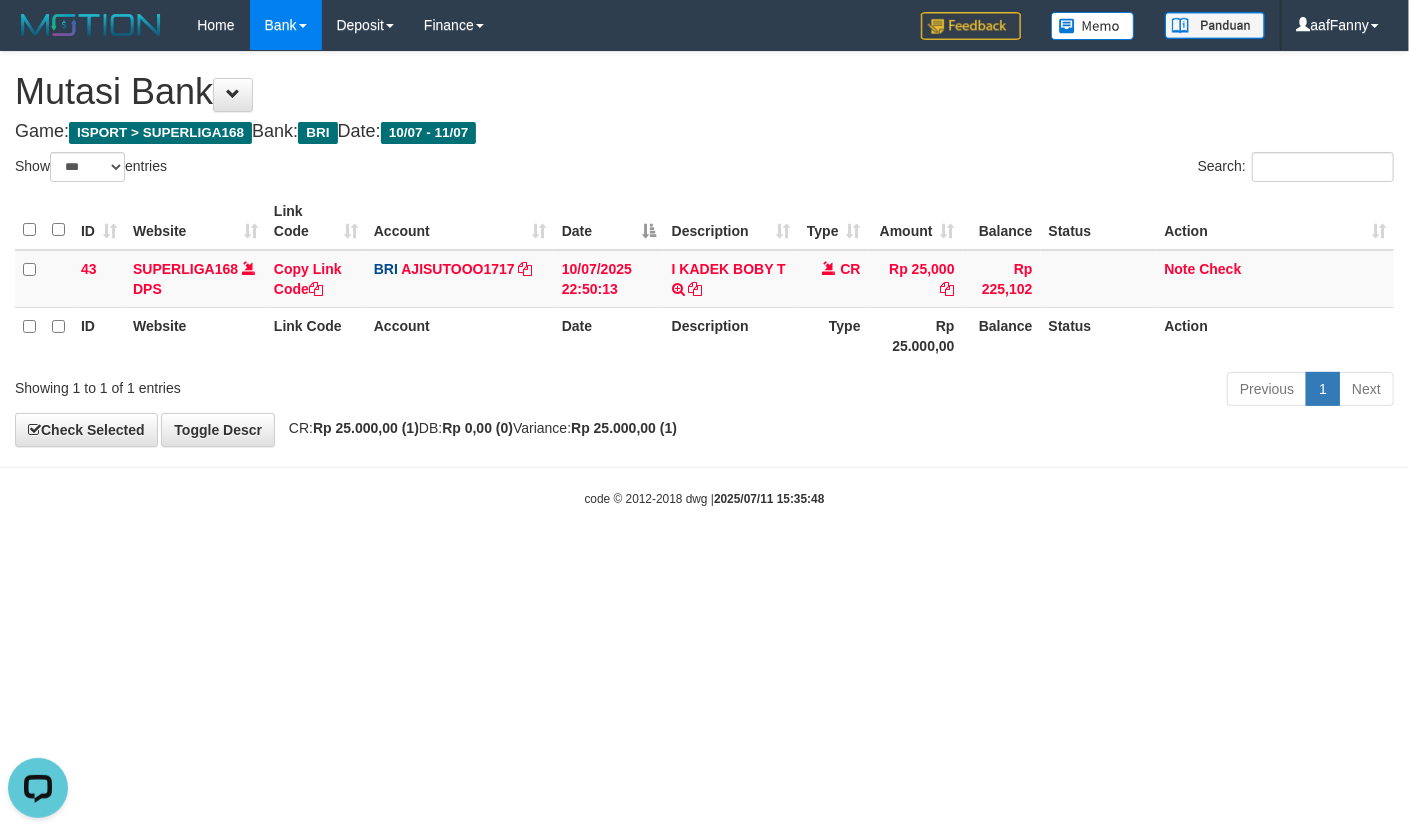 scroll, scrollTop: 0, scrollLeft: 0, axis: both 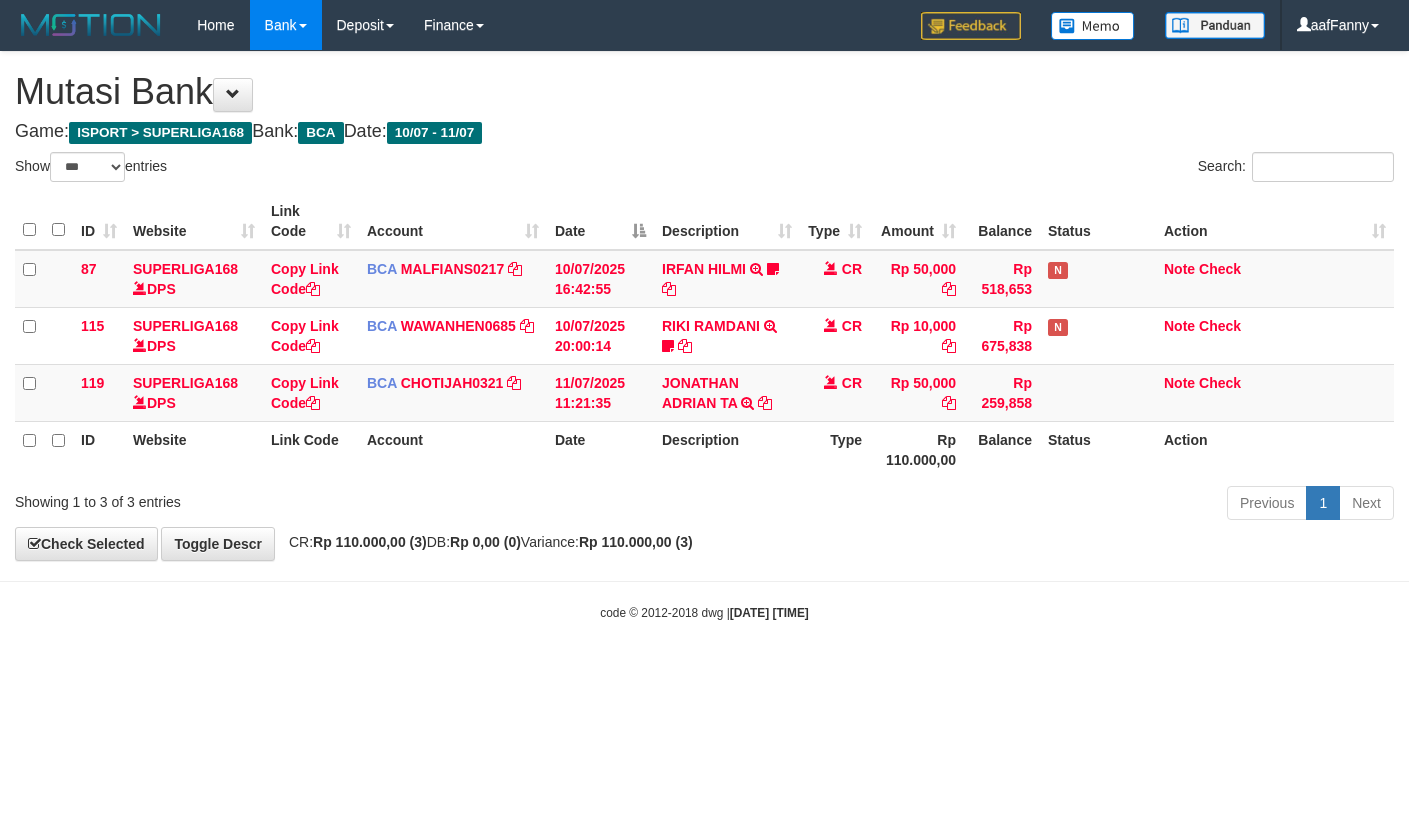 select on "***" 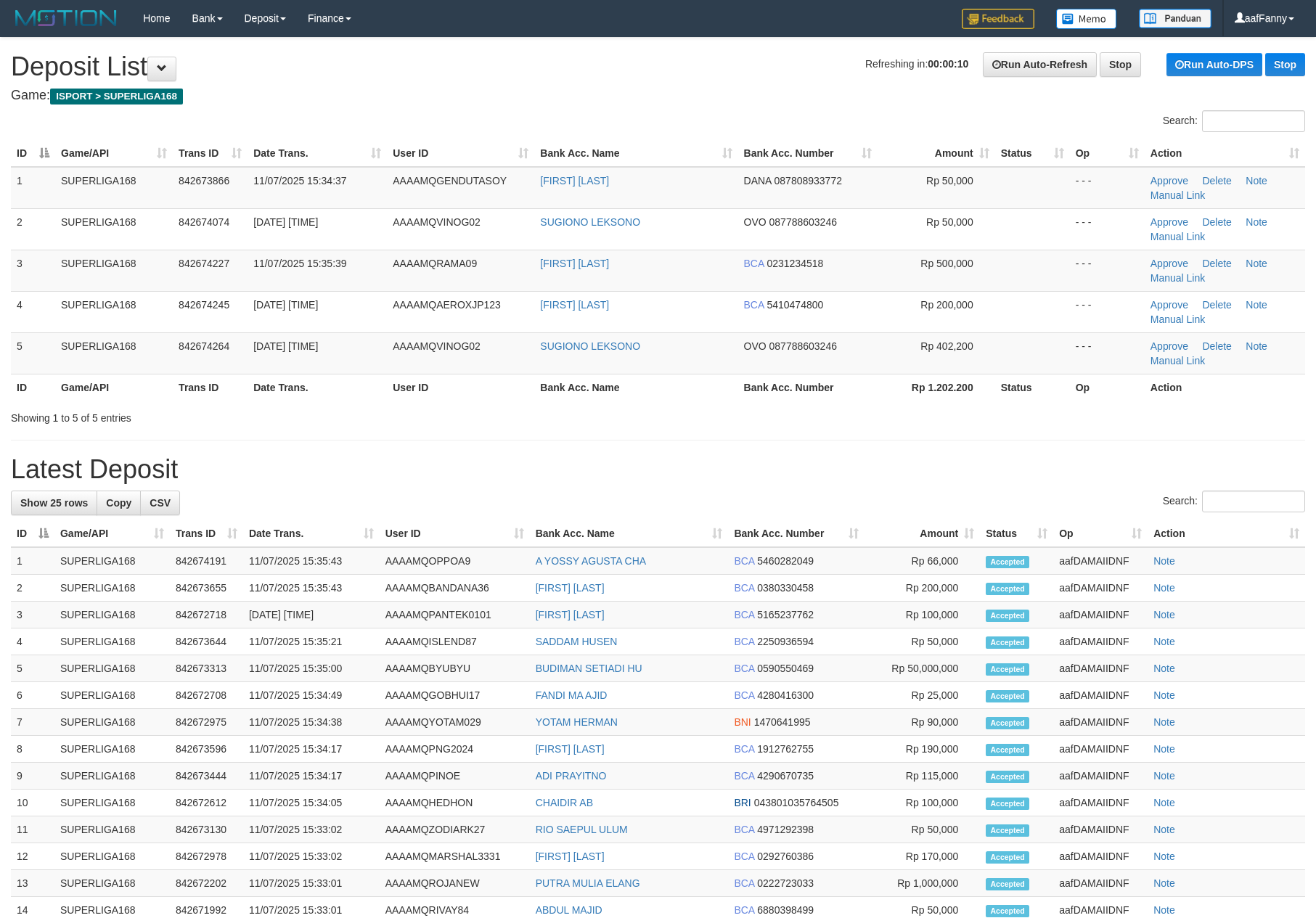 scroll, scrollTop: 0, scrollLeft: 0, axis: both 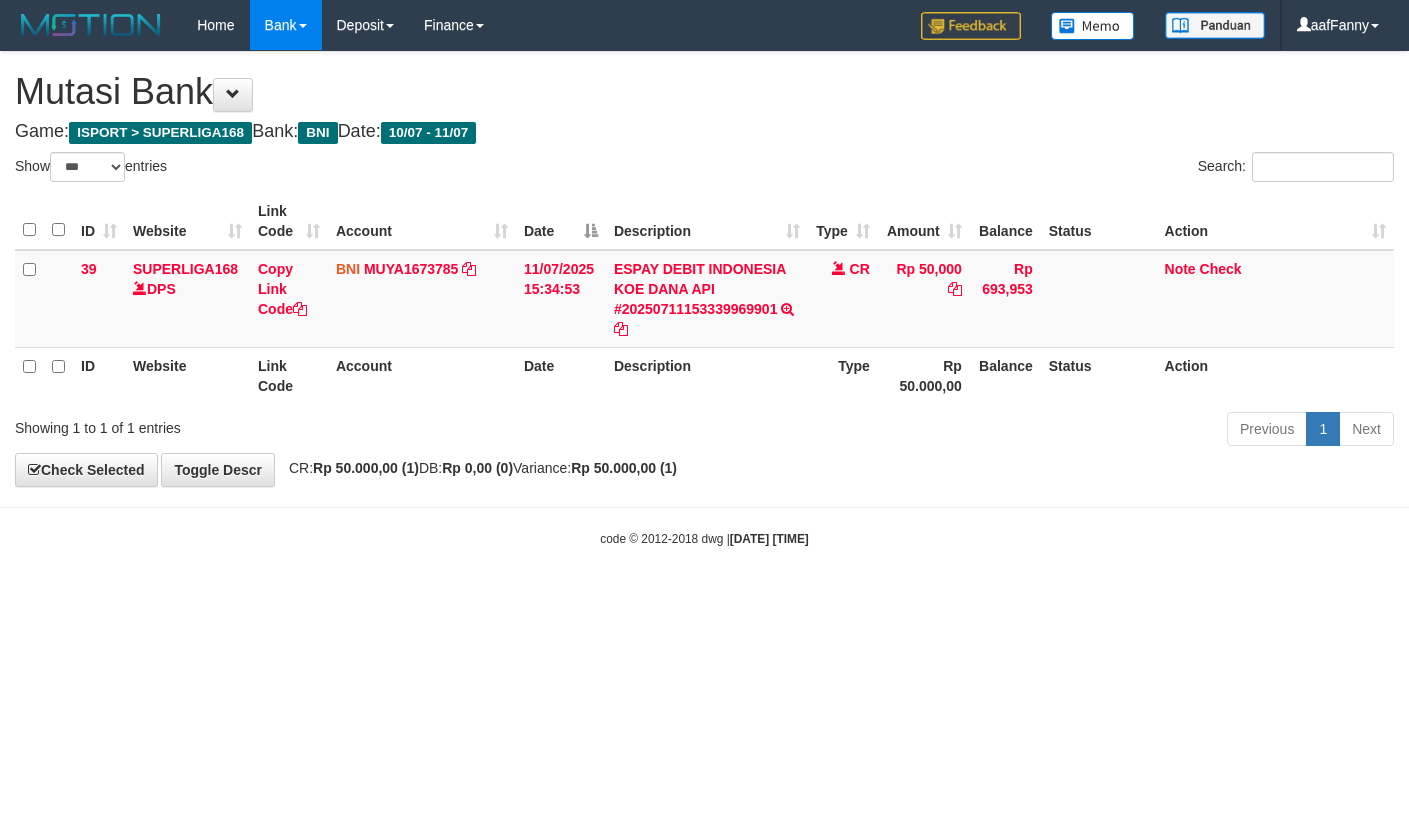 select on "***" 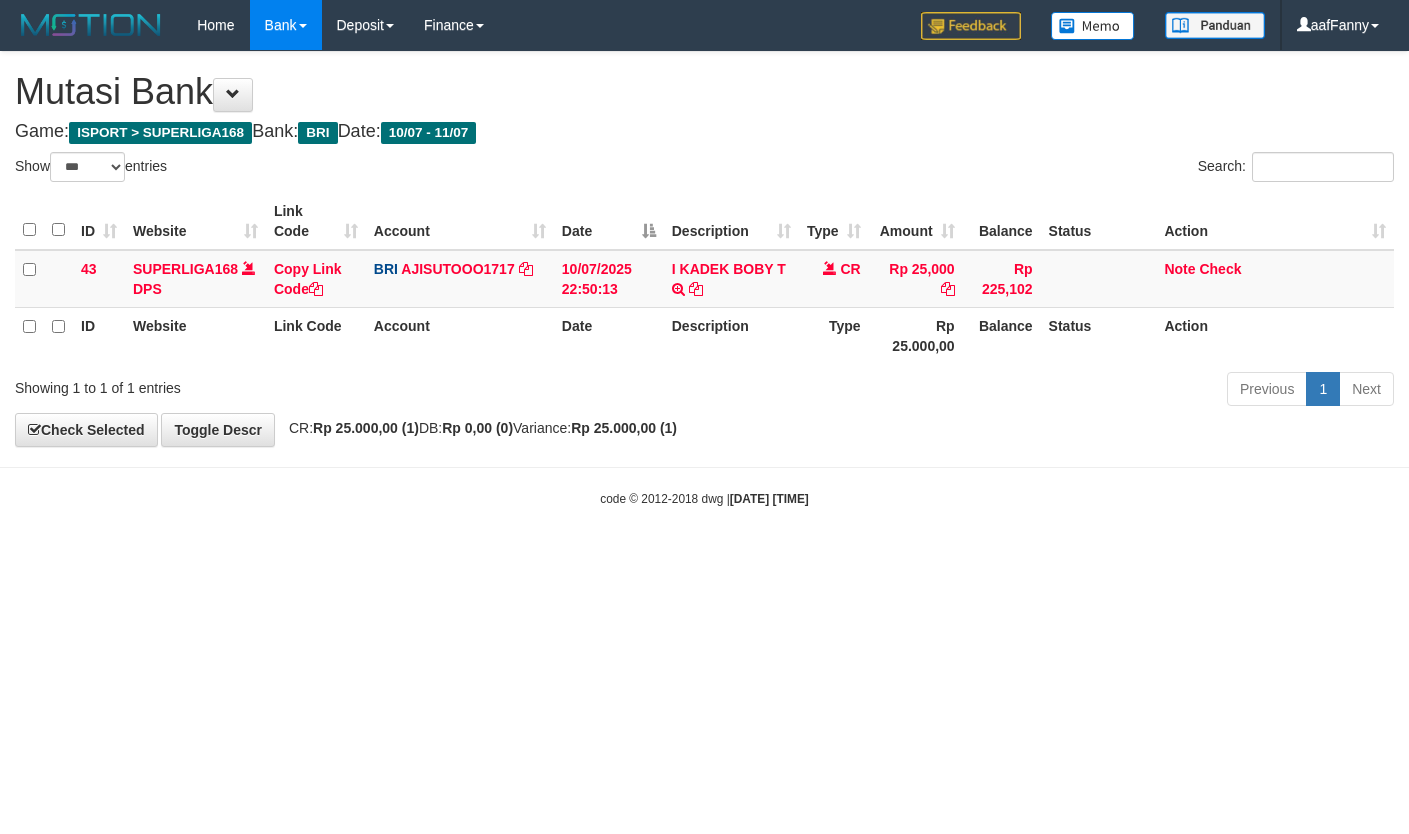 select on "***" 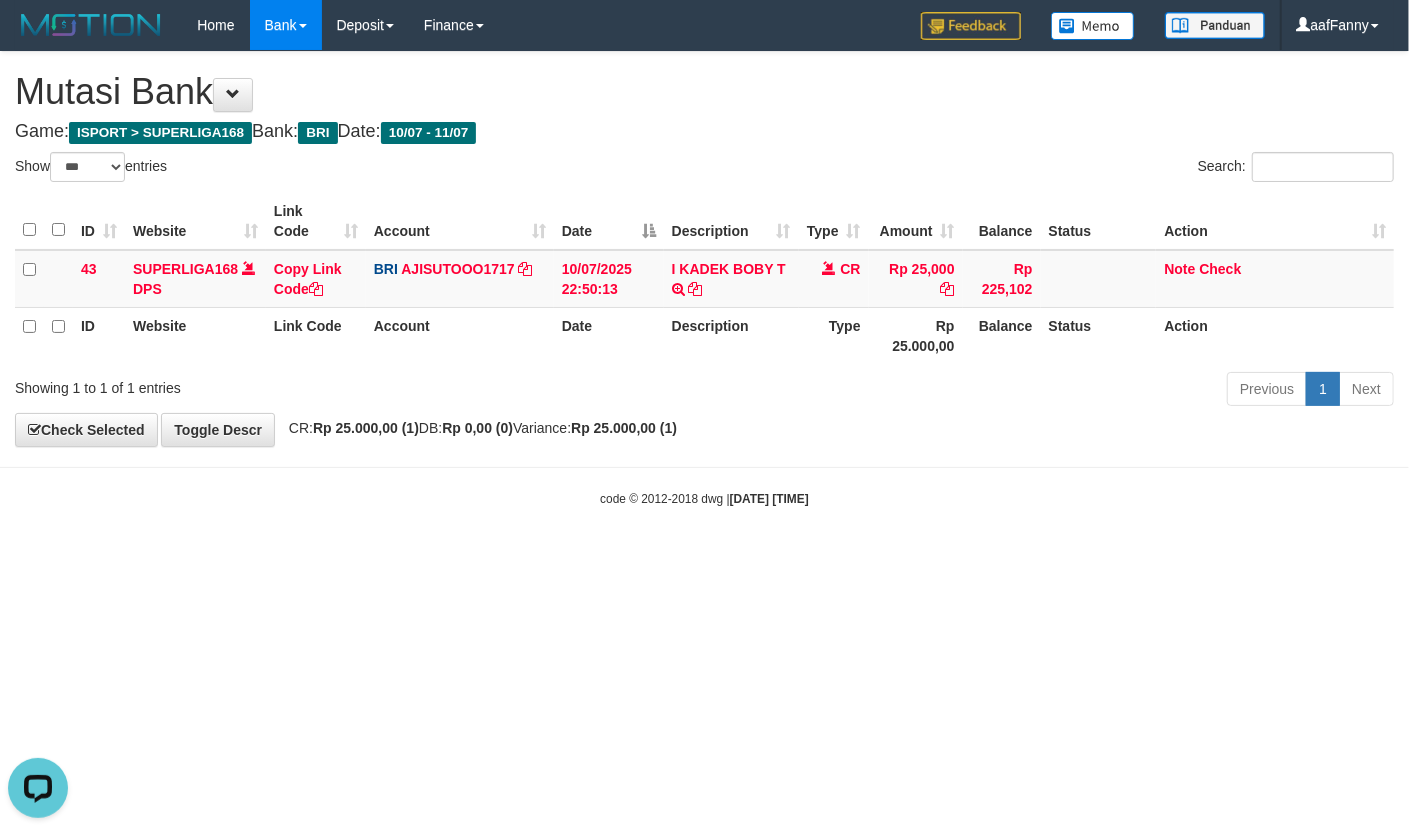 scroll, scrollTop: 0, scrollLeft: 0, axis: both 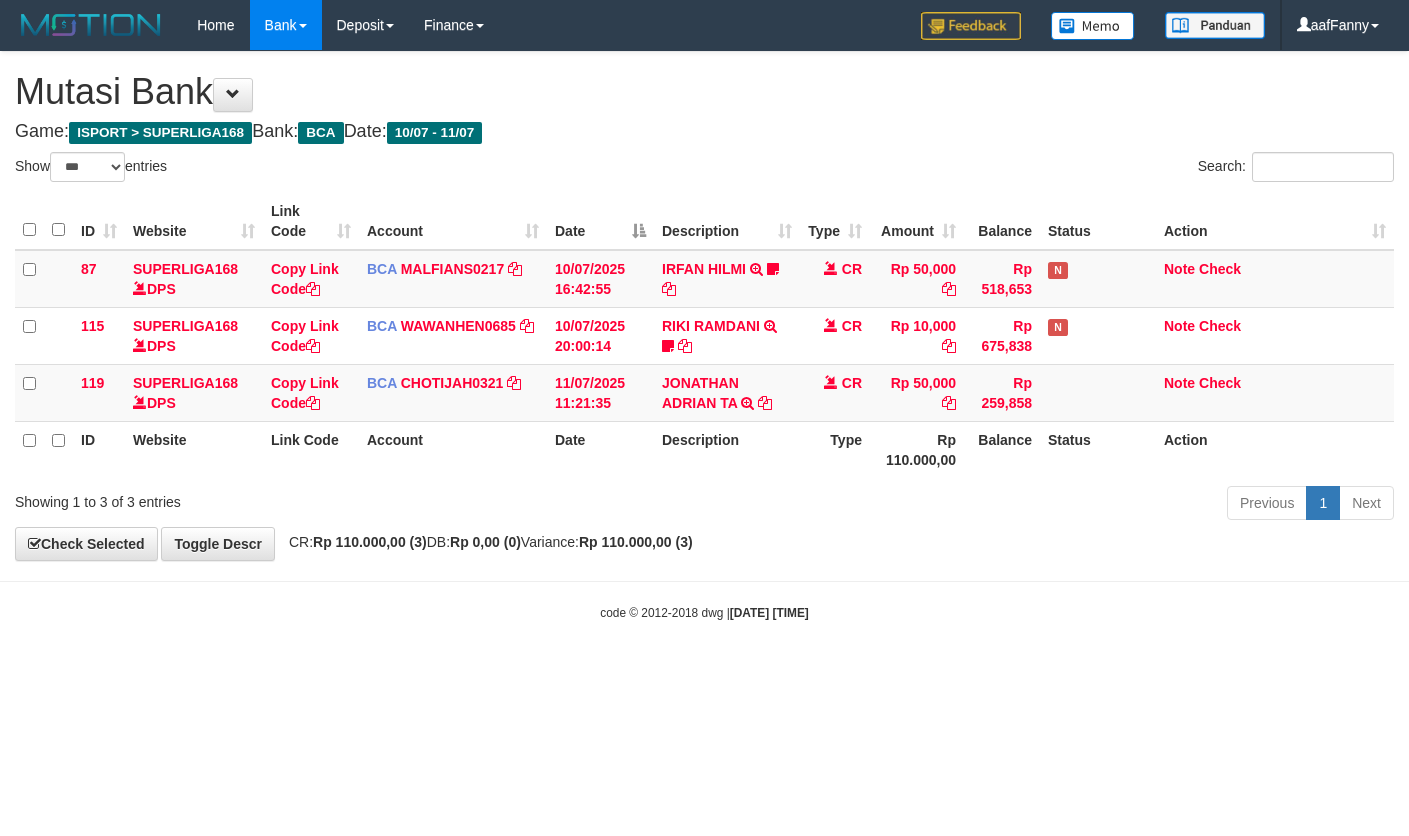 select on "***" 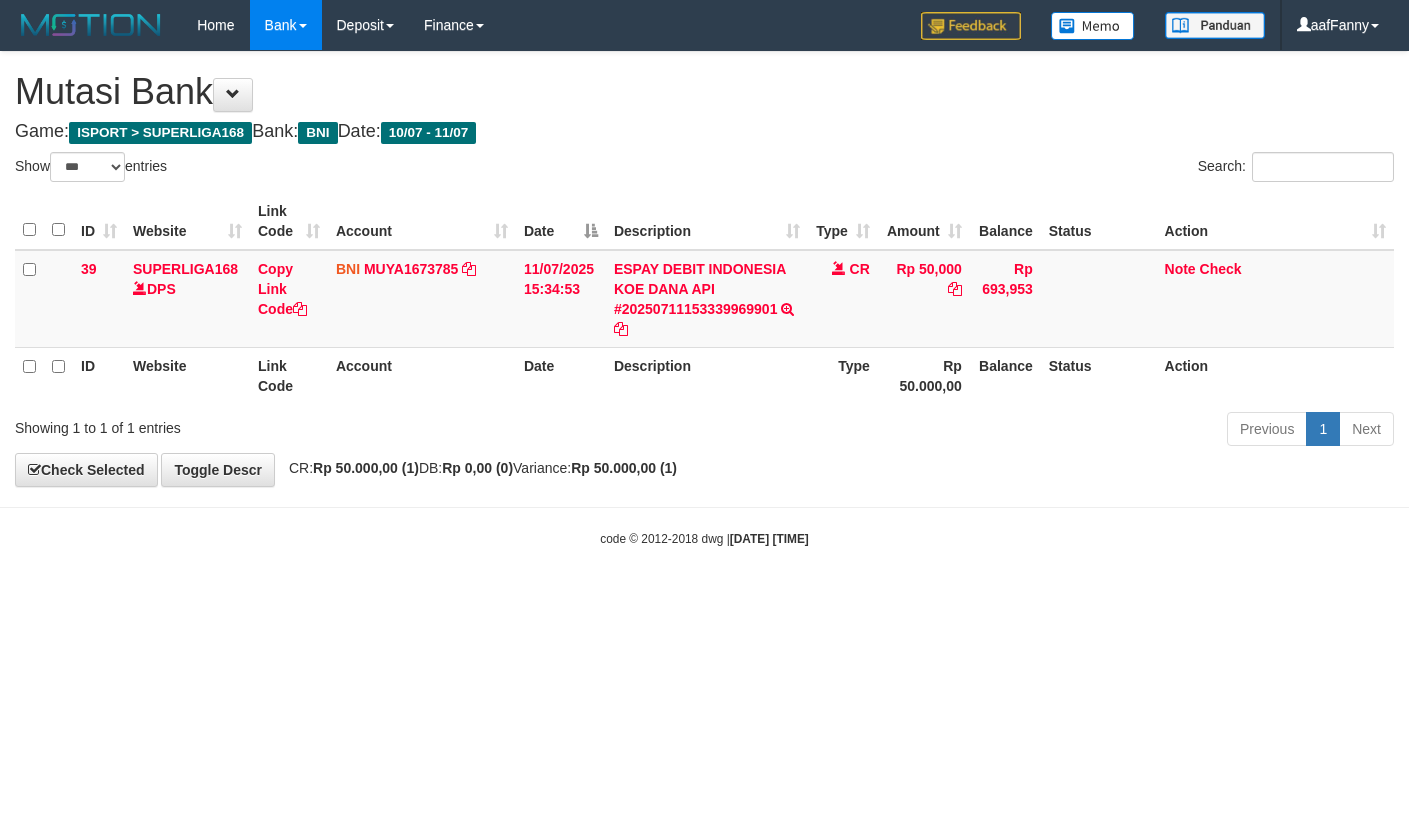 select on "***" 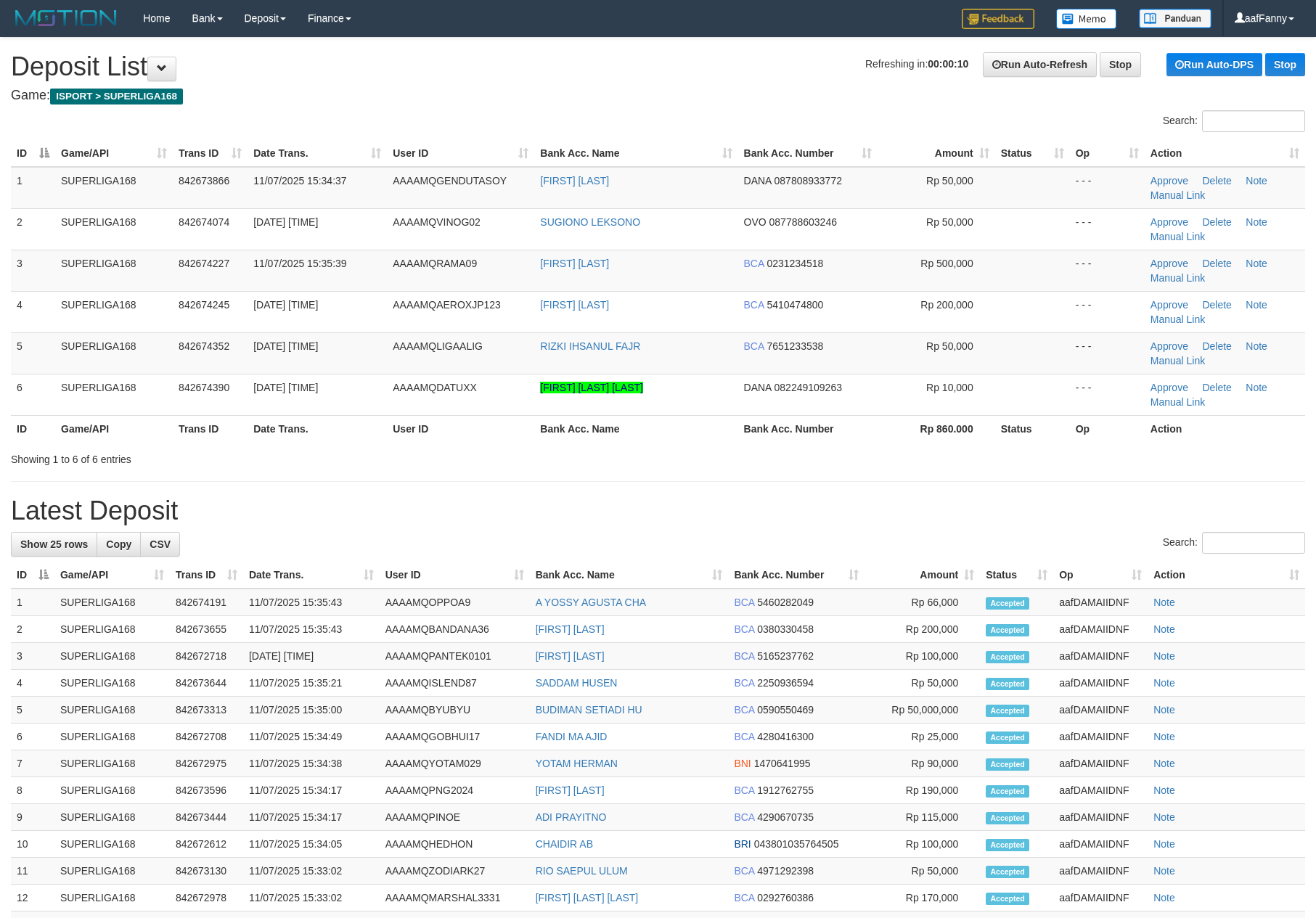 scroll, scrollTop: 0, scrollLeft: 0, axis: both 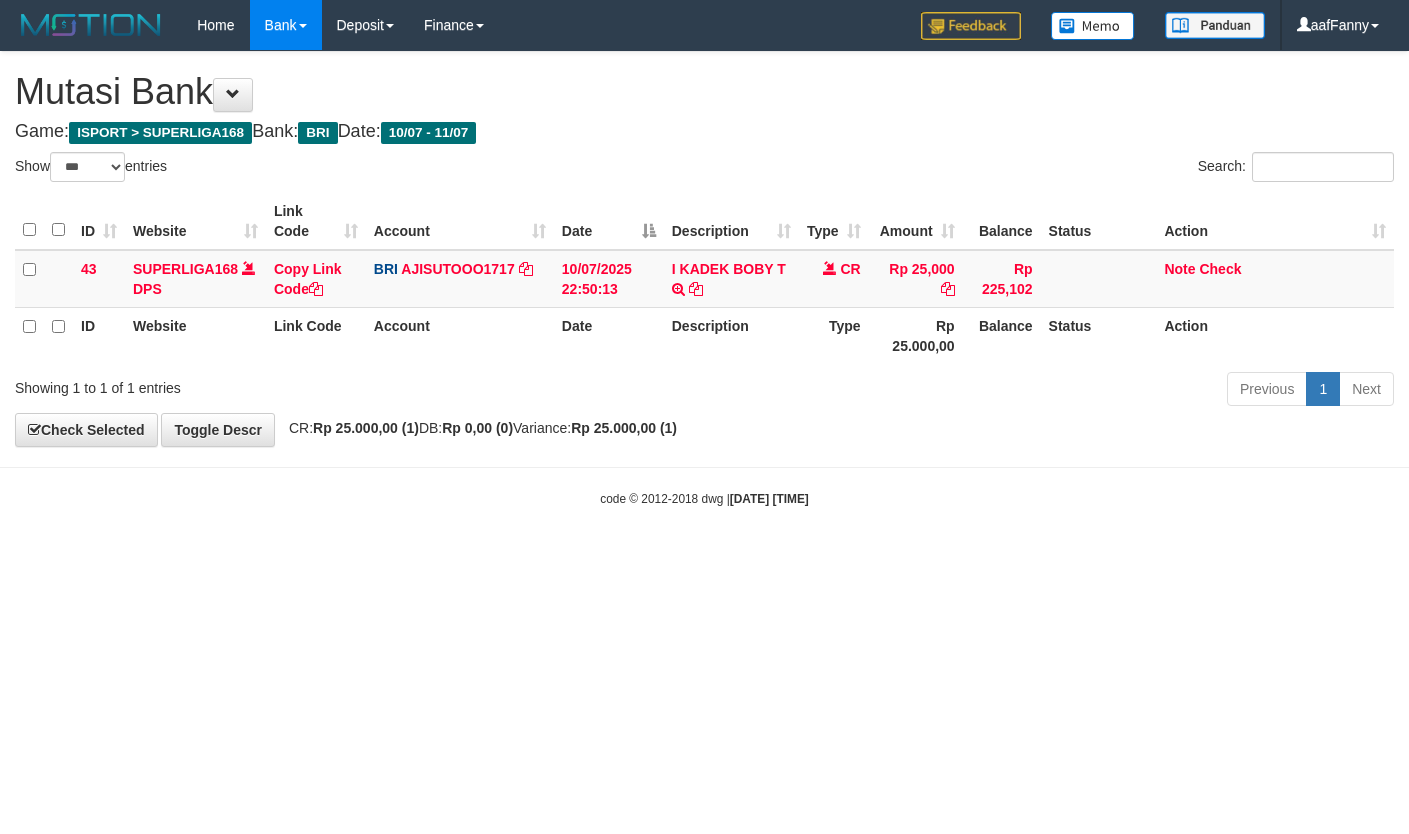 select on "***" 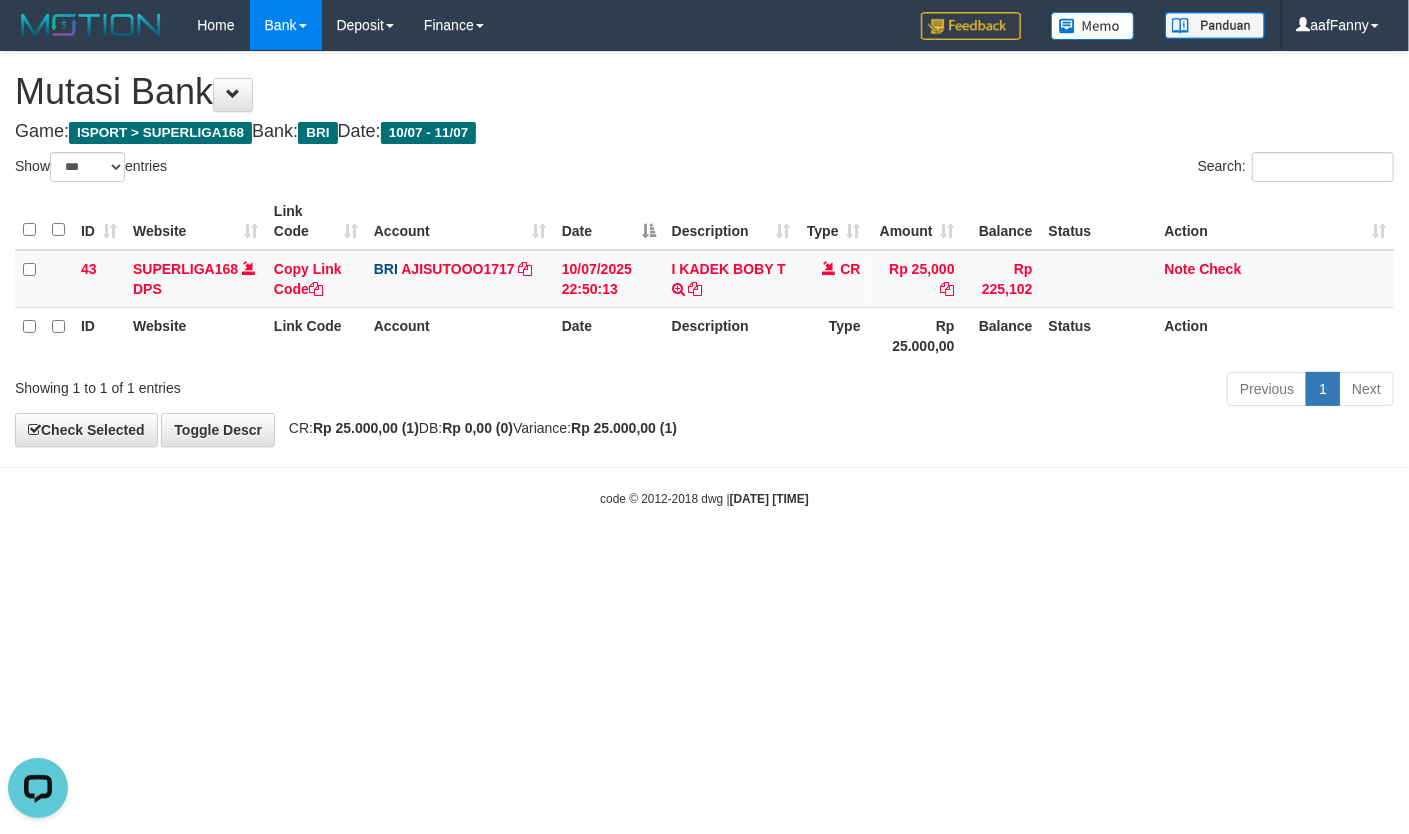 scroll, scrollTop: 0, scrollLeft: 0, axis: both 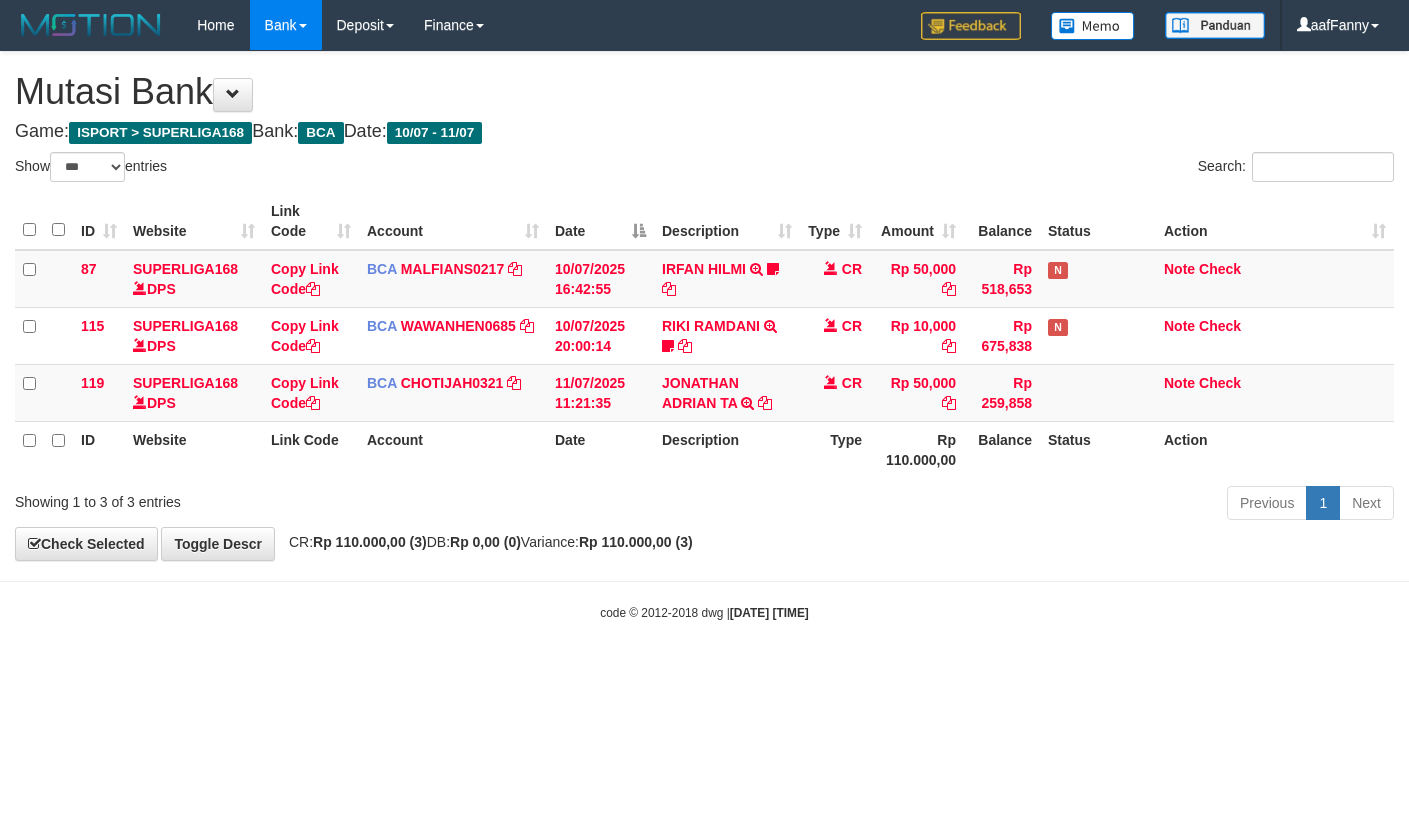 select on "***" 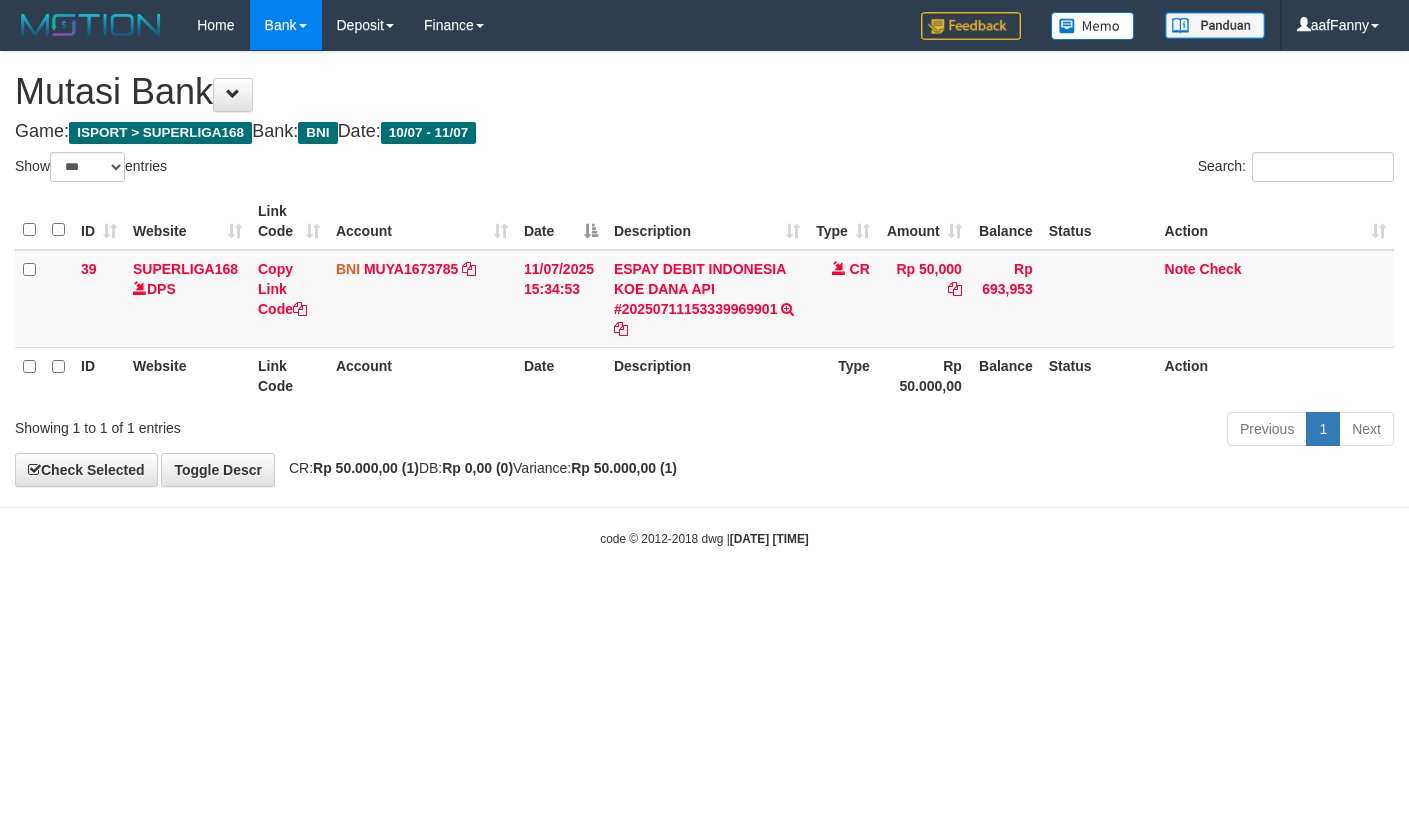 select on "***" 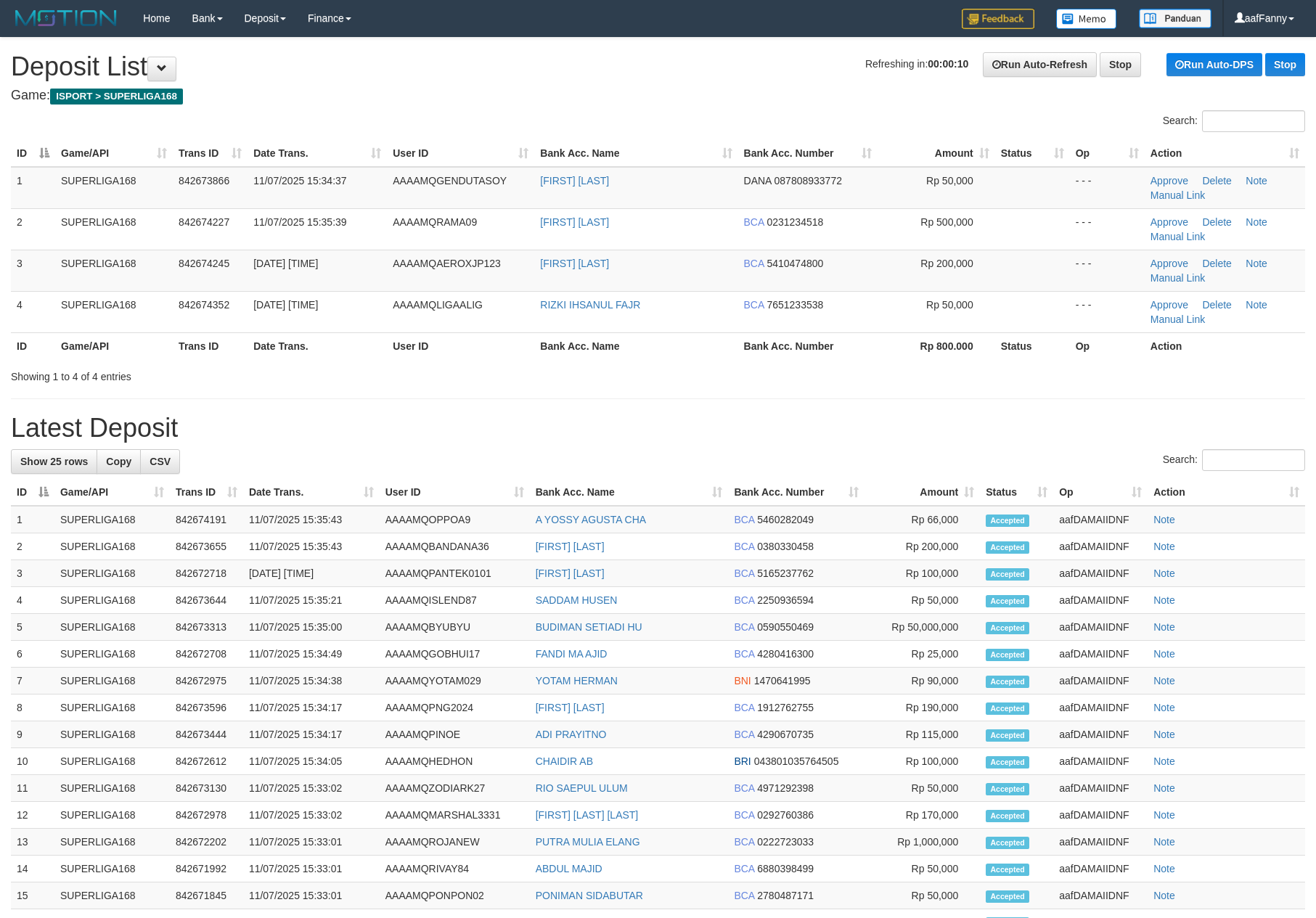 scroll, scrollTop: 0, scrollLeft: 0, axis: both 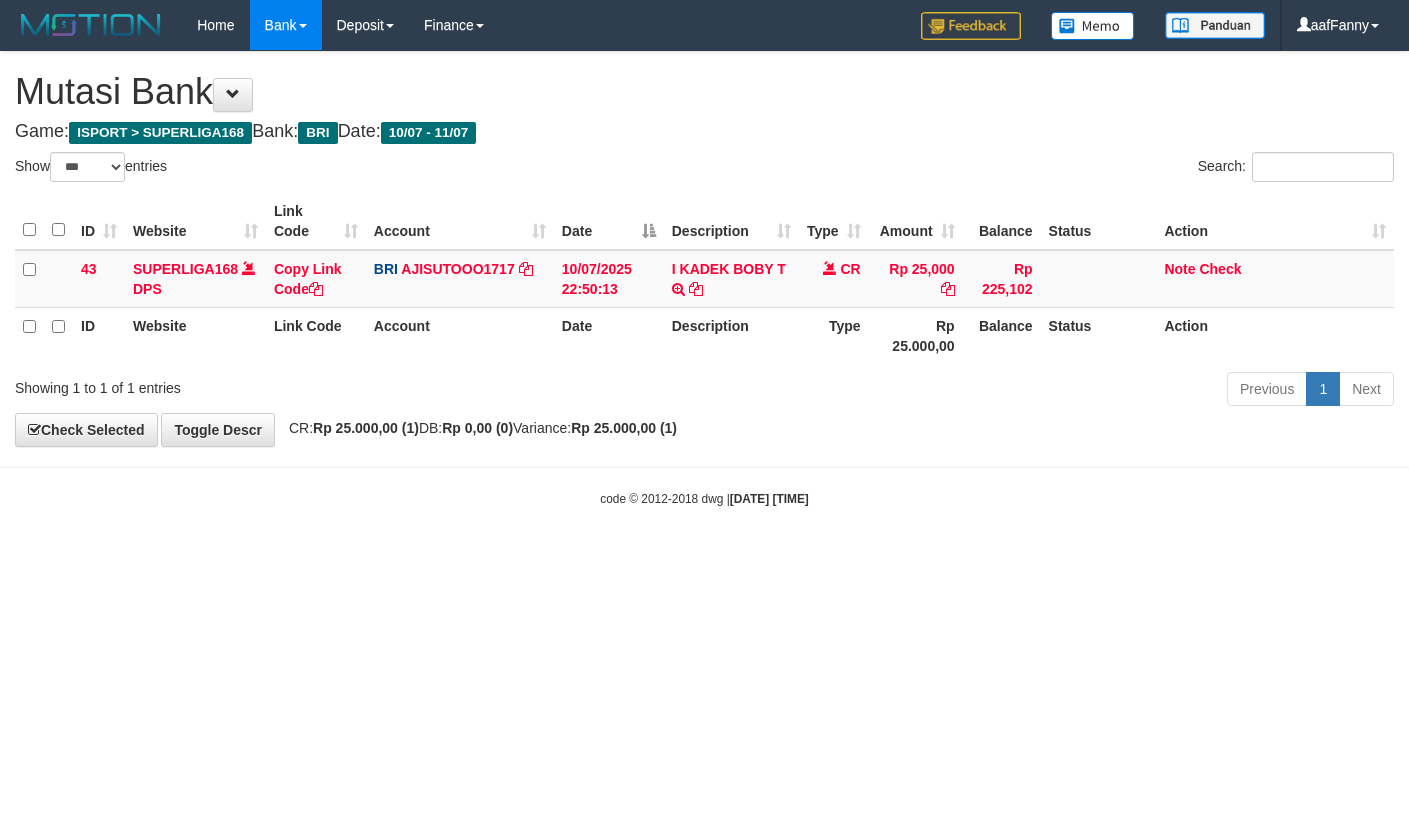 select on "***" 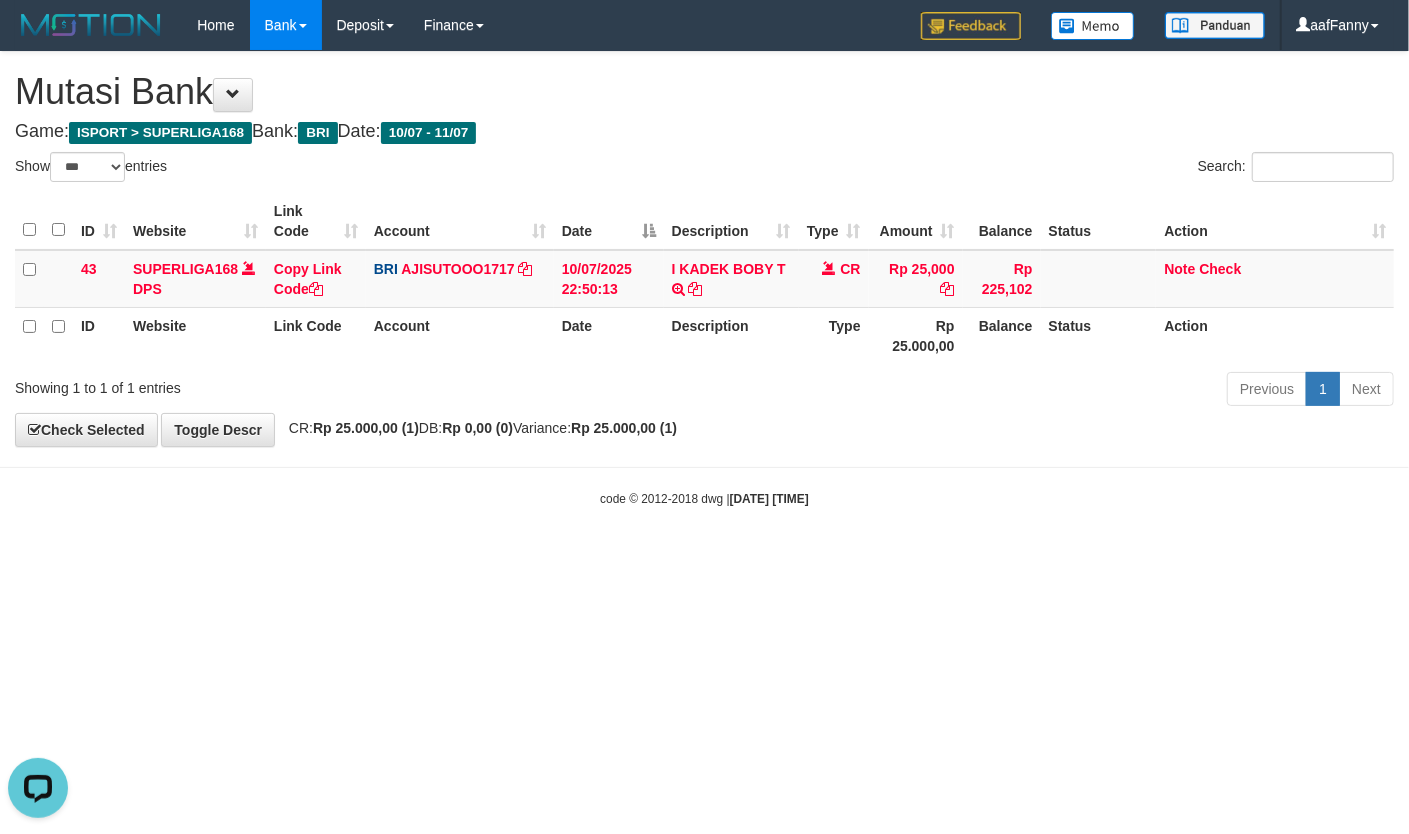 scroll, scrollTop: 0, scrollLeft: 0, axis: both 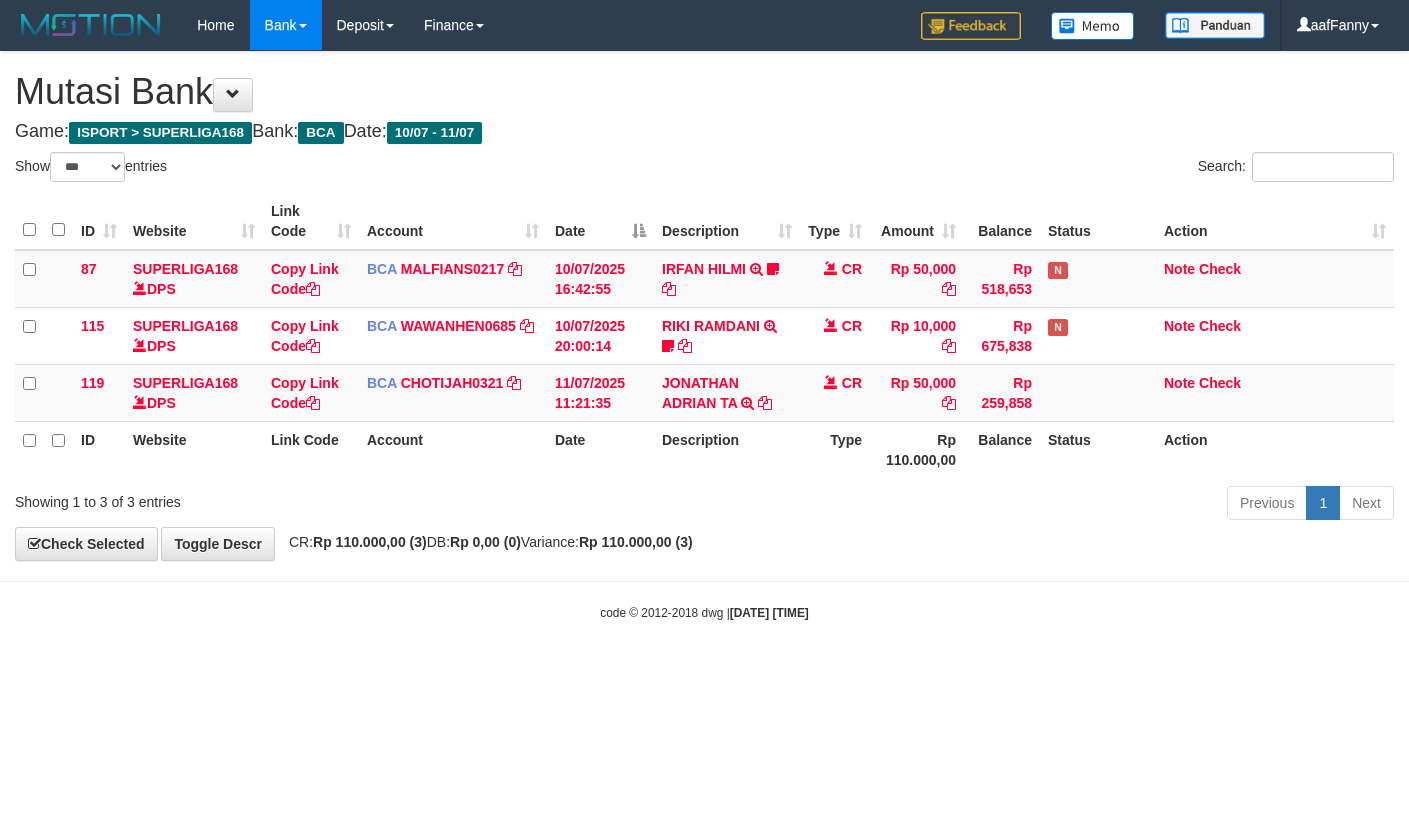 select on "***" 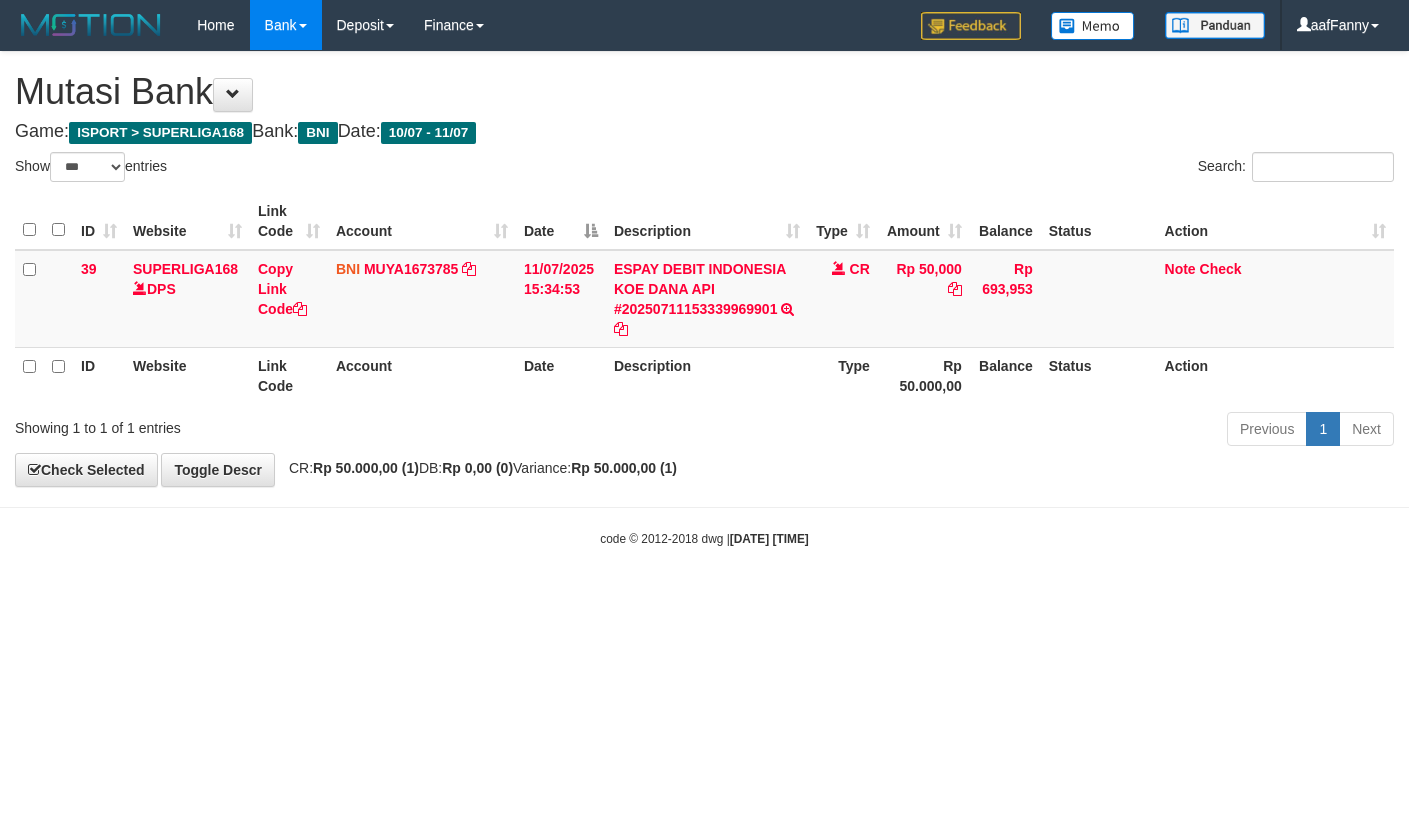 select on "***" 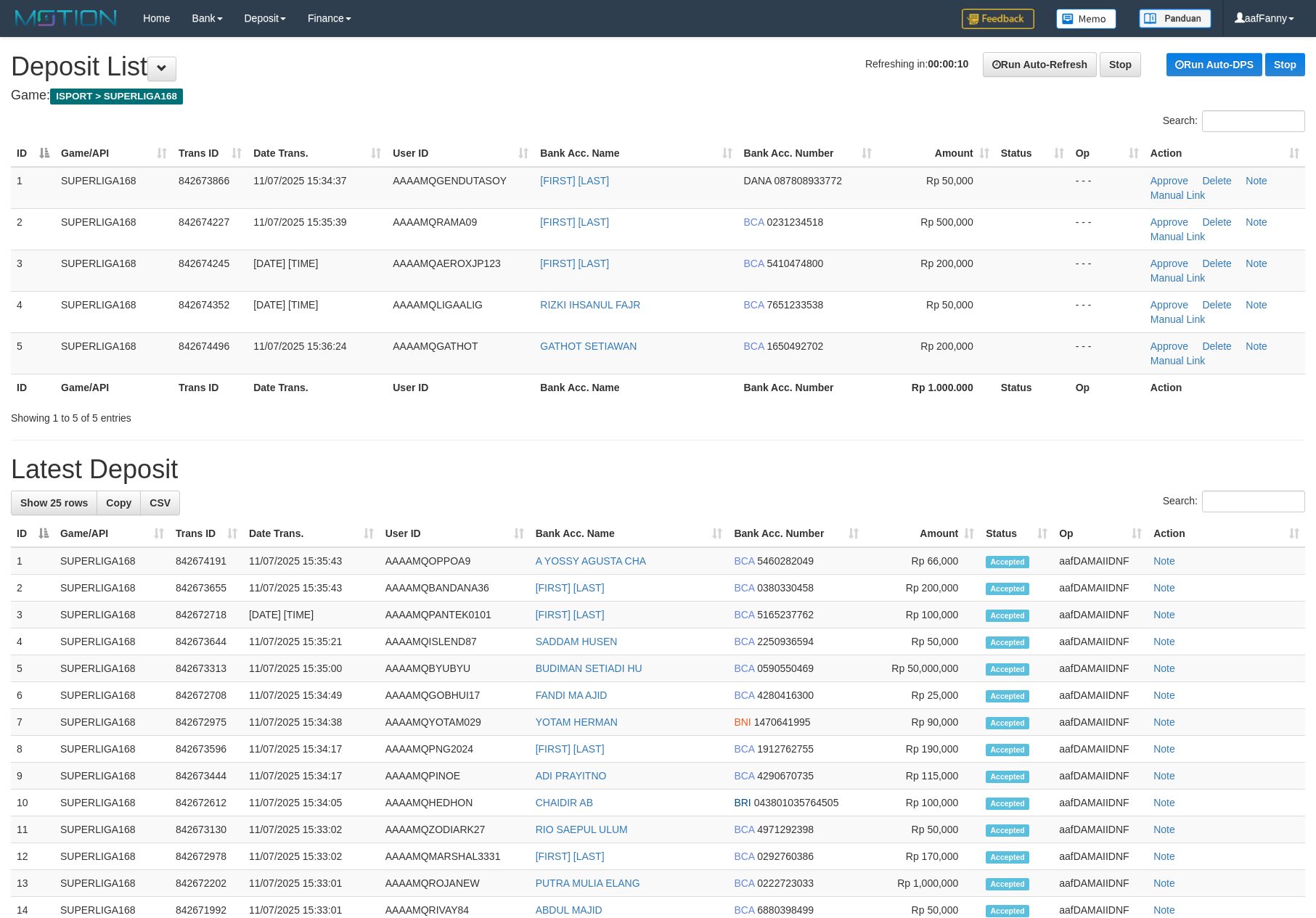 scroll, scrollTop: 0, scrollLeft: 0, axis: both 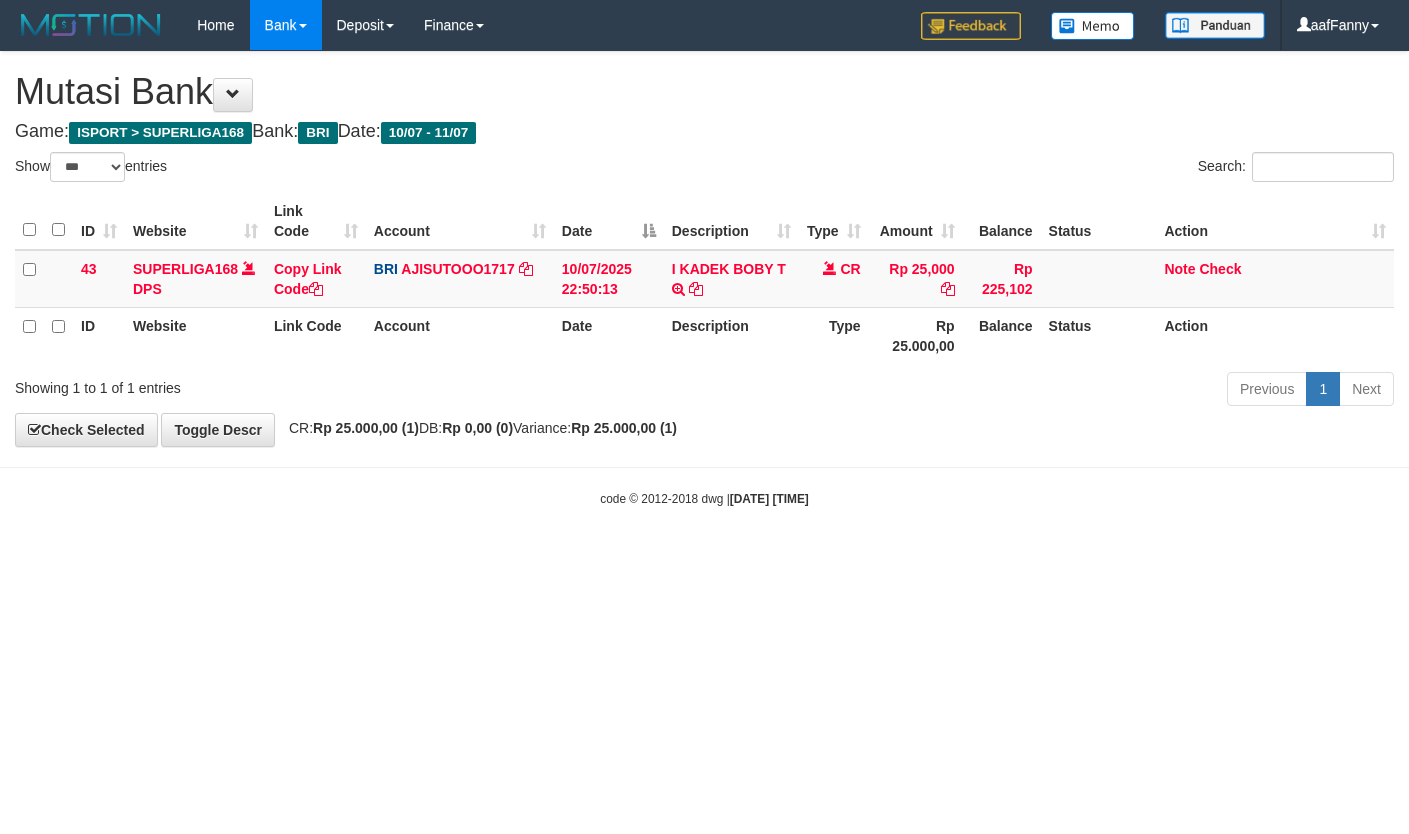 select on "***" 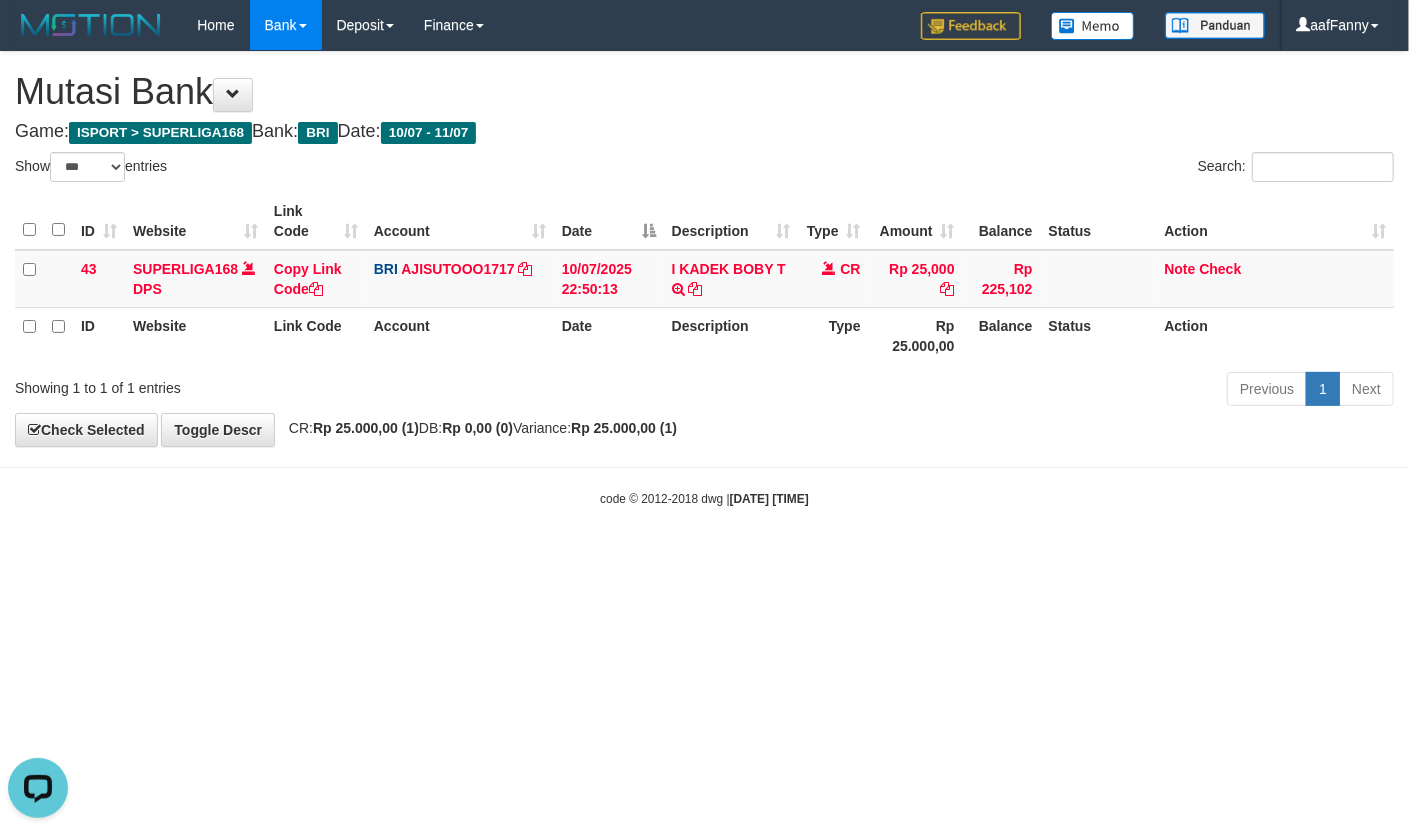 scroll, scrollTop: 0, scrollLeft: 0, axis: both 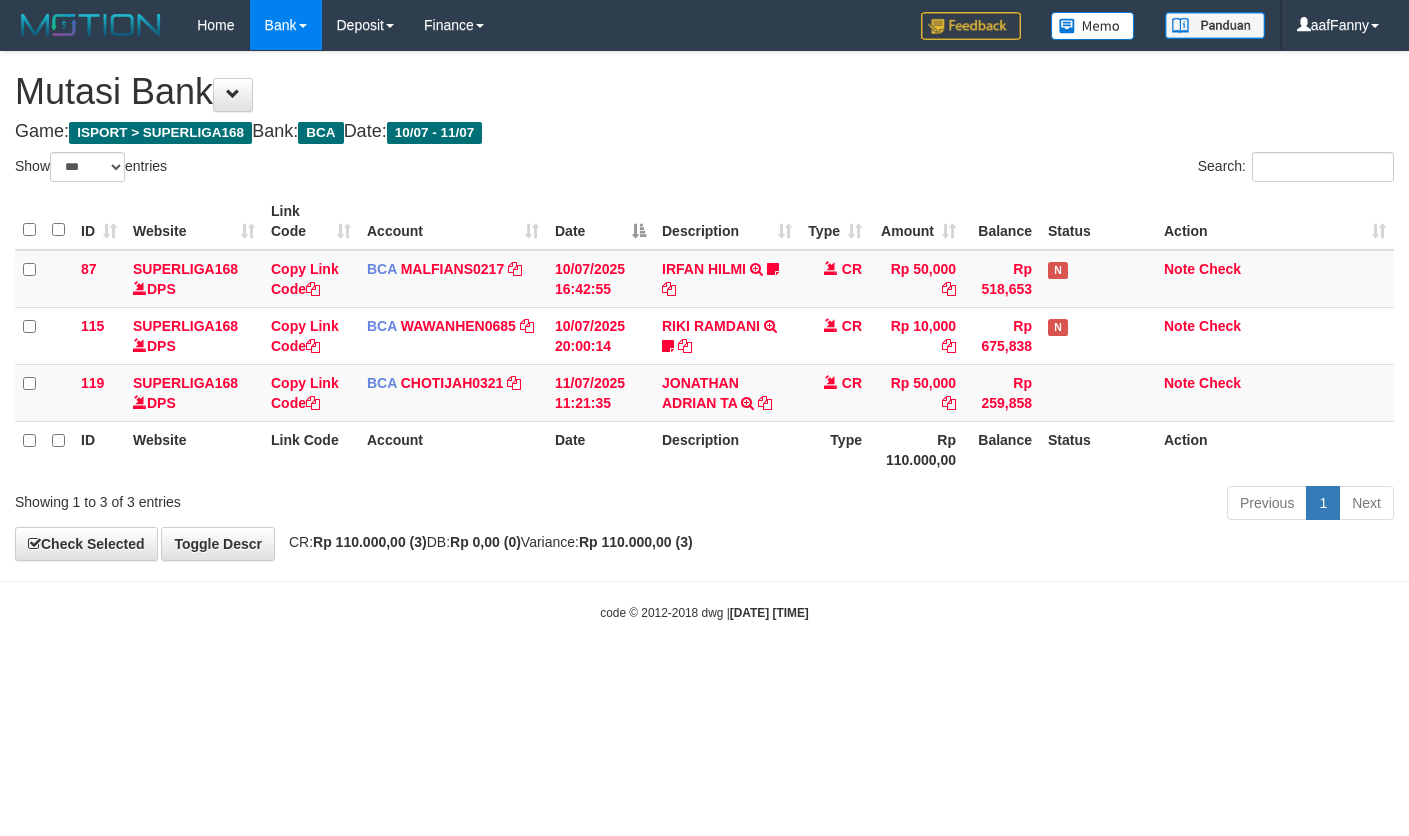 select on "***" 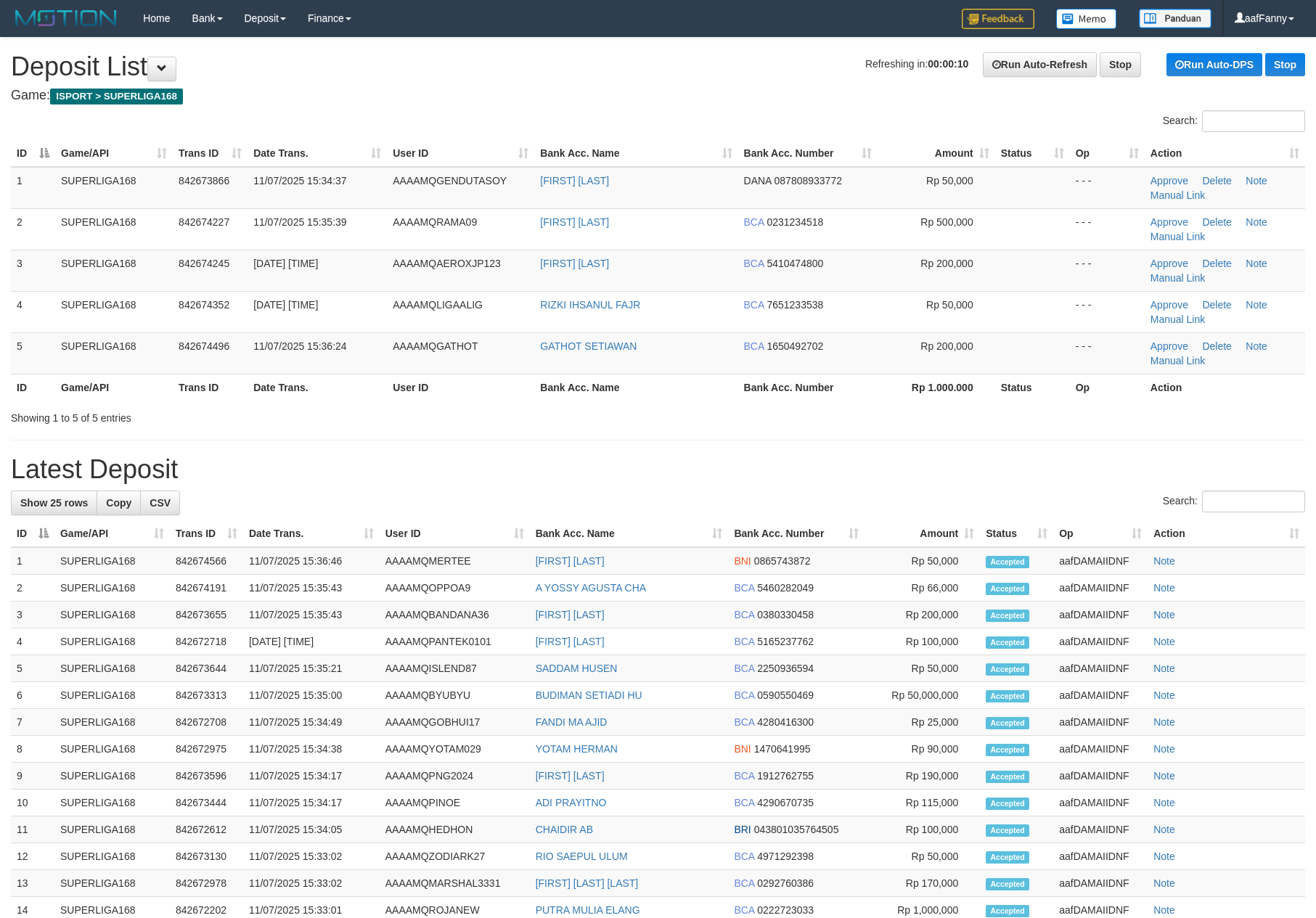 scroll, scrollTop: 0, scrollLeft: 0, axis: both 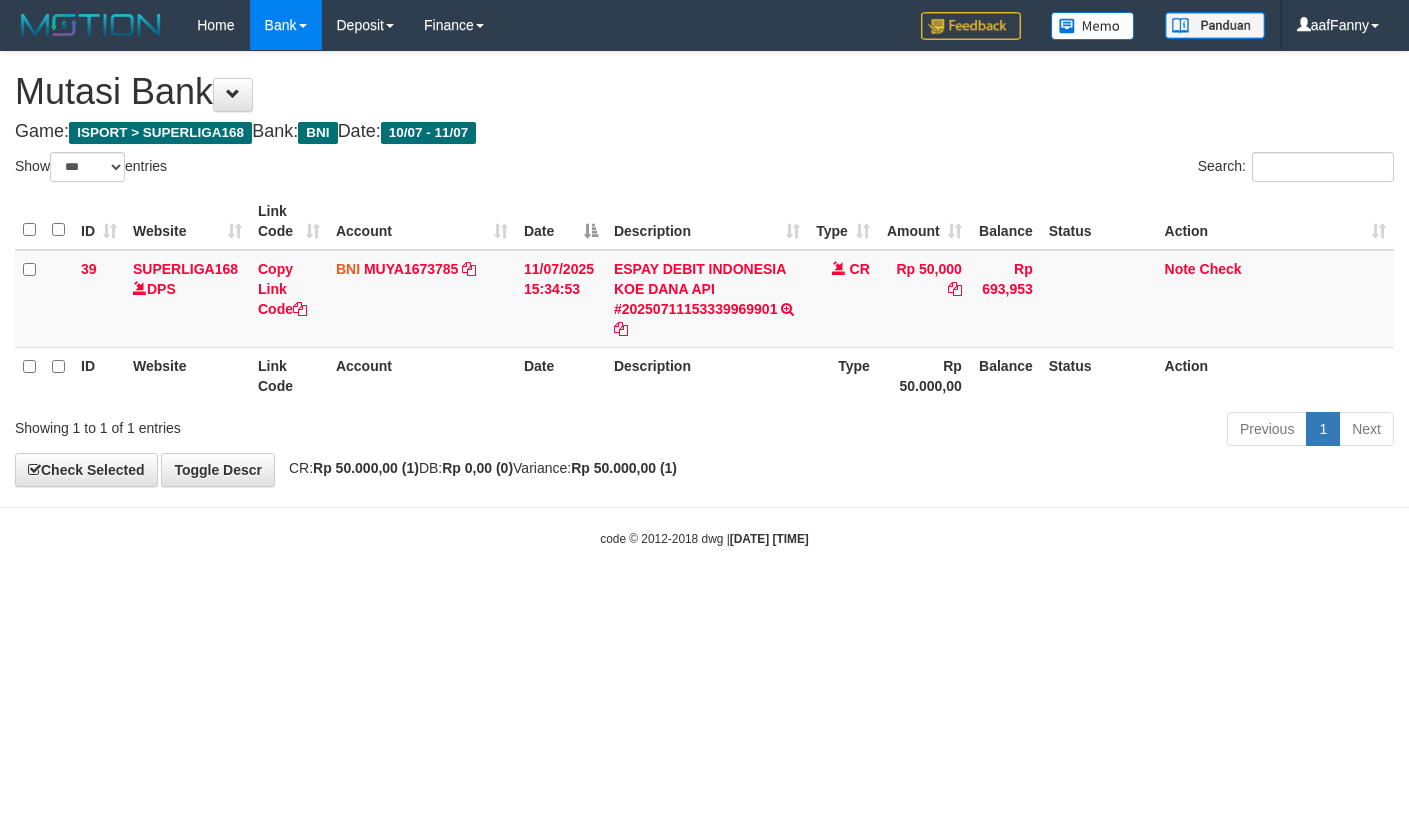 select on "***" 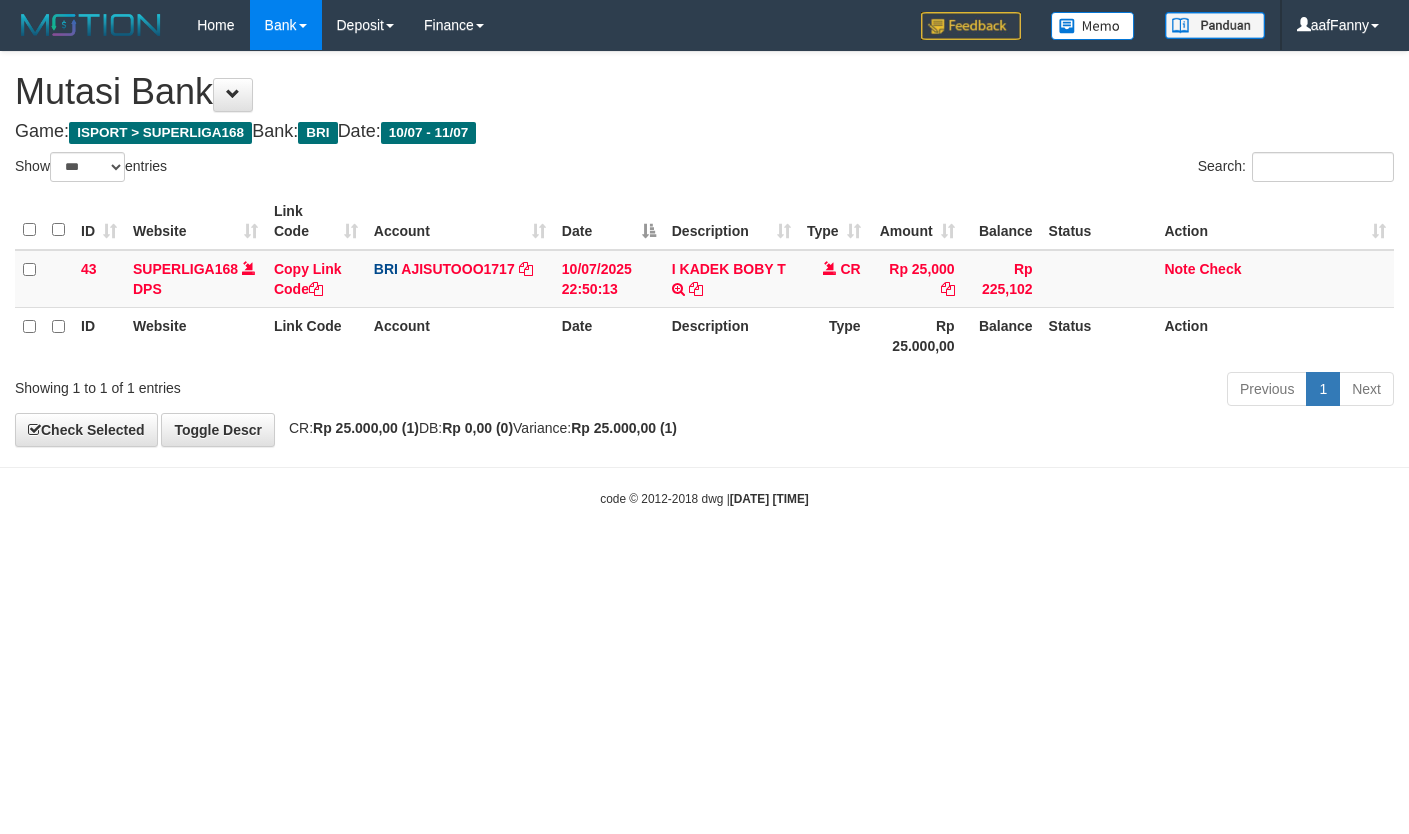 select on "***" 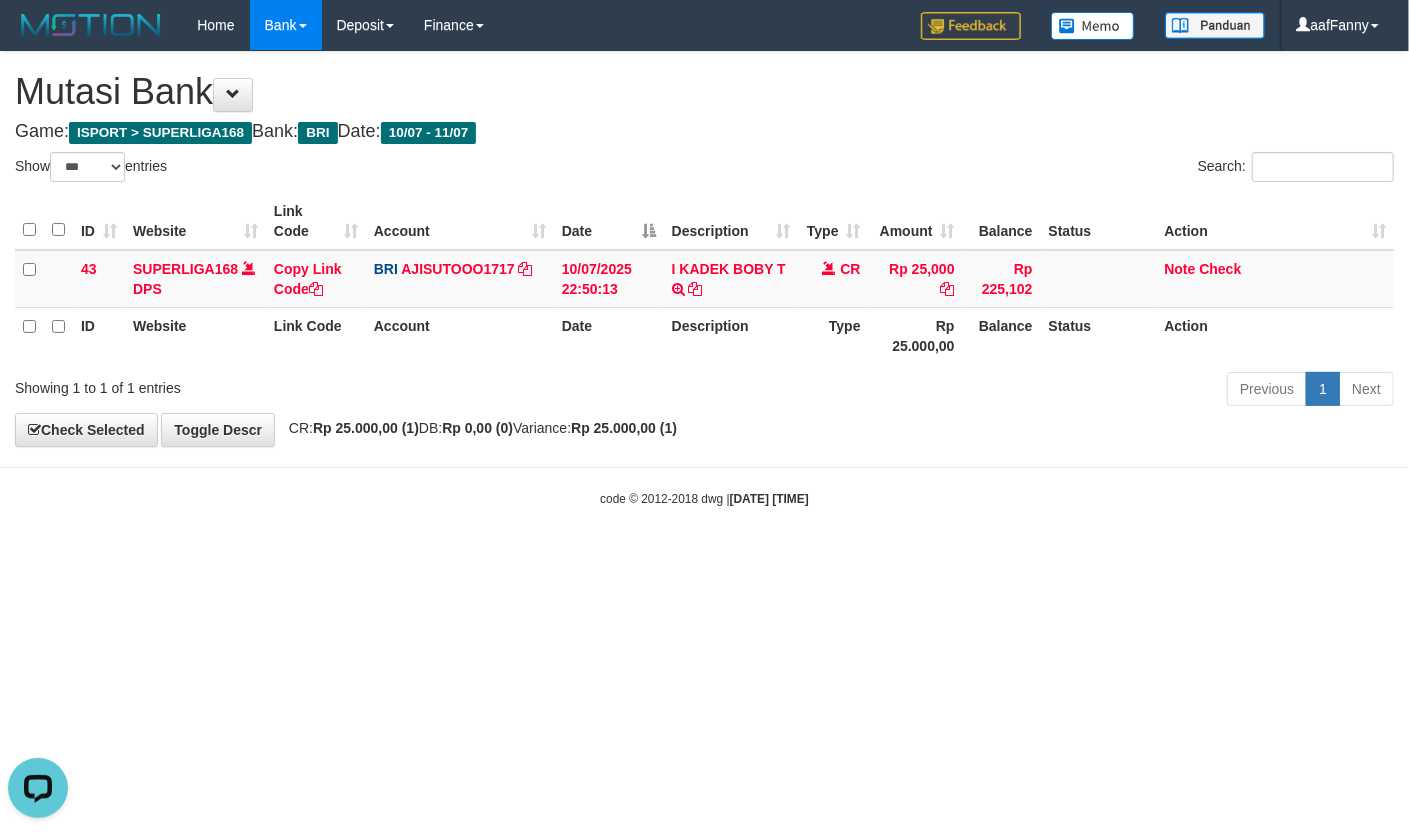scroll, scrollTop: 0, scrollLeft: 0, axis: both 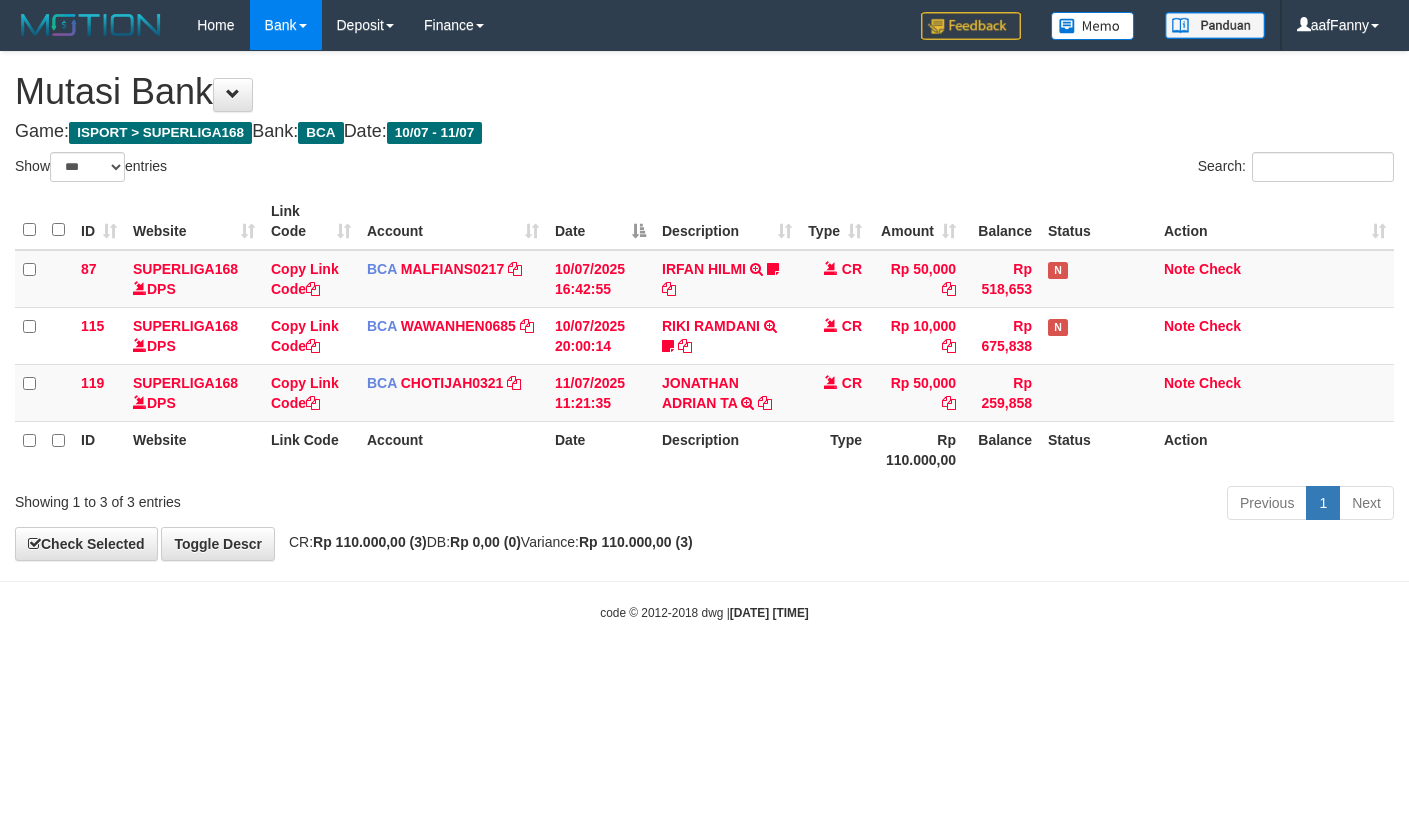 select on "***" 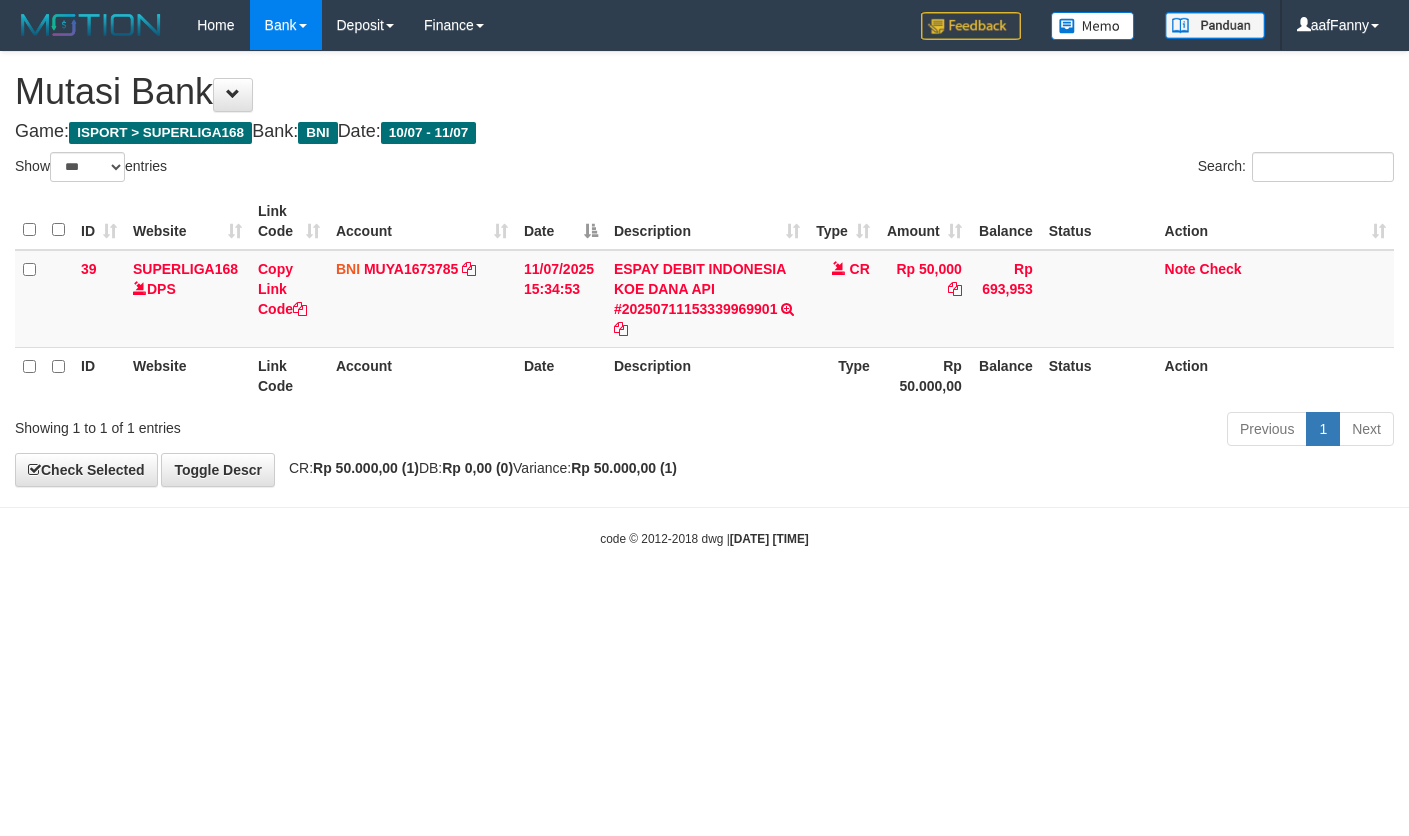 select on "***" 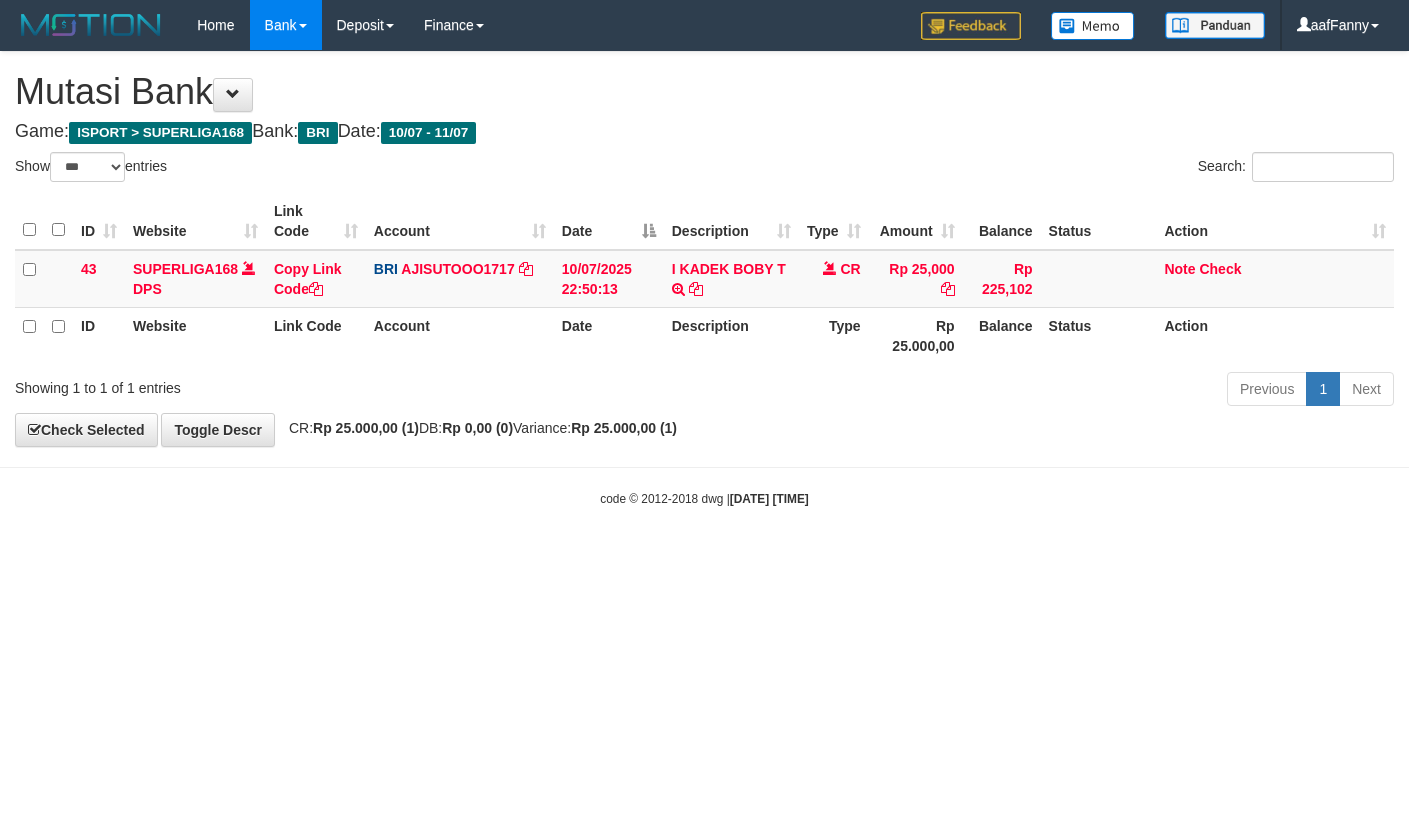 select on "***" 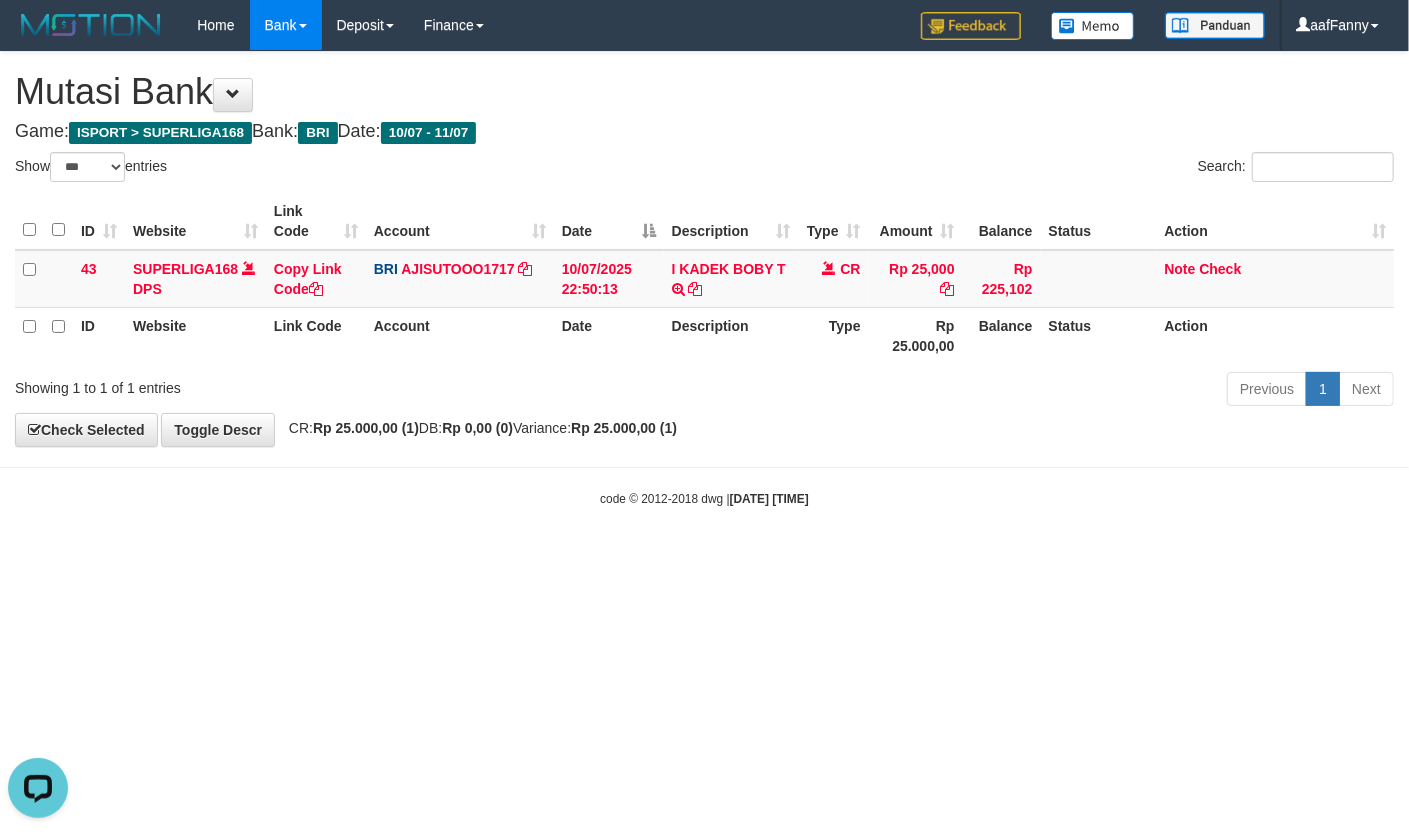 scroll, scrollTop: 0, scrollLeft: 0, axis: both 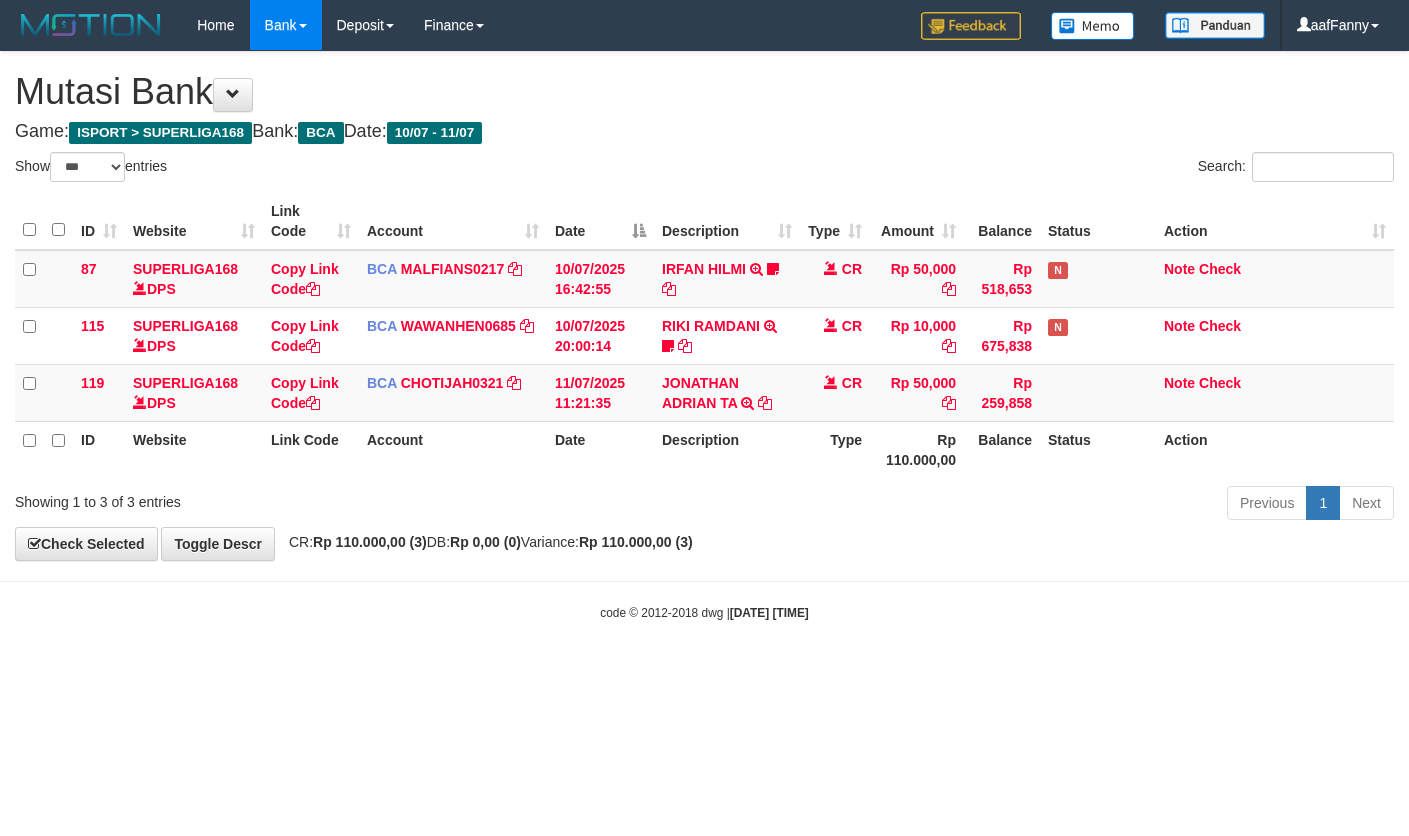 select on "***" 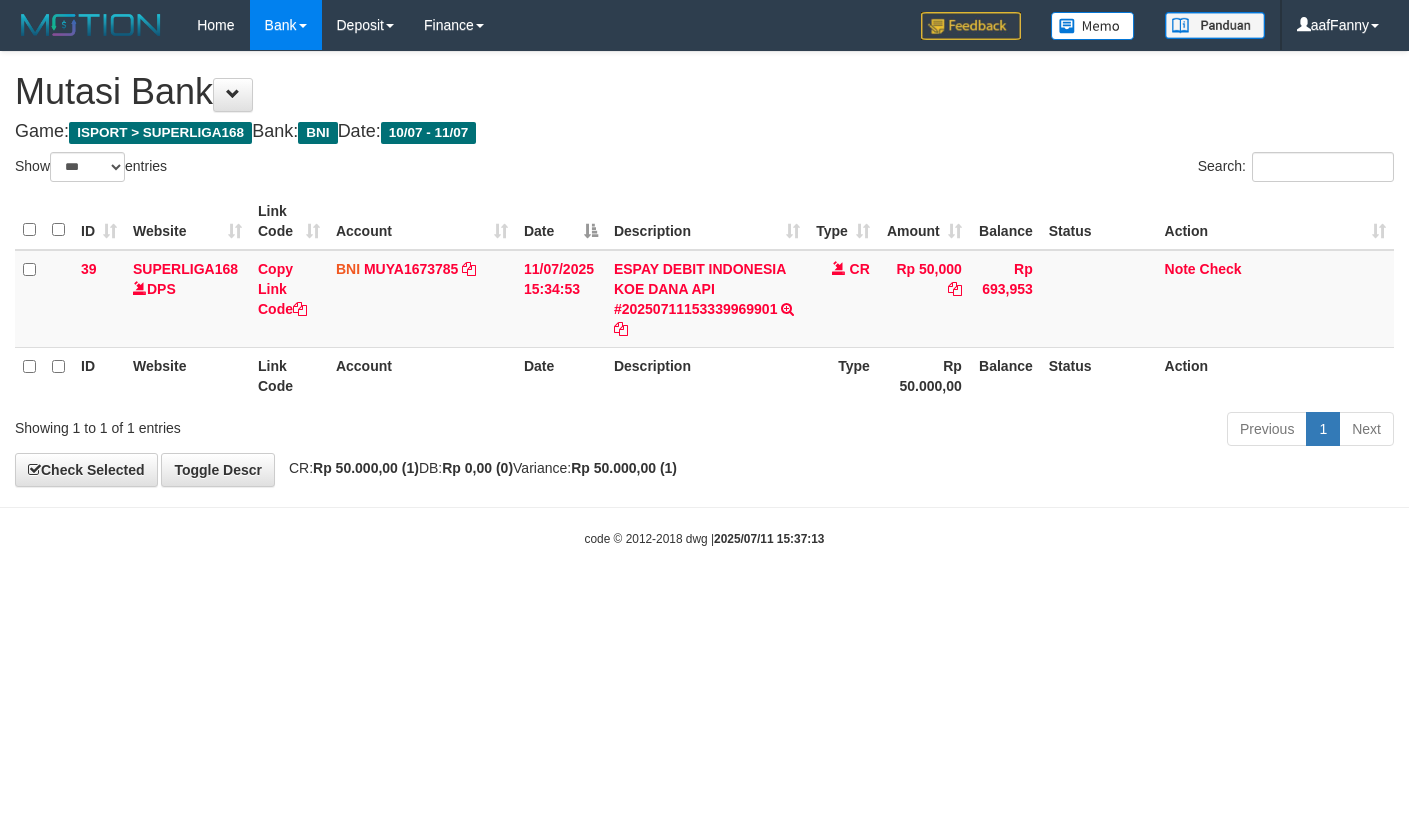 select on "***" 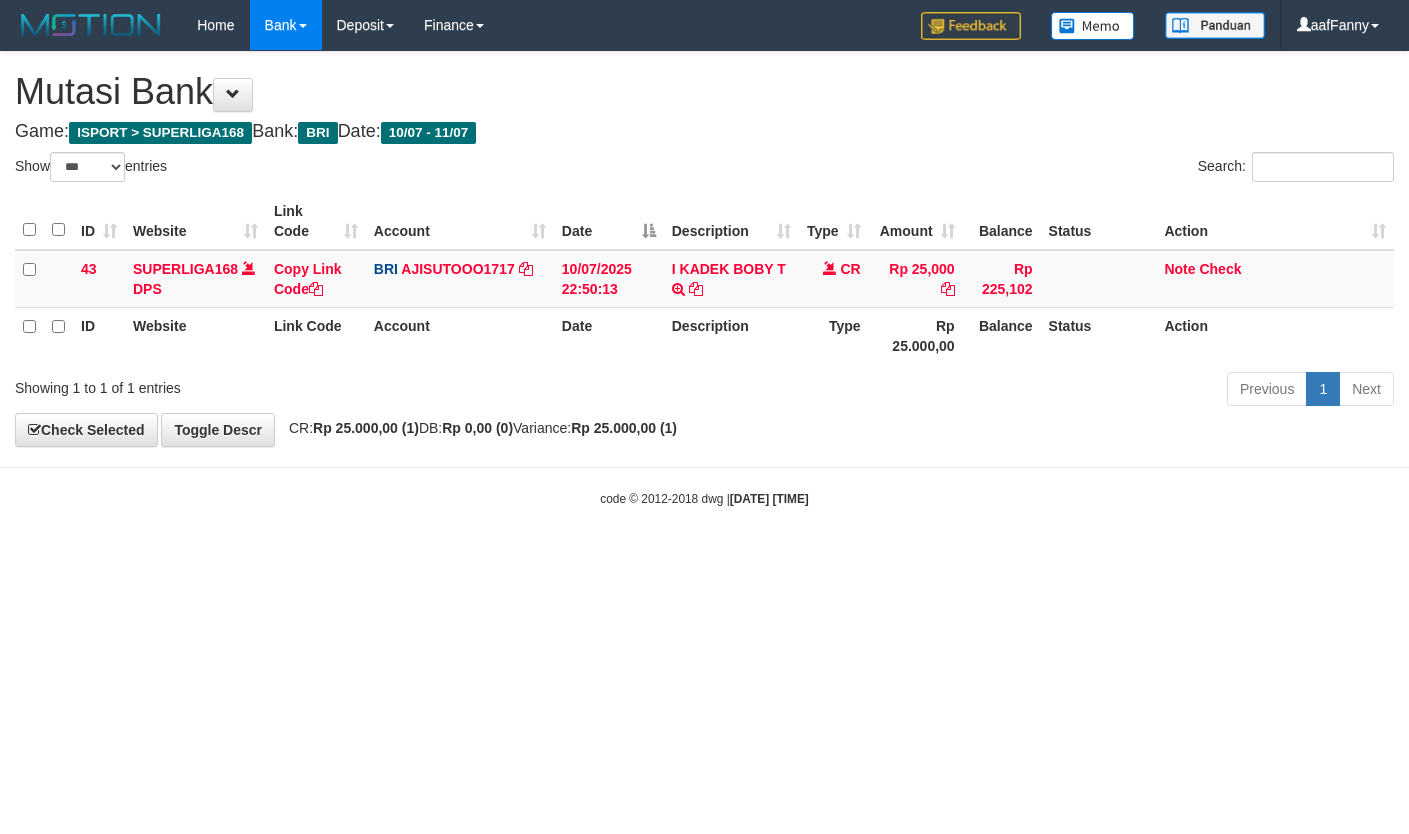 select on "***" 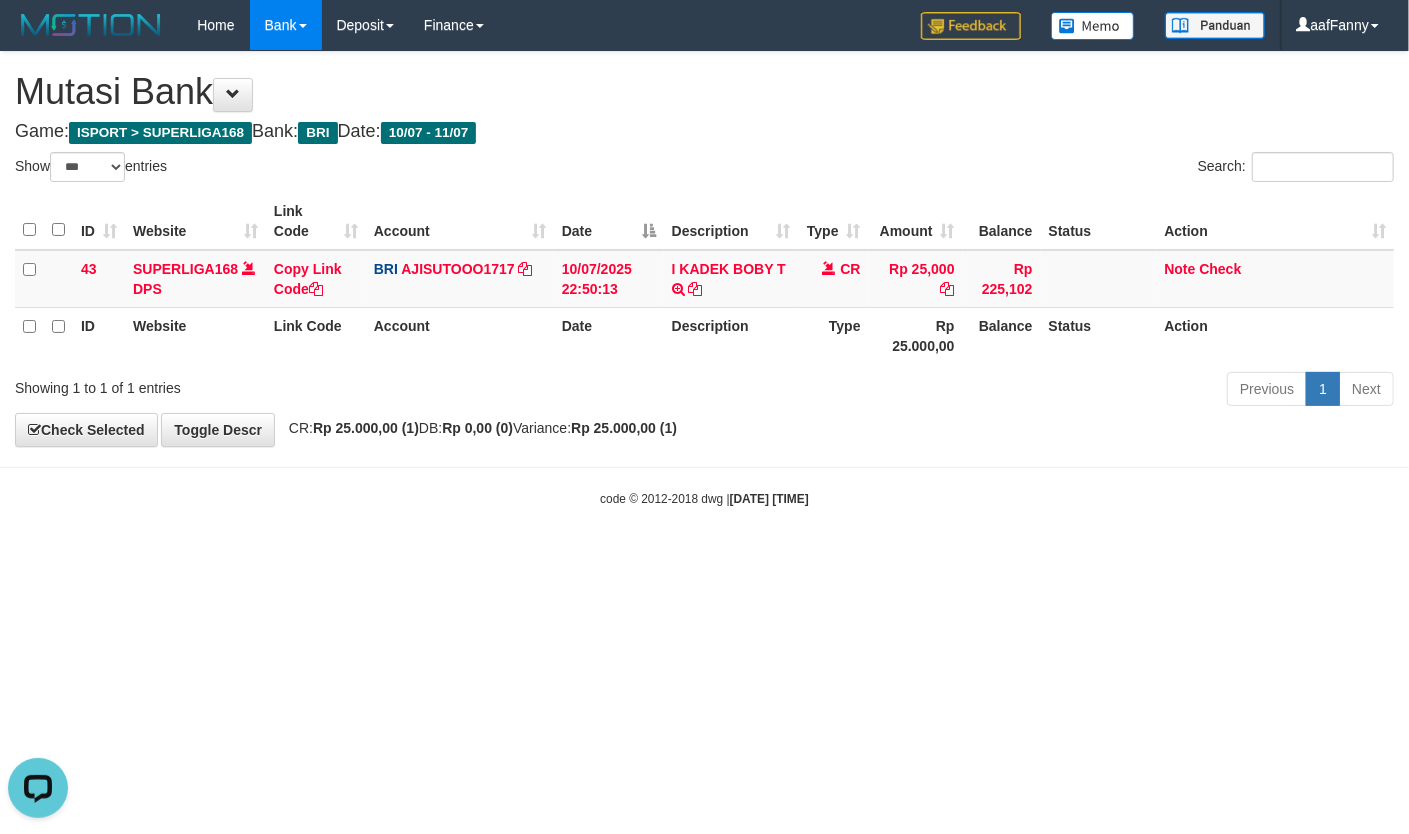 scroll, scrollTop: 0, scrollLeft: 0, axis: both 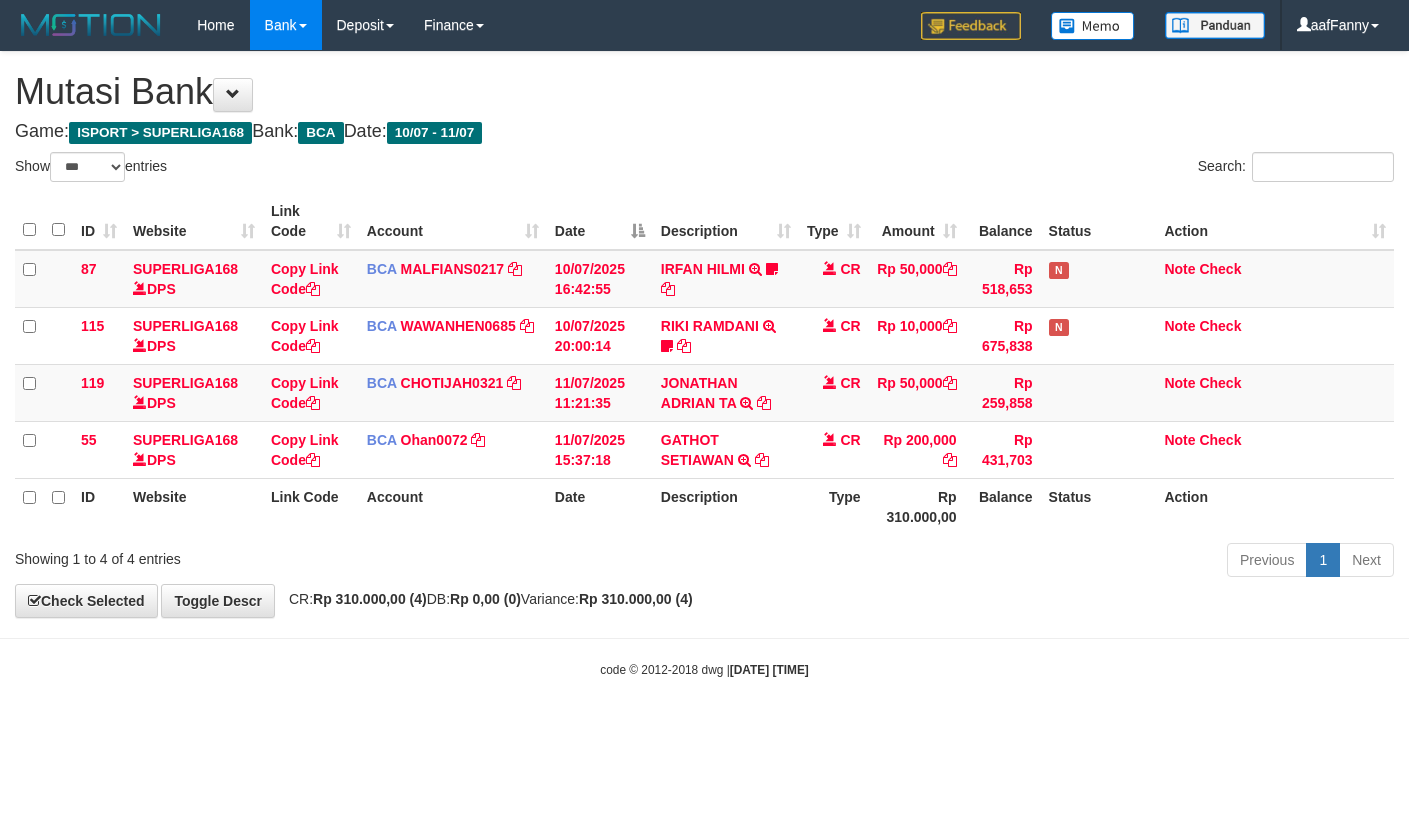 select on "***" 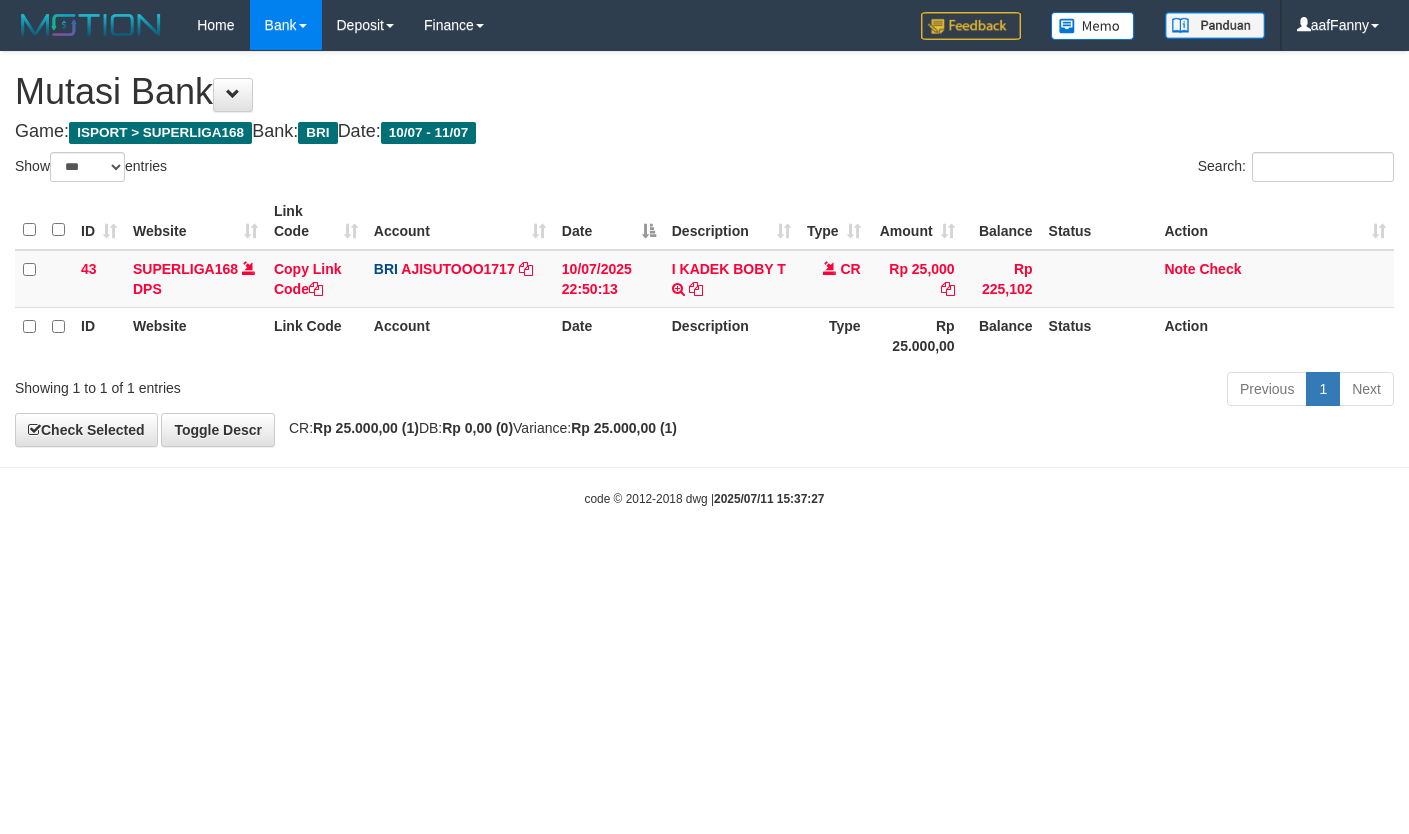 select on "***" 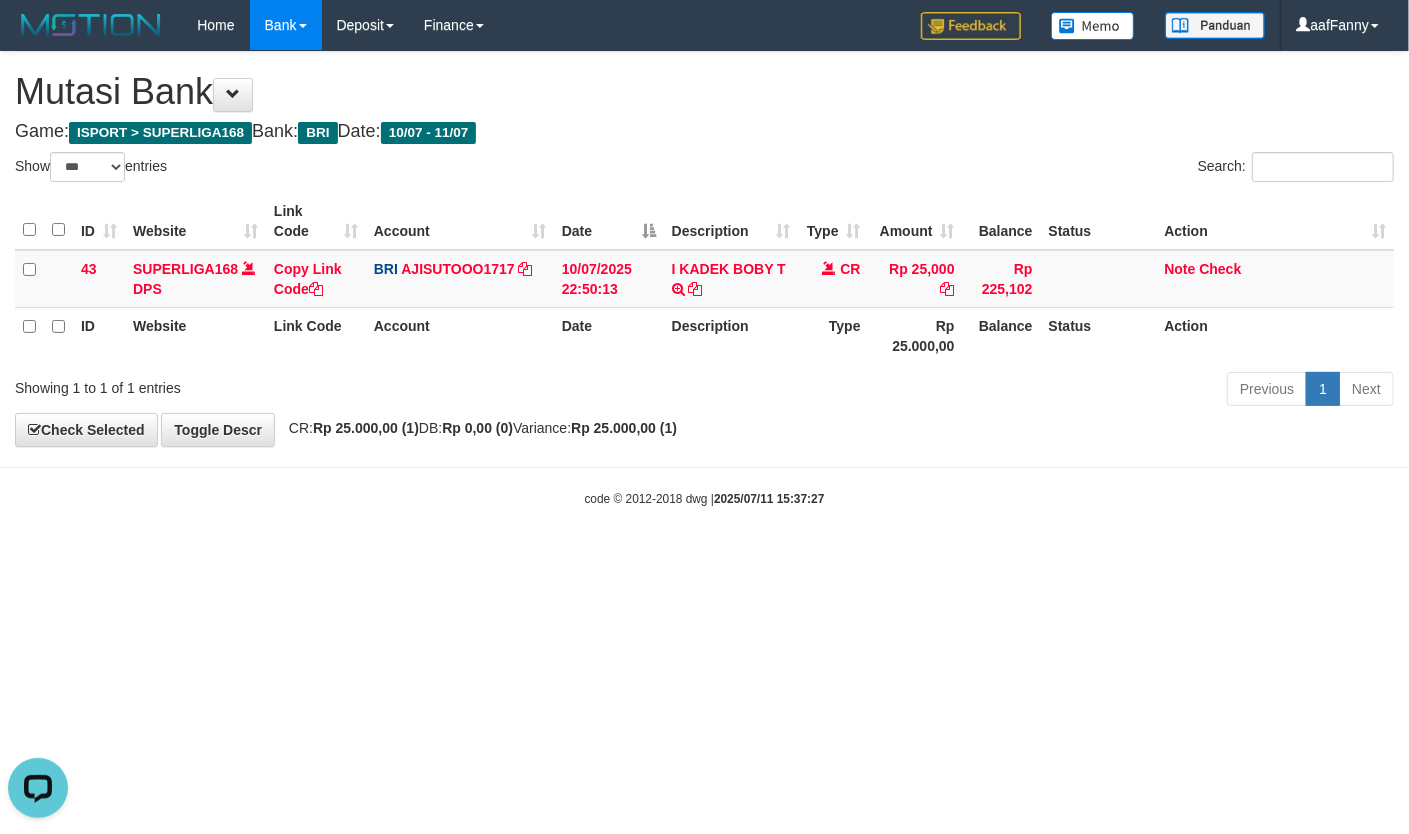 scroll, scrollTop: 0, scrollLeft: 0, axis: both 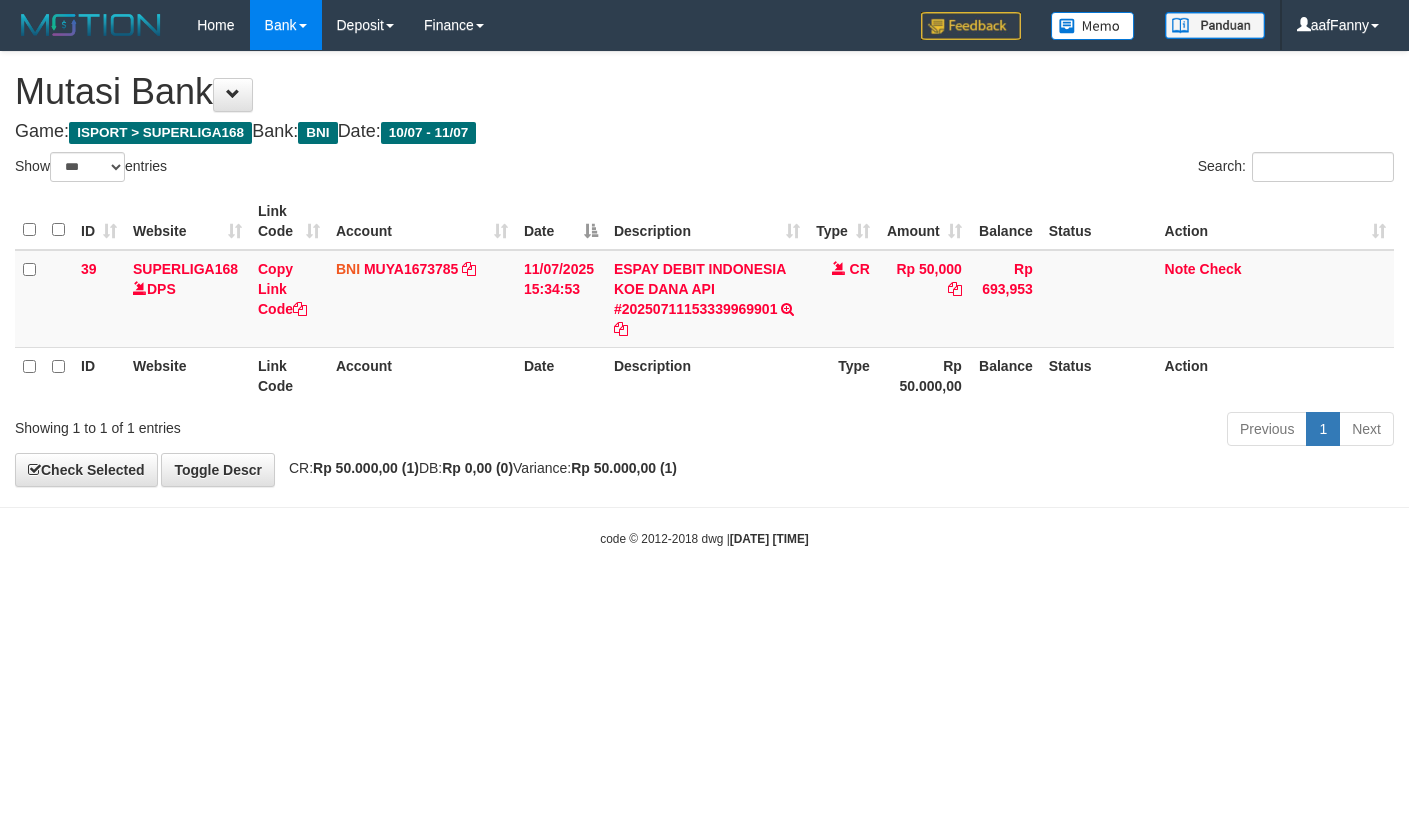 select on "***" 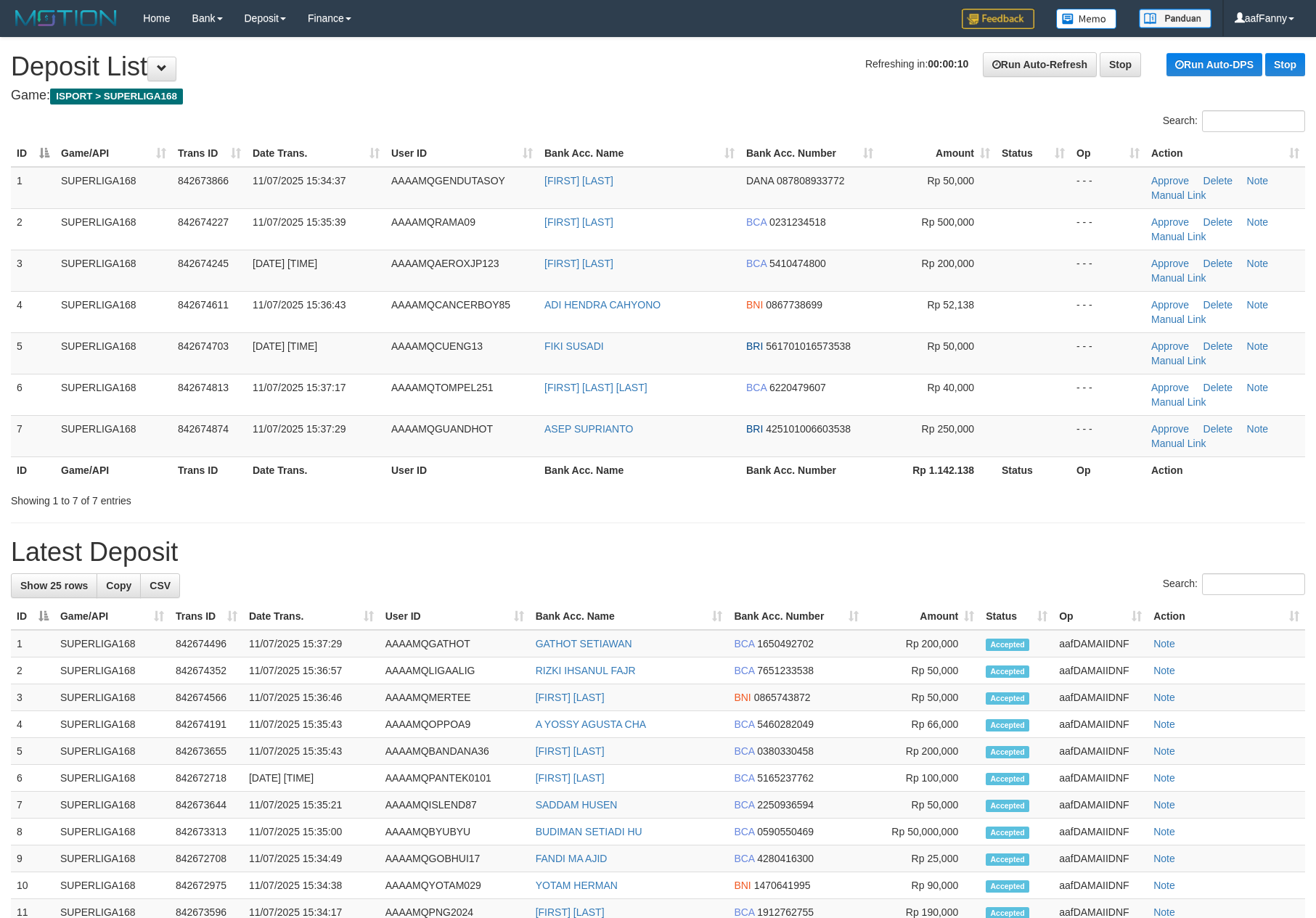 scroll, scrollTop: 0, scrollLeft: 0, axis: both 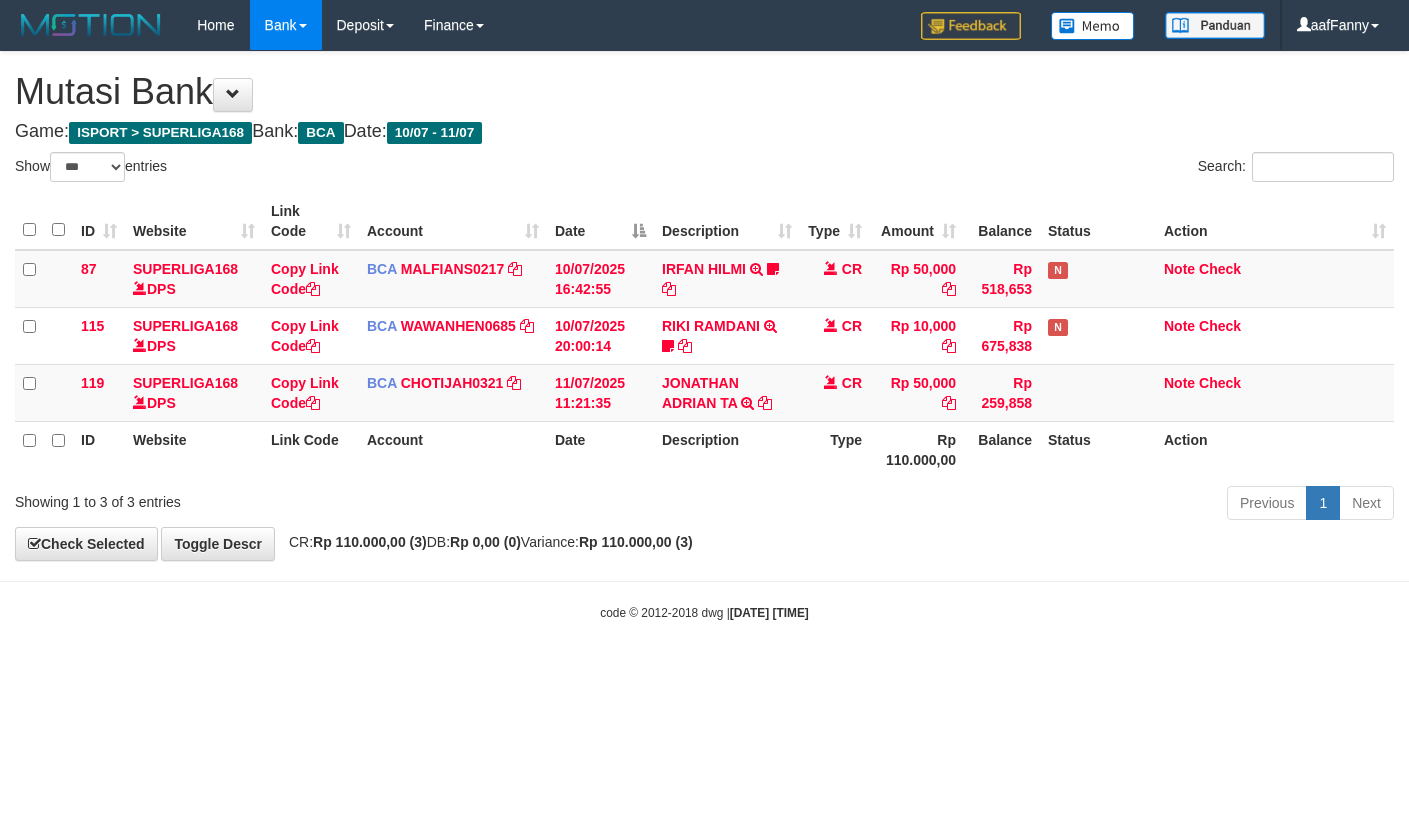 select on "***" 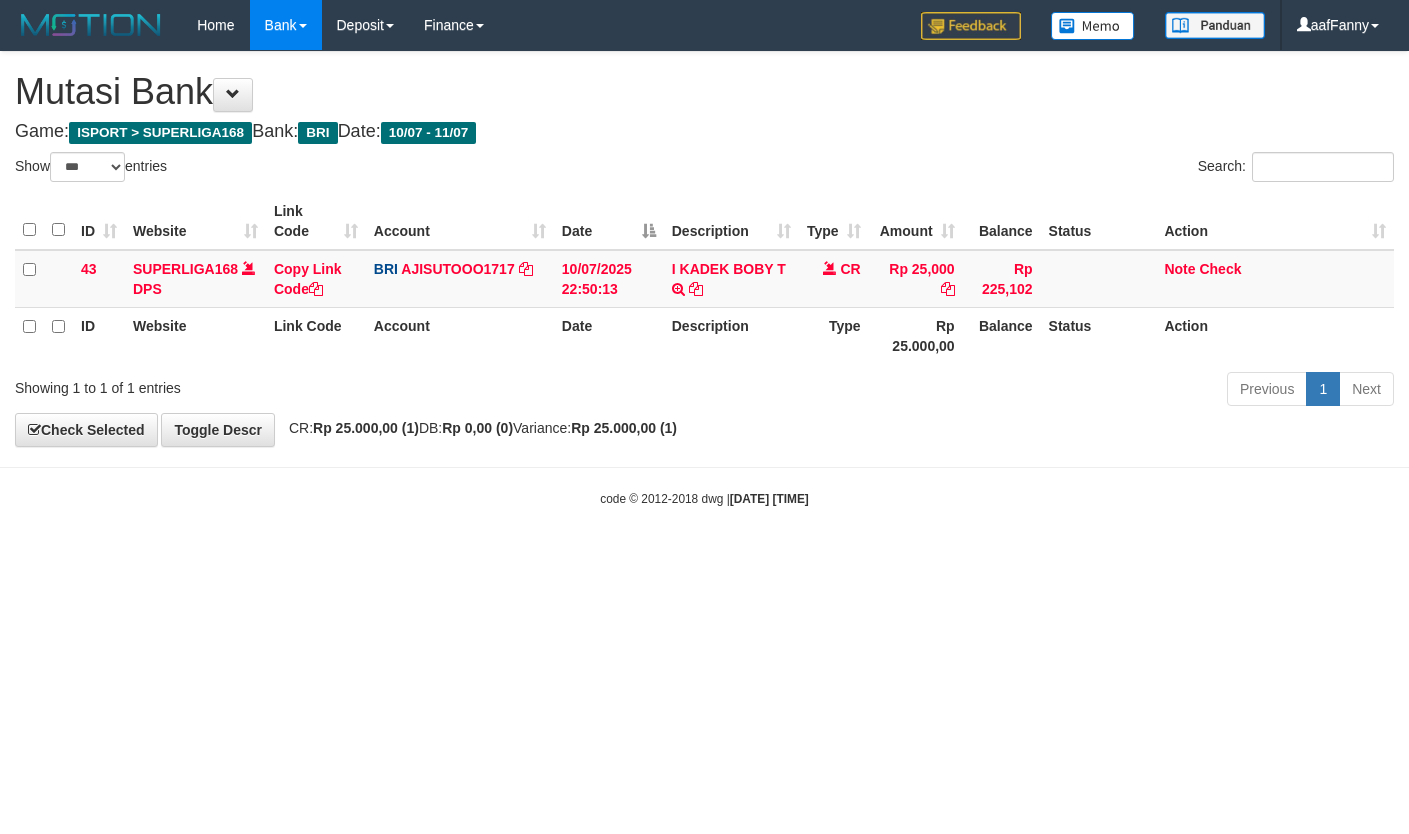 select on "***" 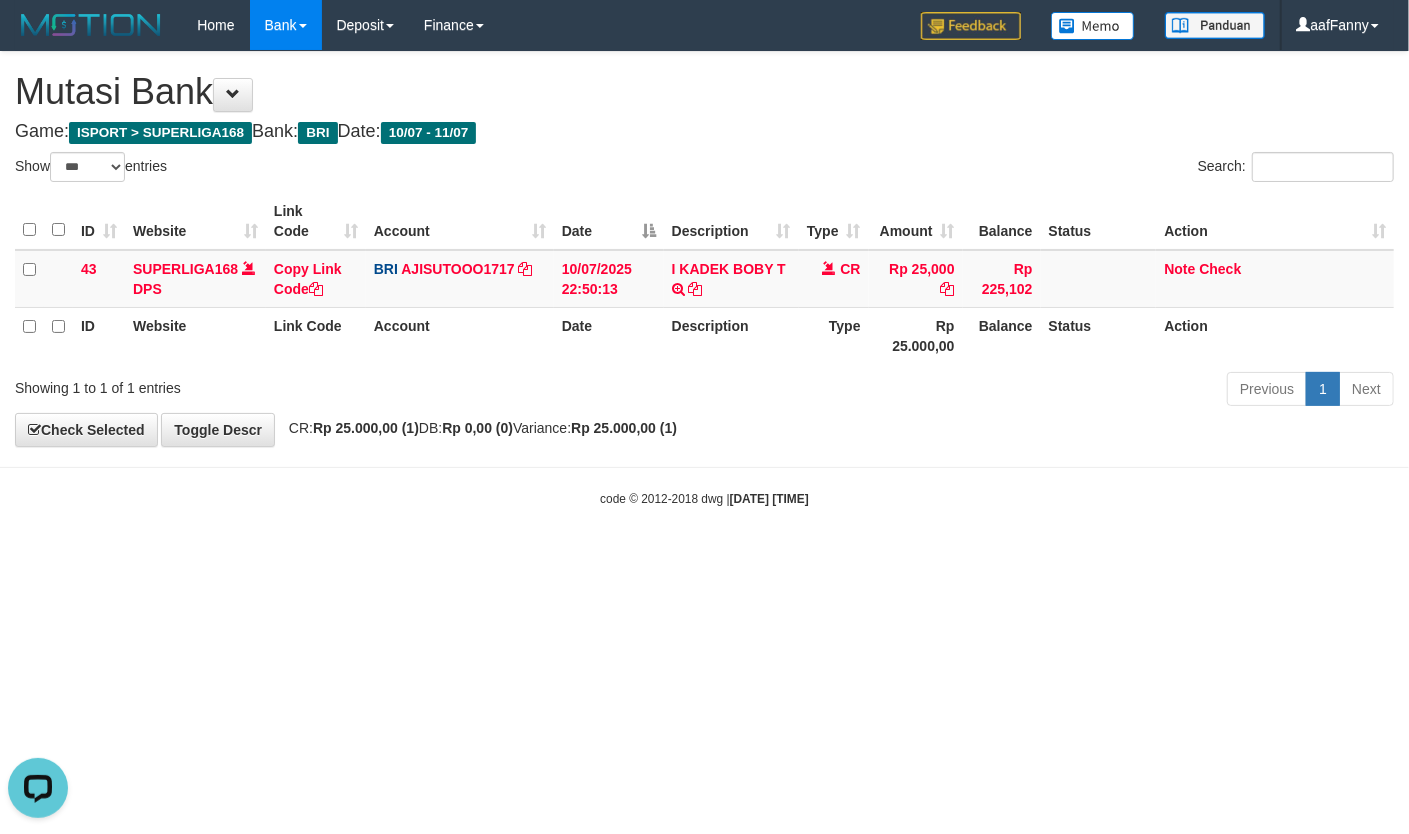 scroll, scrollTop: 0, scrollLeft: 0, axis: both 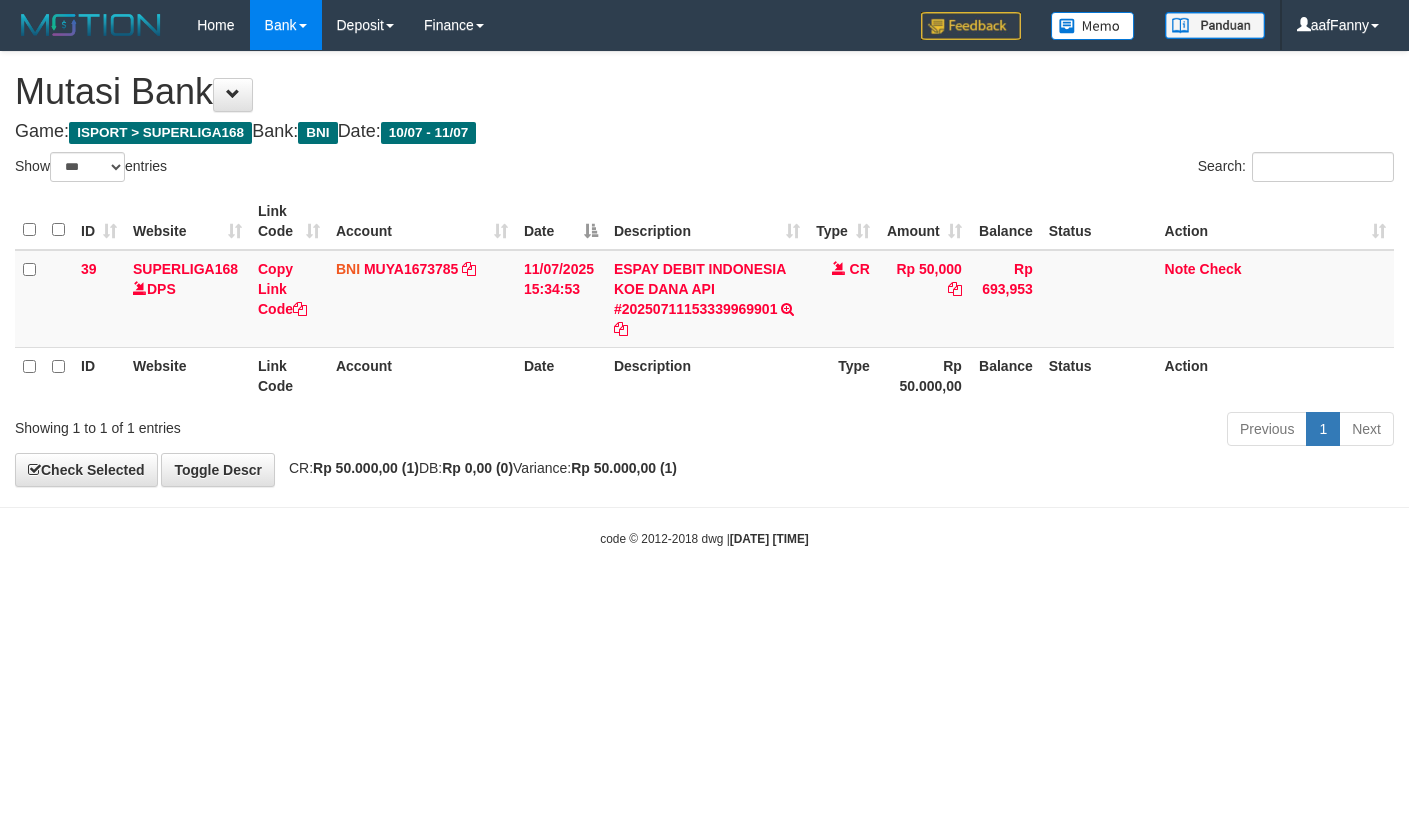 select on "***" 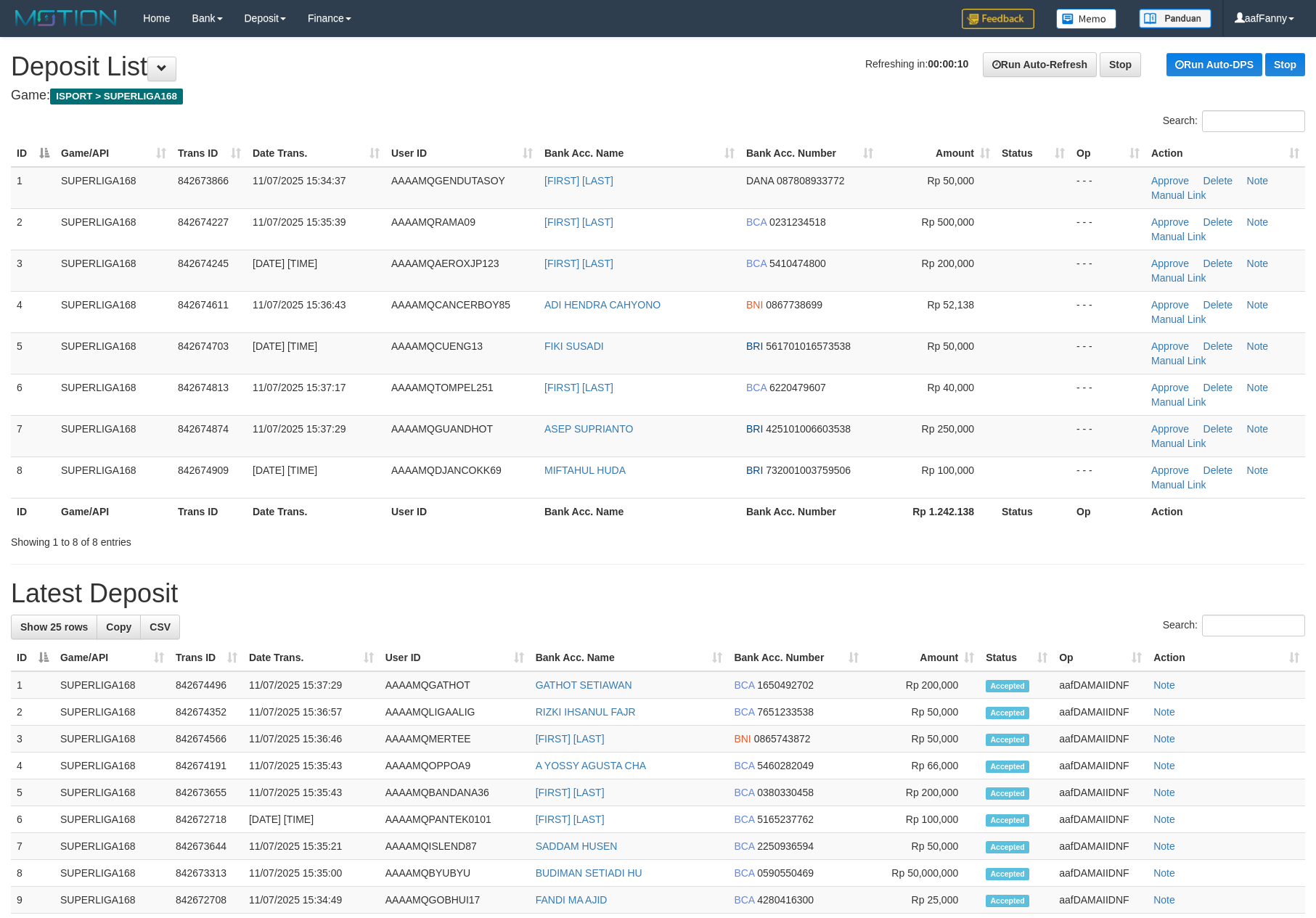 scroll, scrollTop: 0, scrollLeft: 0, axis: both 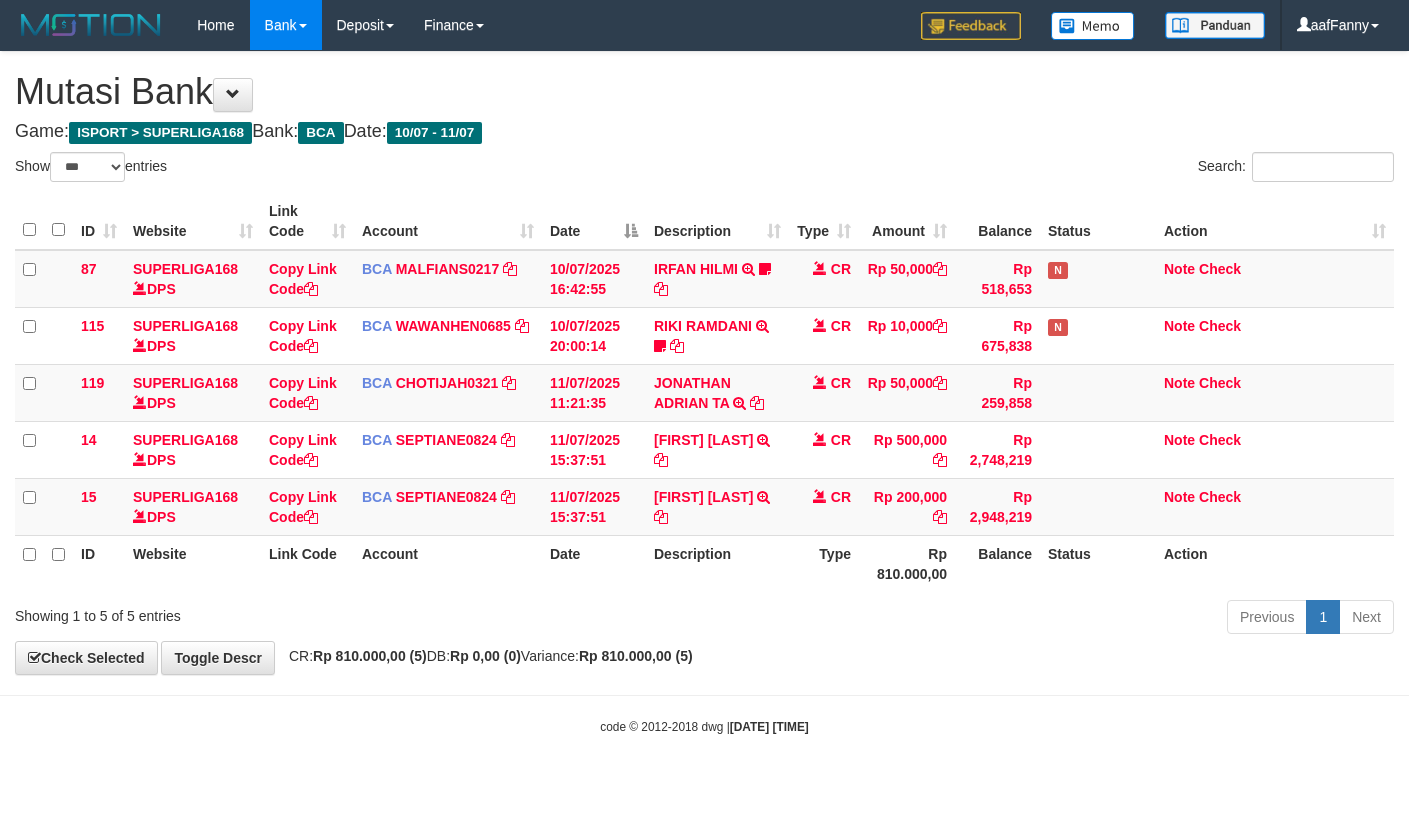 select on "***" 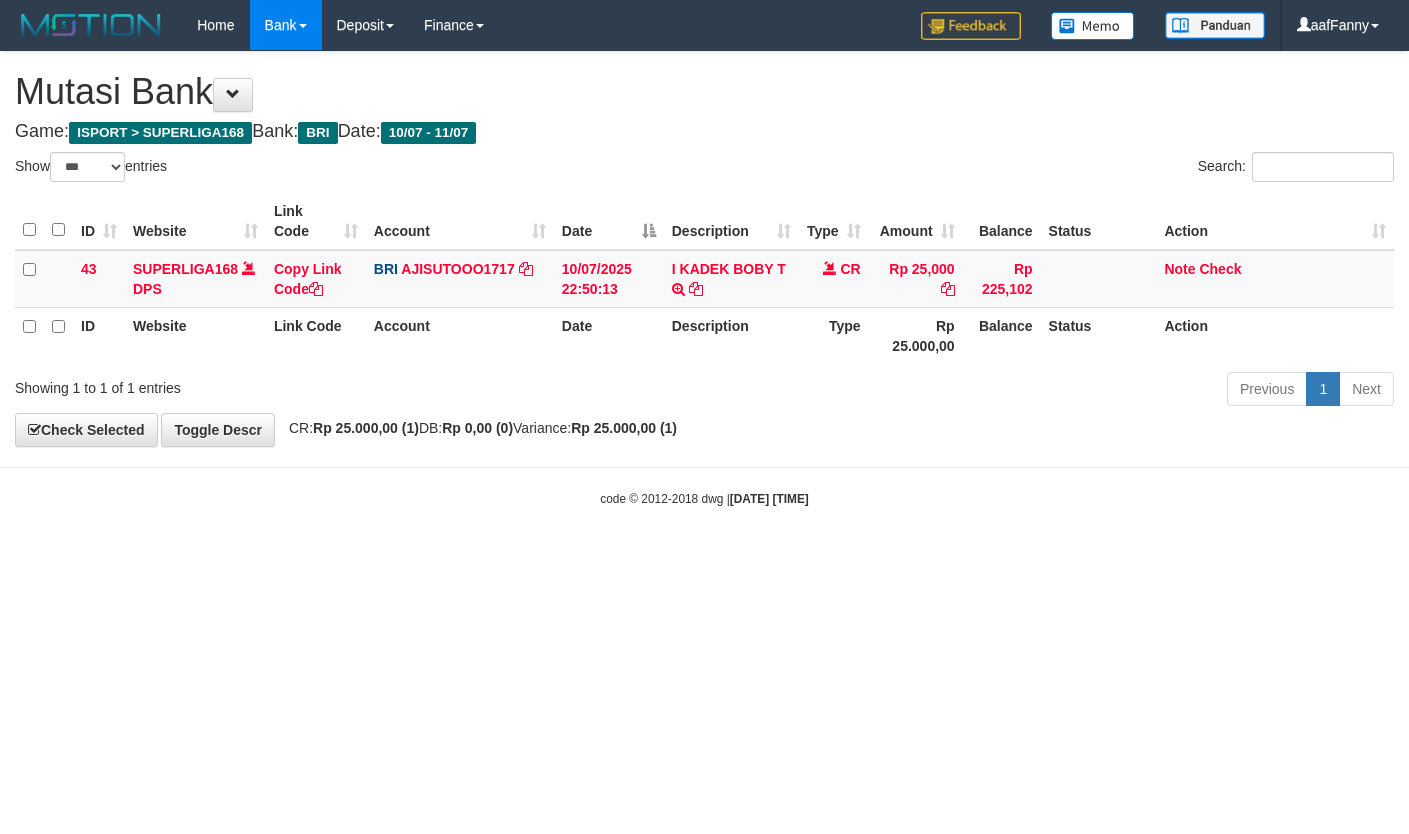 select on "***" 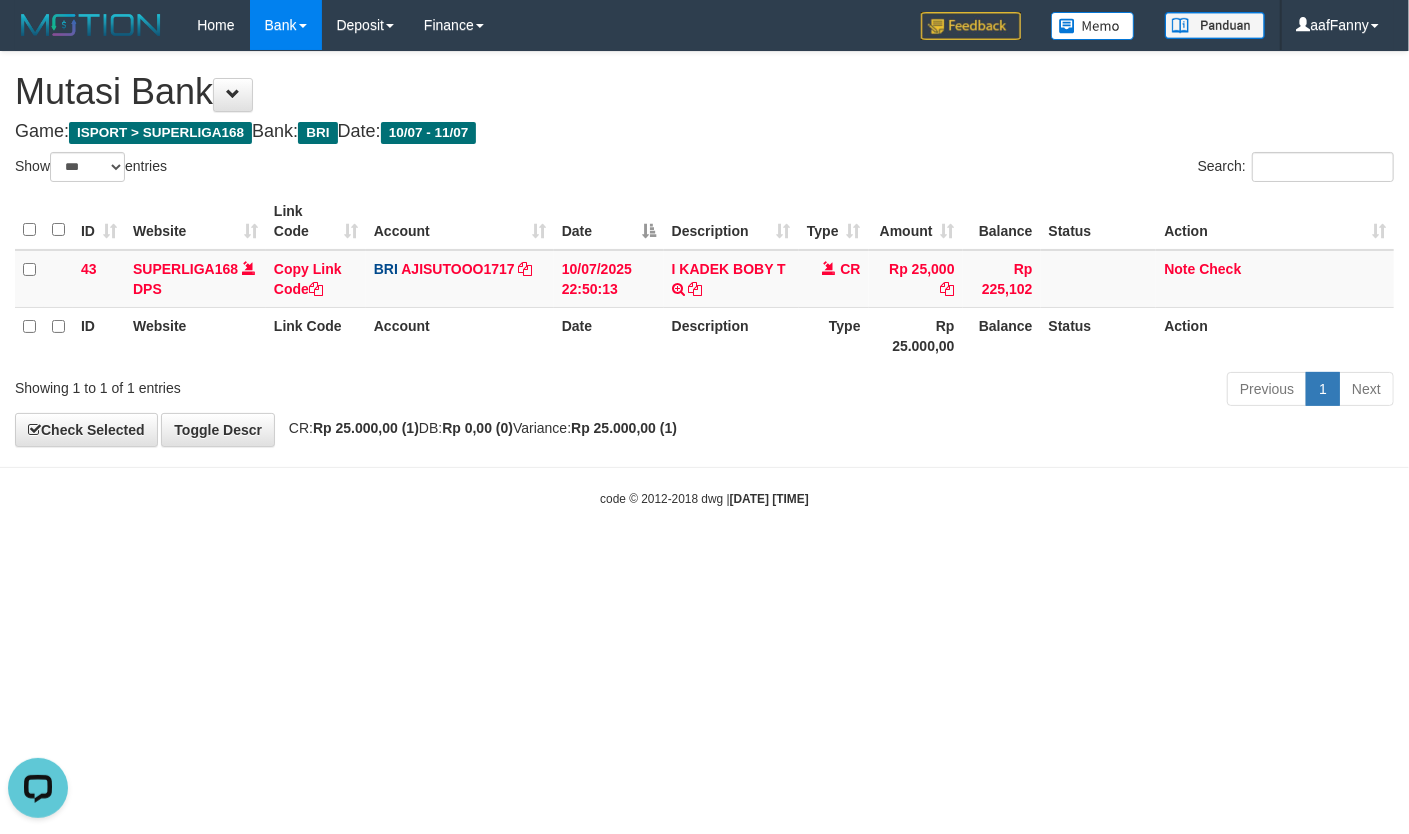 scroll, scrollTop: 0, scrollLeft: 0, axis: both 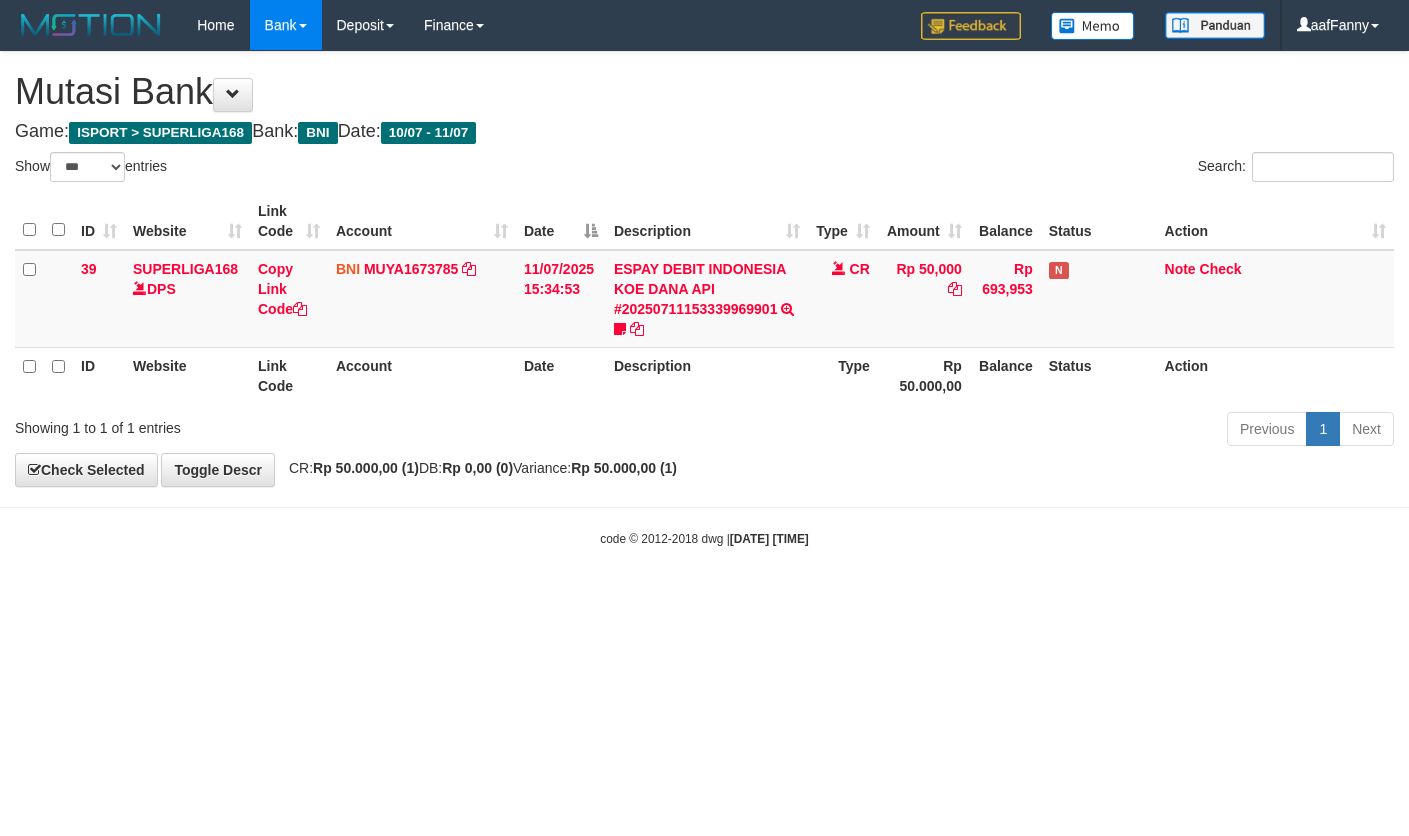 select on "***" 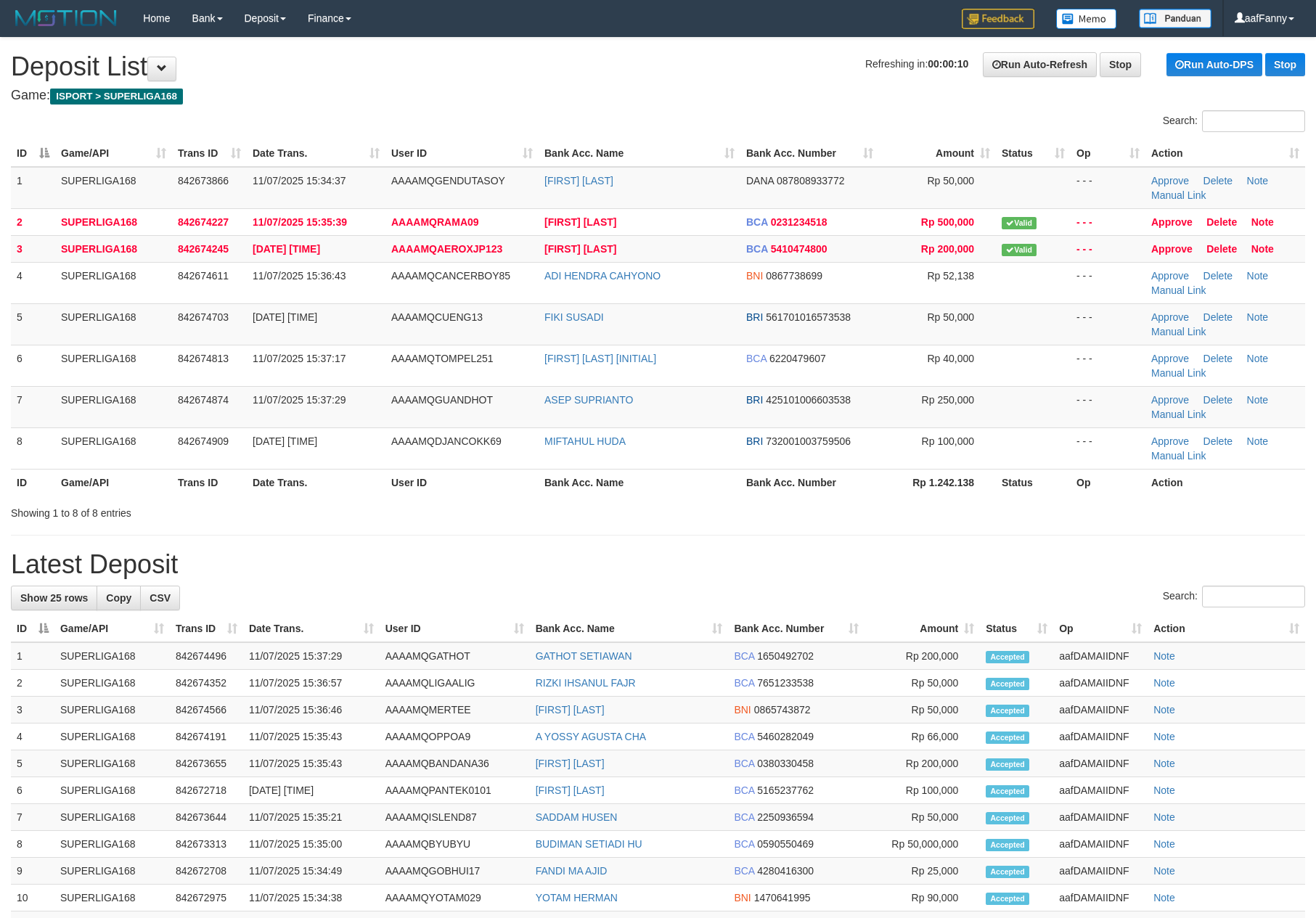 scroll, scrollTop: 0, scrollLeft: 0, axis: both 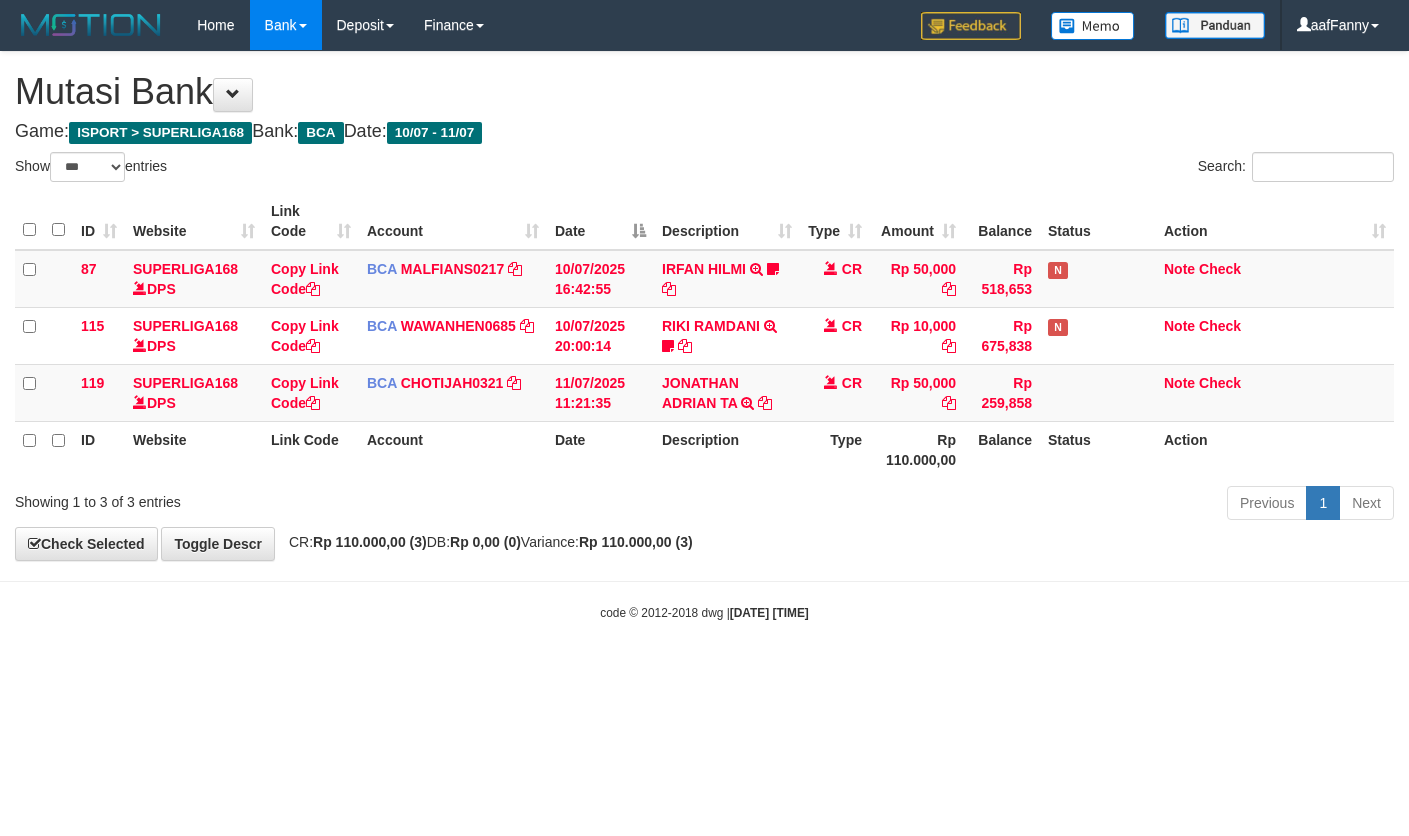 select on "***" 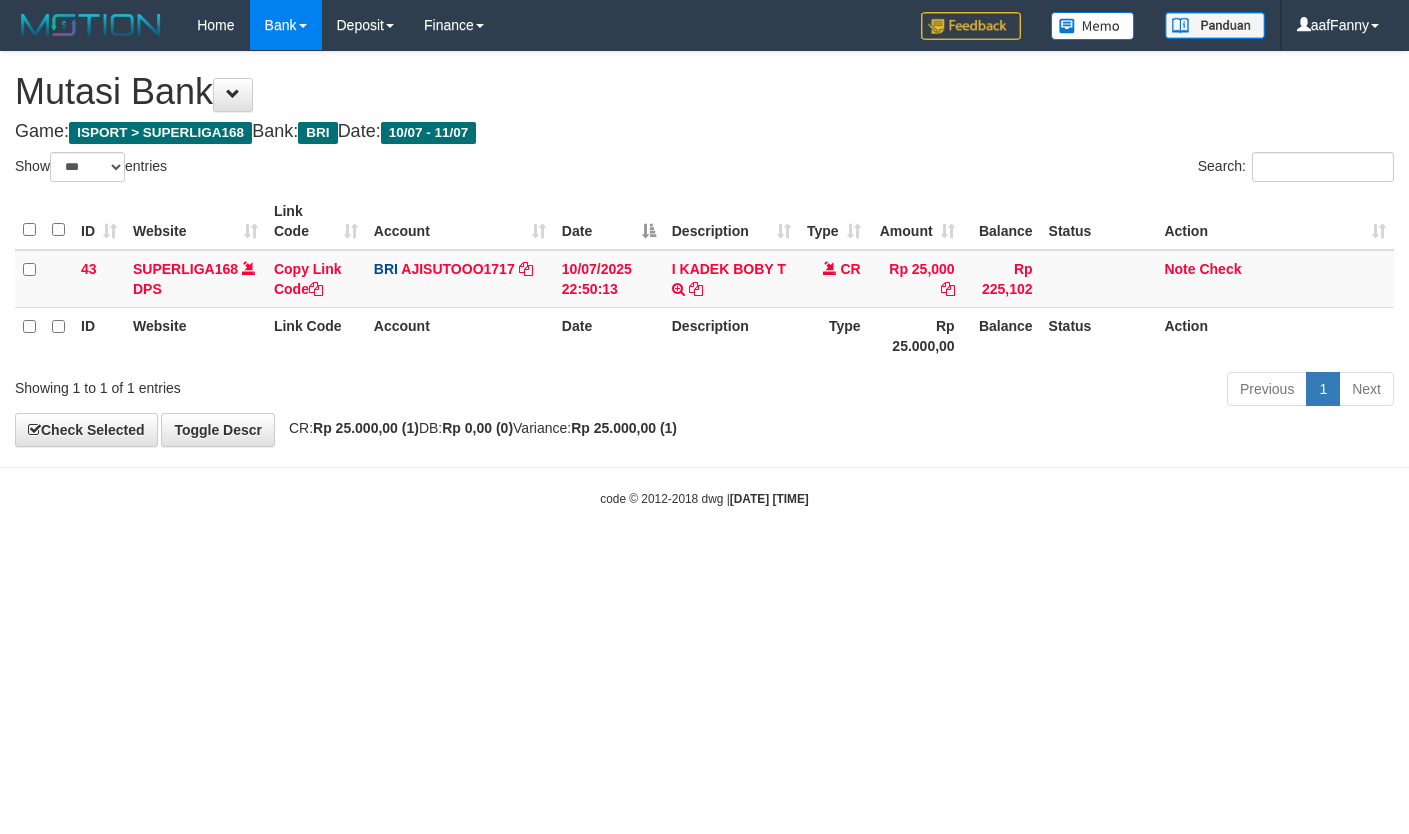select on "***" 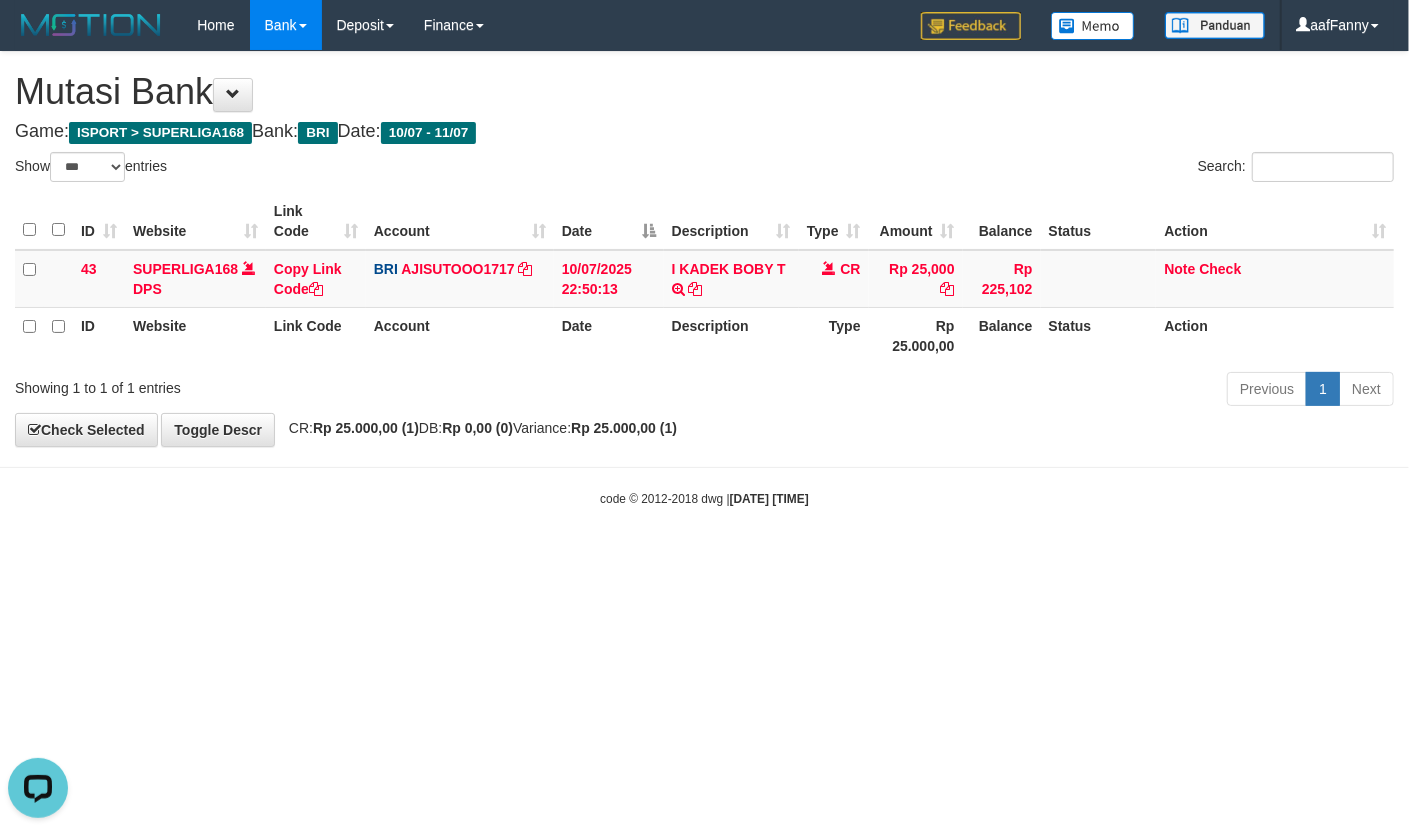 scroll, scrollTop: 0, scrollLeft: 0, axis: both 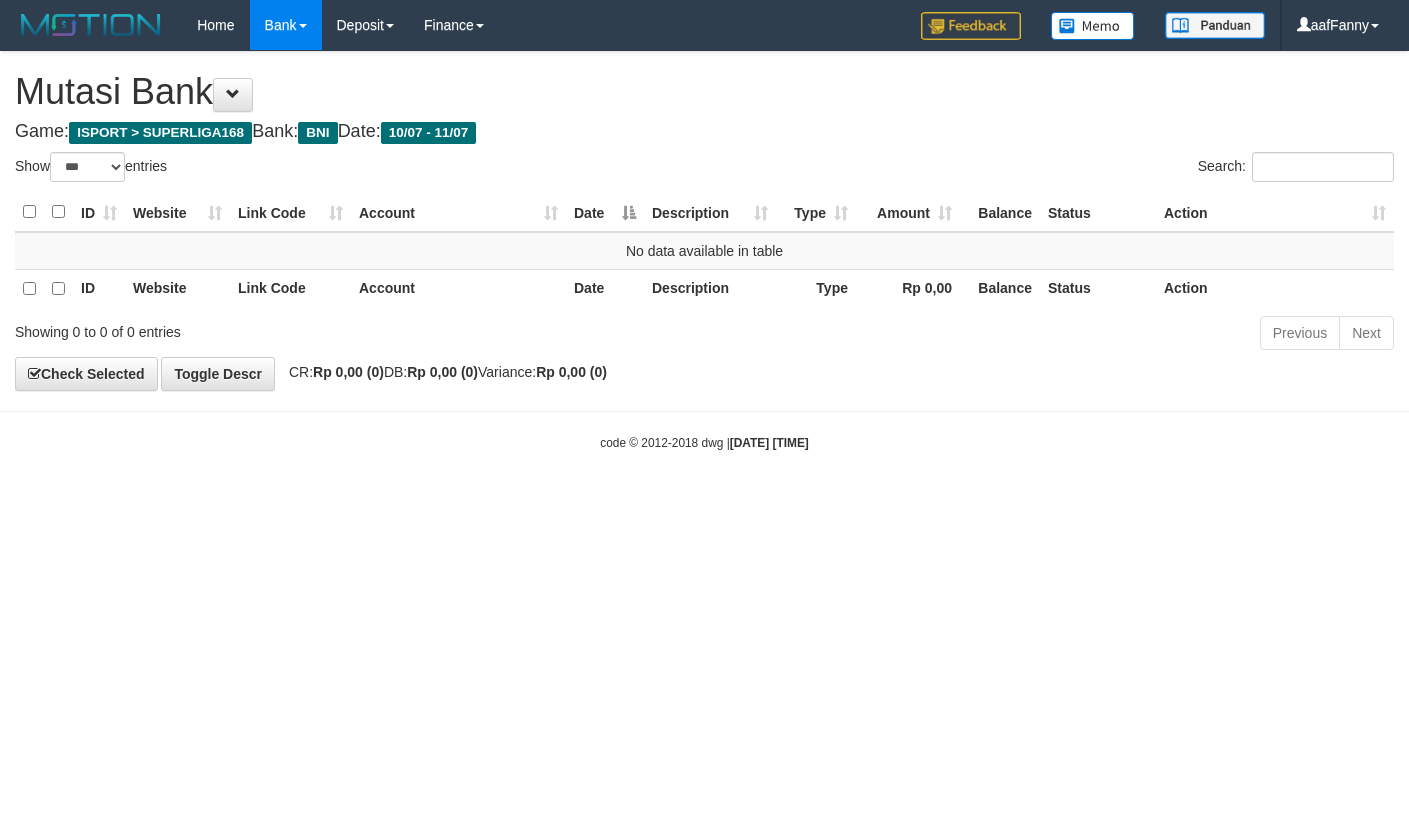 select on "***" 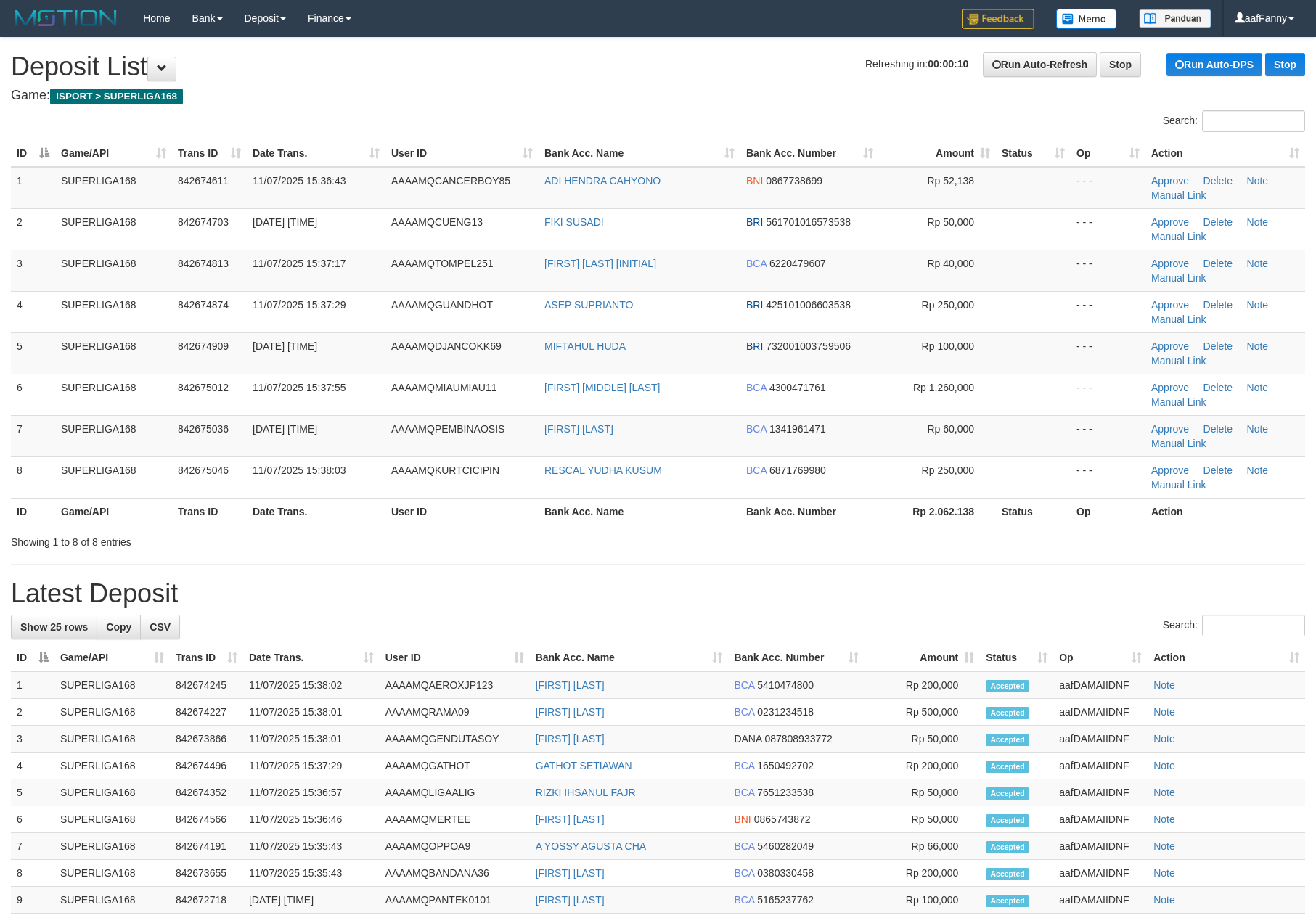 scroll, scrollTop: 0, scrollLeft: 0, axis: both 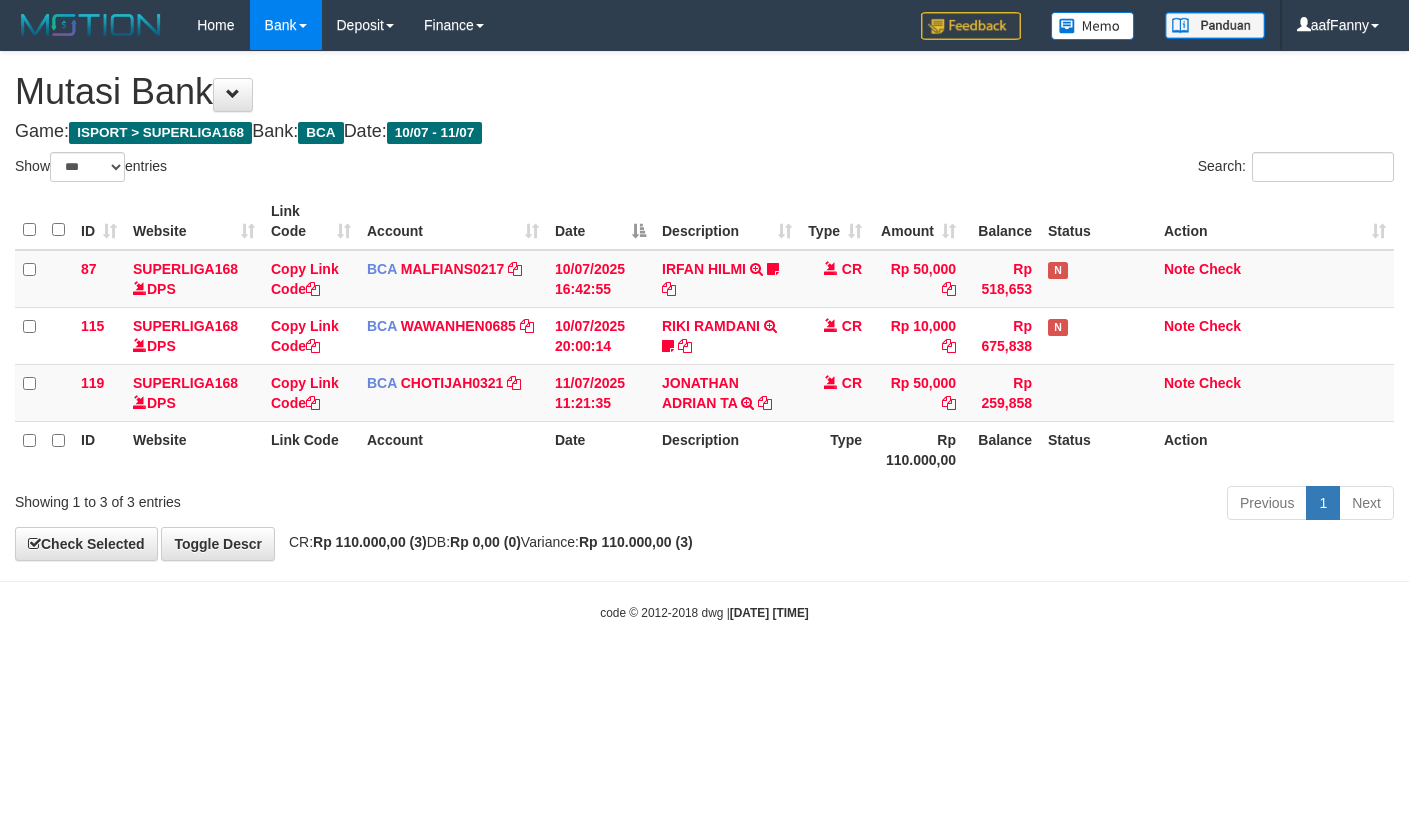 select on "***" 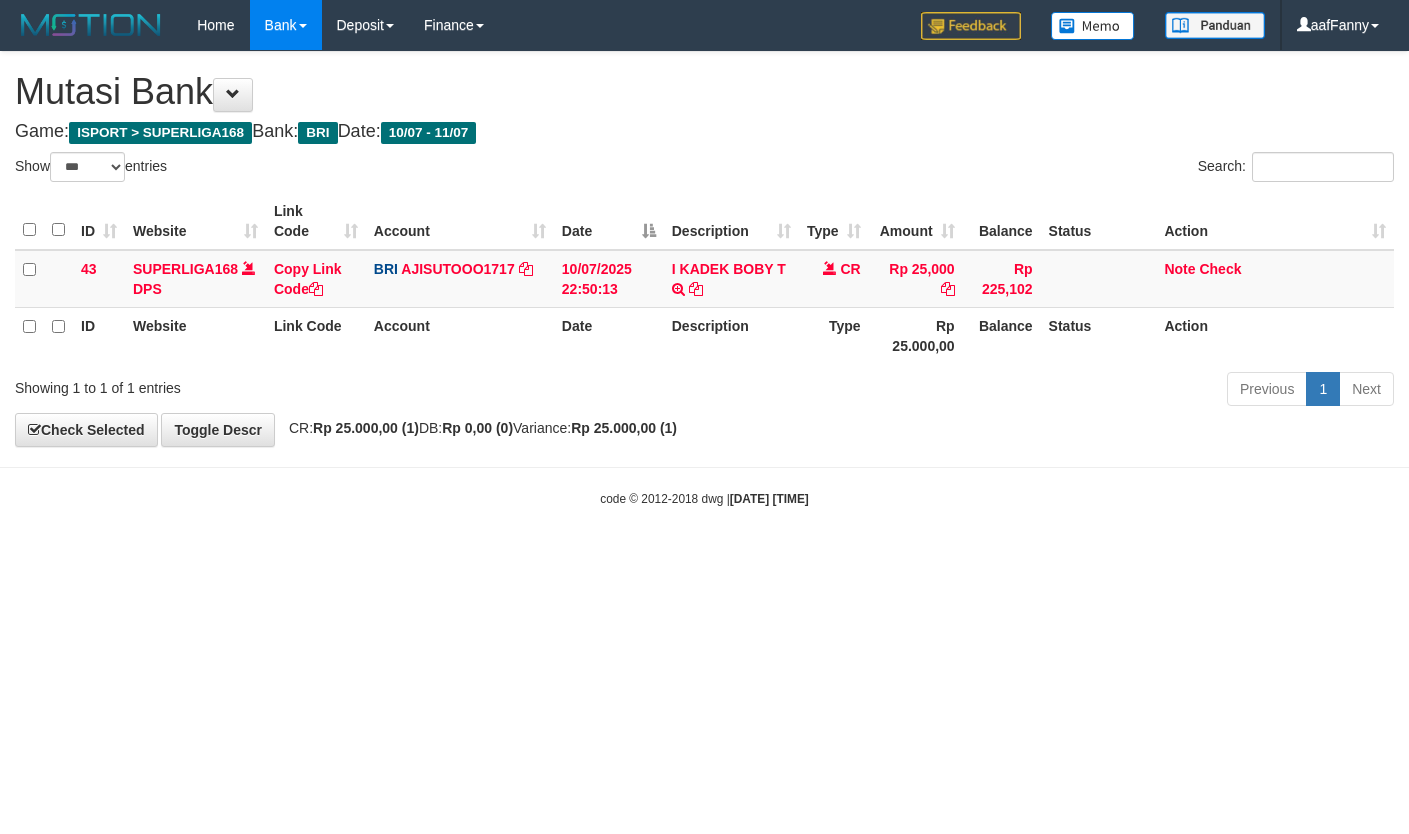 select on "***" 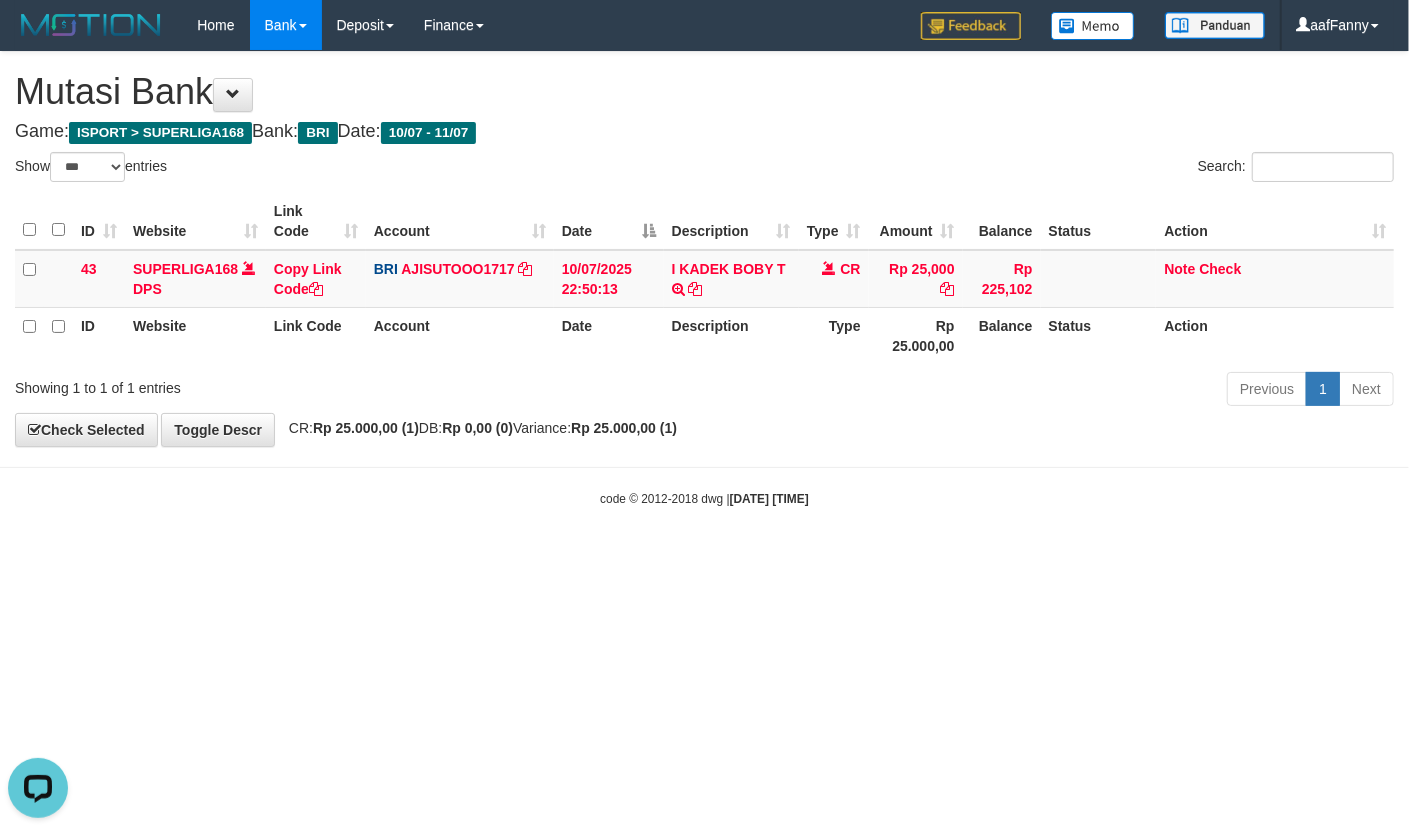 scroll, scrollTop: 0, scrollLeft: 0, axis: both 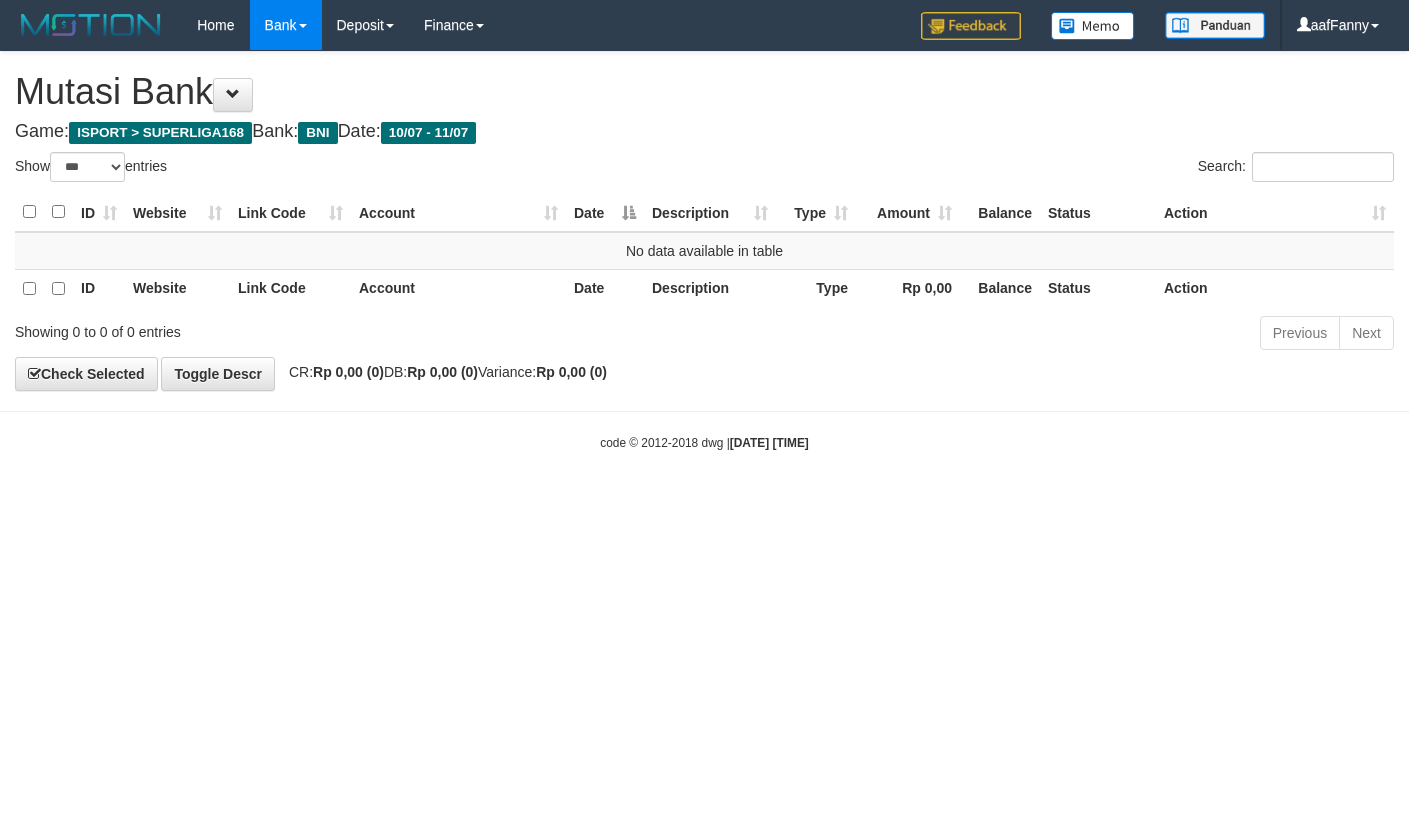 select on "***" 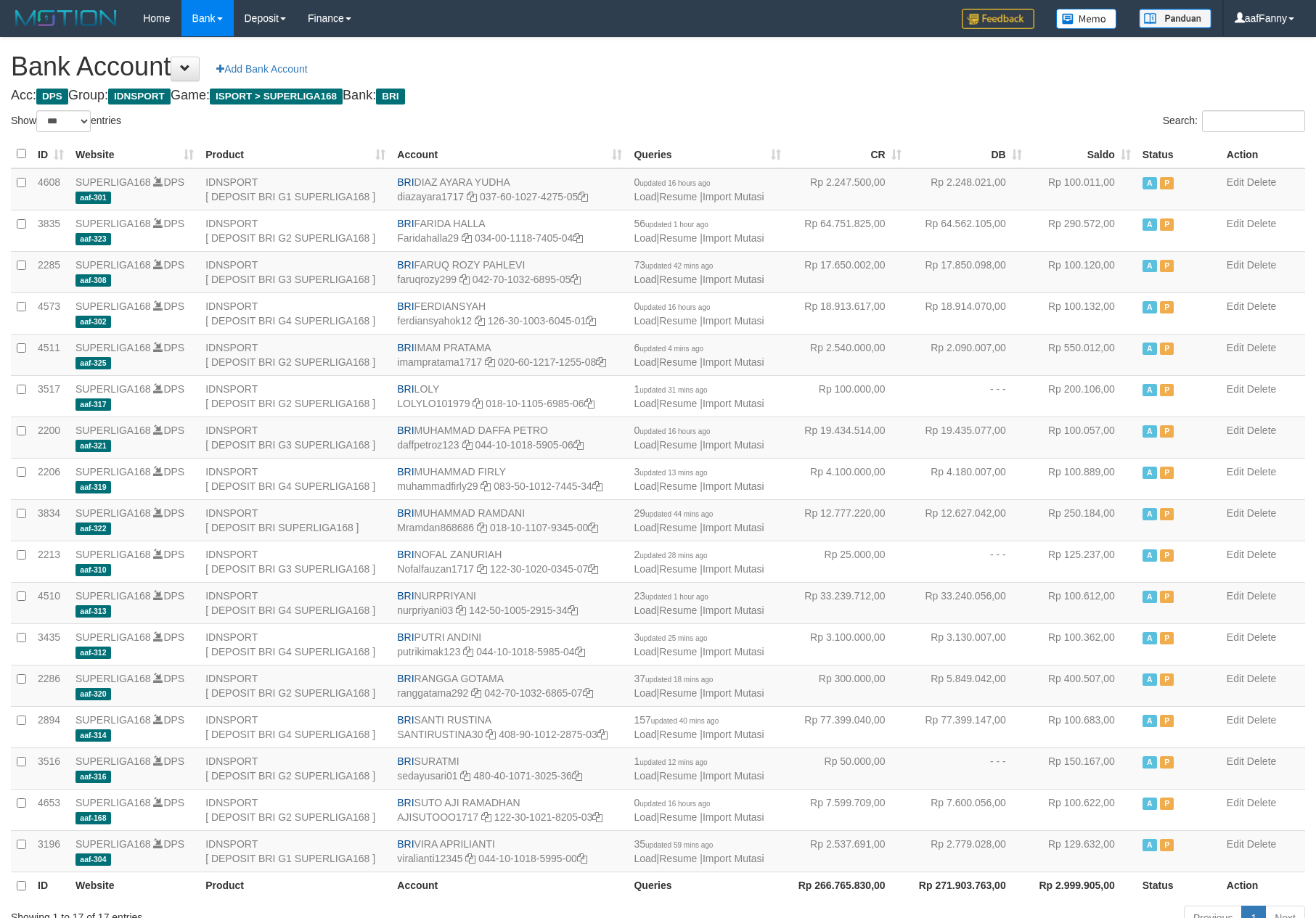 select on "***" 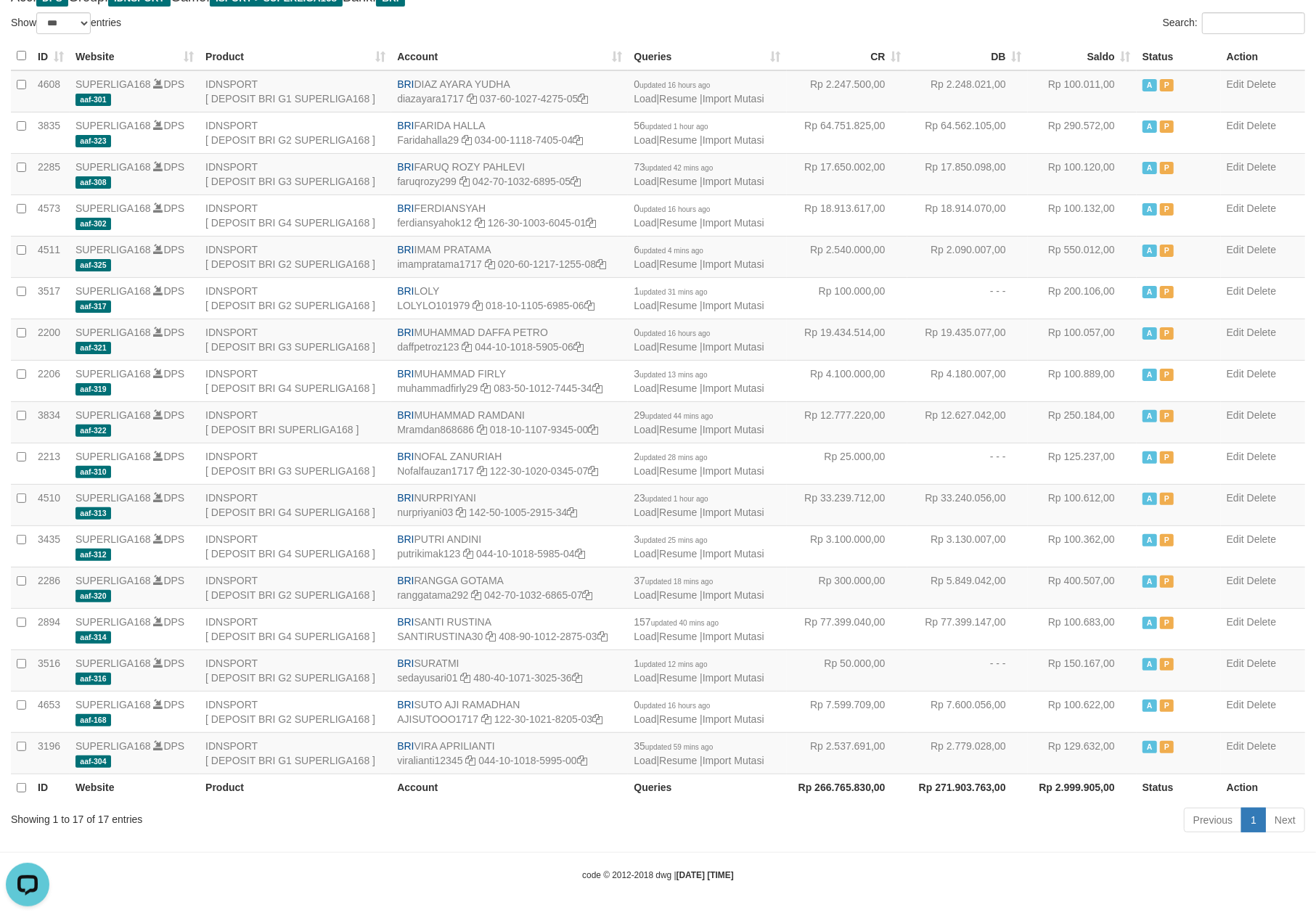 scroll, scrollTop: 0, scrollLeft: 0, axis: both 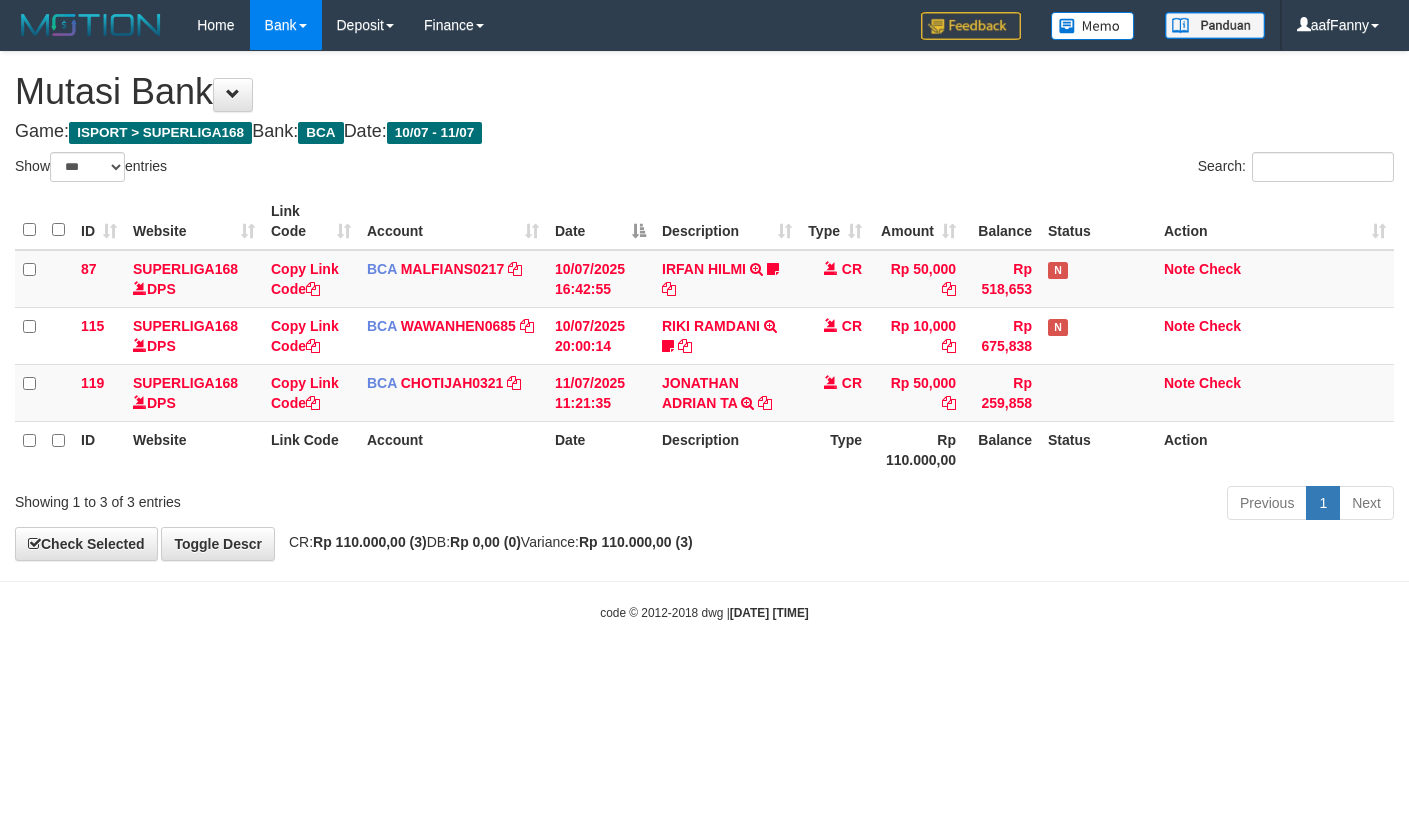 select on "***" 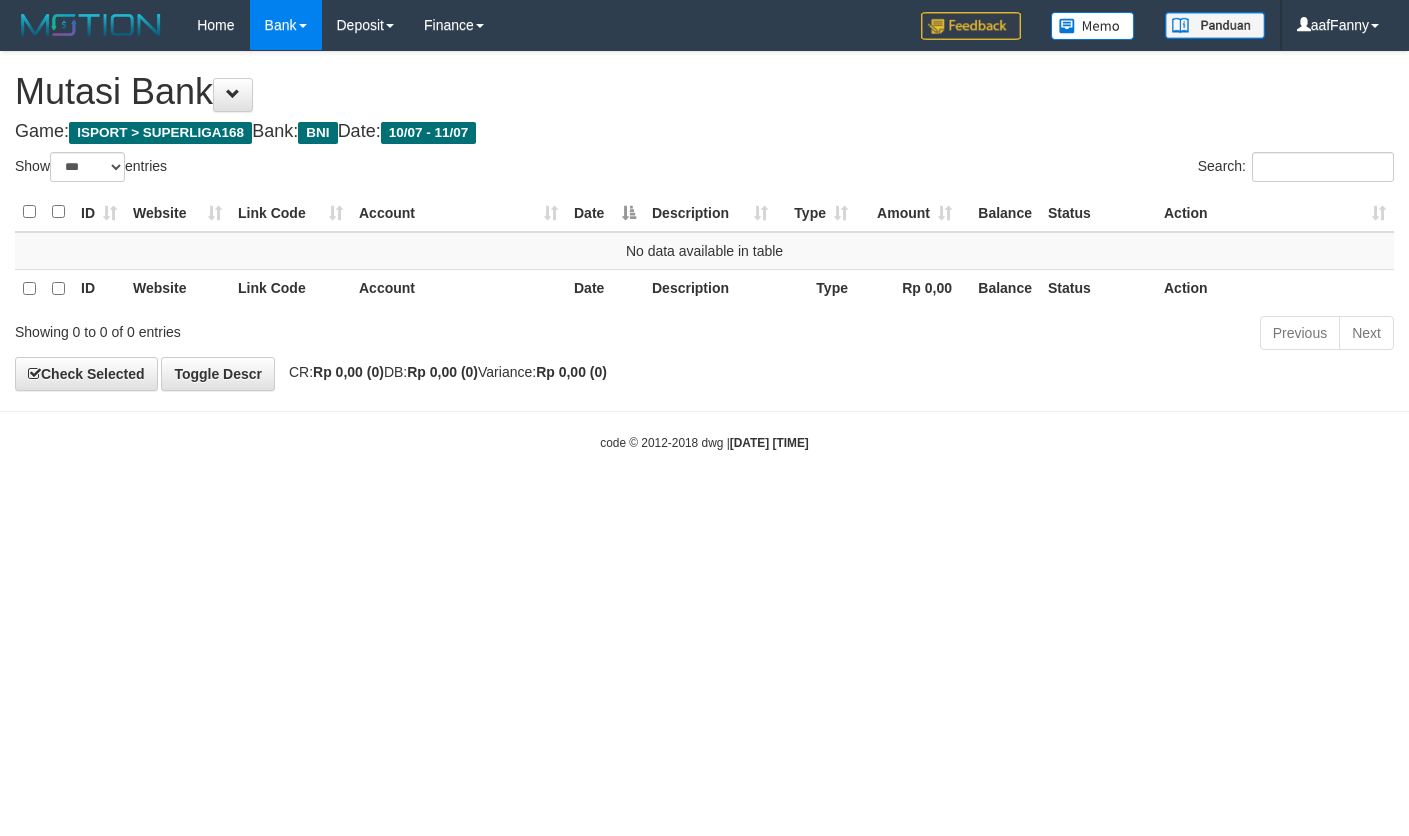 select on "***" 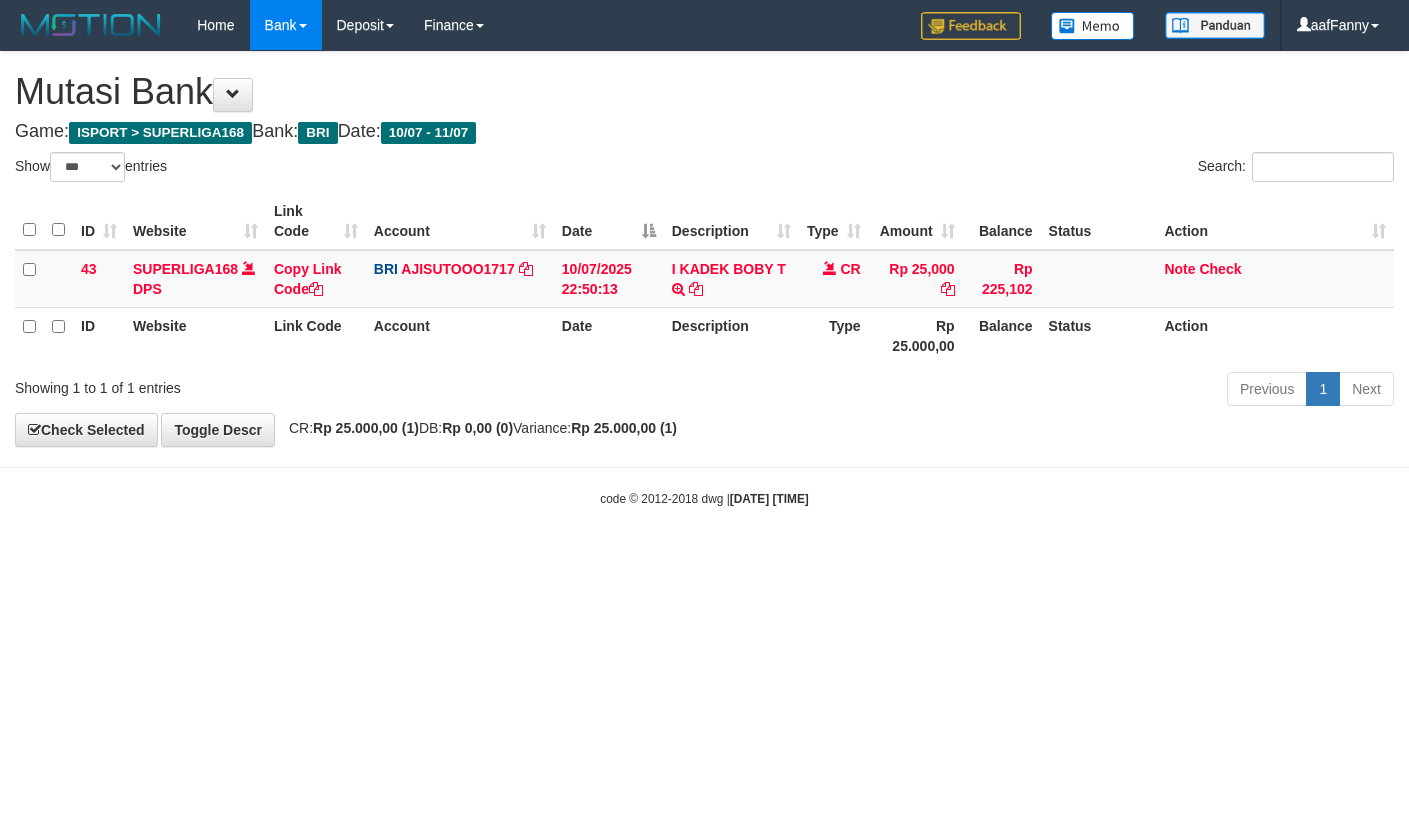 select on "***" 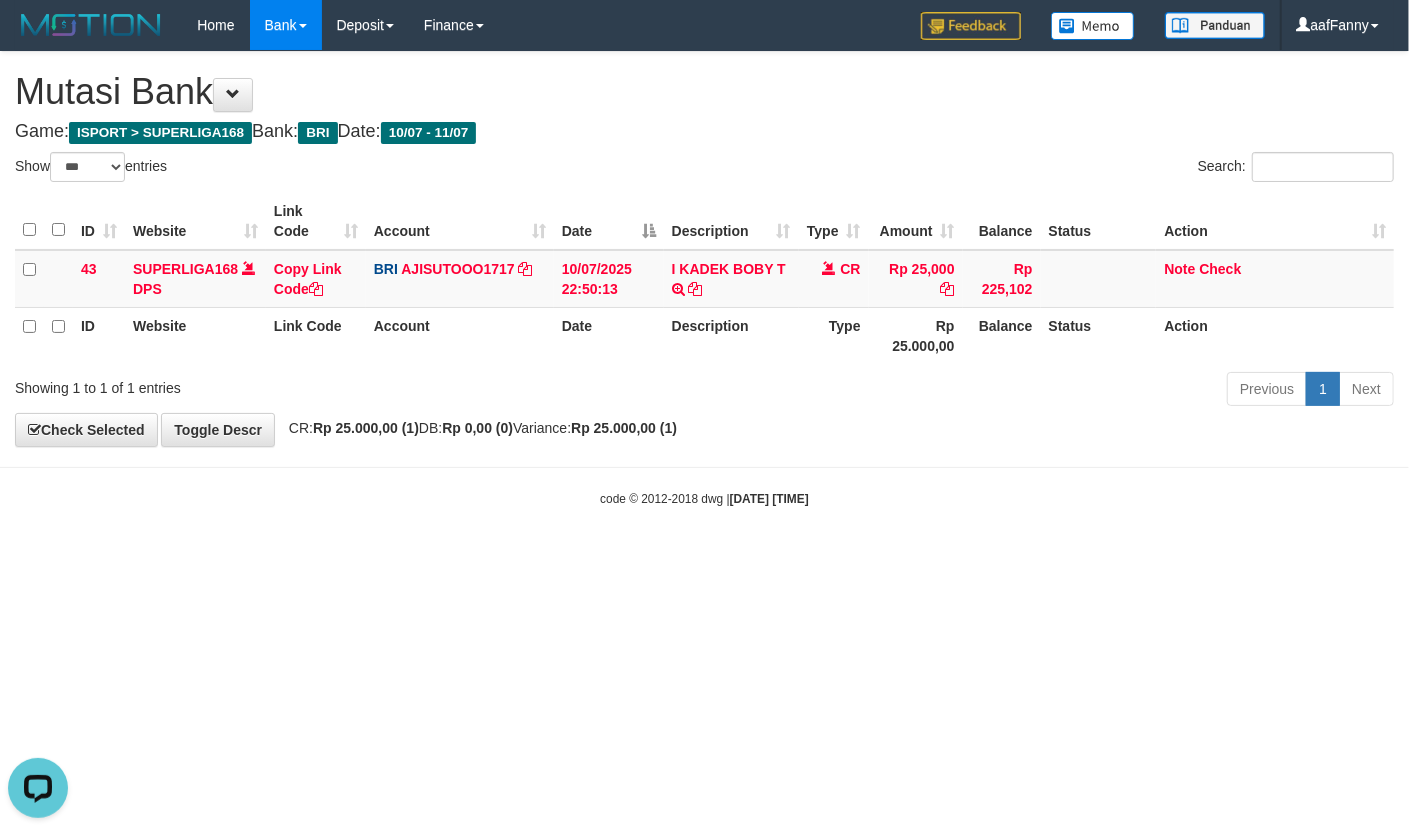 scroll, scrollTop: 0, scrollLeft: 0, axis: both 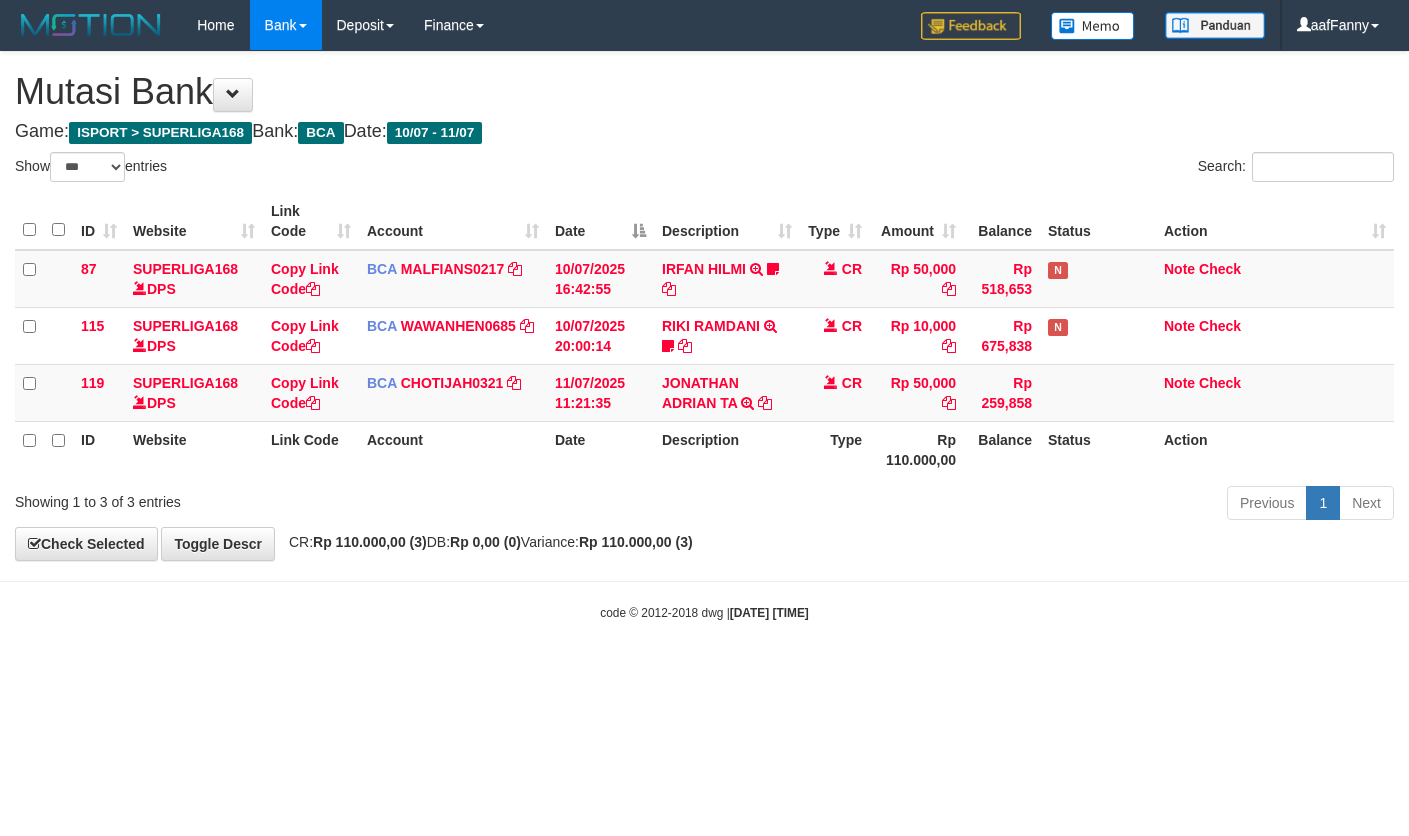 select on "***" 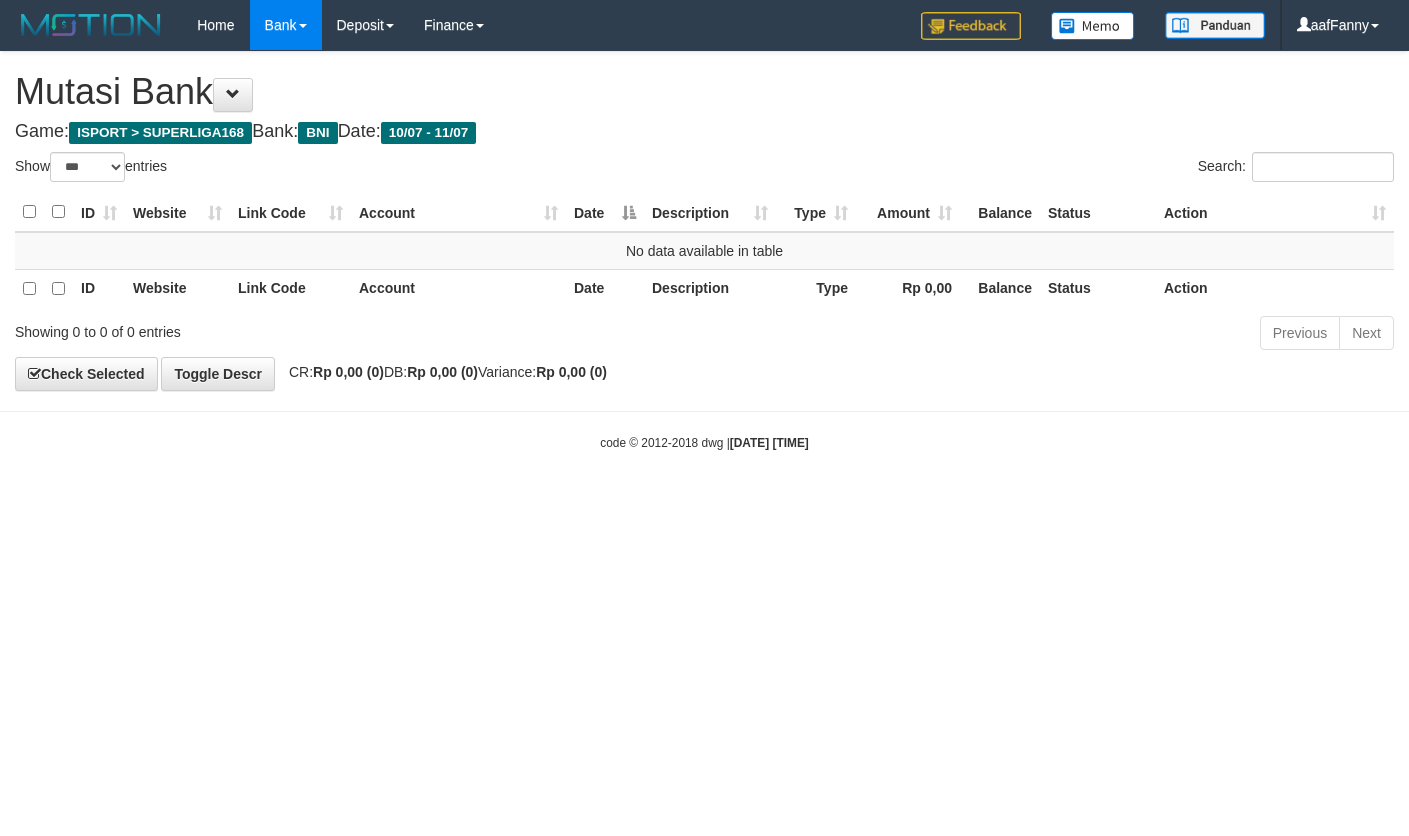 select on "***" 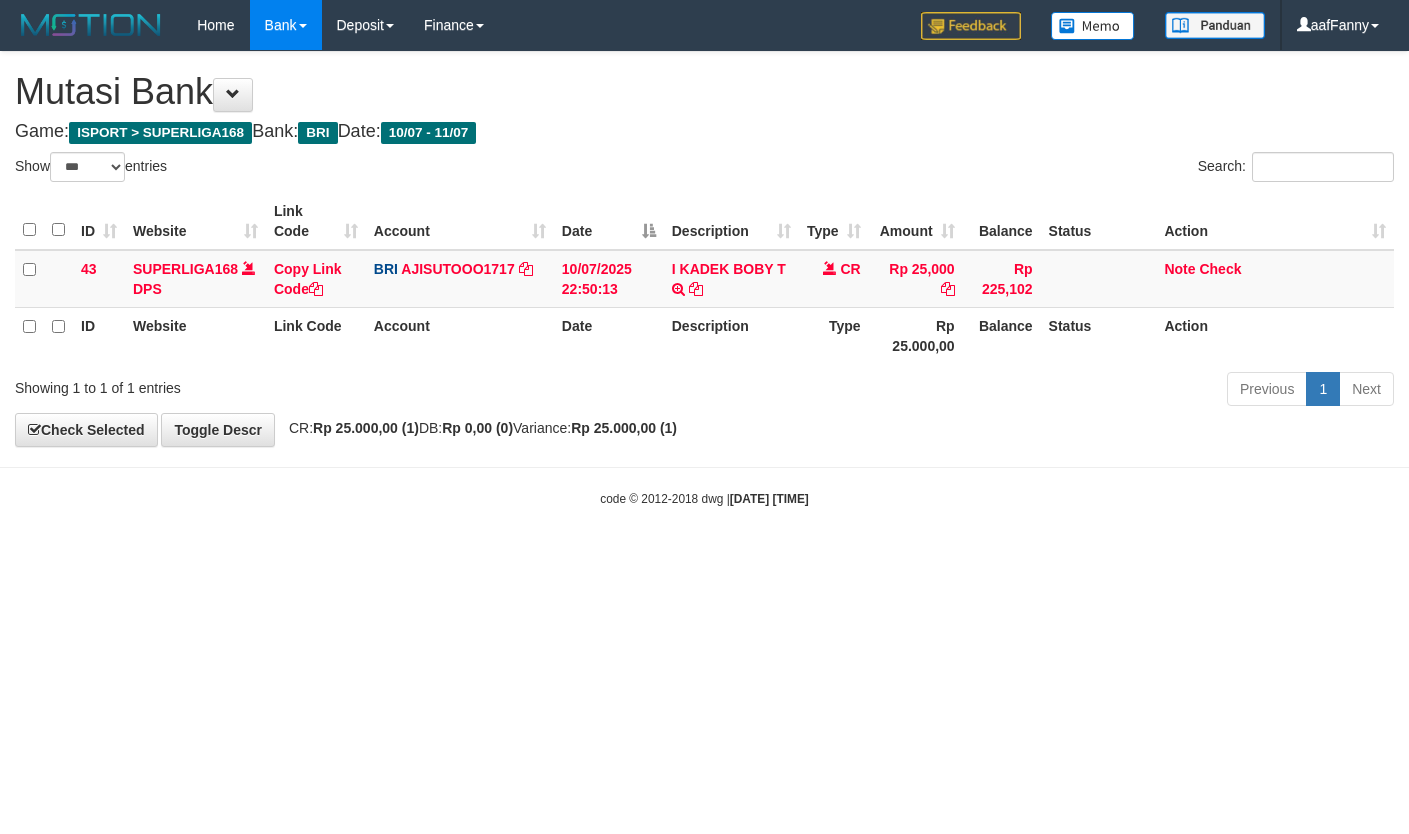select on "***" 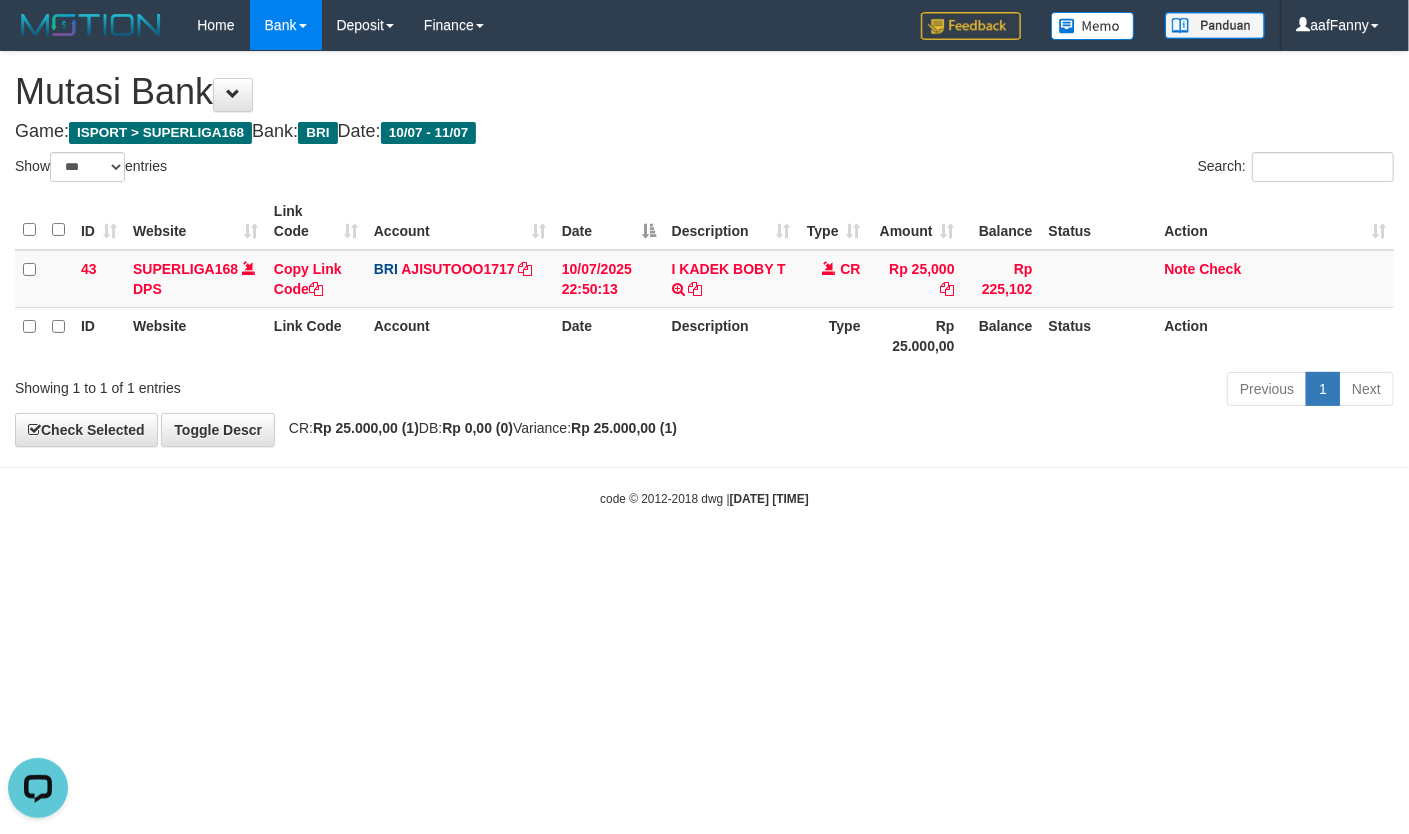 scroll, scrollTop: 0, scrollLeft: 0, axis: both 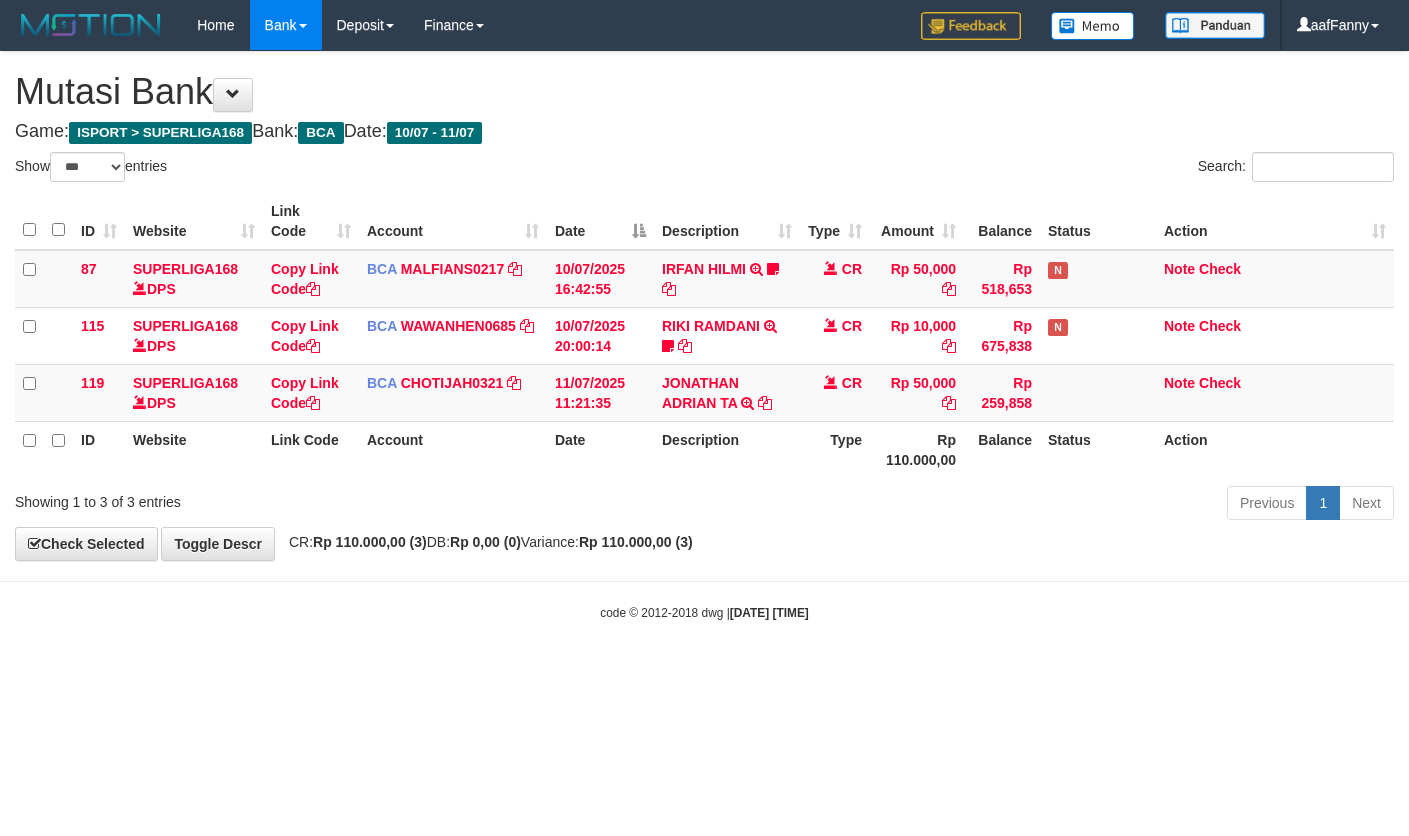 select on "***" 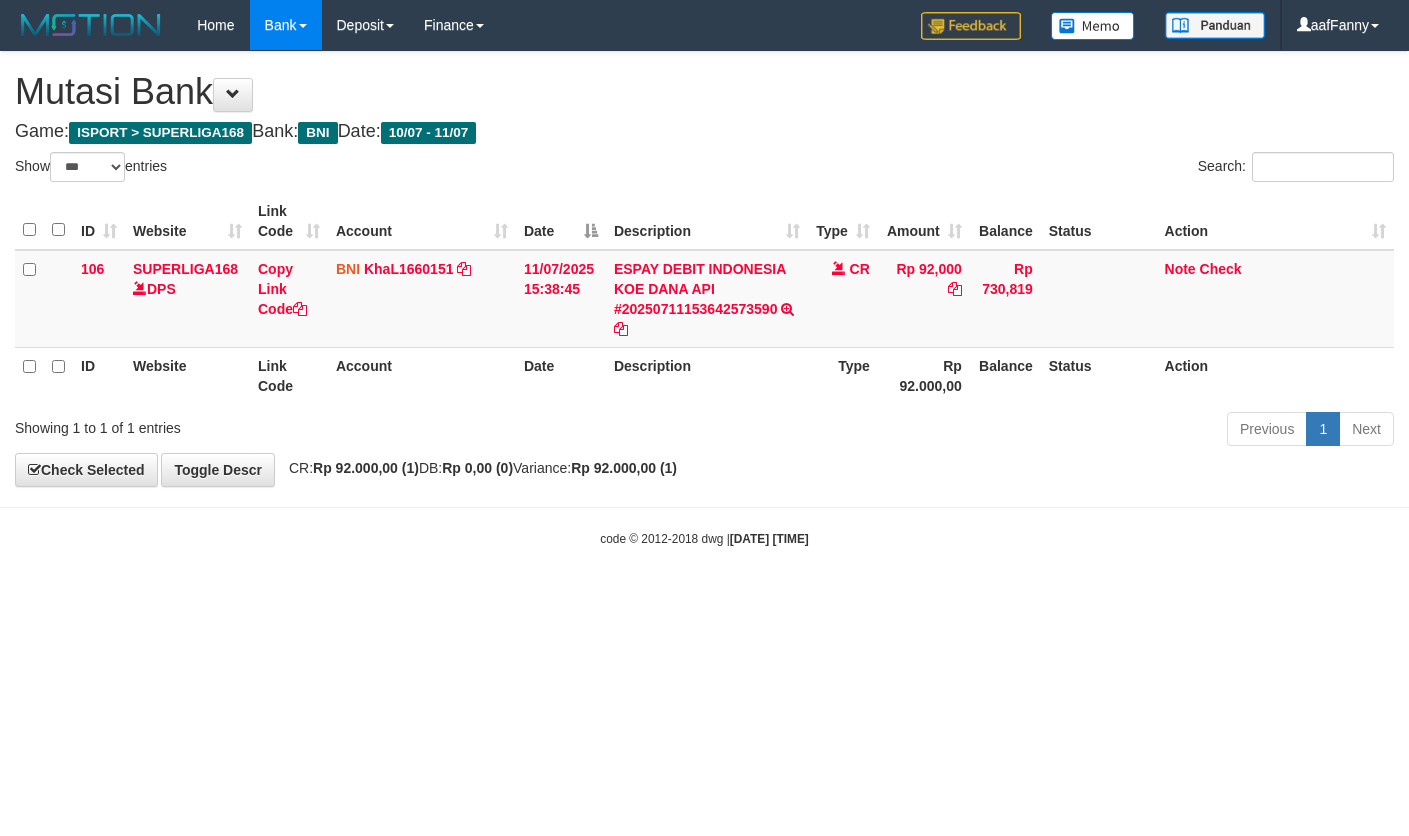 select on "***" 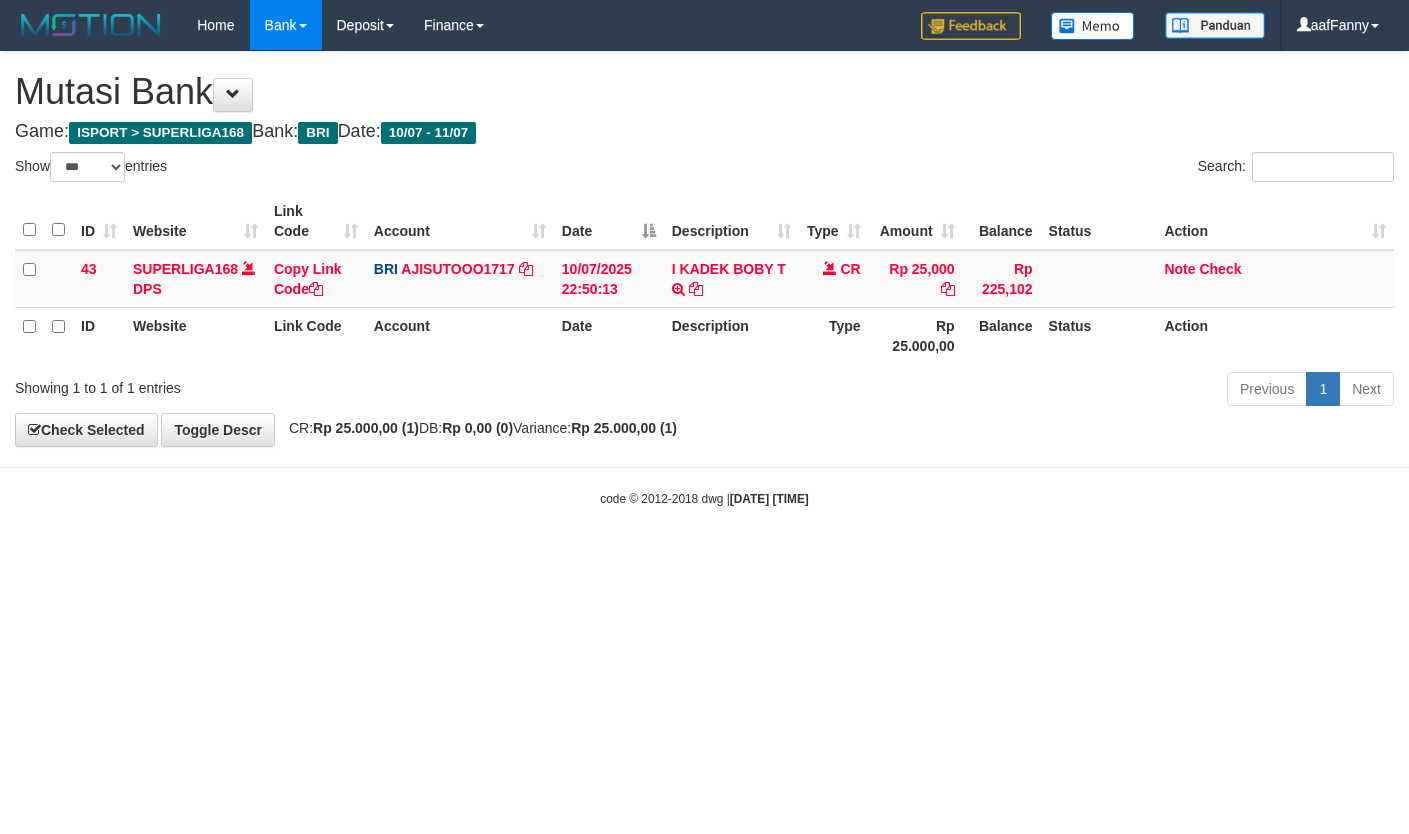 select on "***" 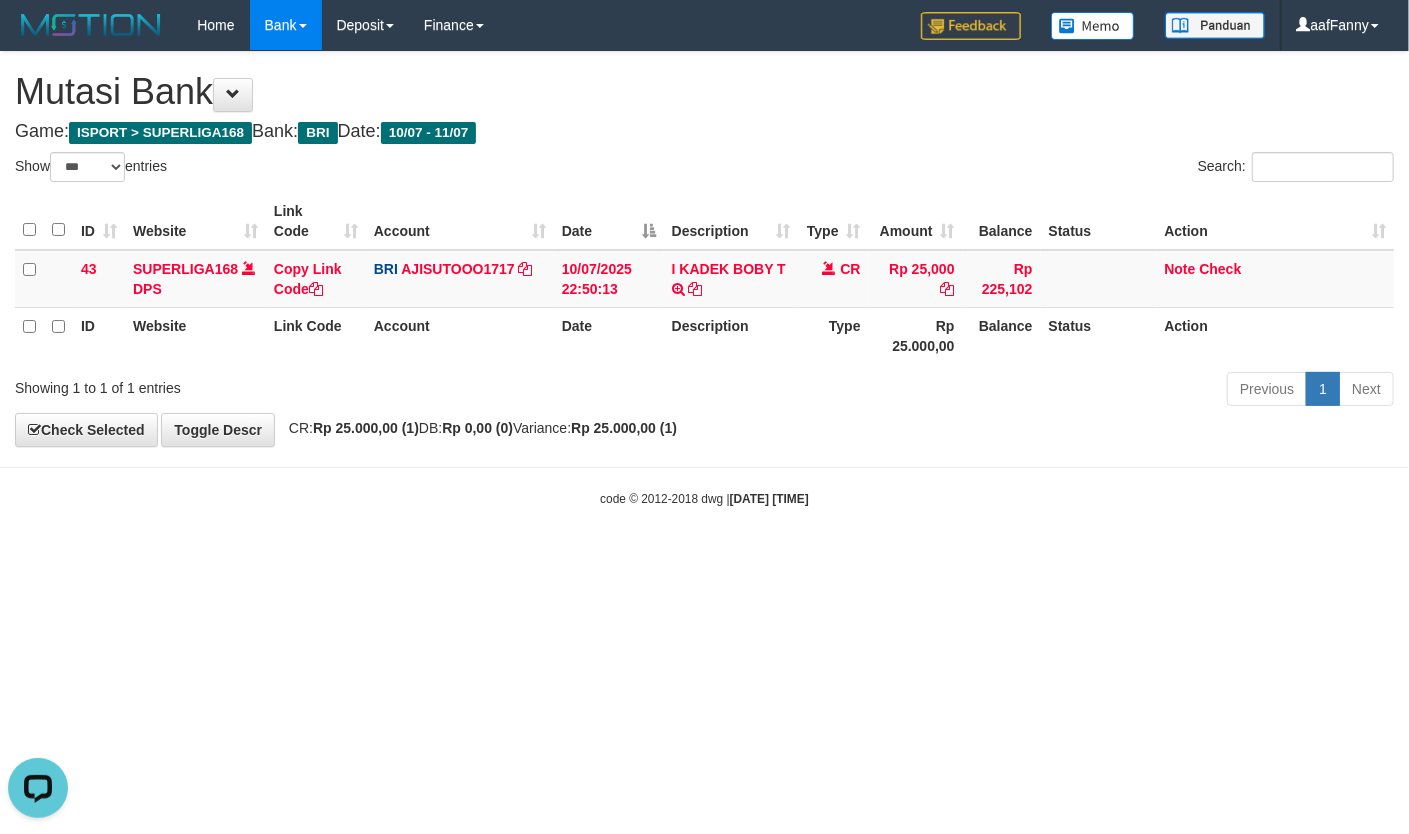scroll, scrollTop: 0, scrollLeft: 0, axis: both 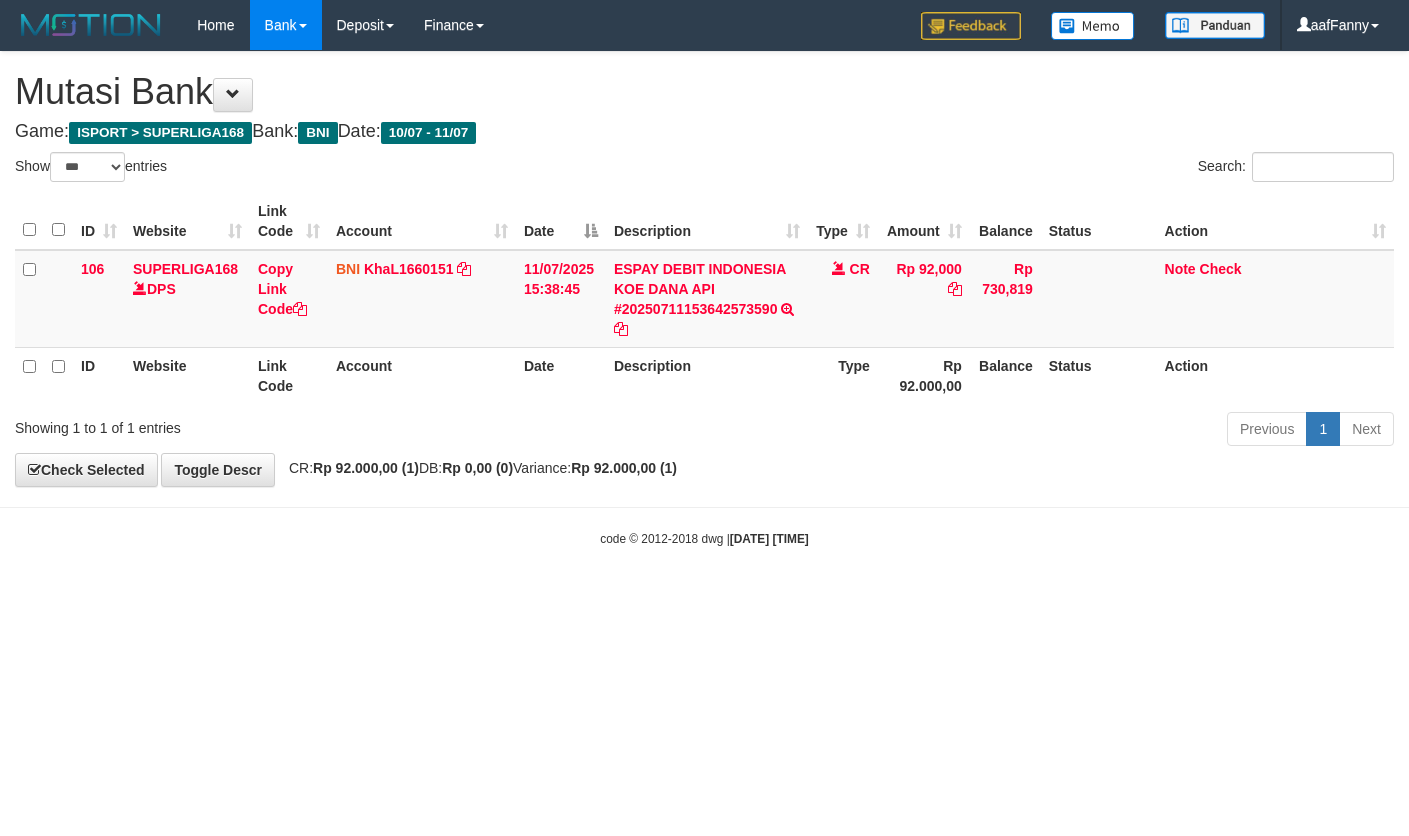 select on "***" 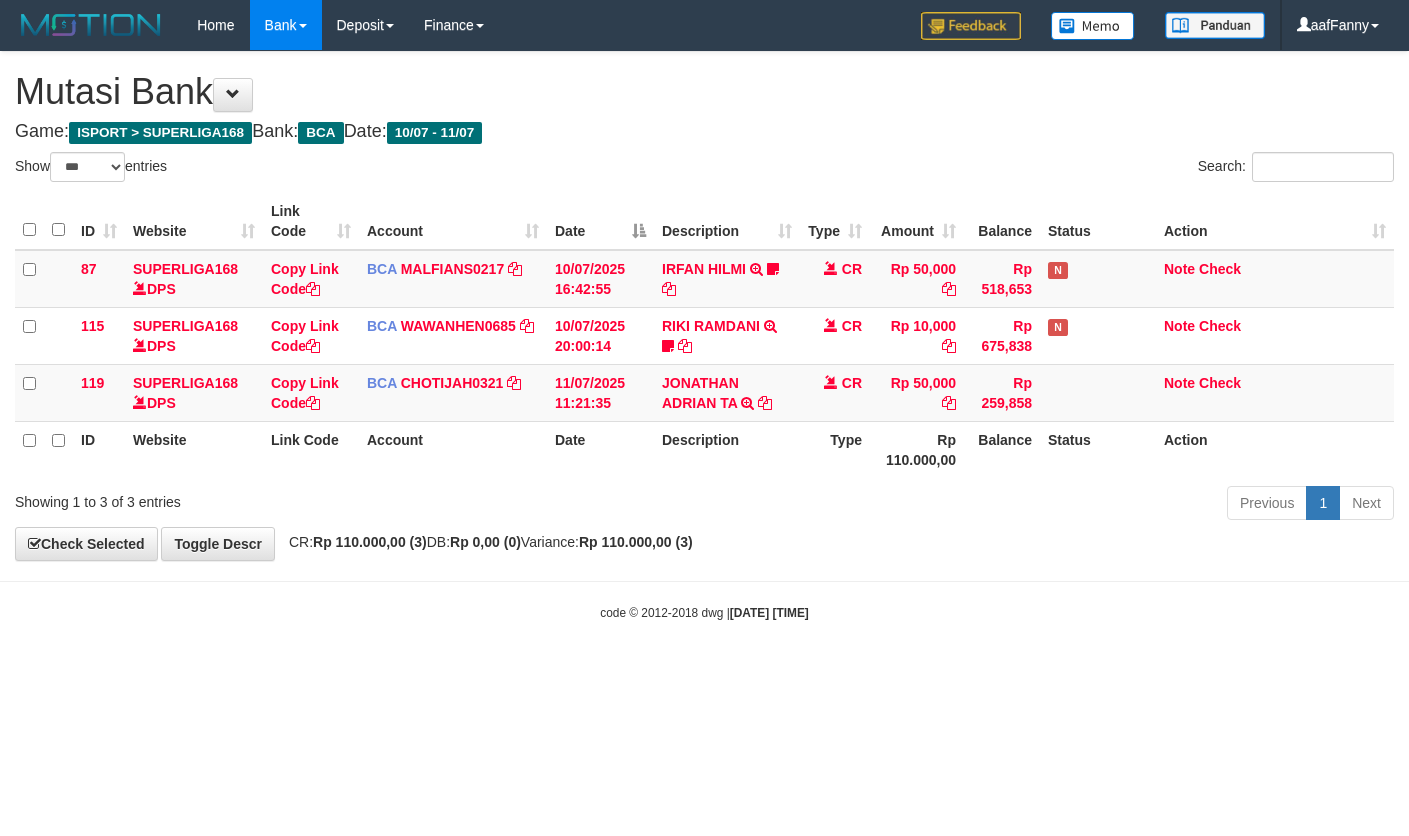 select on "***" 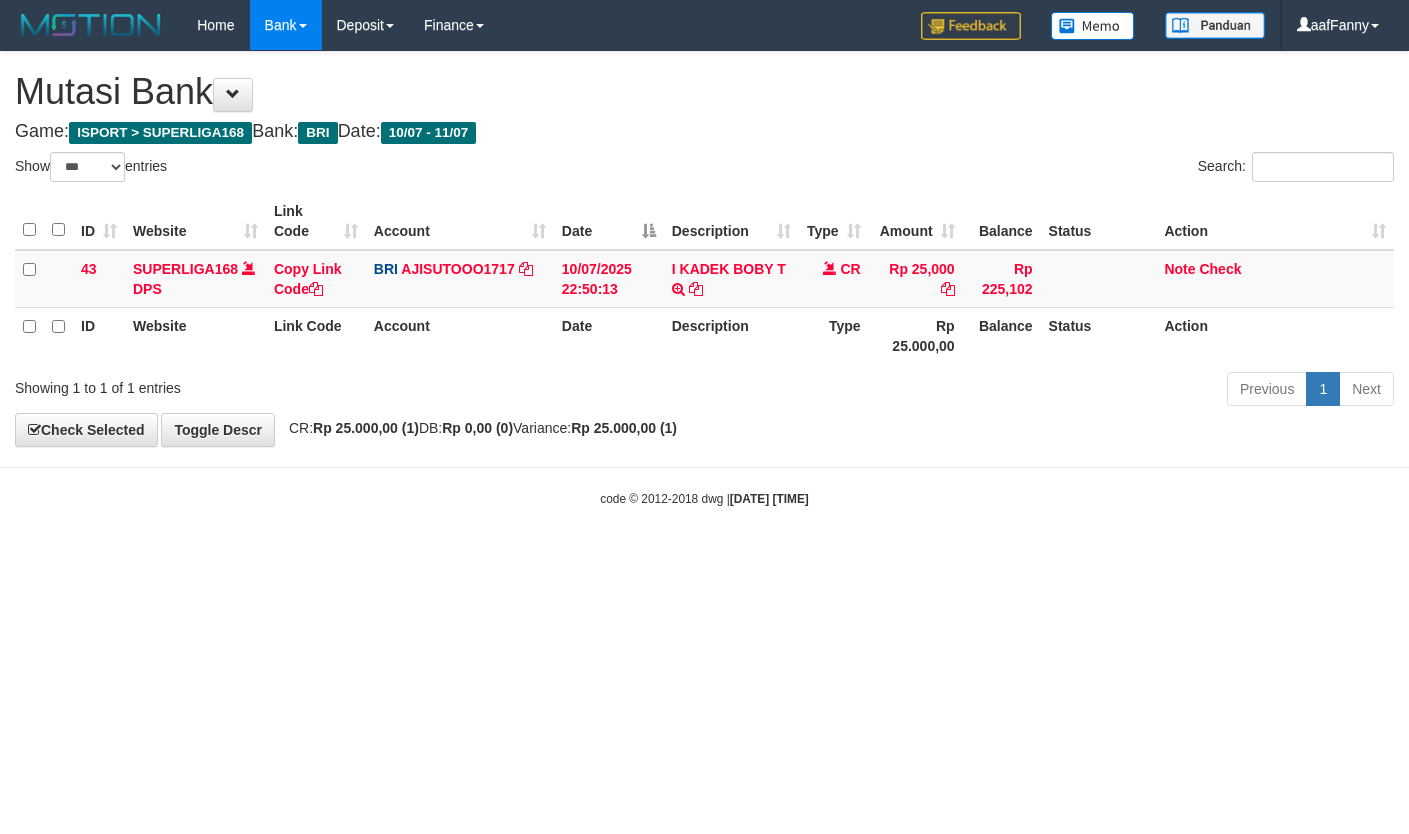 select on "***" 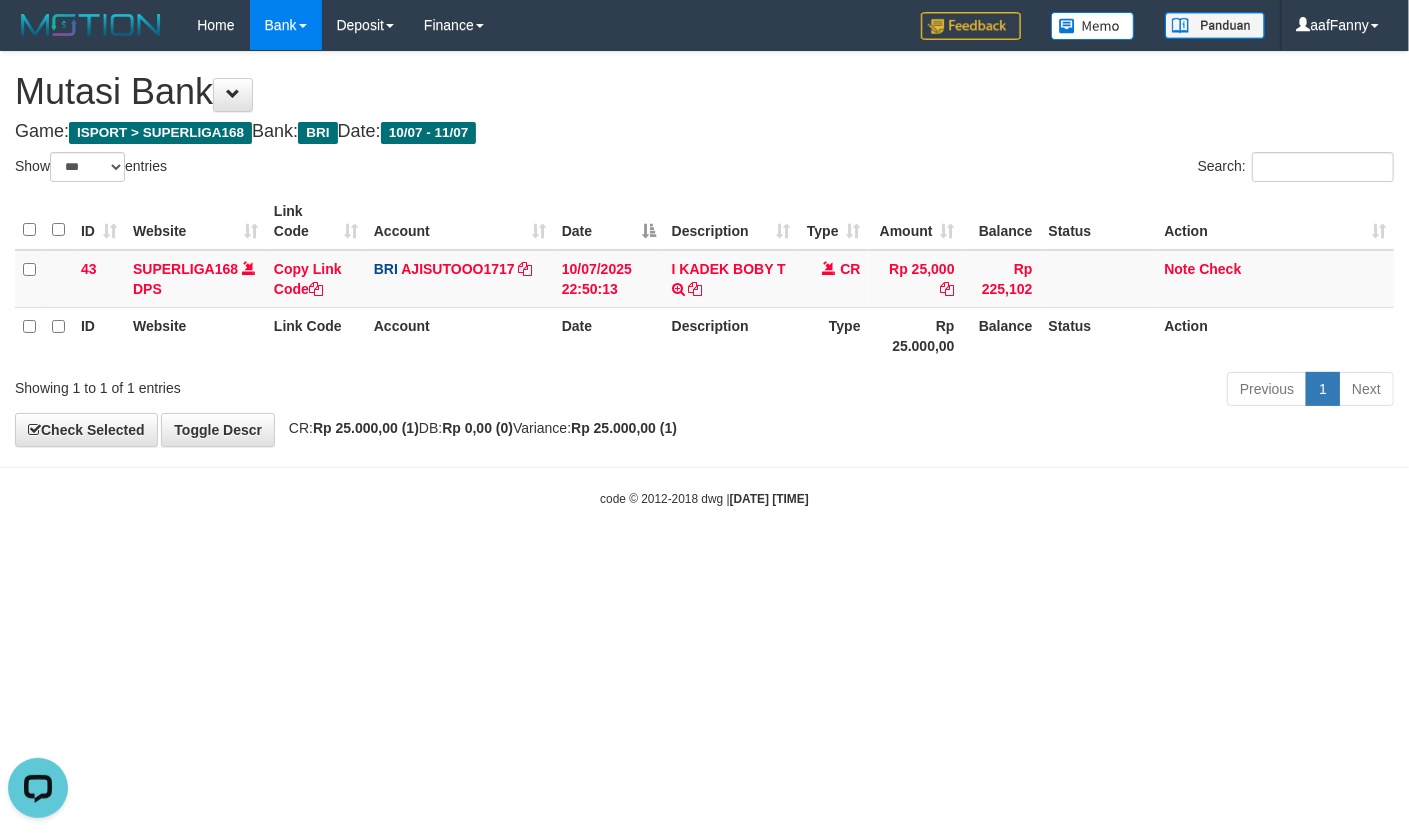 scroll, scrollTop: 0, scrollLeft: 0, axis: both 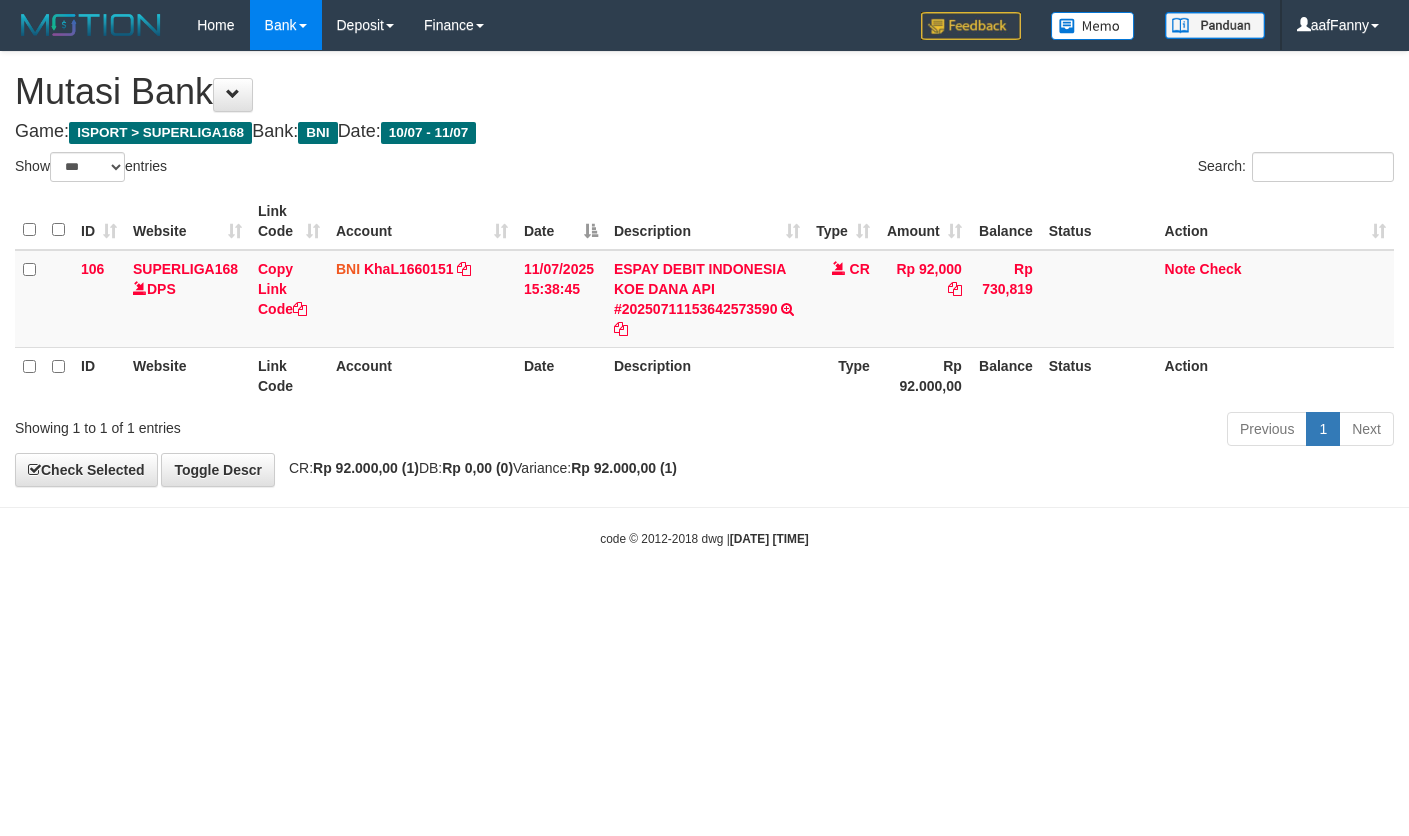select on "***" 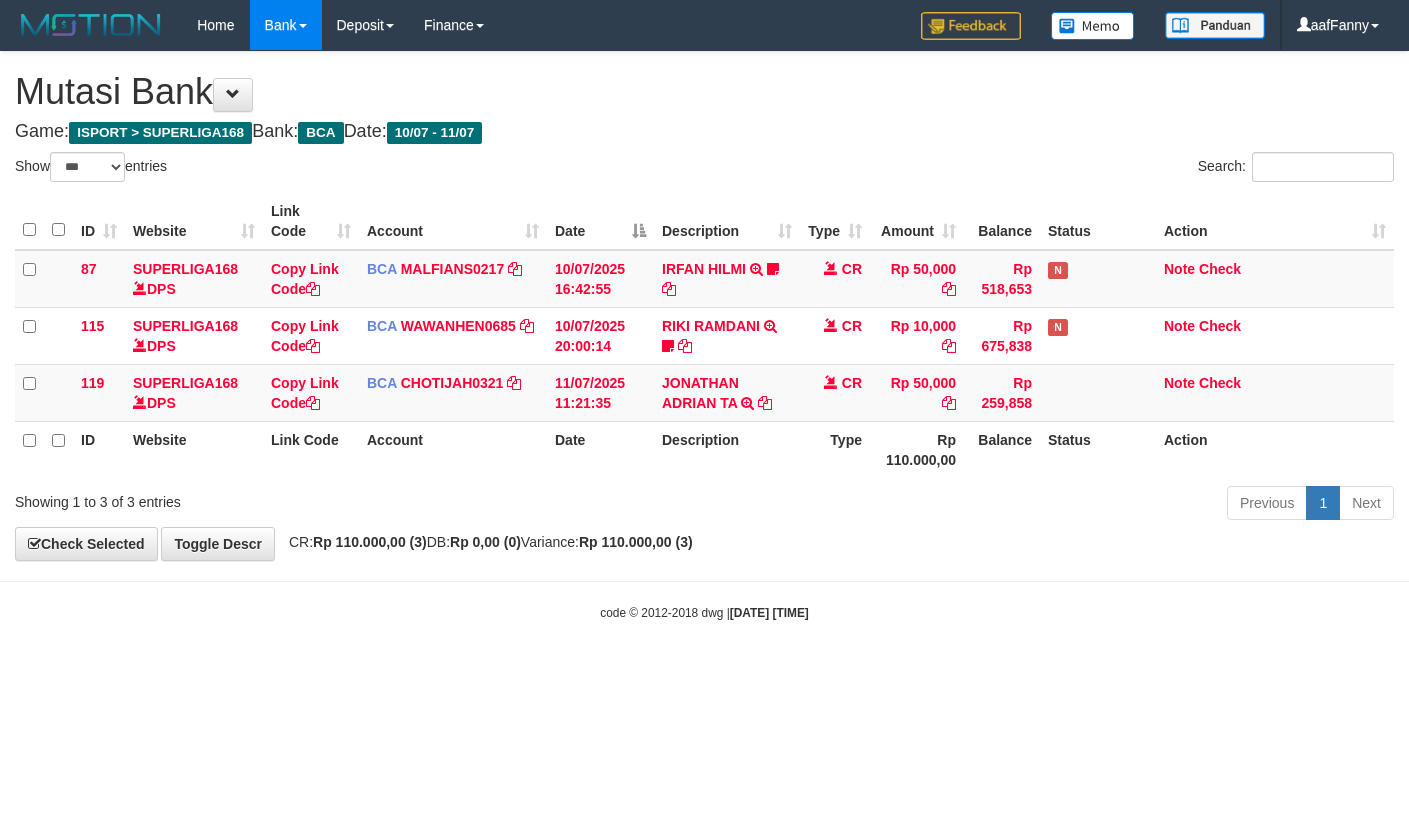 select on "***" 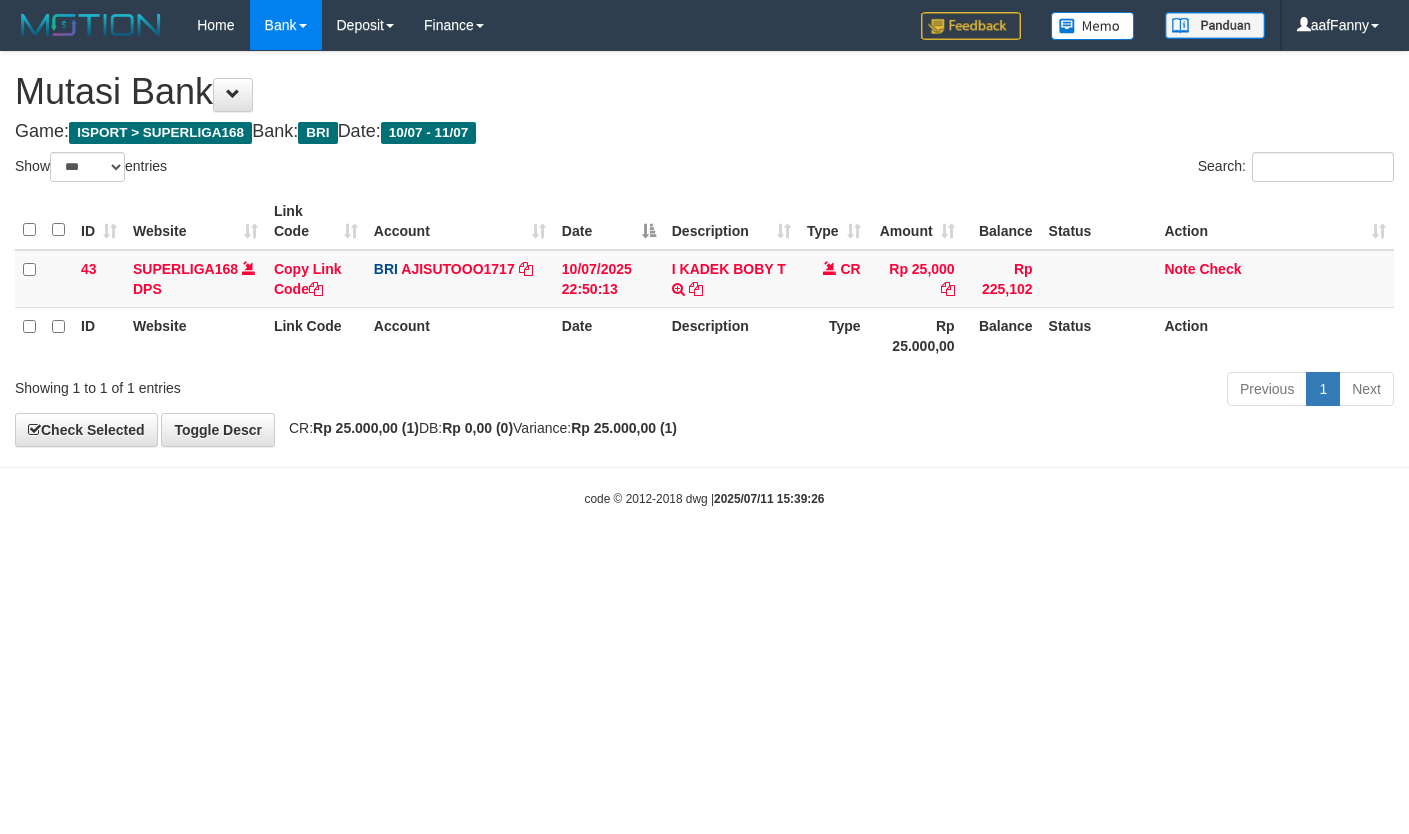 select on "***" 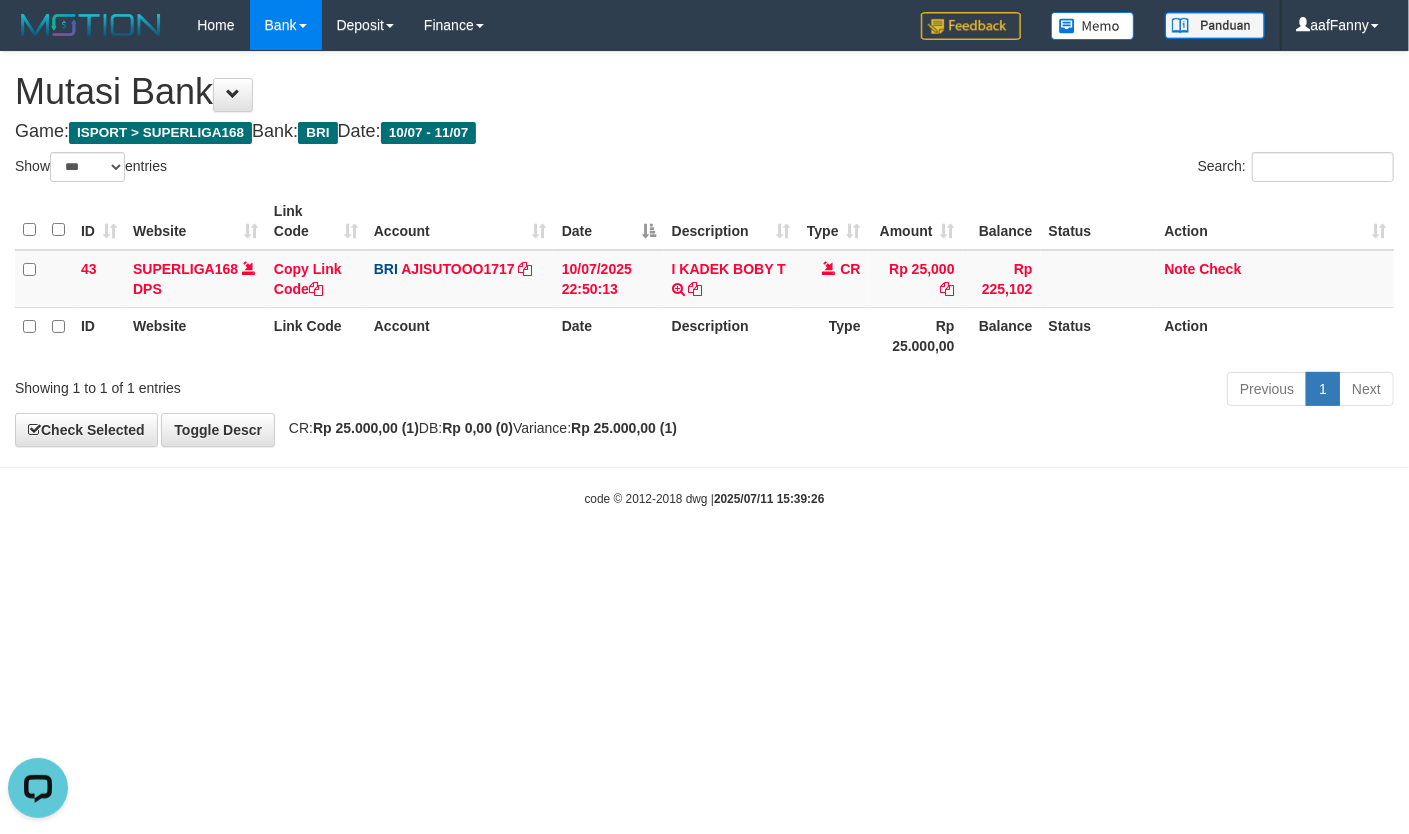 scroll, scrollTop: 0, scrollLeft: 0, axis: both 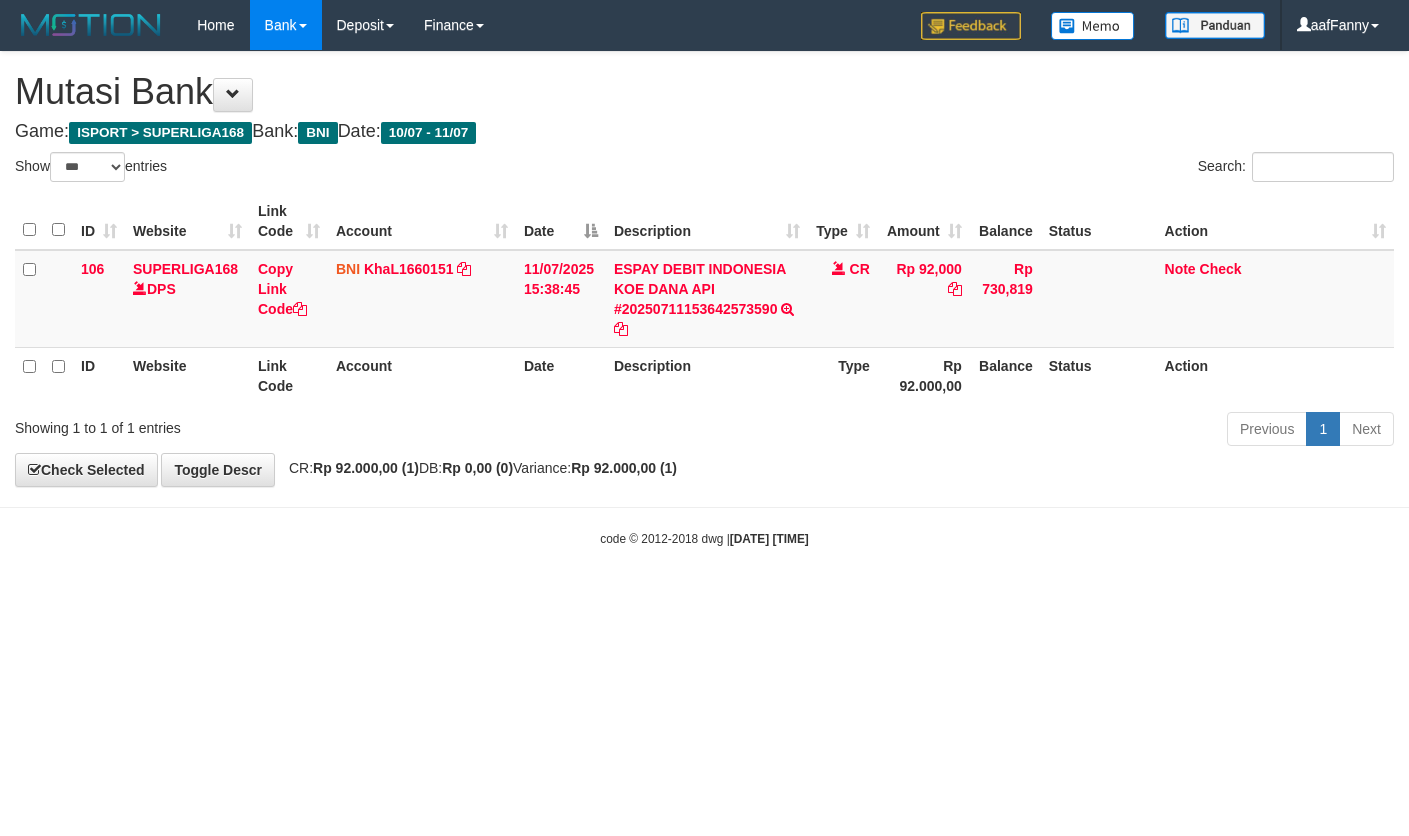 select on "***" 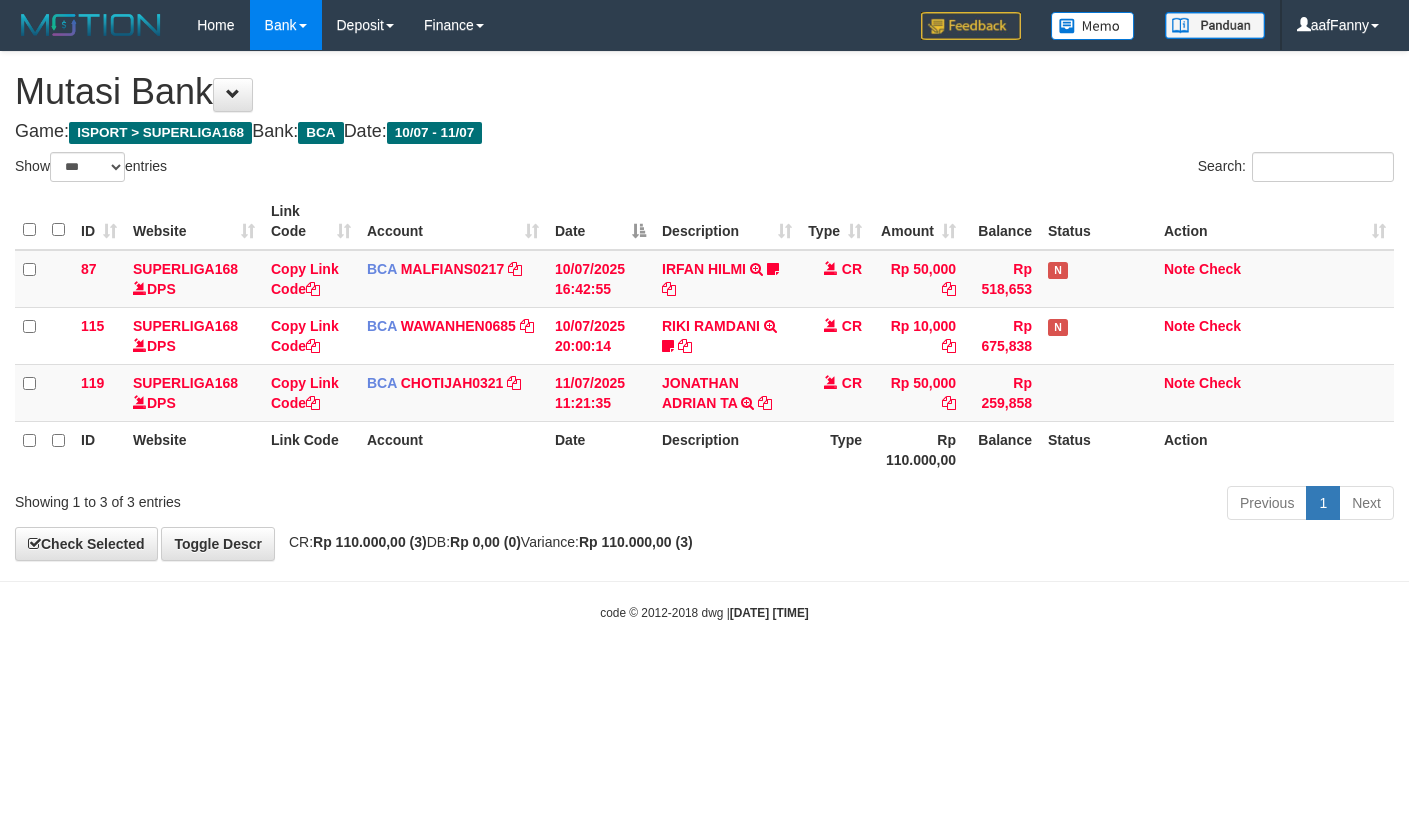 select on "***" 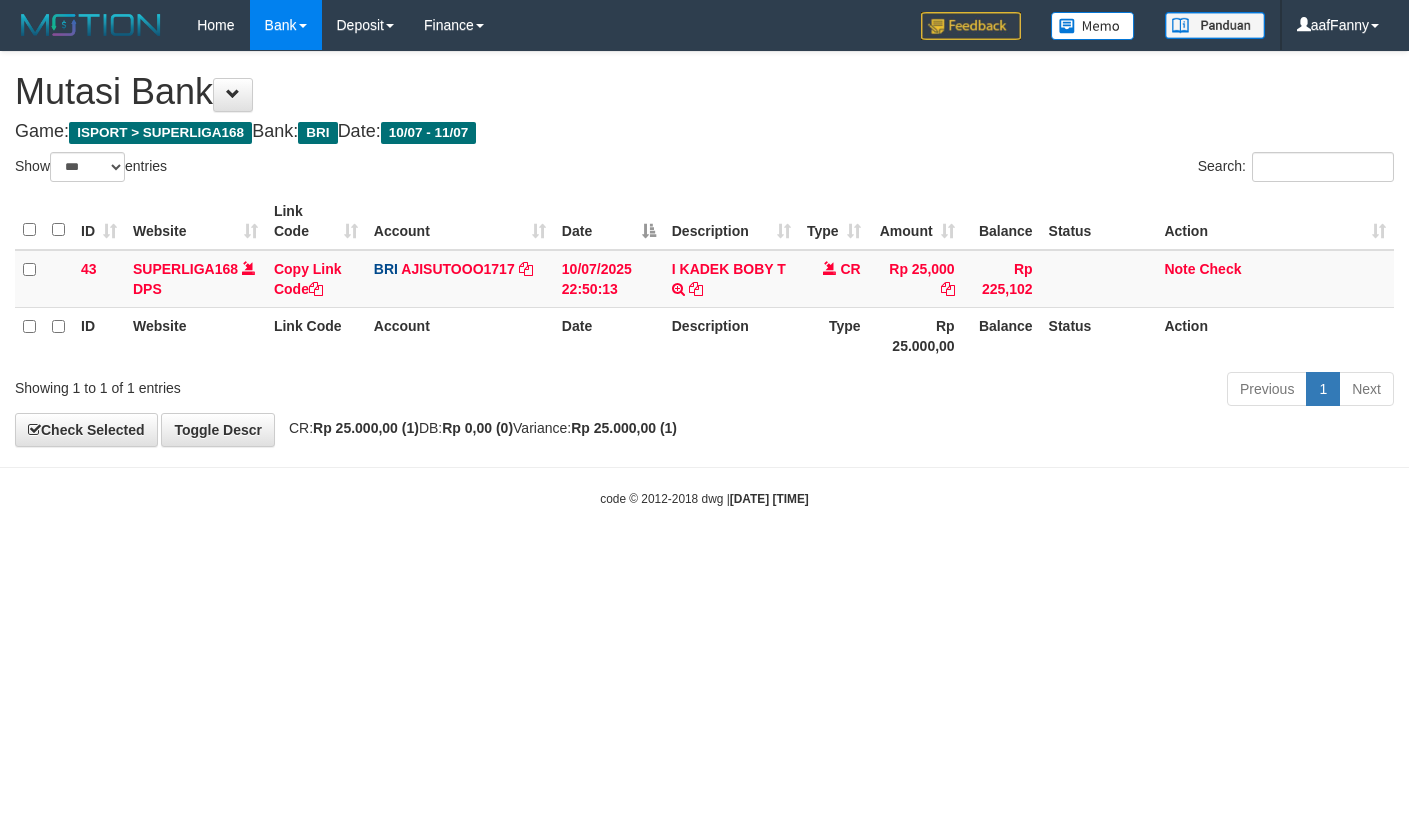 select on "***" 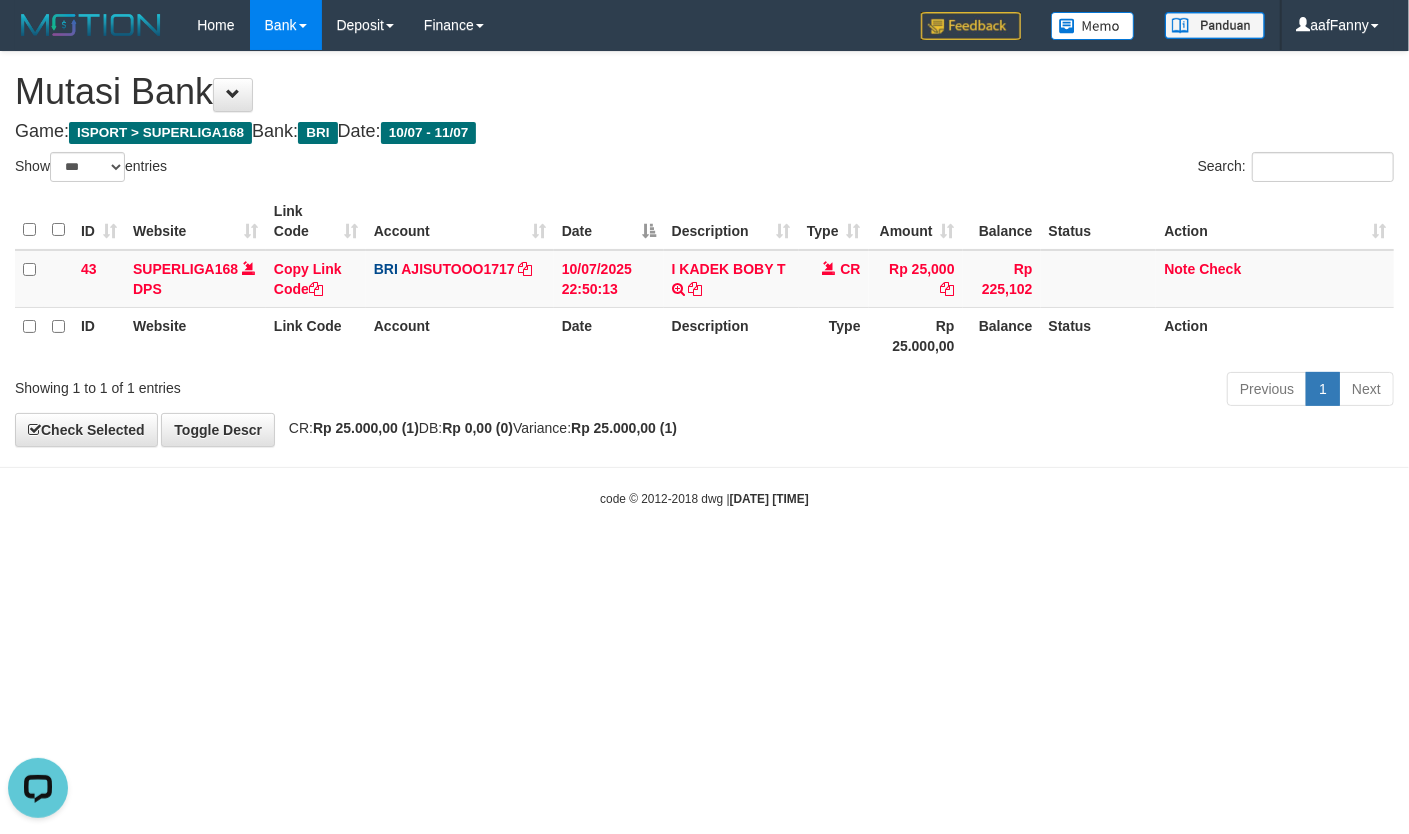 scroll, scrollTop: 0, scrollLeft: 0, axis: both 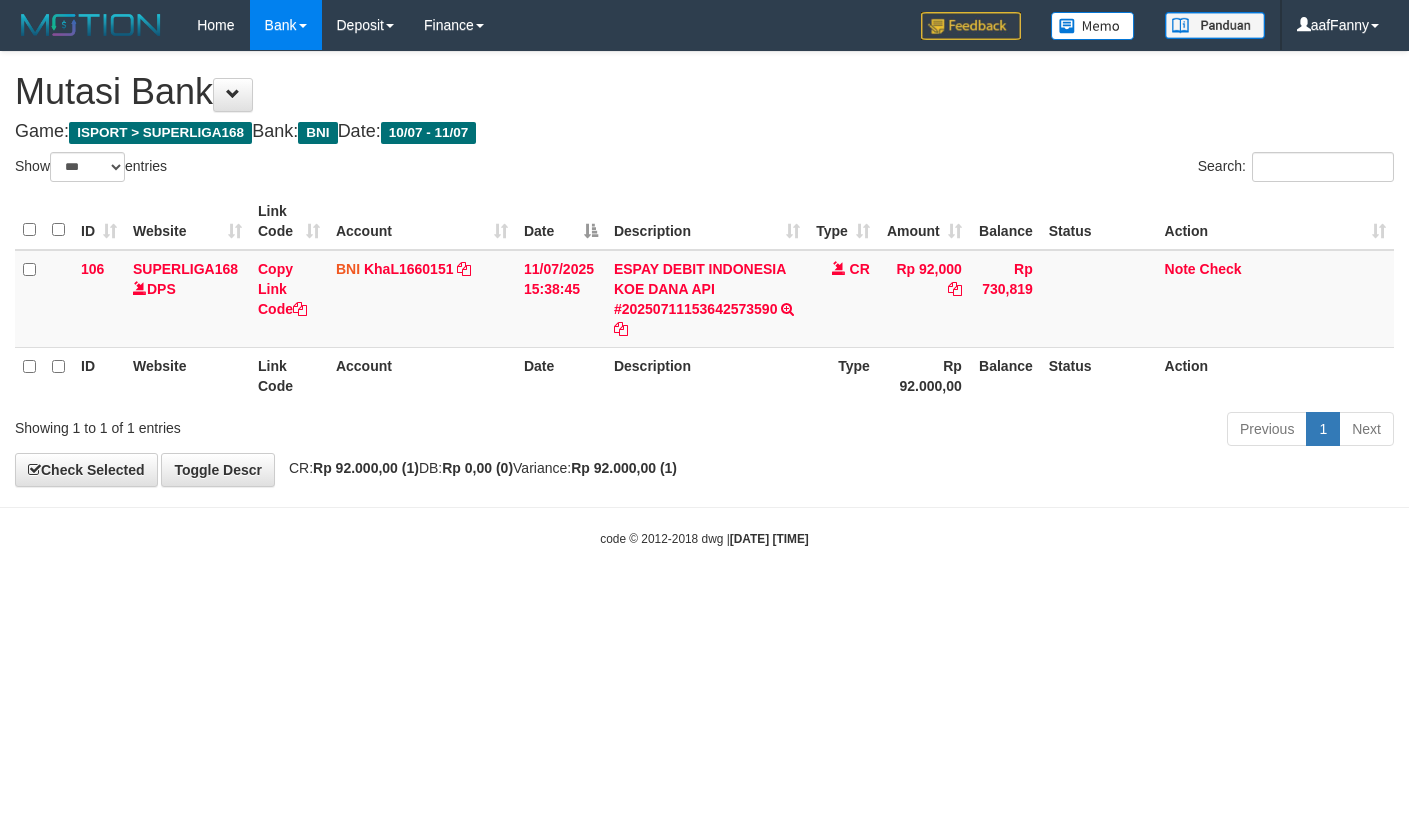 select on "***" 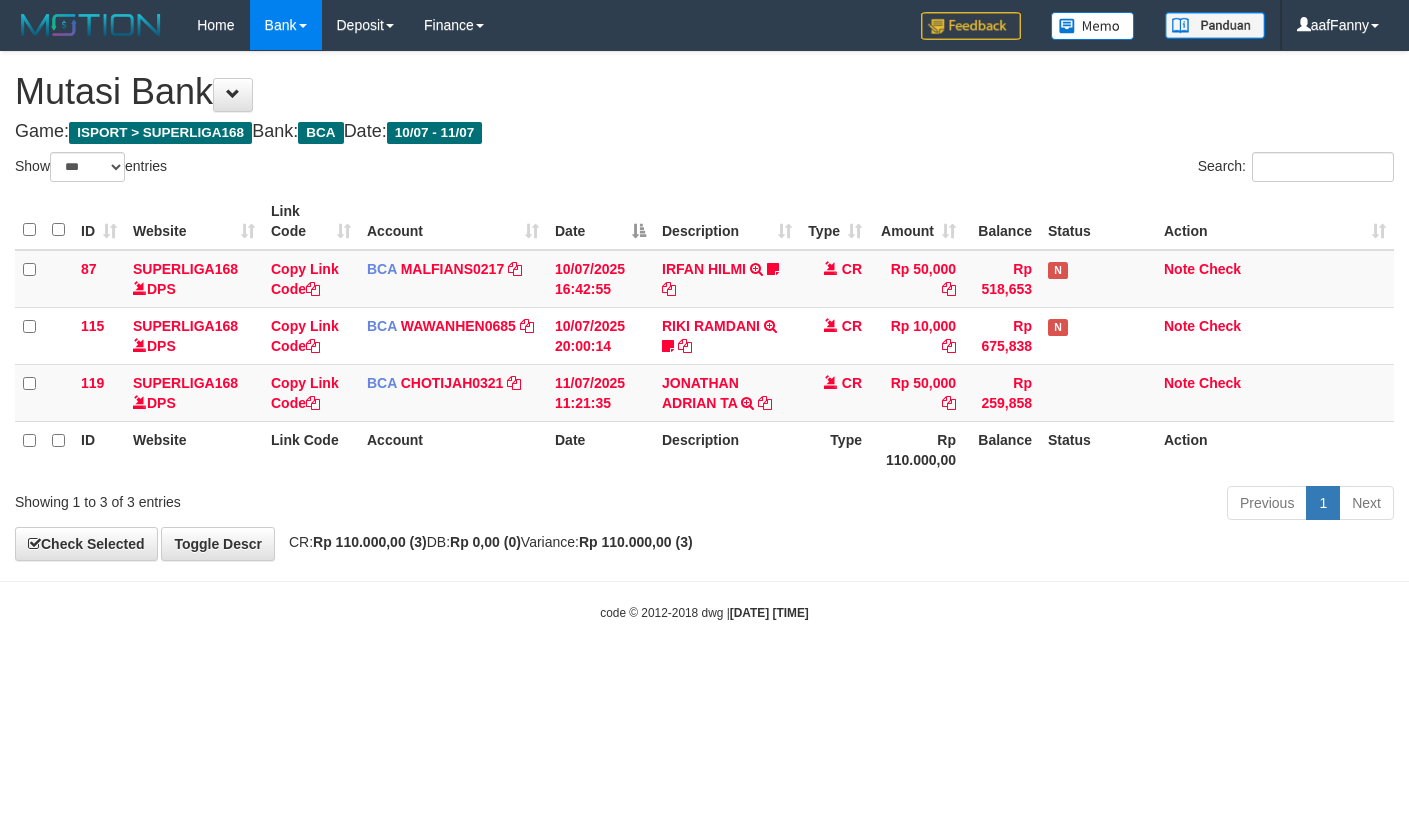 select on "***" 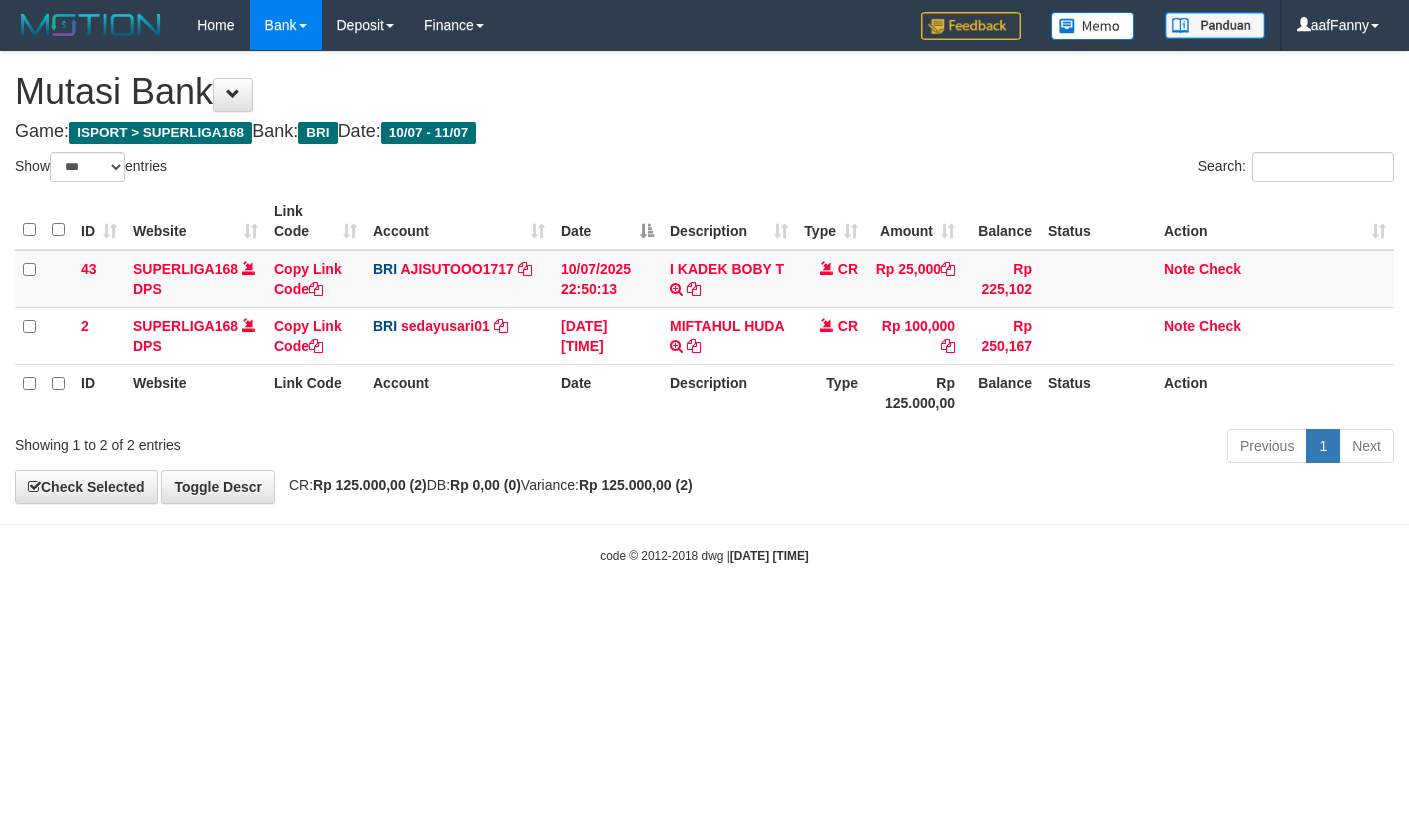 select on "***" 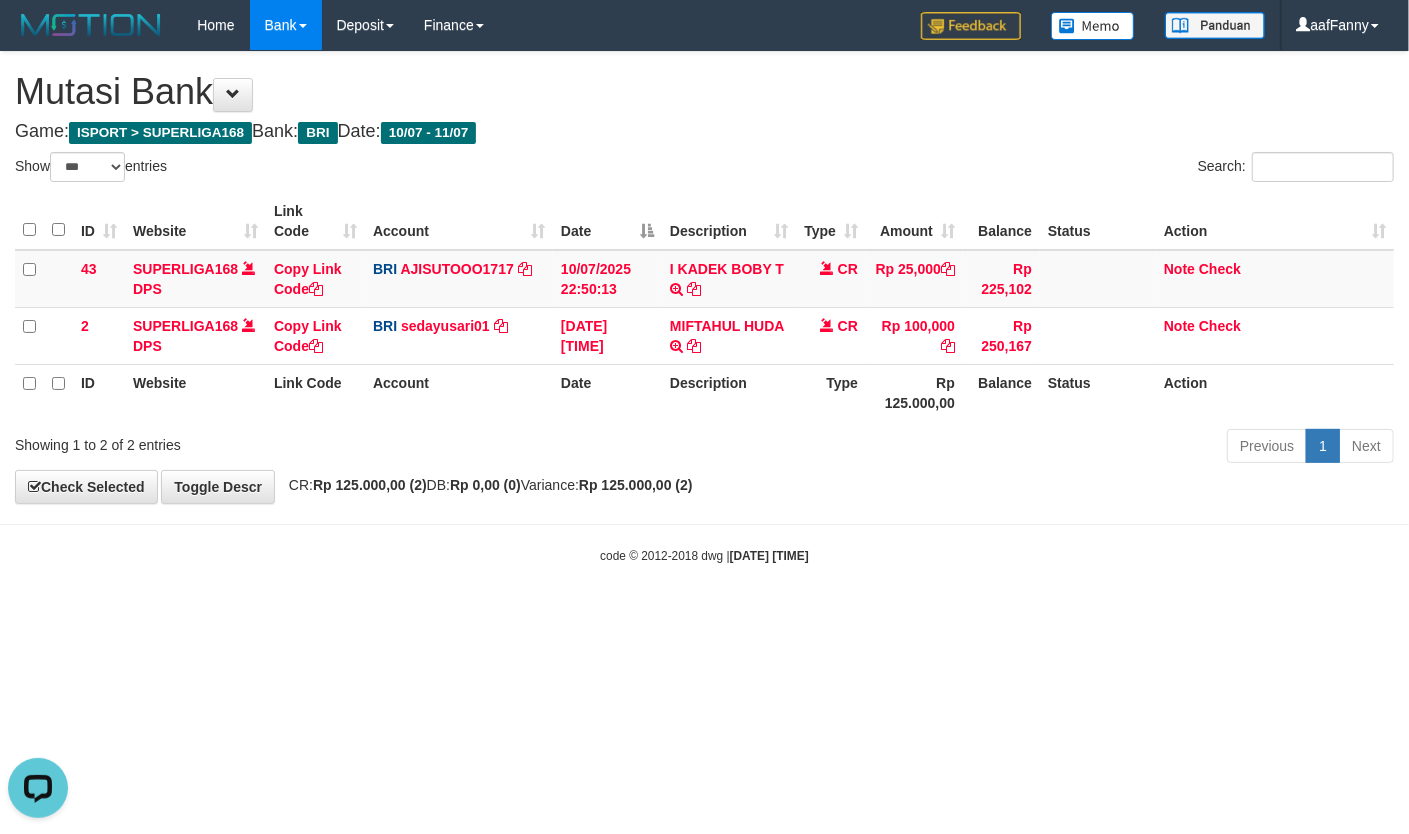 scroll, scrollTop: 0, scrollLeft: 0, axis: both 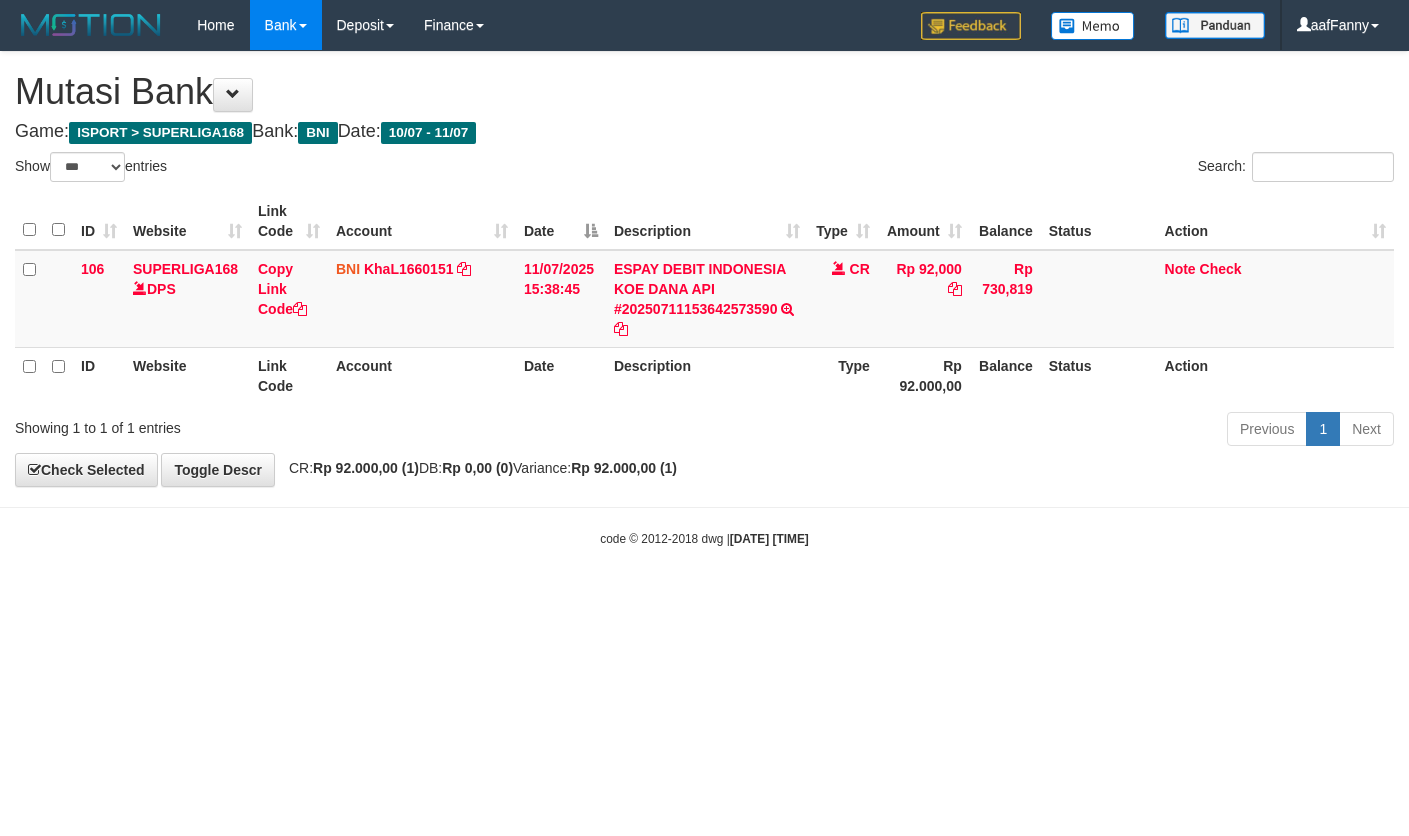select on "***" 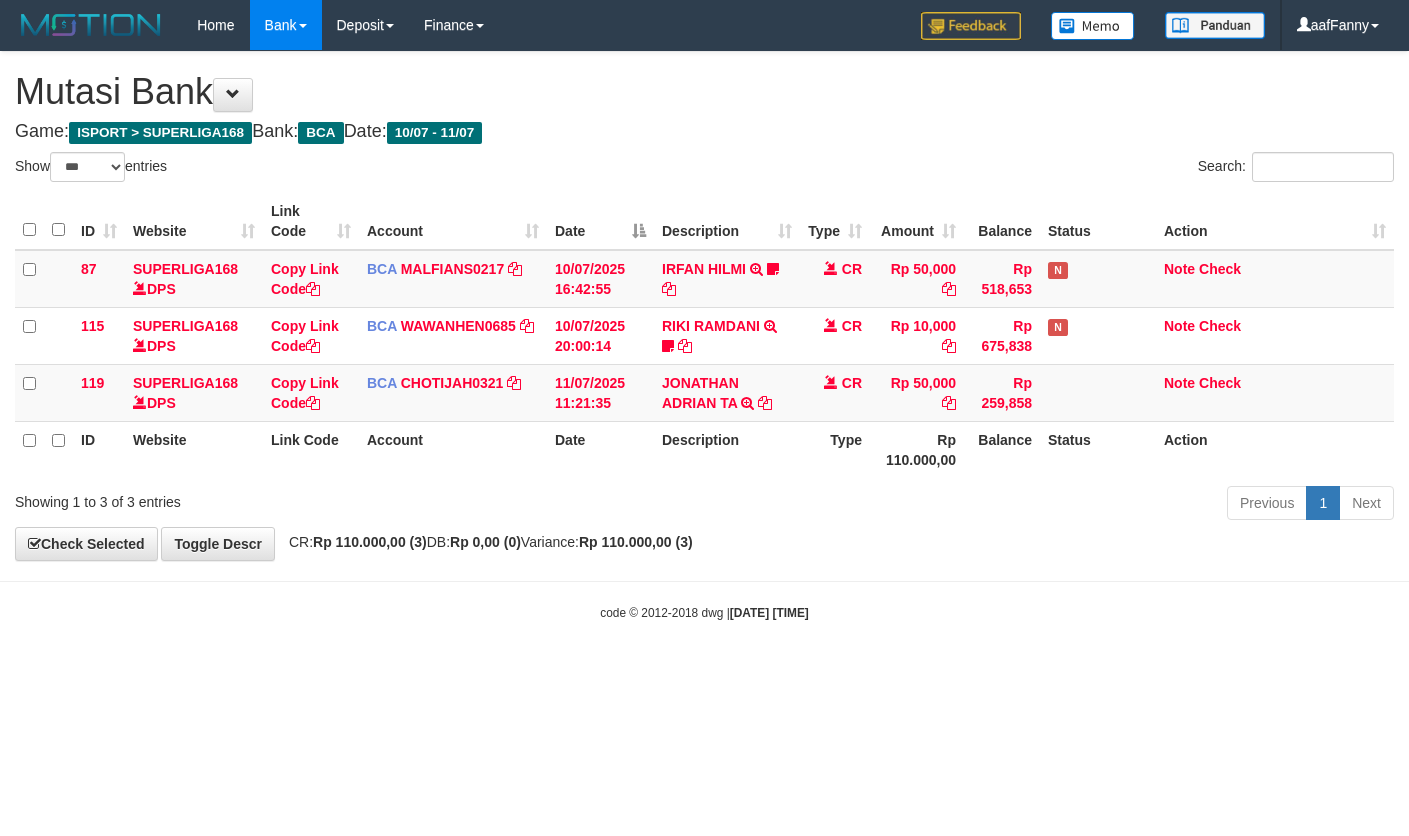 select on "***" 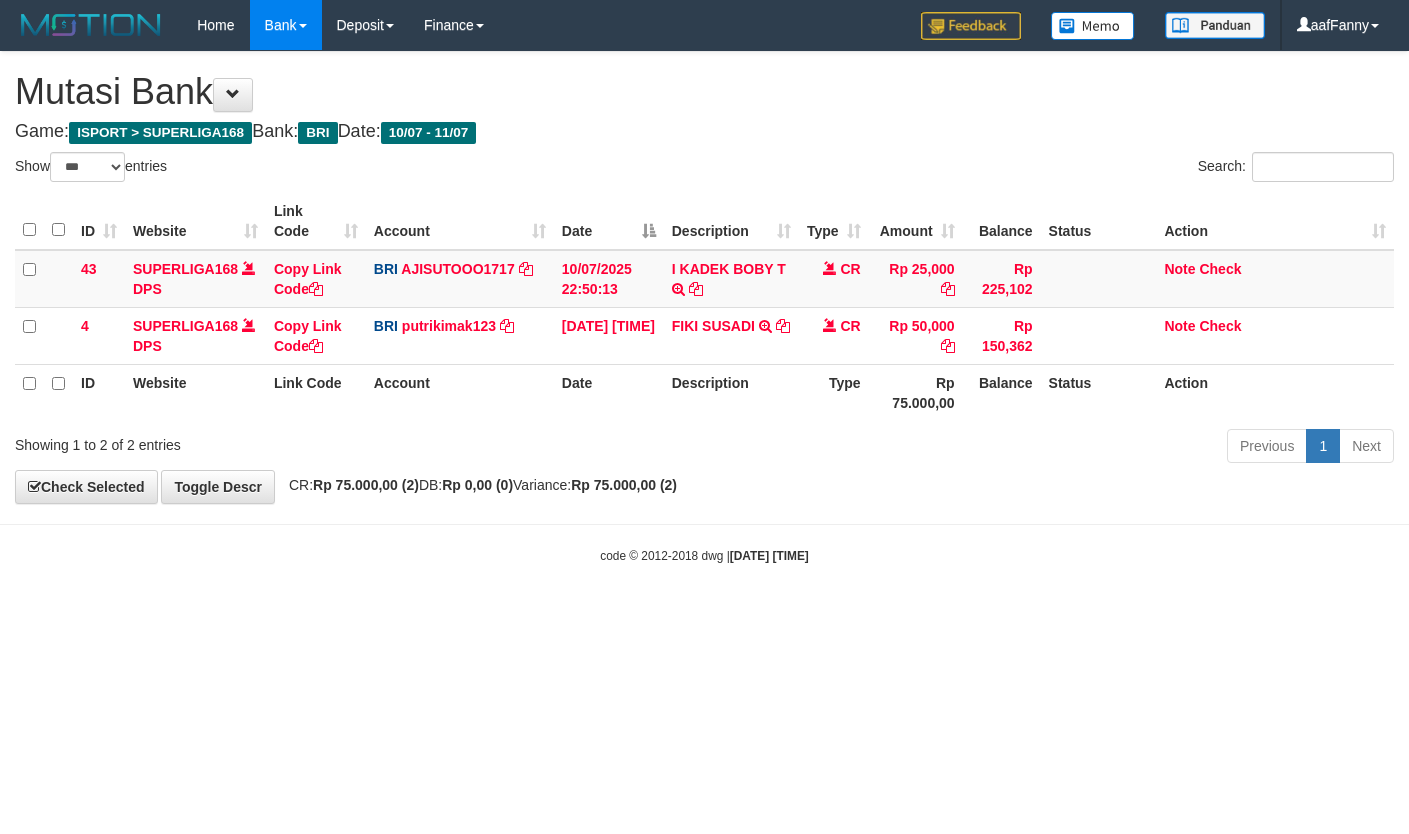 select on "***" 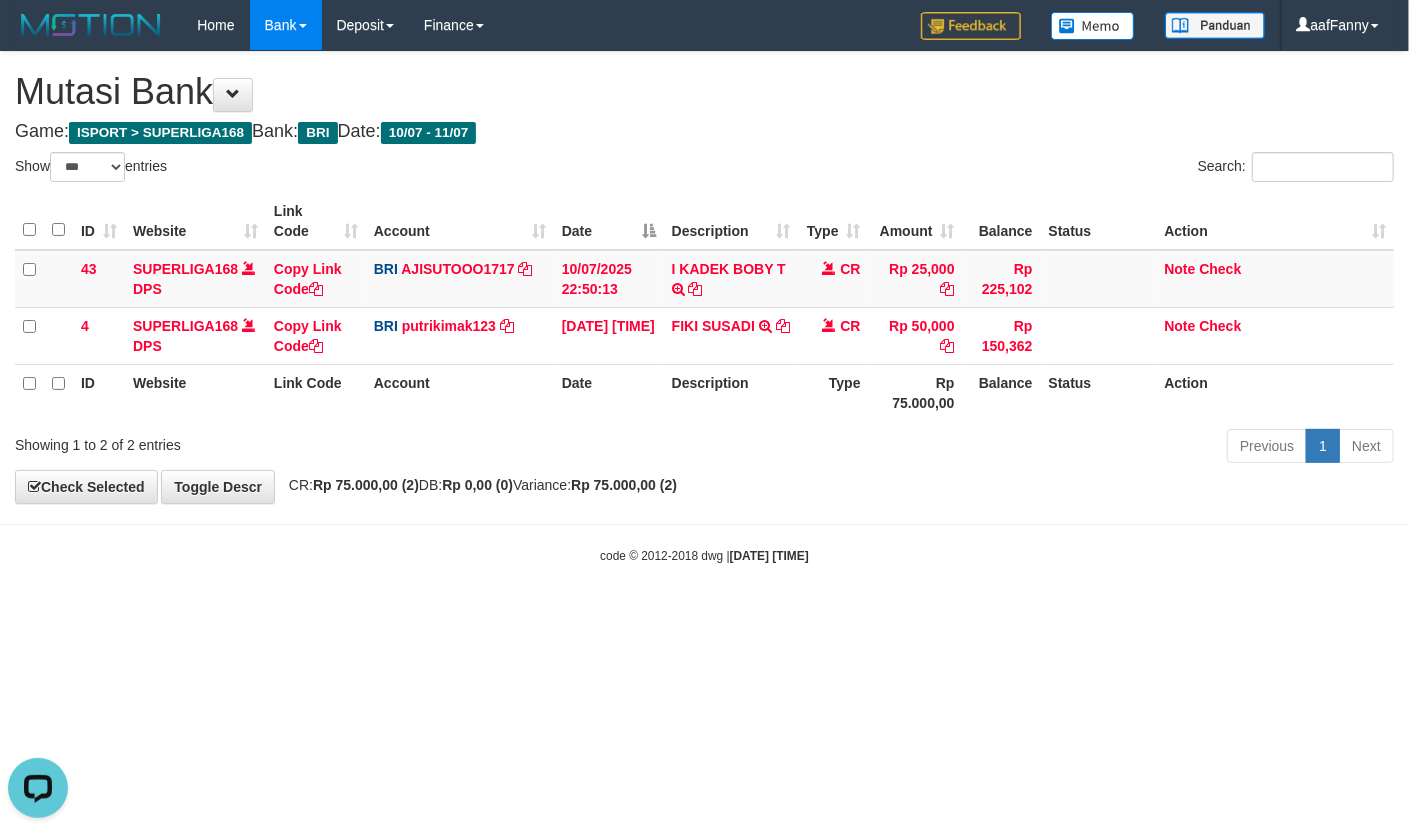 scroll, scrollTop: 0, scrollLeft: 0, axis: both 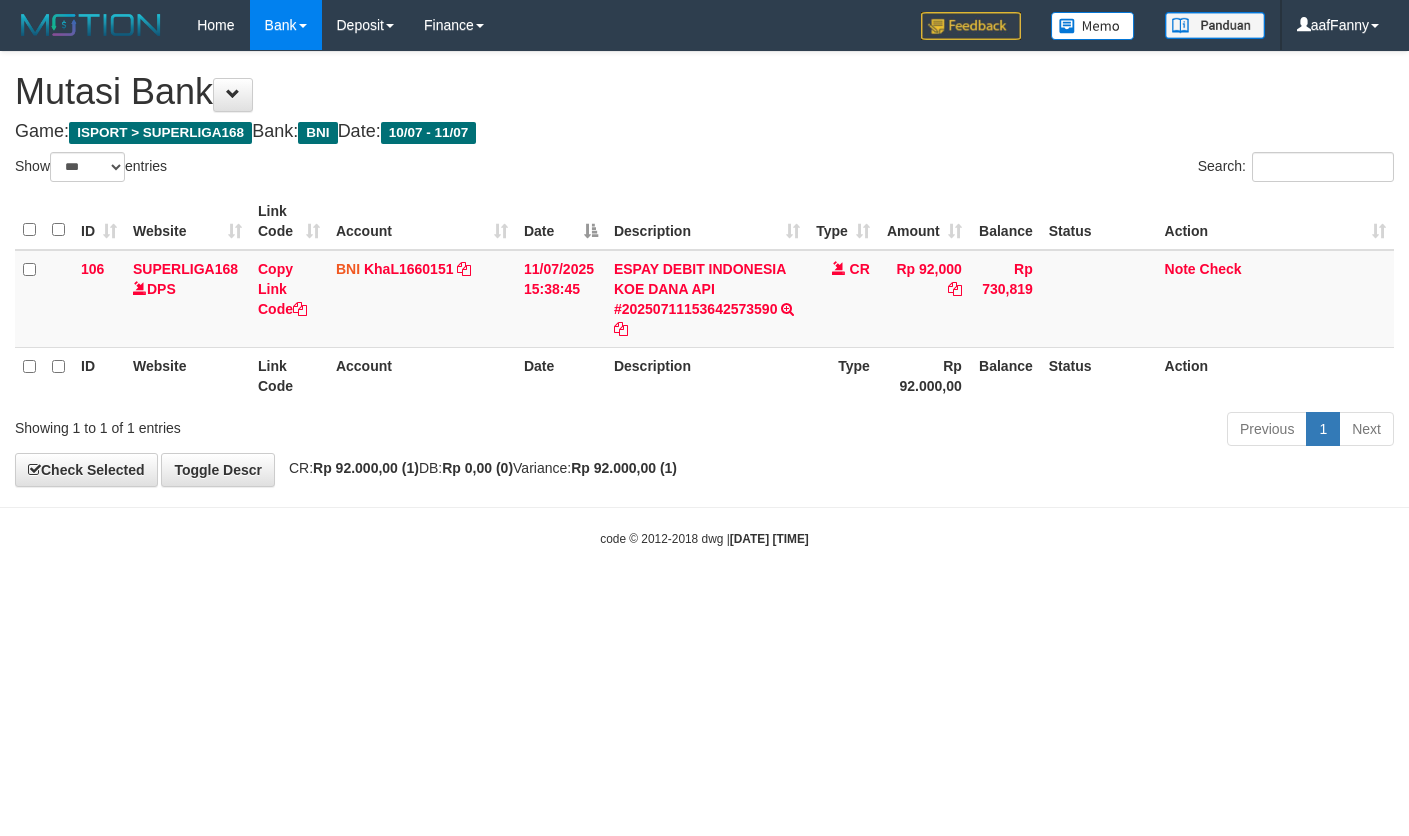 select on "***" 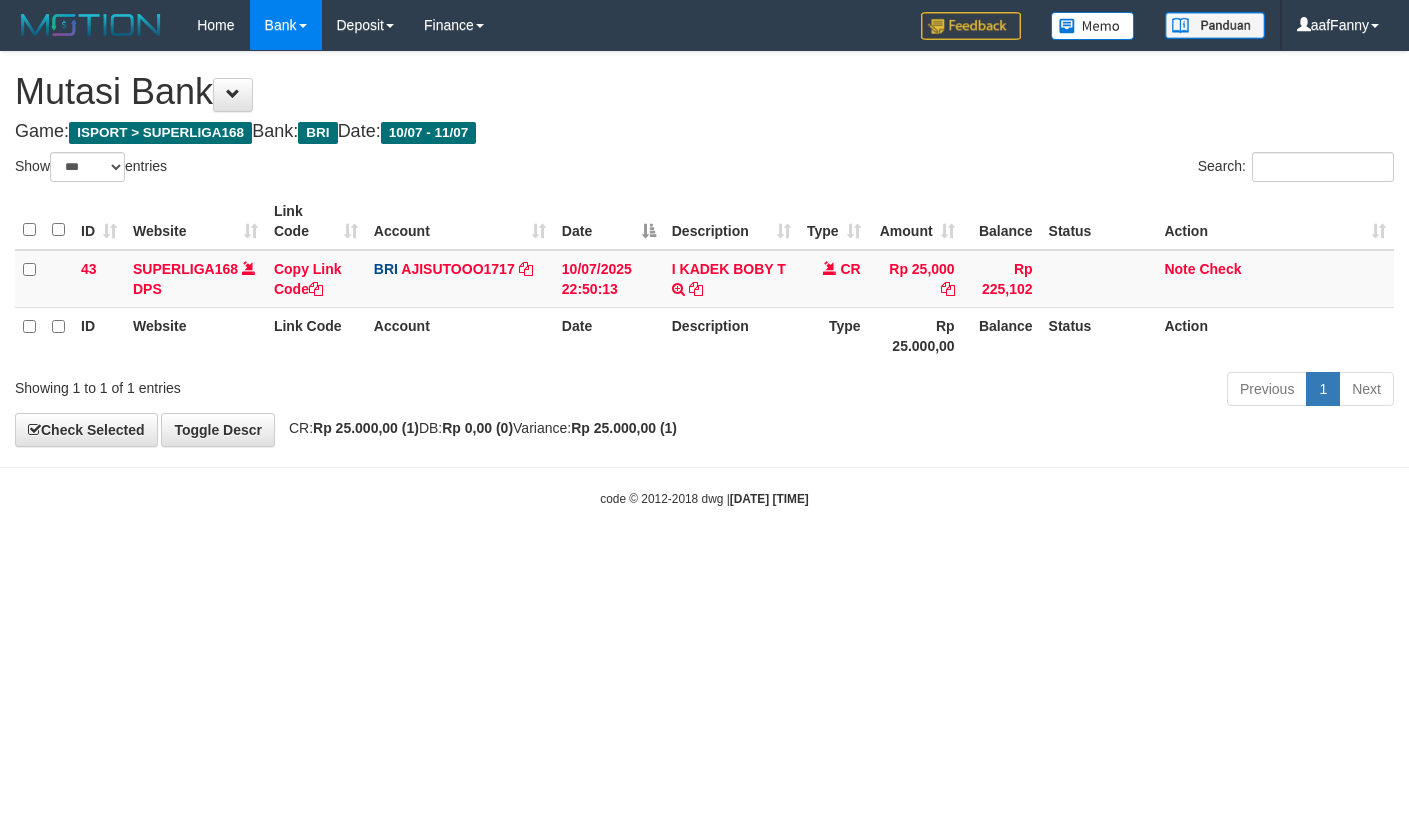select on "***" 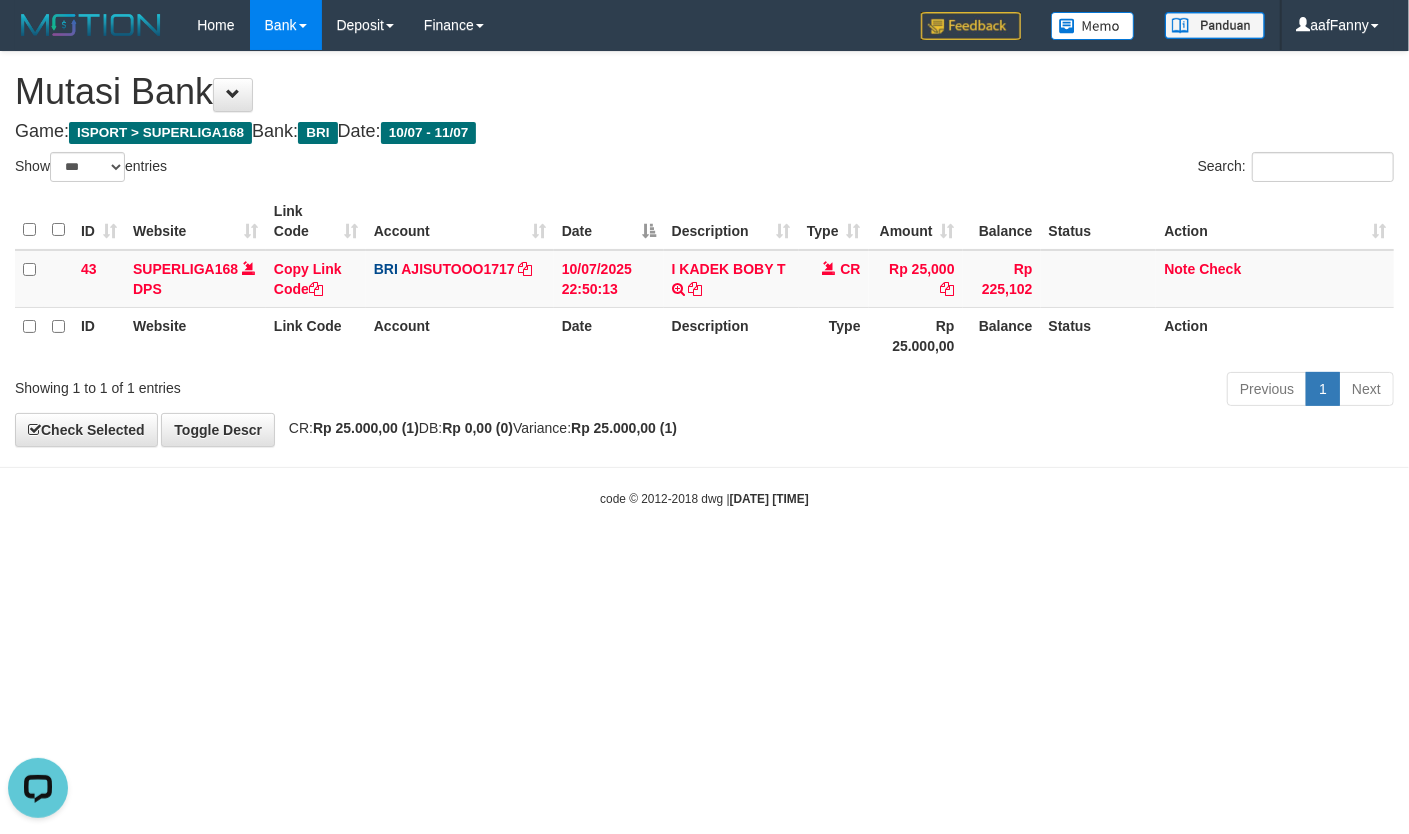 scroll, scrollTop: 0, scrollLeft: 0, axis: both 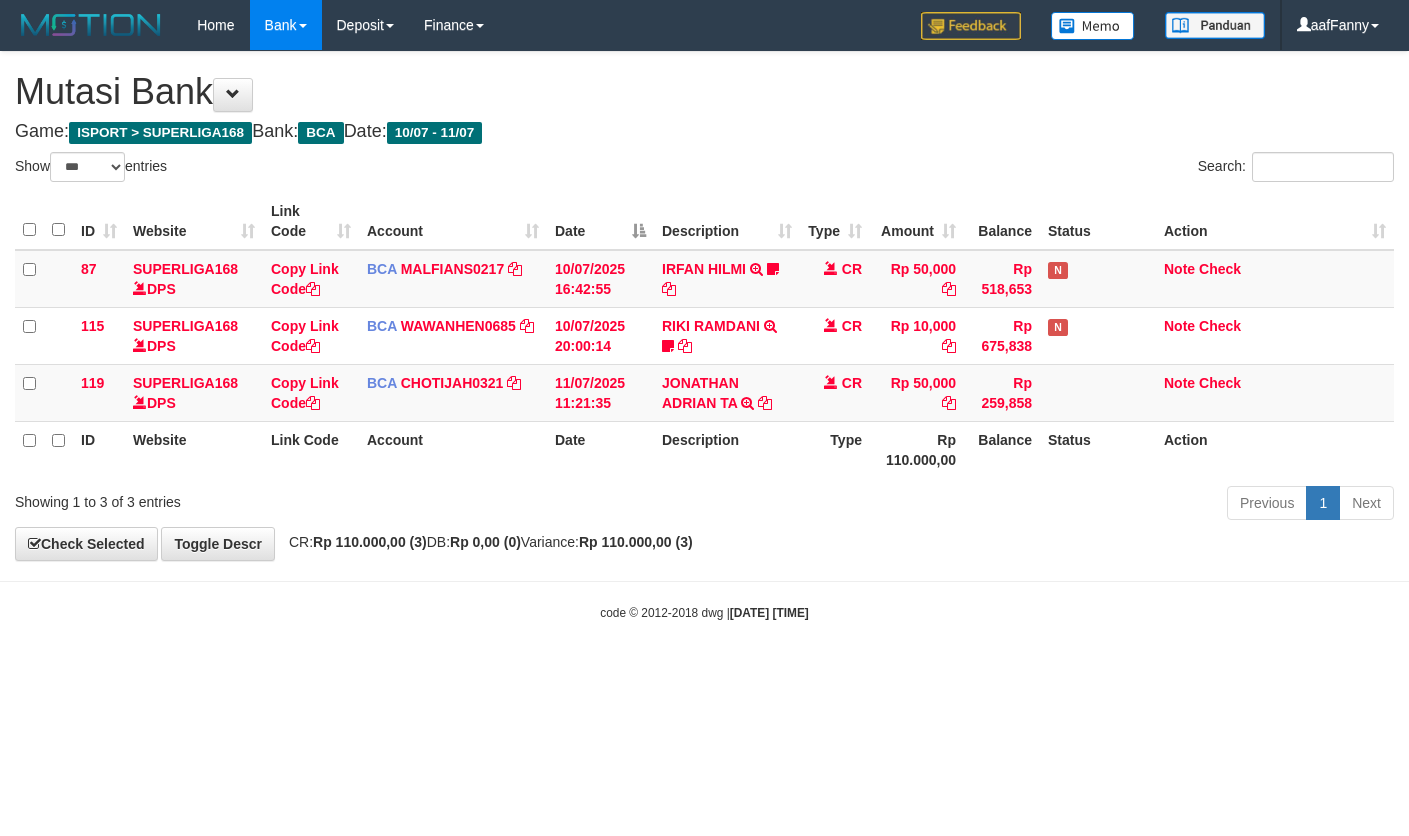 select on "***" 